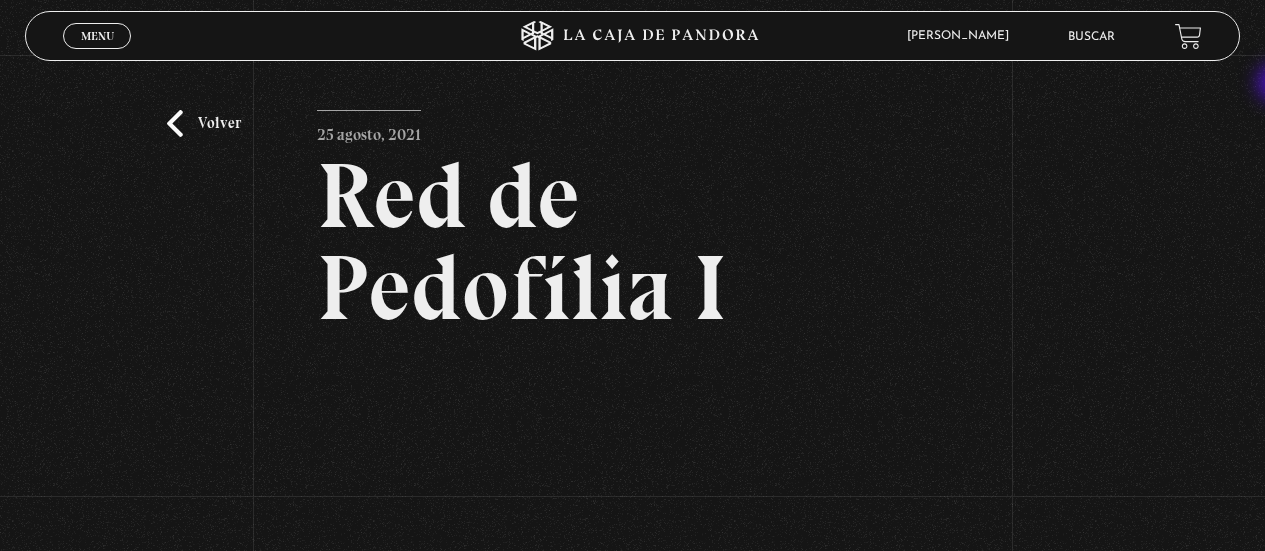 scroll, scrollTop: 0, scrollLeft: 0, axis: both 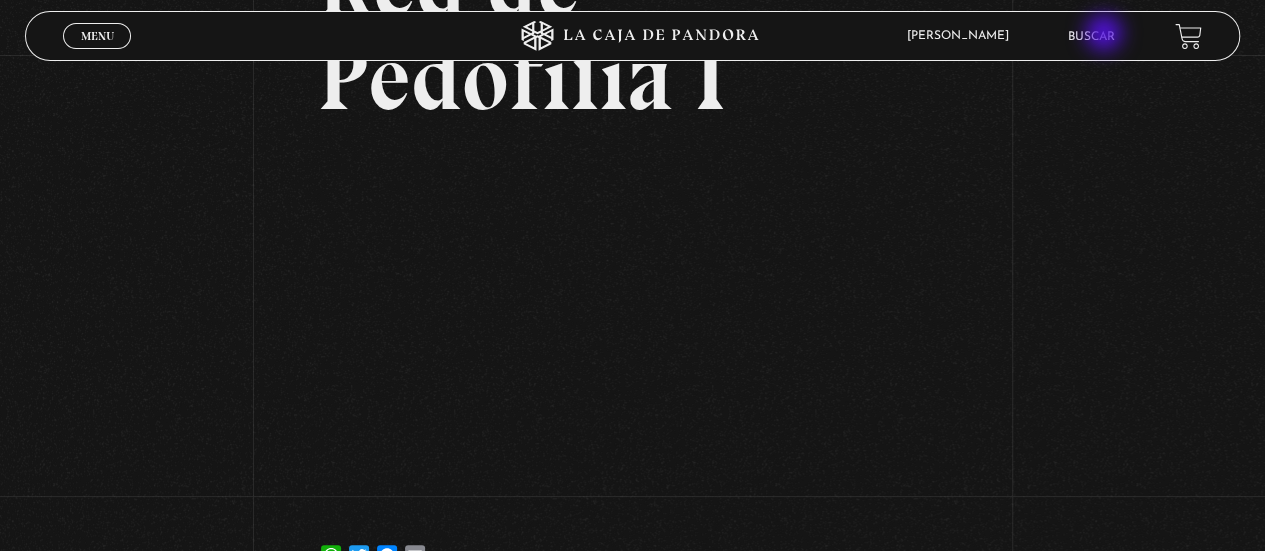click on "Buscar" at bounding box center (1091, 37) 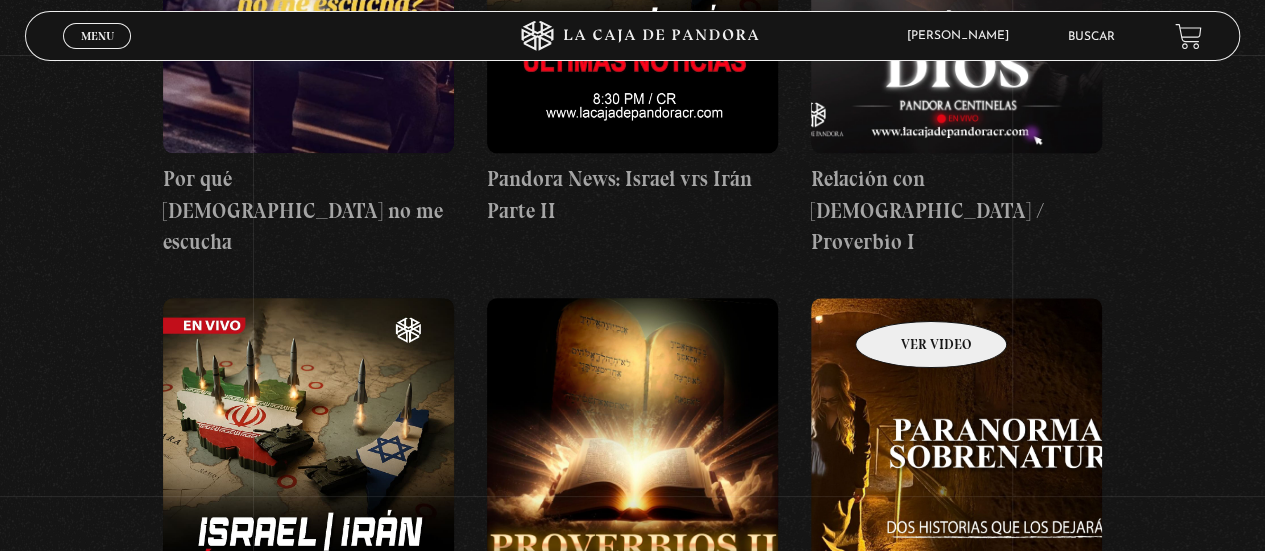 scroll, scrollTop: 1040, scrollLeft: 0, axis: vertical 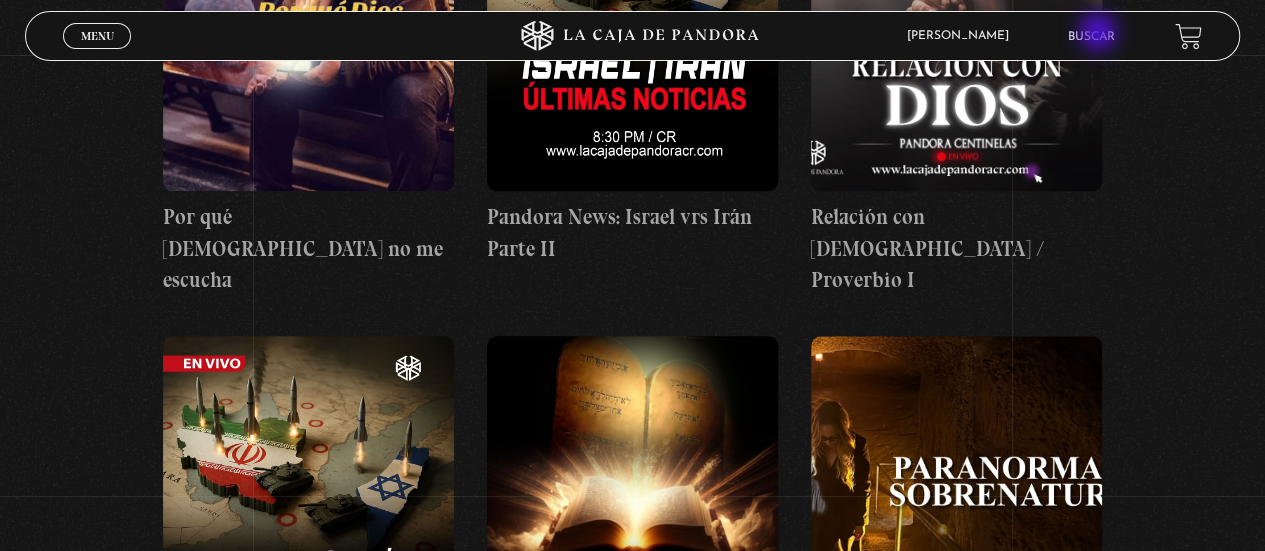 click on "Buscar" at bounding box center (1091, 37) 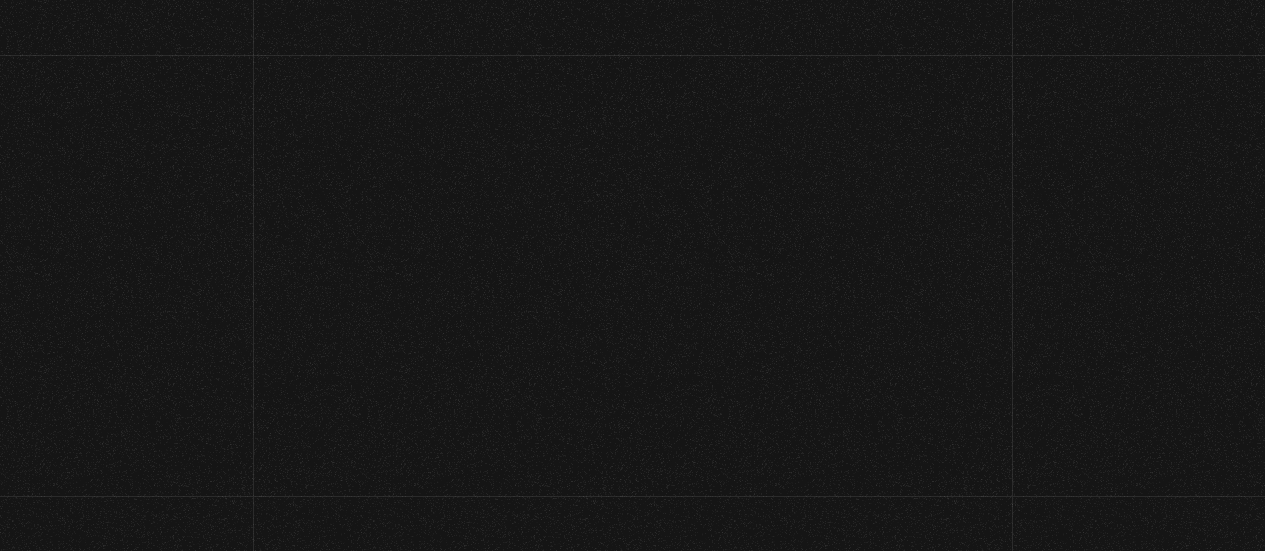 scroll, scrollTop: 0, scrollLeft: 0, axis: both 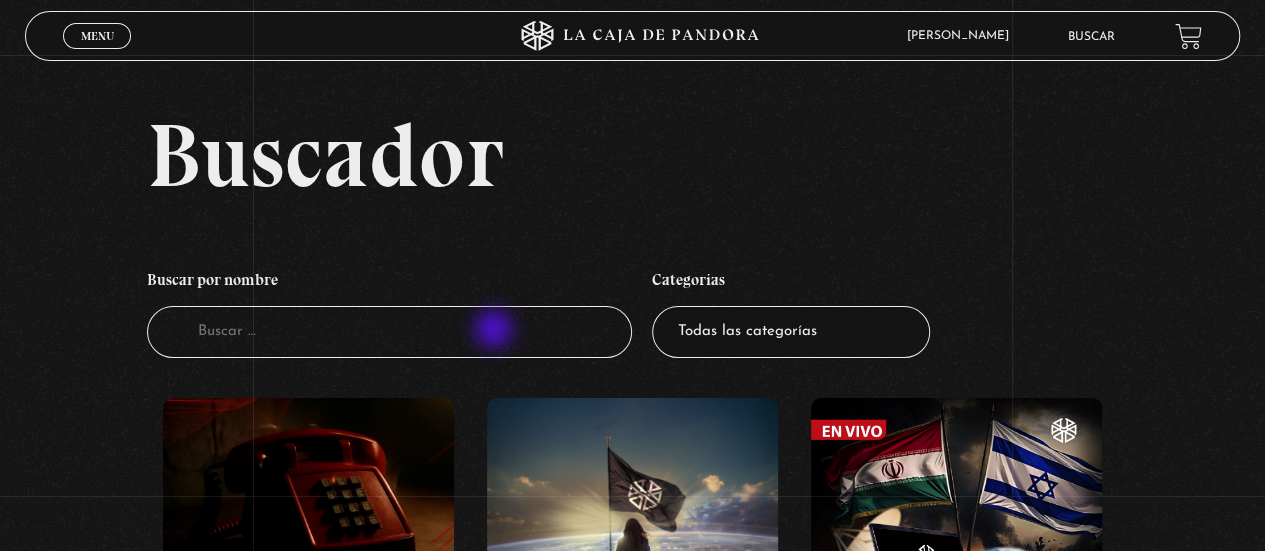 click on "Buscador" at bounding box center [390, 332] 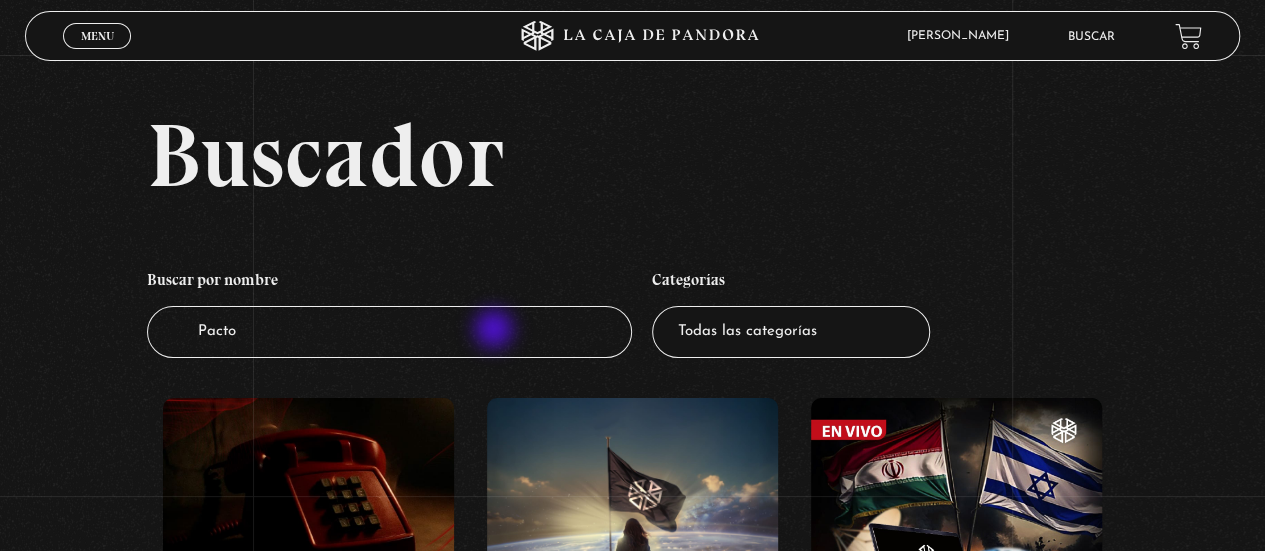 type on "Pactos" 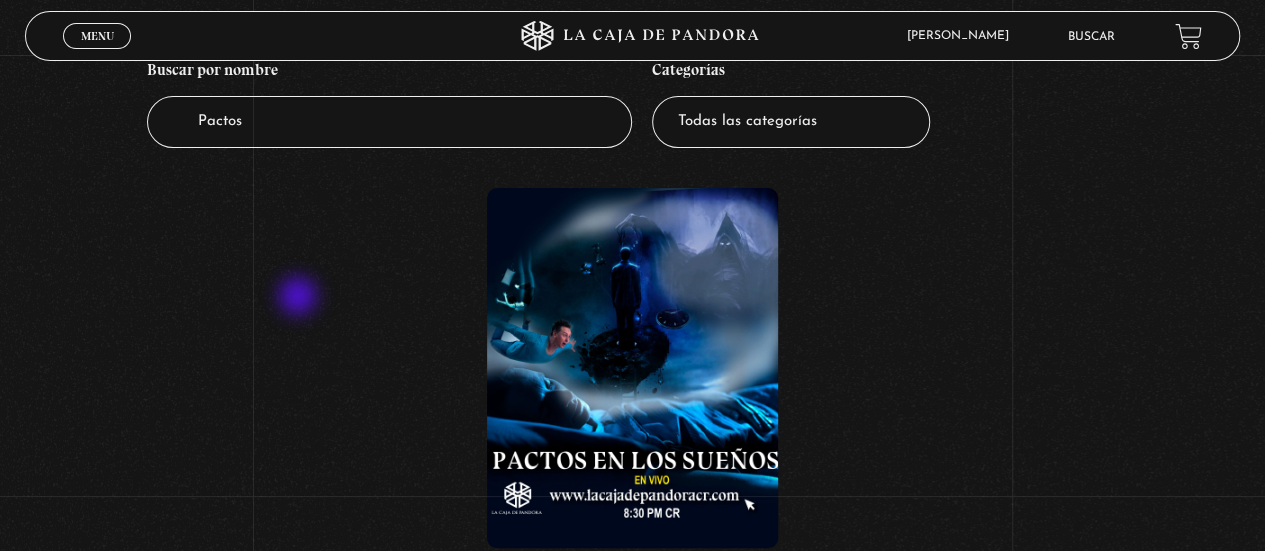 scroll, scrollTop: 80, scrollLeft: 0, axis: vertical 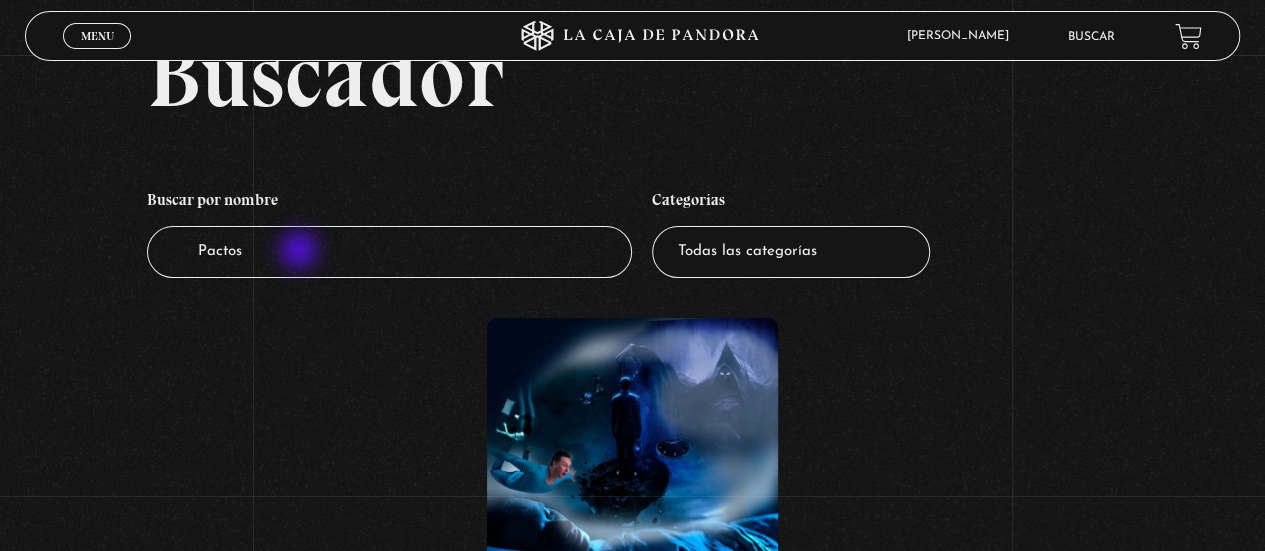 click on "Pactos" at bounding box center [390, 252] 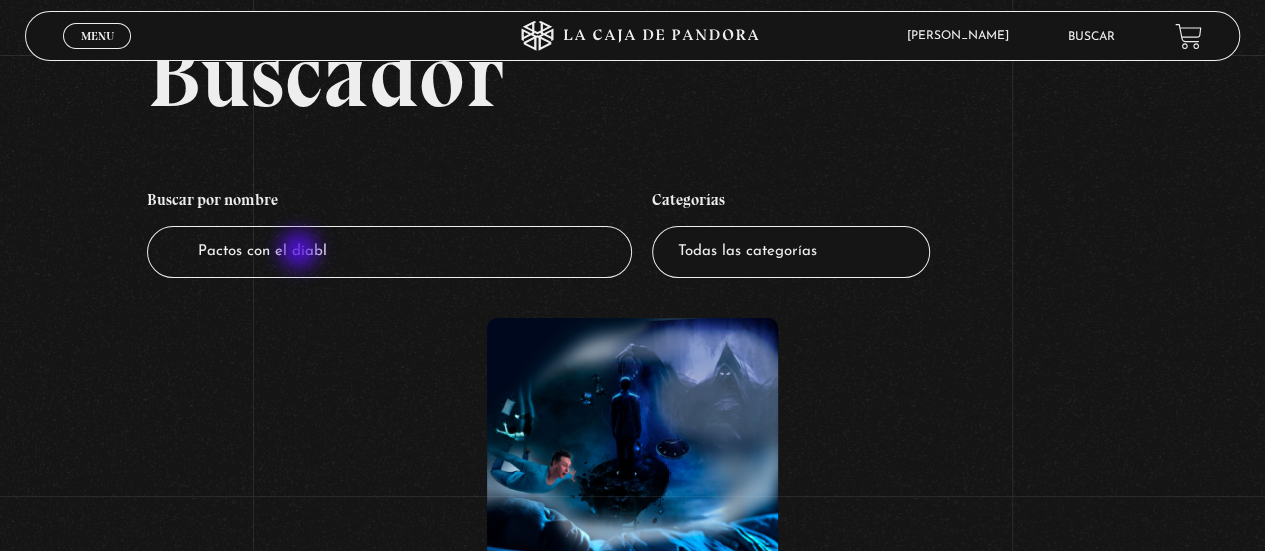 type on "Pactos con el diablo" 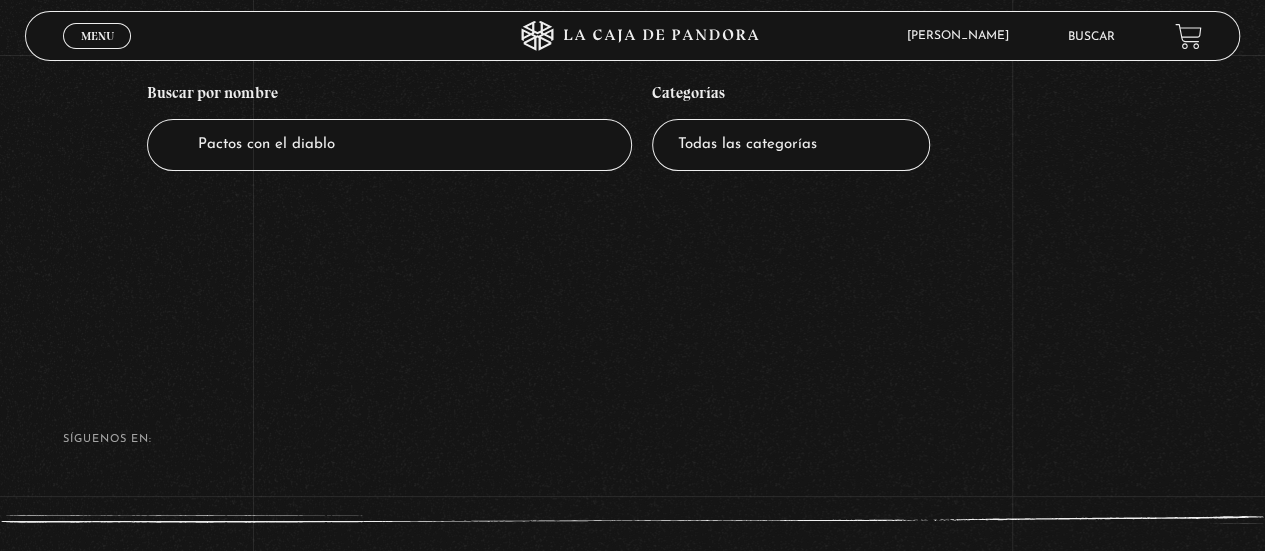 scroll, scrollTop: 161, scrollLeft: 0, axis: vertical 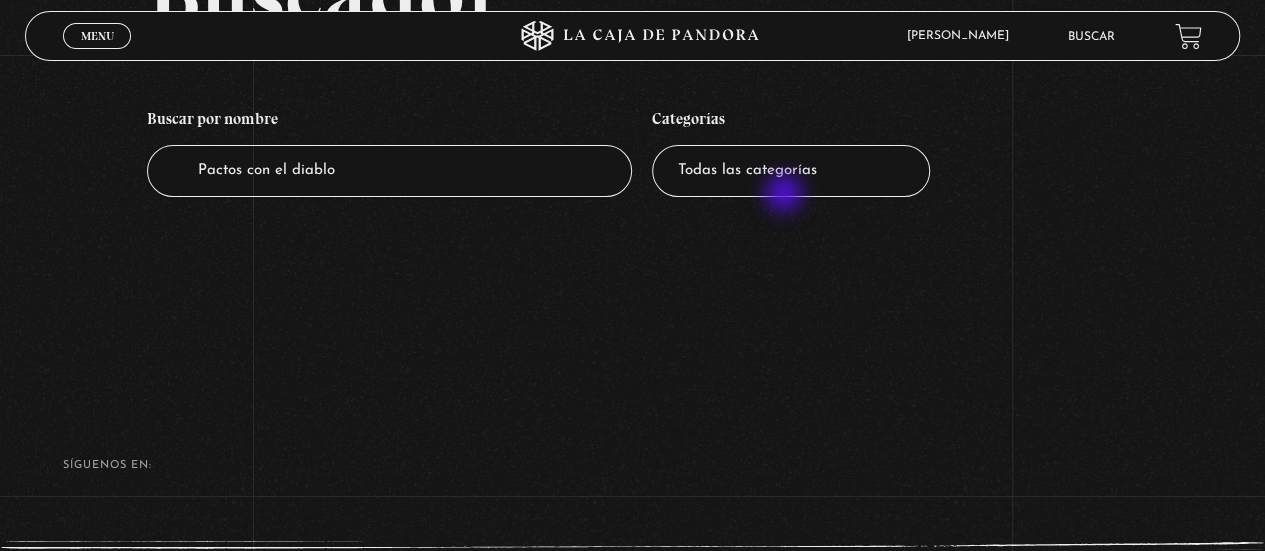 click on "Todas las categorías
11:11 Humanitario  (1)
Amo los [DATE]  (2)
Análisis de series y películas  (22)
Asesinos Seriales  (2)
Centinelas  (112)
Charlas  (8)
Entrevistas  (7)
Hacktivismo  (5)
Mercado  (1)
Mundo Espiritual  (20)
Nuevo Orden Mundial NWO  (79)
Pandora Bio  (24)
Pandora Prepper  (23)
Pandora Tour  (3)
Paranormal  (11)
Pastelería  (1)
Peligros en la web  (4)
Regulares  (1)
Teorías de Conspiración  (7)" at bounding box center (791, 171) 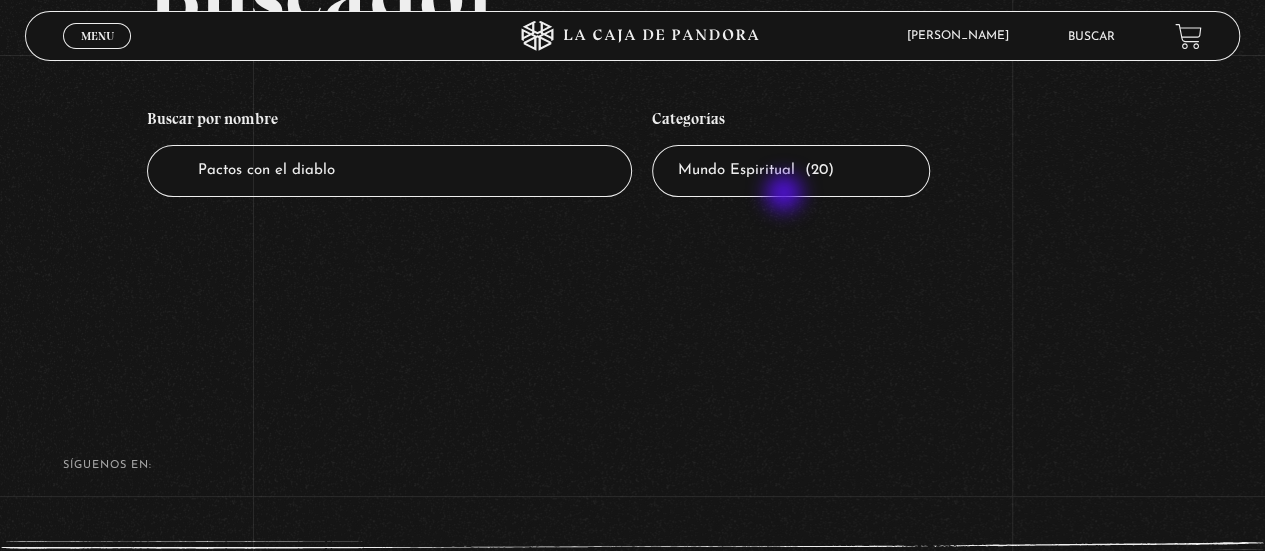 click on "Todas las categorías
11:11 Humanitario  (1)
Amo los [DATE]  (2)
Análisis de series y películas  (22)
Asesinos Seriales  (2)
Centinelas  (112)
Charlas  (8)
Entrevistas  (7)
Hacktivismo  (5)
Mercado  (1)
Mundo Espiritual  (20)
Nuevo Orden Mundial NWO  (79)
Pandora Bio  (24)
Pandora Prepper  (23)
Pandora Tour  (3)
Paranormal  (11)
Pastelería  (1)
Peligros en la web  (4)
Regulares  (1)
Teorías de Conspiración  (7)" at bounding box center (791, 171) 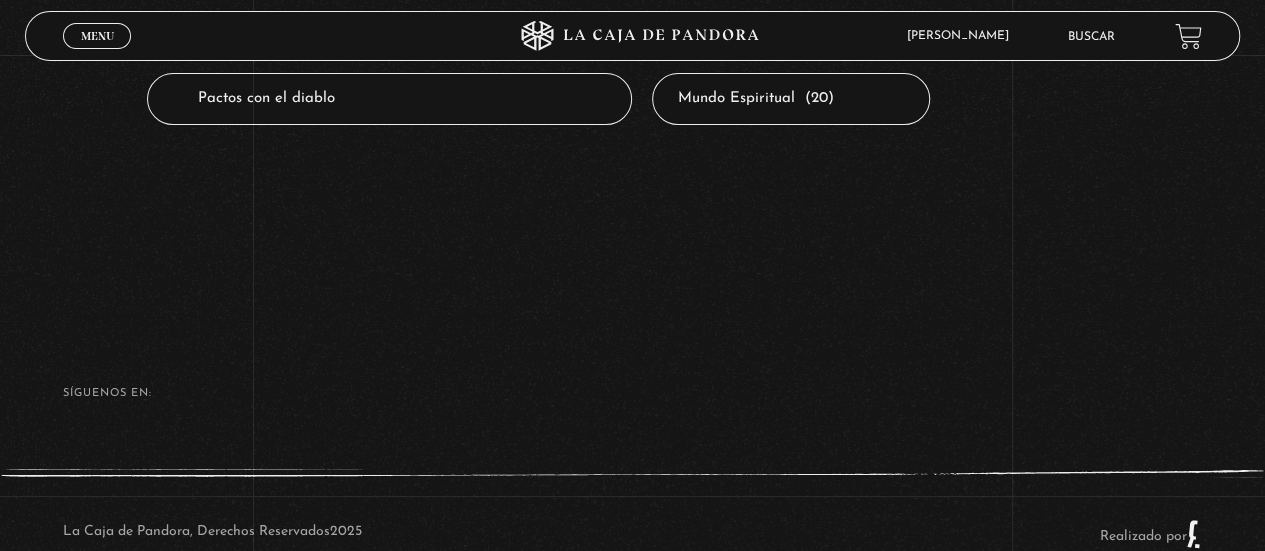 scroll, scrollTop: 281, scrollLeft: 0, axis: vertical 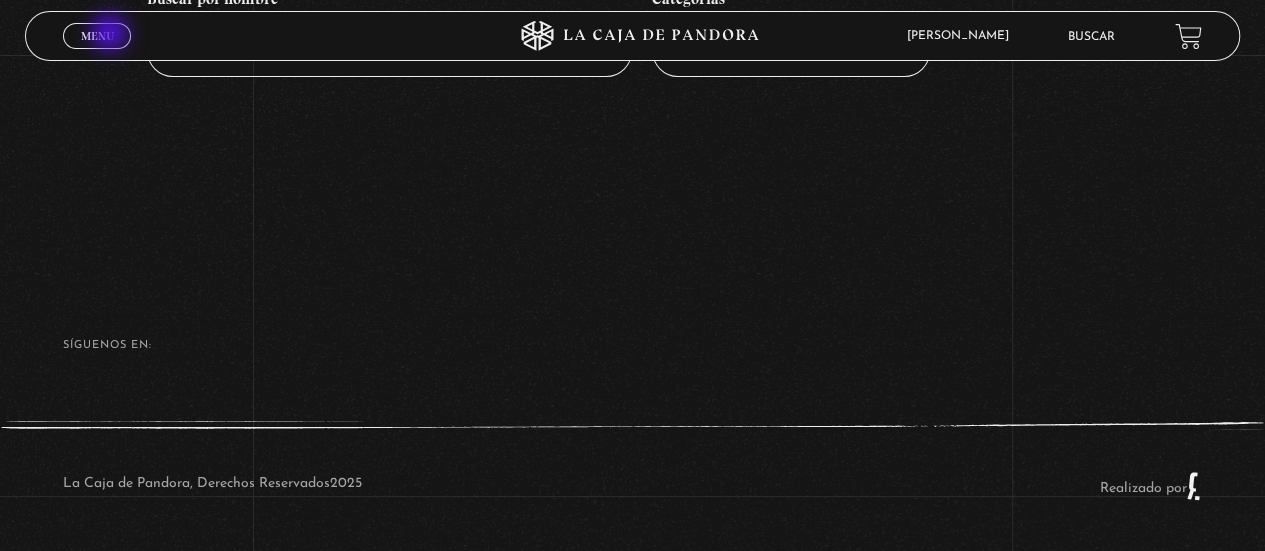 click on "Menu" at bounding box center [97, 36] 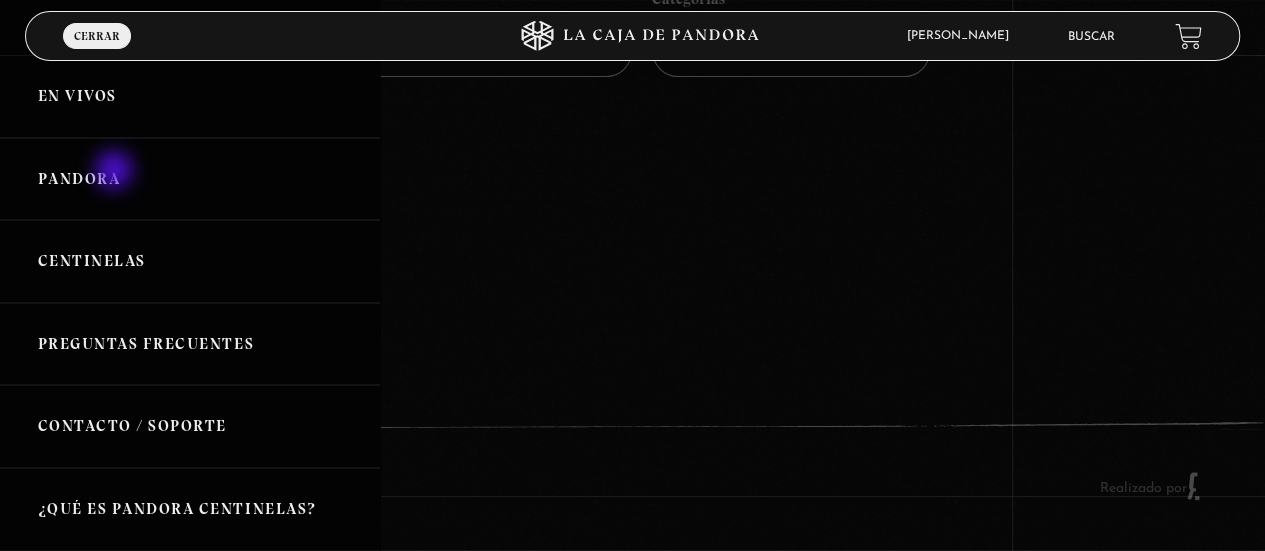 click on "Pandora" at bounding box center (190, 179) 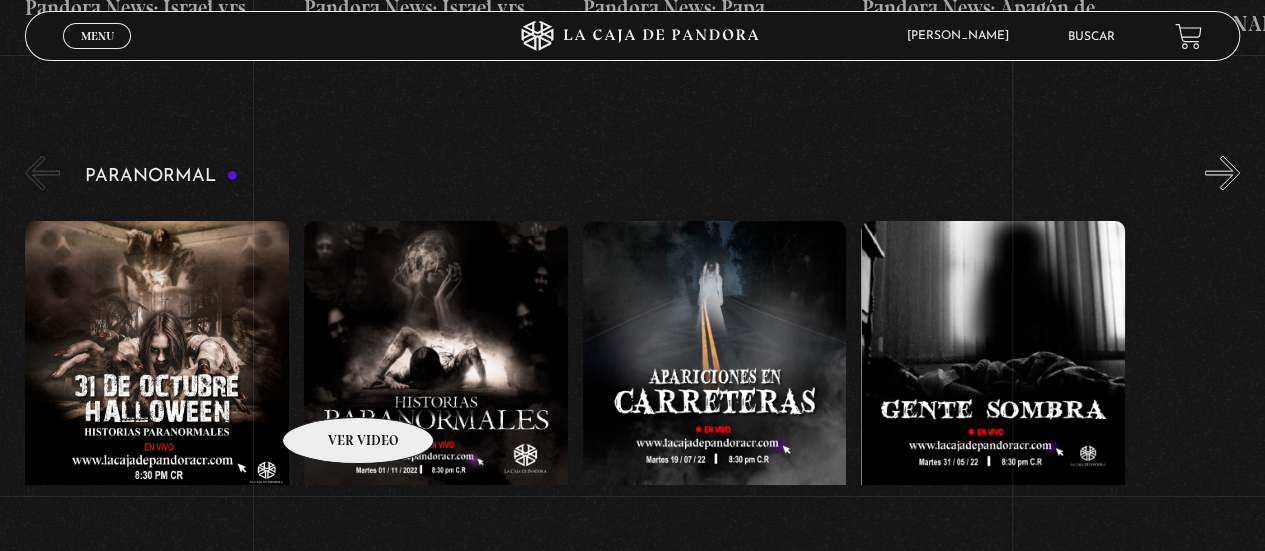 scroll, scrollTop: 2000, scrollLeft: 0, axis: vertical 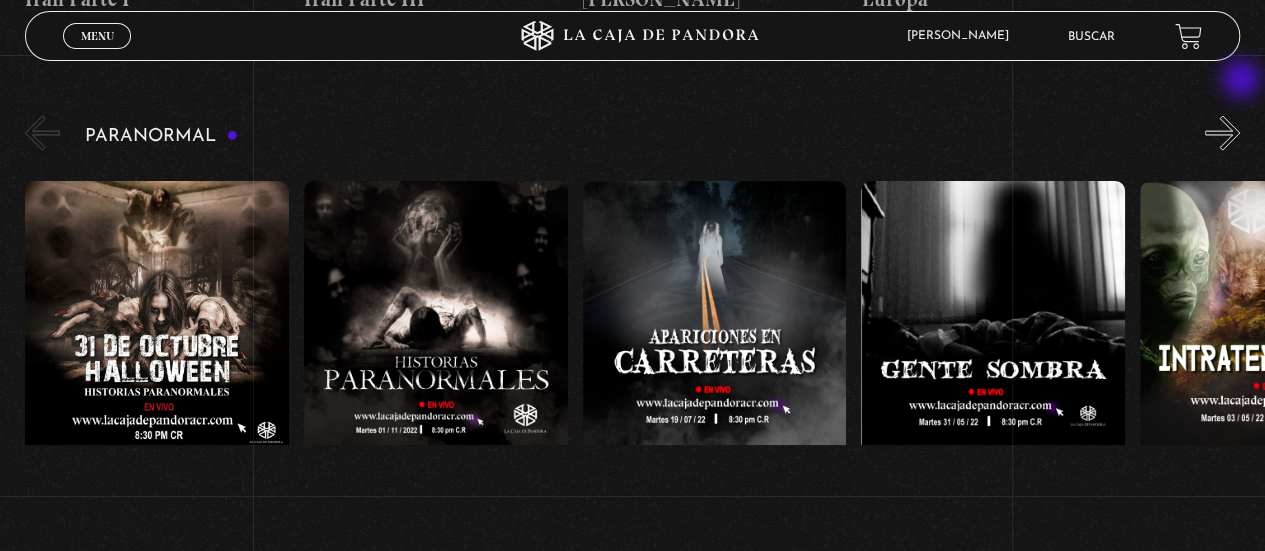 click on "»" at bounding box center (1222, 133) 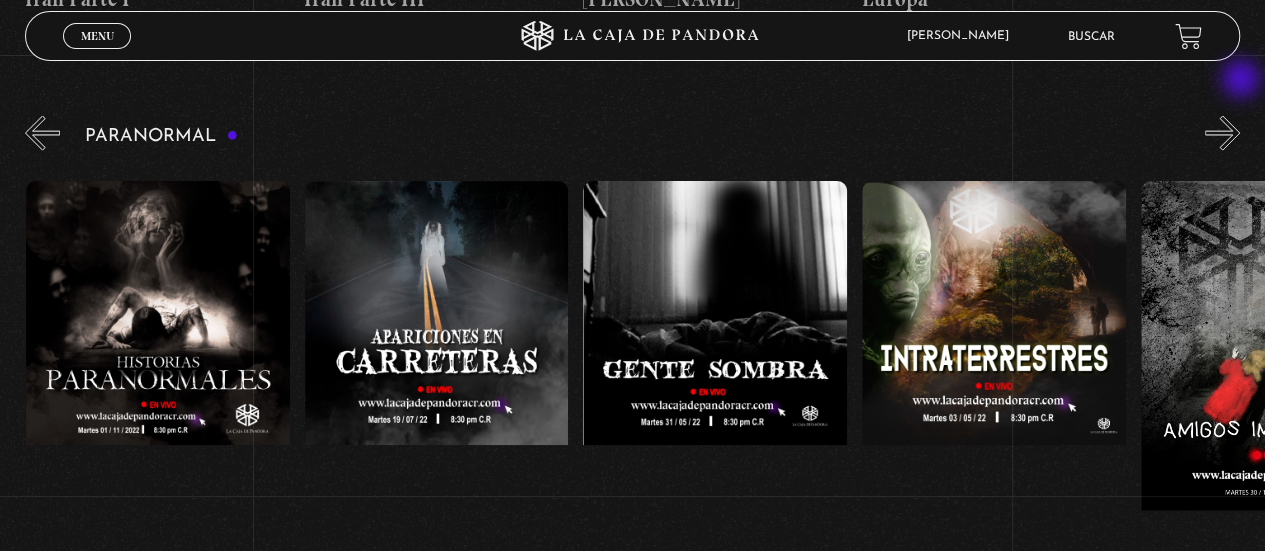 click on "»" at bounding box center (1222, 133) 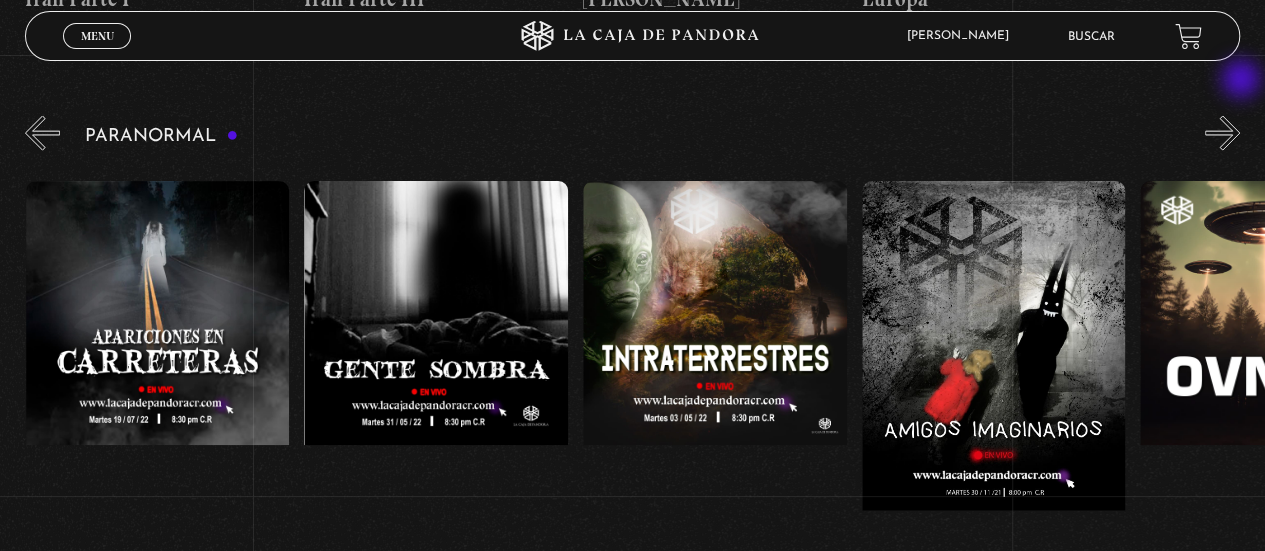 click on "»" at bounding box center (1222, 133) 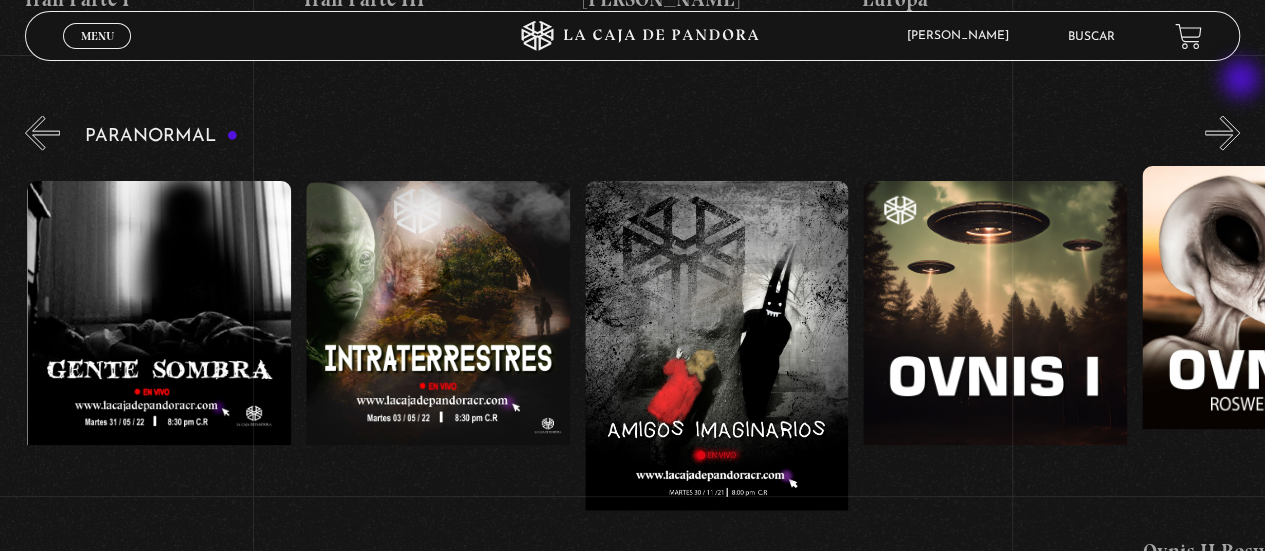 click on "»" at bounding box center [1222, 133] 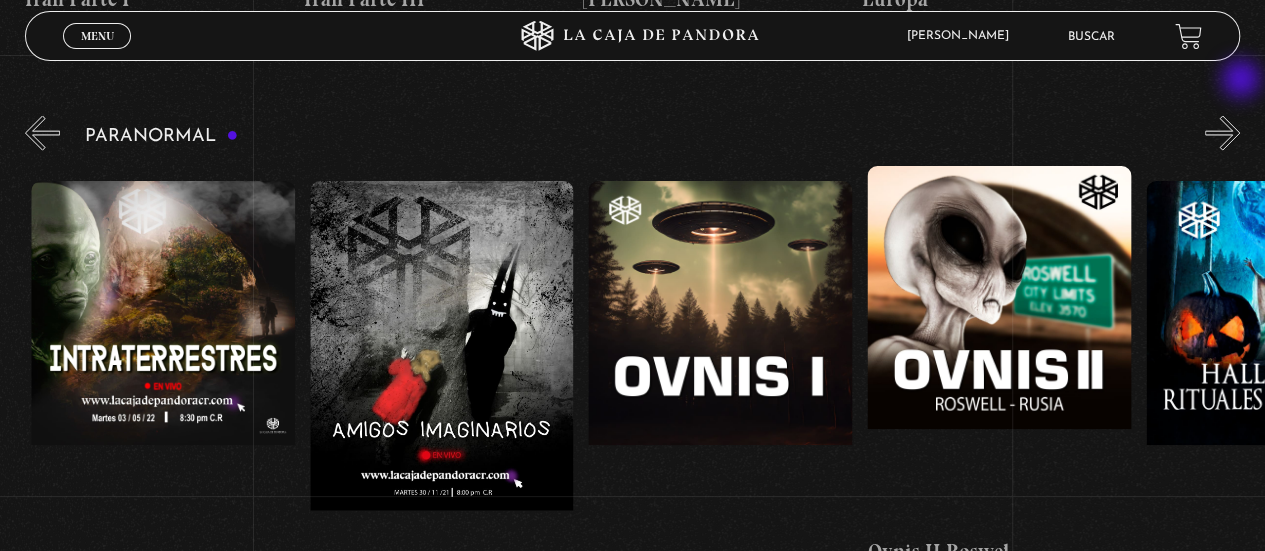 click on "»" at bounding box center (1222, 133) 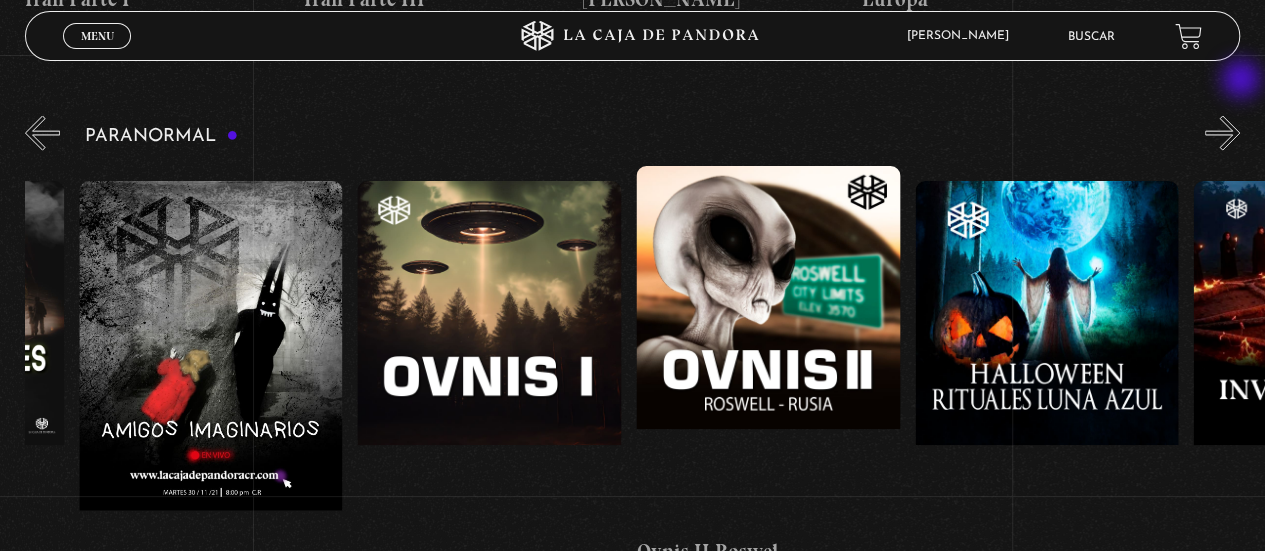 click on "»" at bounding box center [1222, 133] 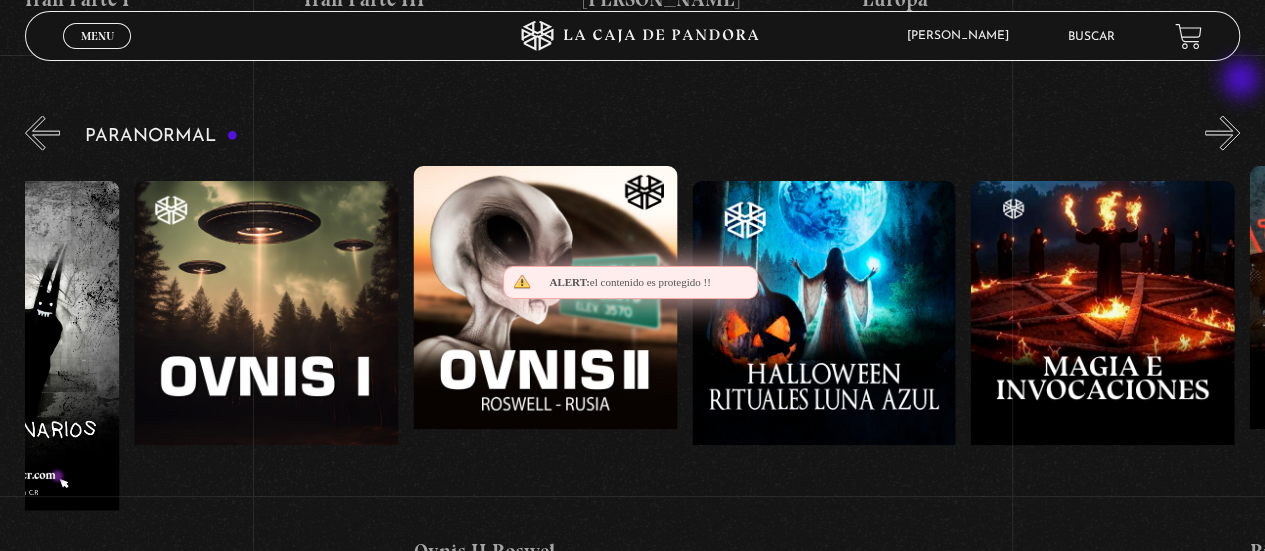 click on "»" at bounding box center [1222, 133] 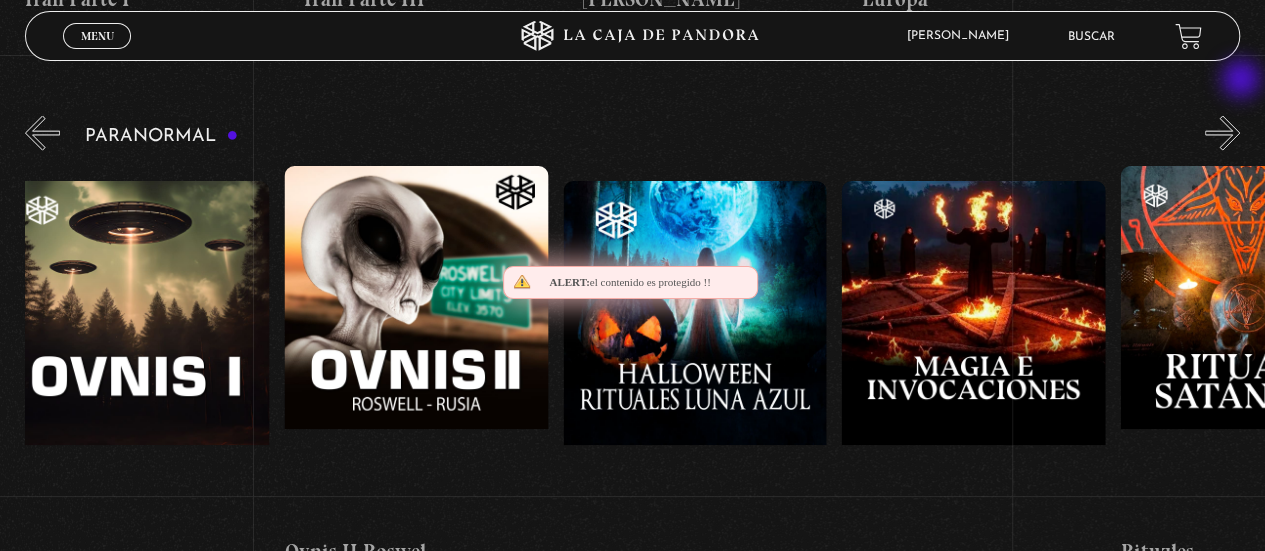 click on "»" at bounding box center [1222, 133] 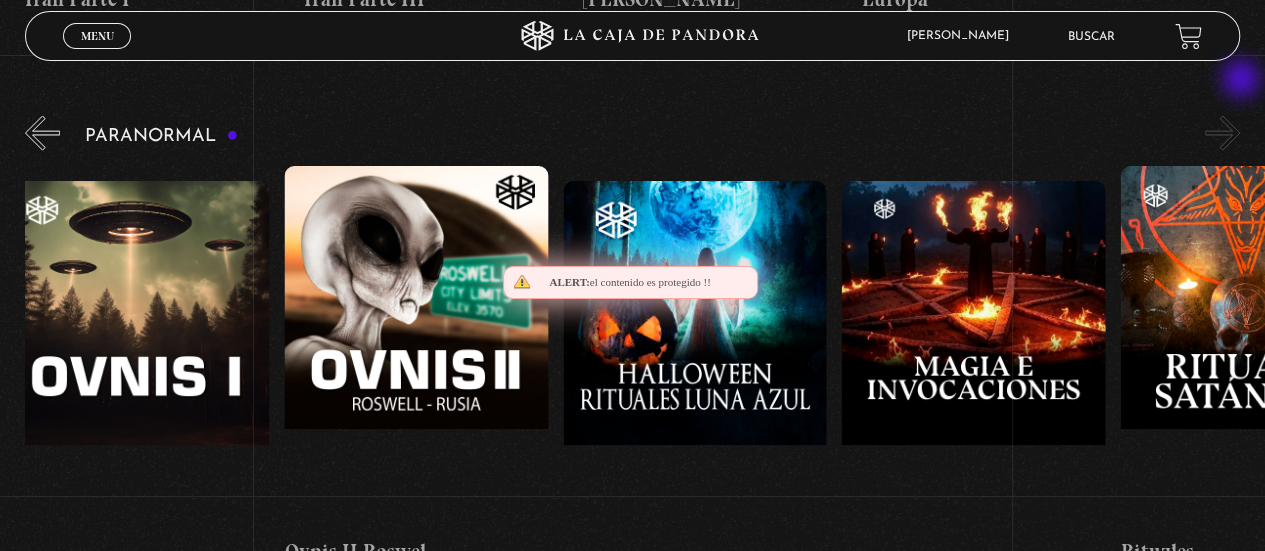 scroll, scrollTop: 0, scrollLeft: 1810, axis: horizontal 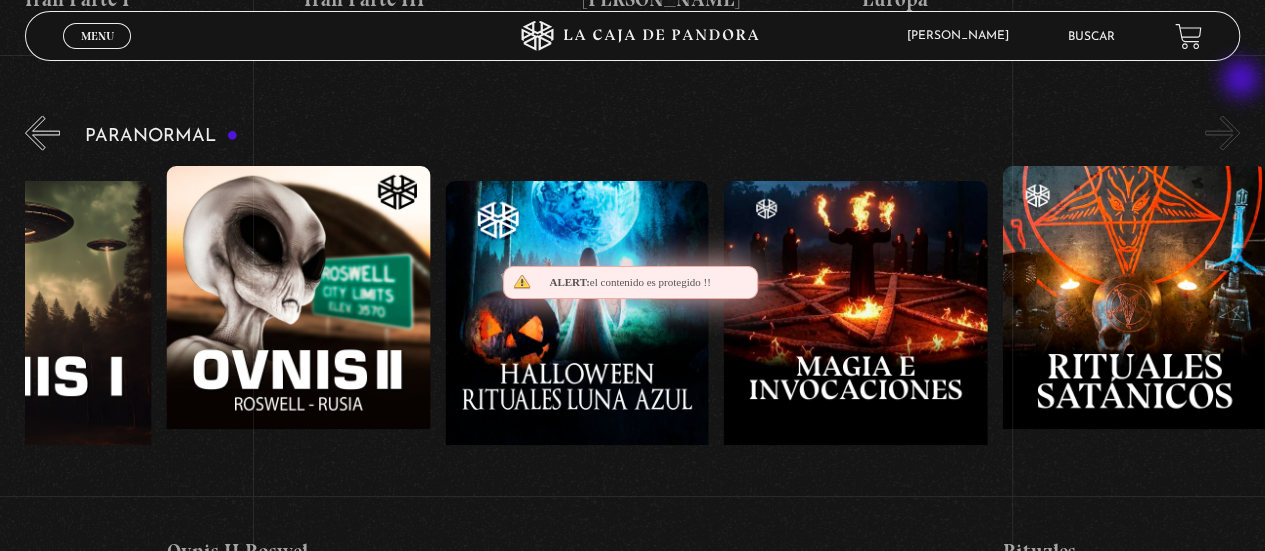 click on "»" at bounding box center [1222, 133] 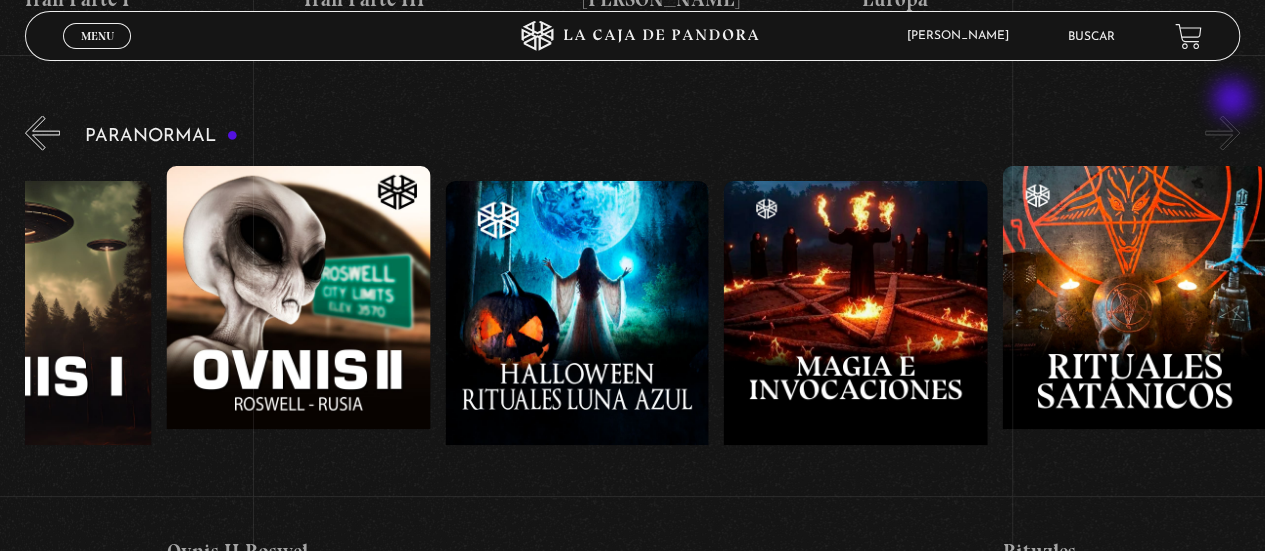 click on "»" at bounding box center (1222, 133) 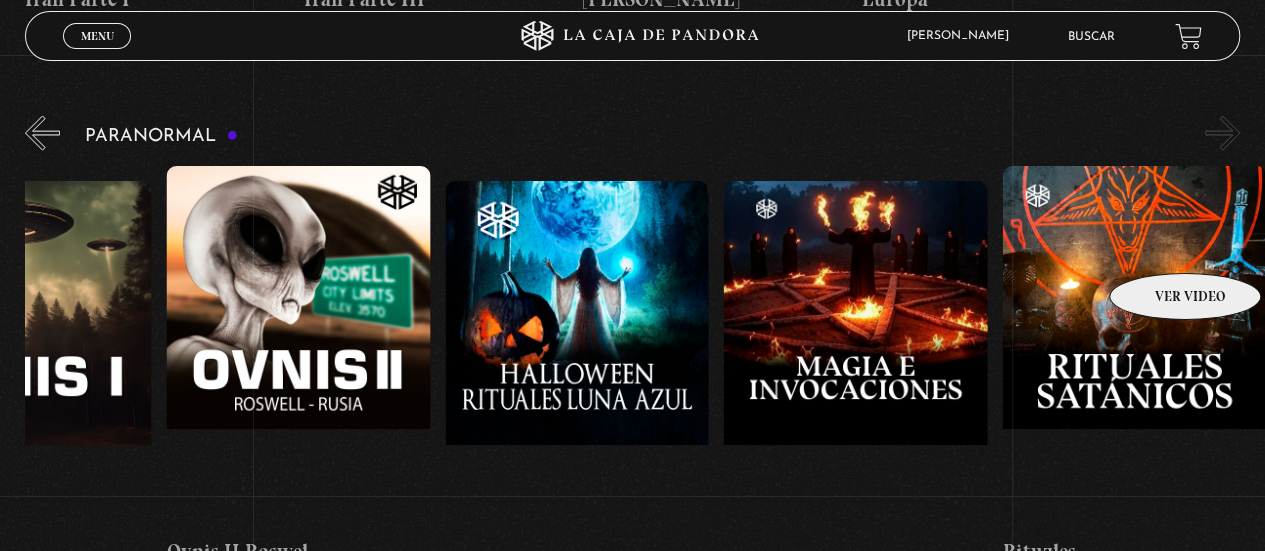 click at bounding box center (1134, 346) 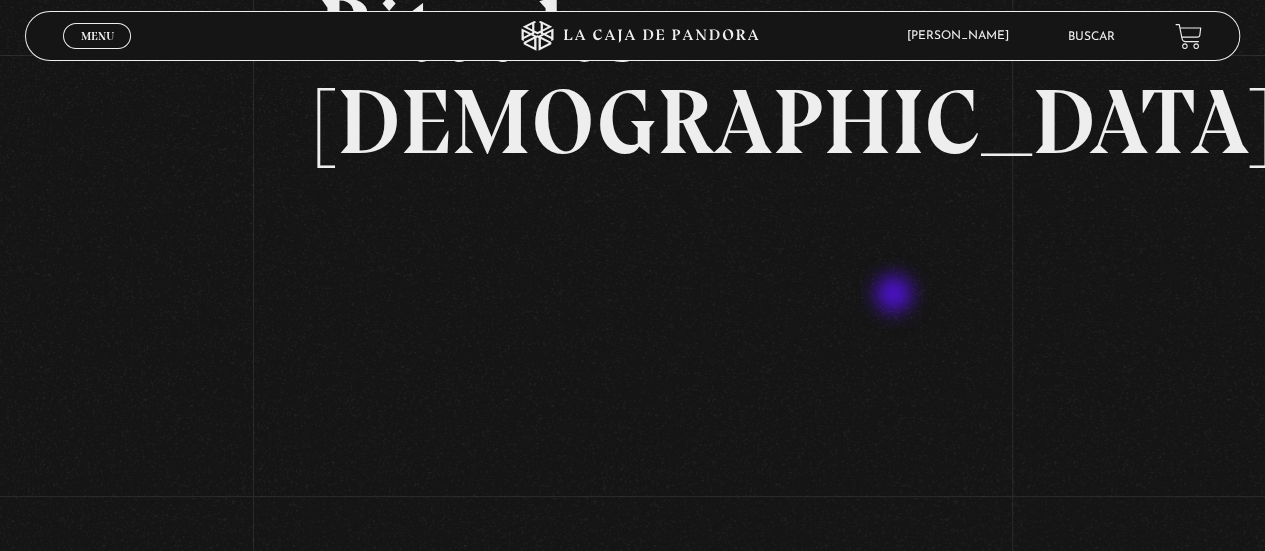 scroll, scrollTop: 360, scrollLeft: 0, axis: vertical 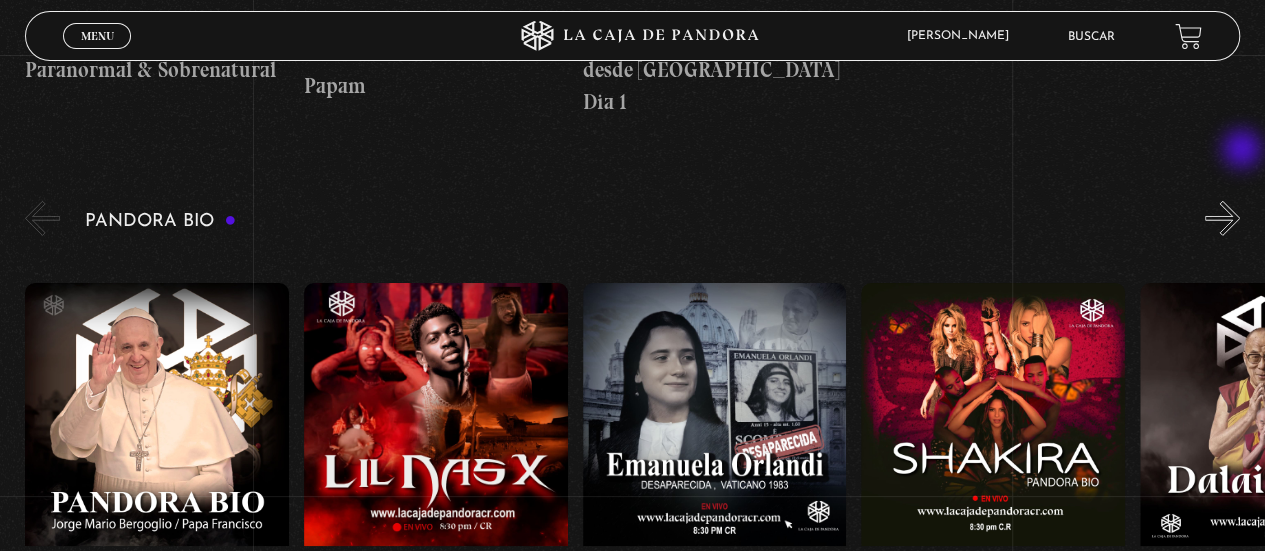 click on "»" at bounding box center (1222, 218) 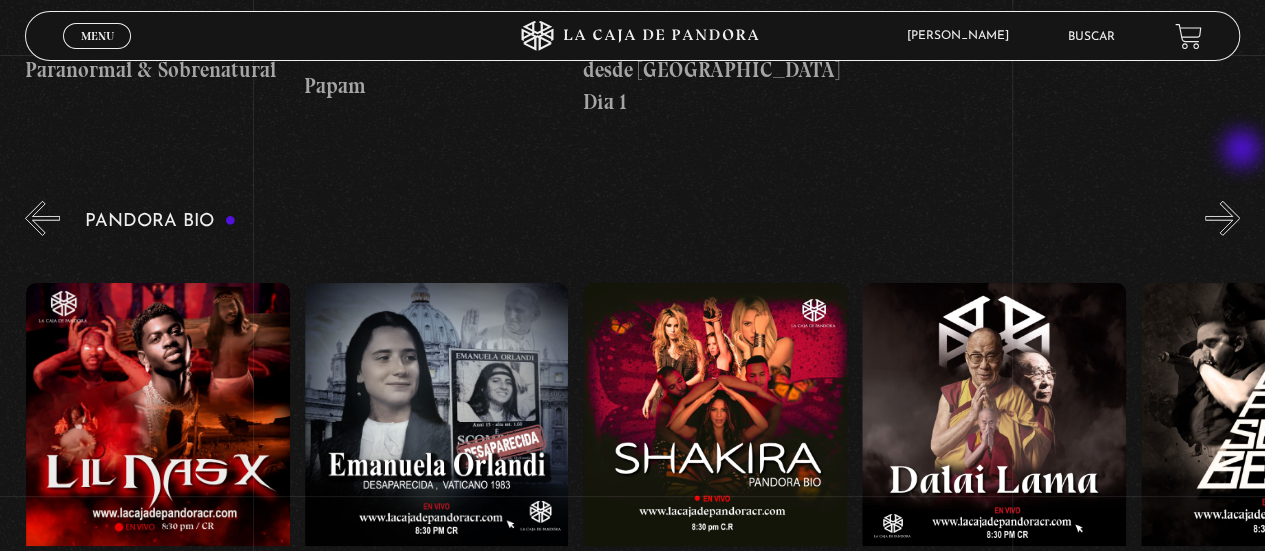 click on "»" at bounding box center (1222, 218) 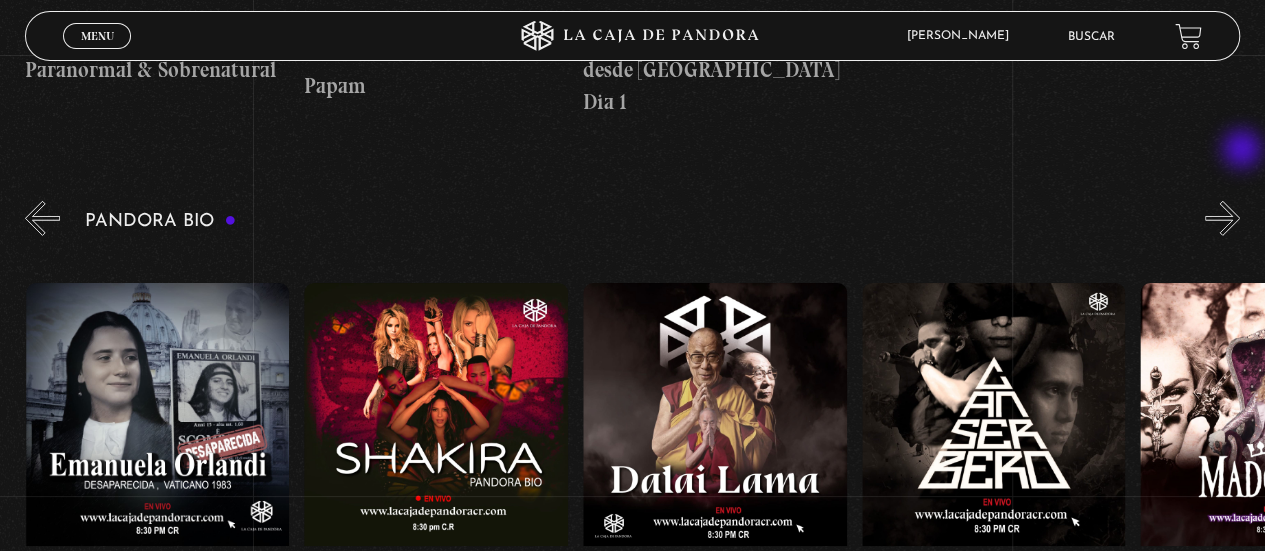 click on "»" at bounding box center (1222, 218) 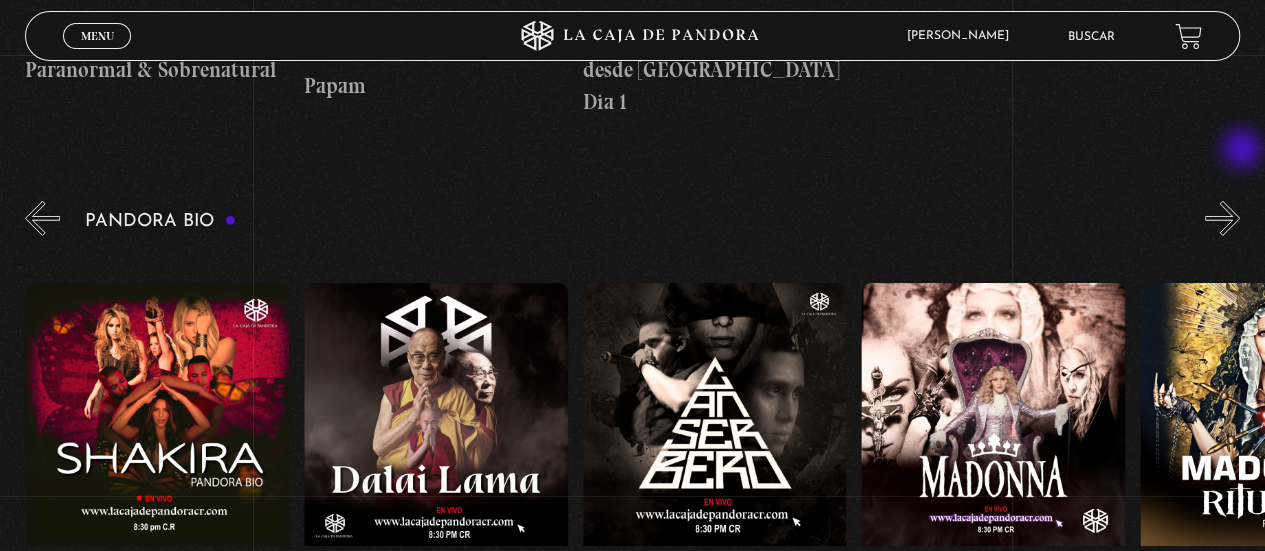 click on "»" at bounding box center [1222, 218] 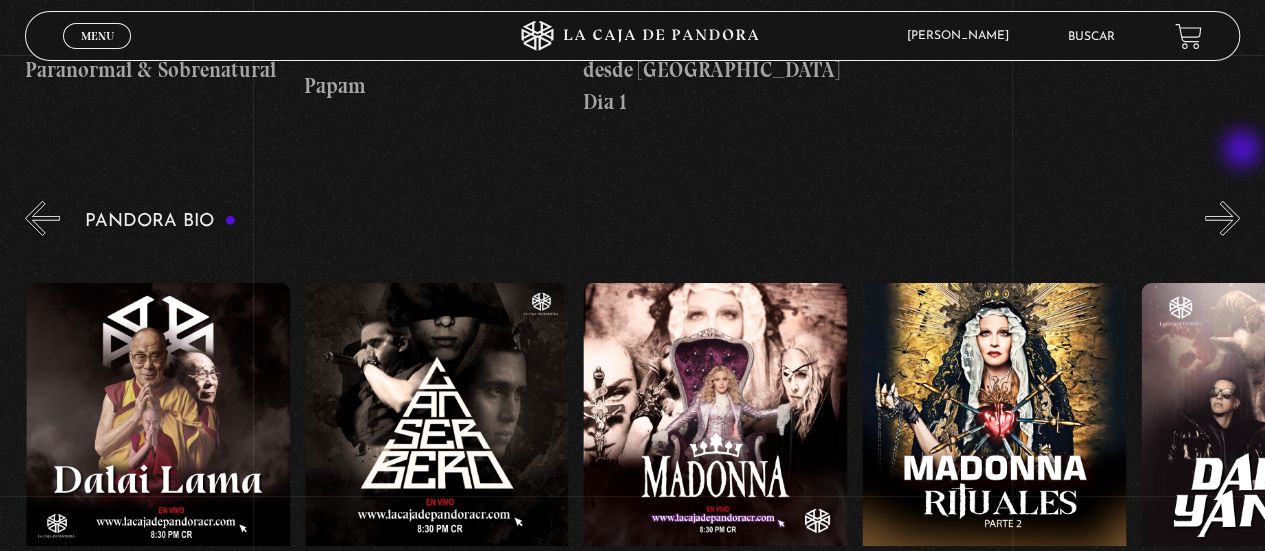 click on "»" at bounding box center (1222, 218) 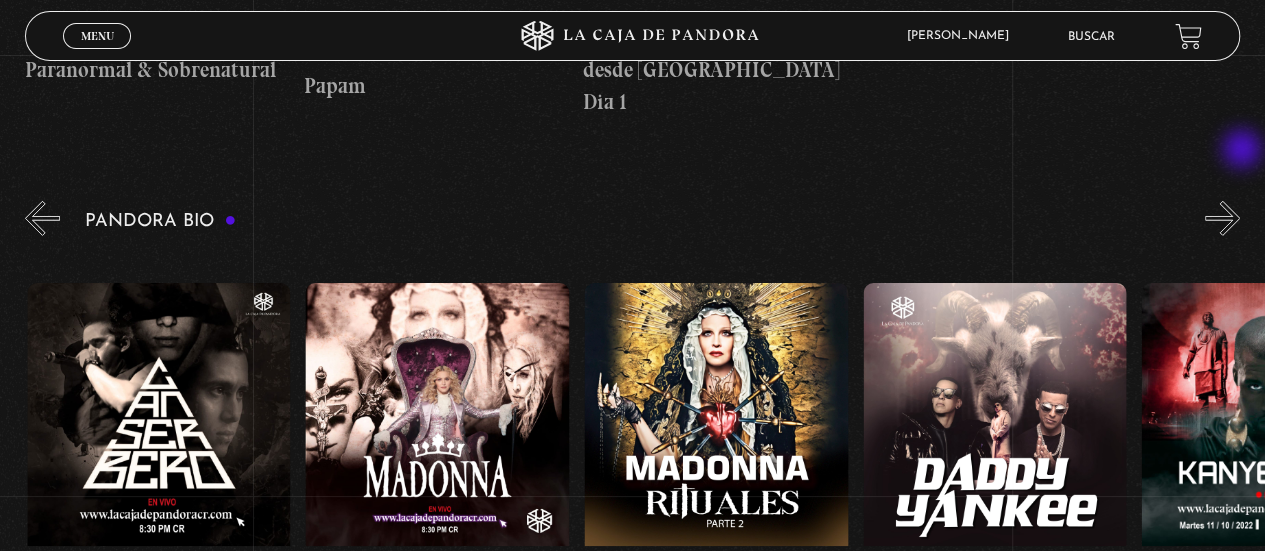 click on "»" at bounding box center (1222, 218) 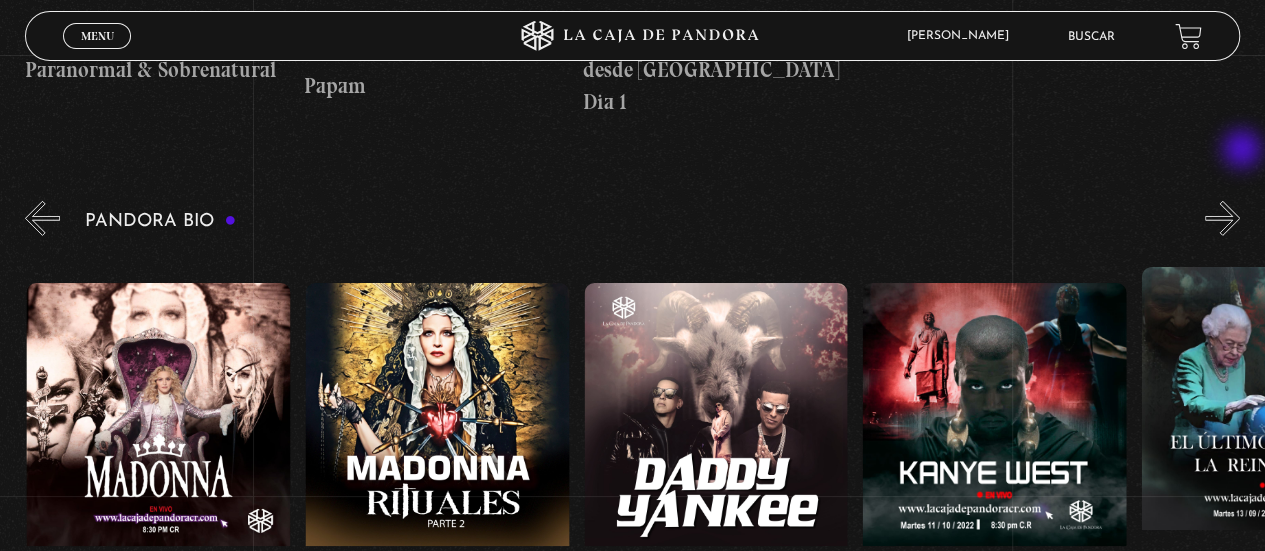 click on "»" at bounding box center (1222, 218) 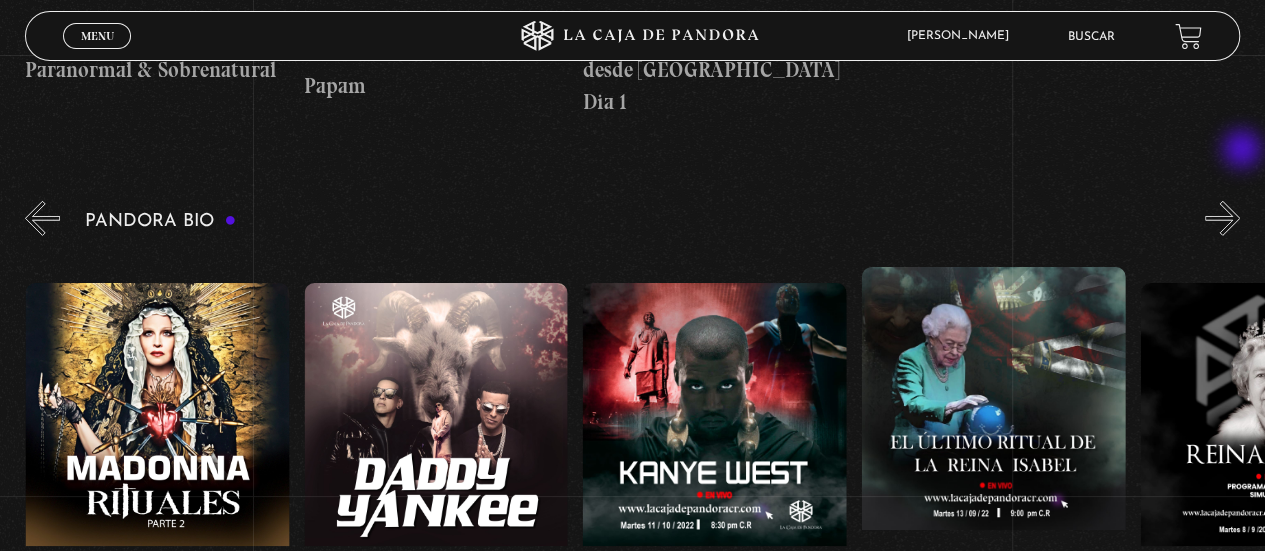 click on "»" at bounding box center (1222, 218) 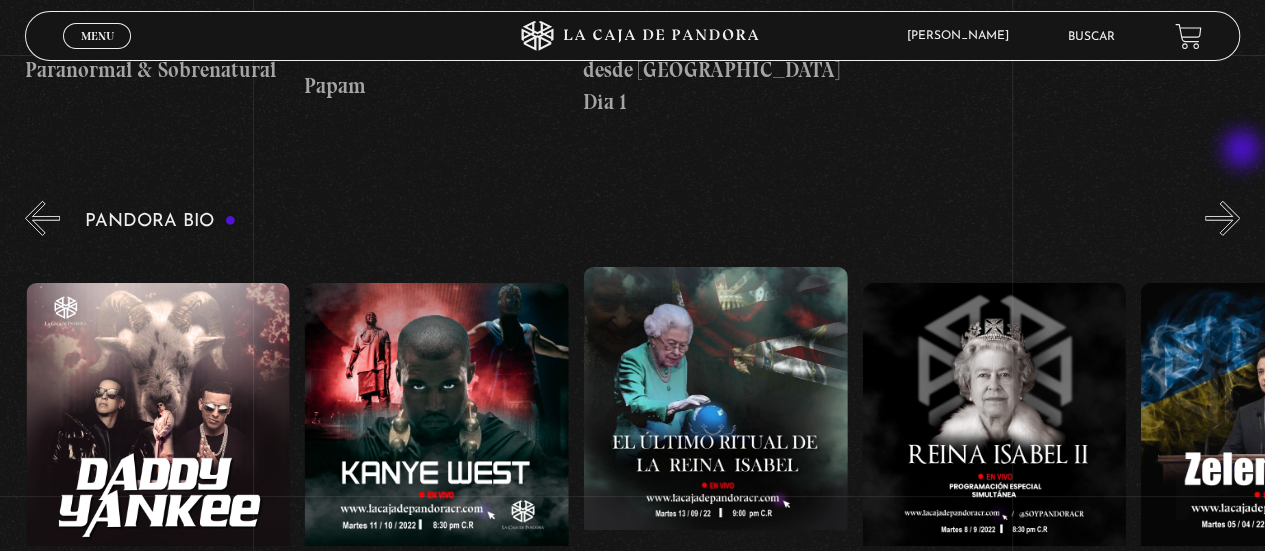 scroll, scrollTop: 0, scrollLeft: 2229, axis: horizontal 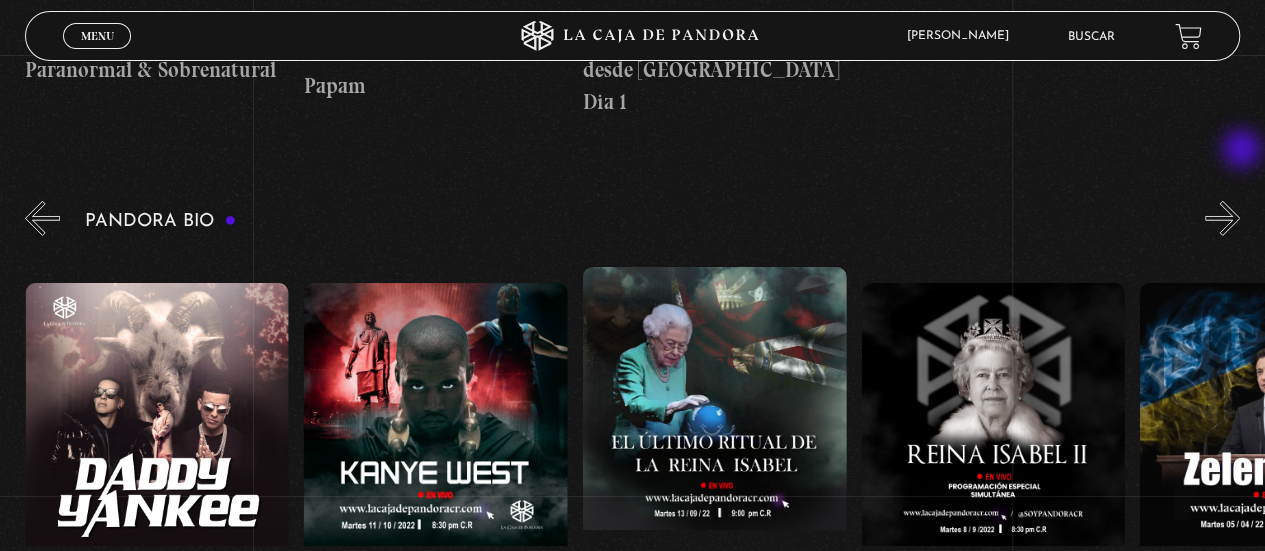 click on "»" at bounding box center (1222, 218) 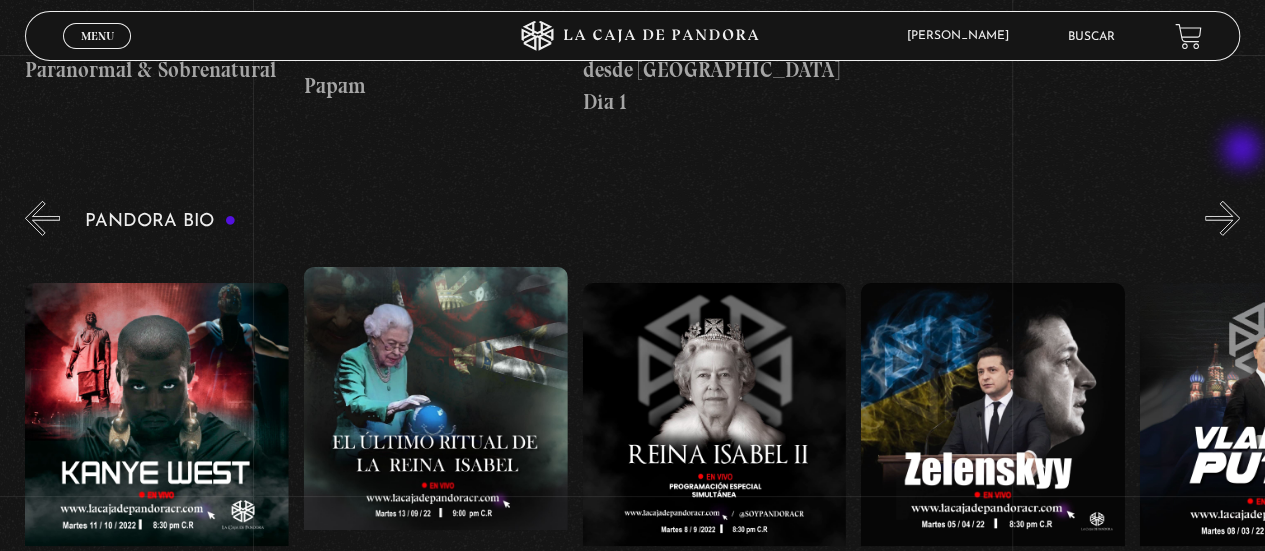 click on "»" at bounding box center (1222, 218) 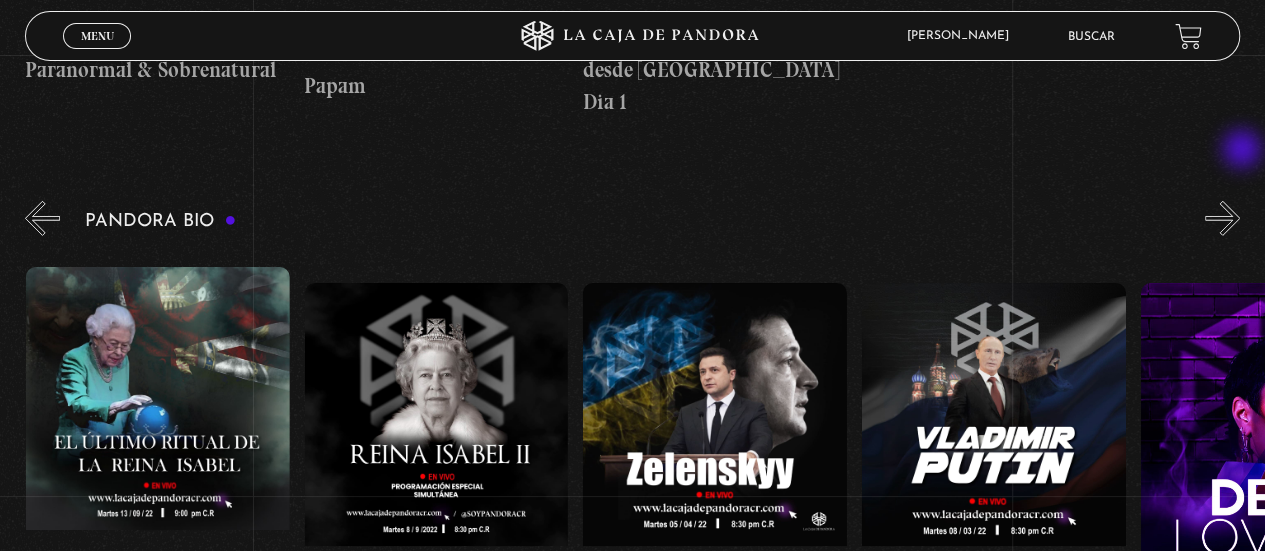 click on "»" at bounding box center (1222, 218) 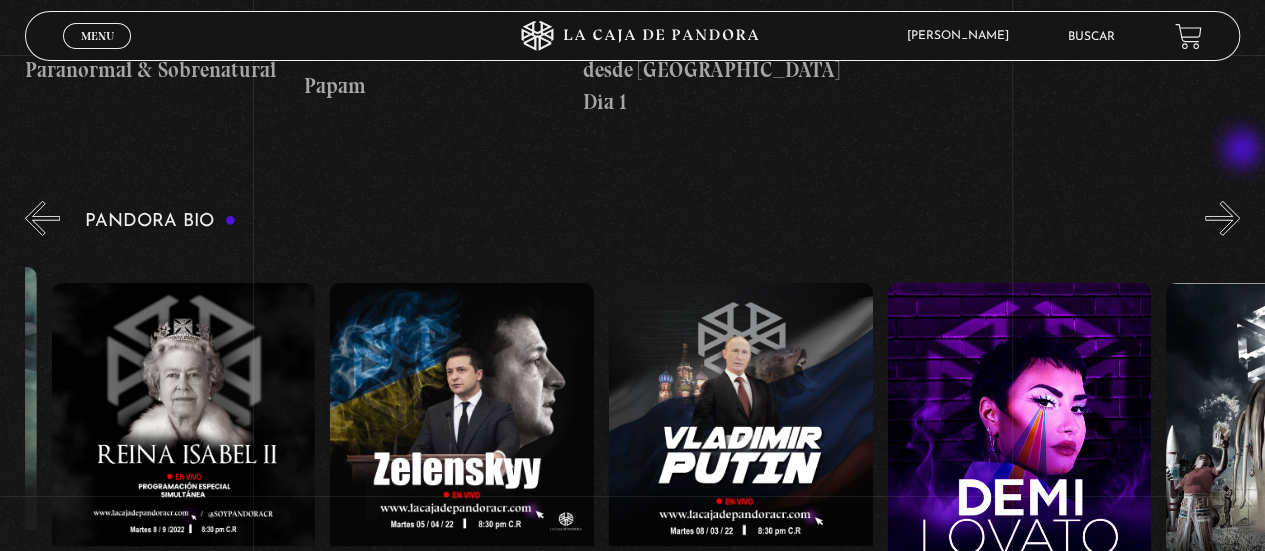 click on "»" at bounding box center (1222, 218) 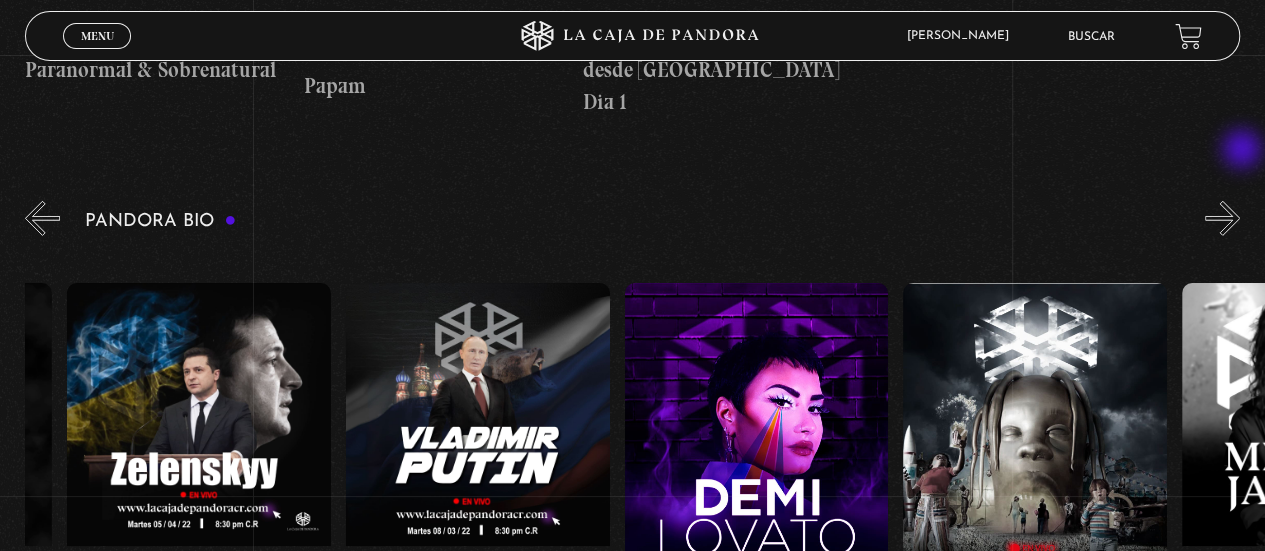 click on "»" at bounding box center [1222, 218] 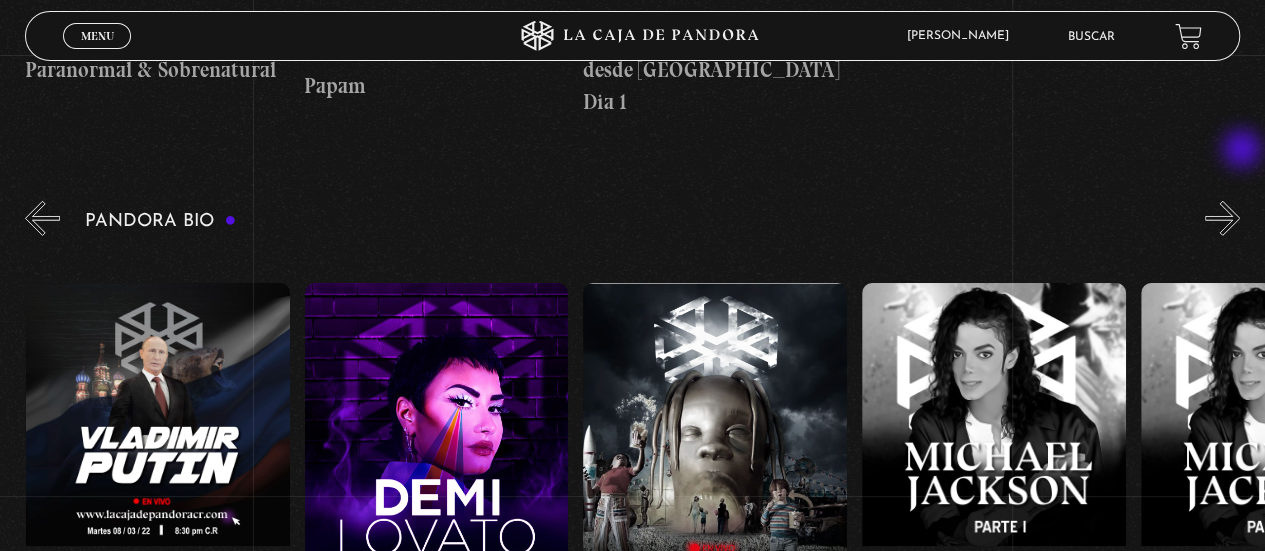 scroll, scrollTop: 0, scrollLeft: 3622, axis: horizontal 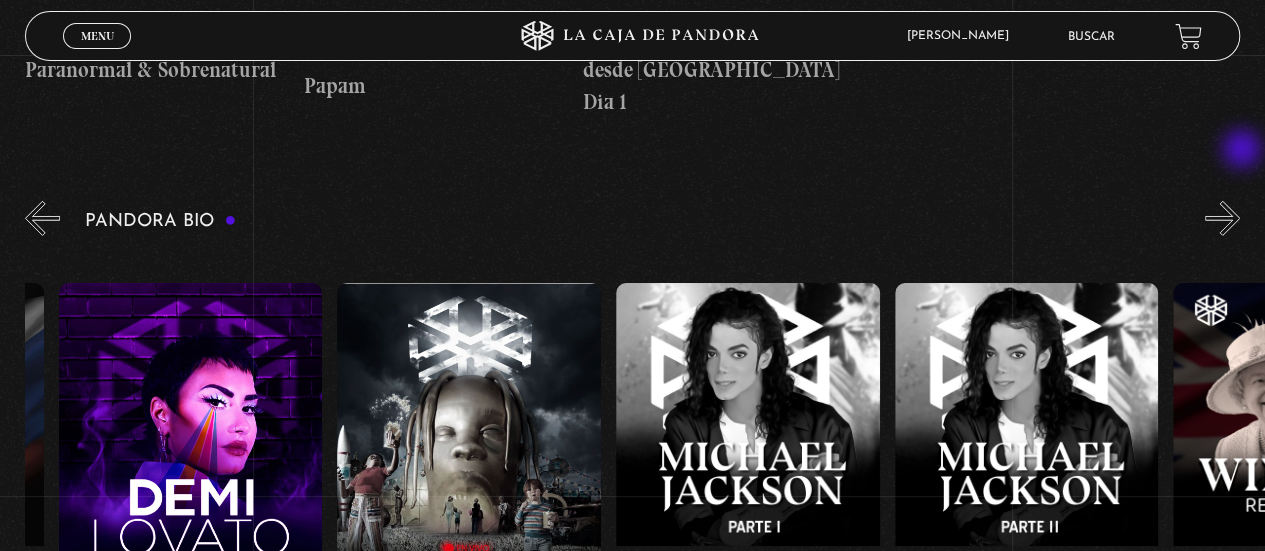 click on "»" at bounding box center [1222, 218] 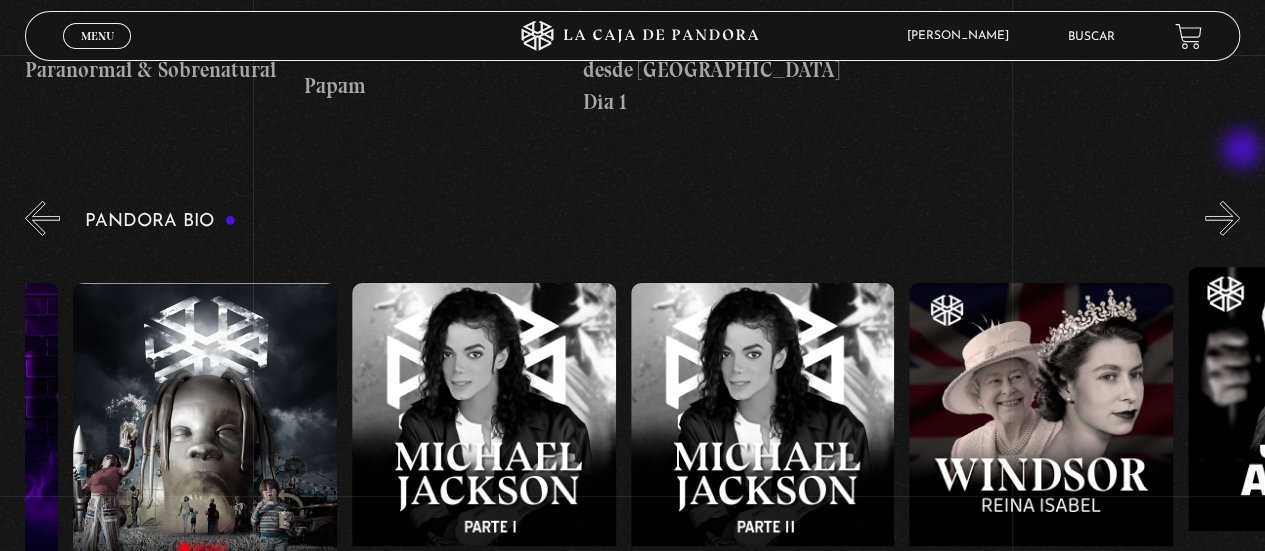 click on "»" at bounding box center [1222, 218] 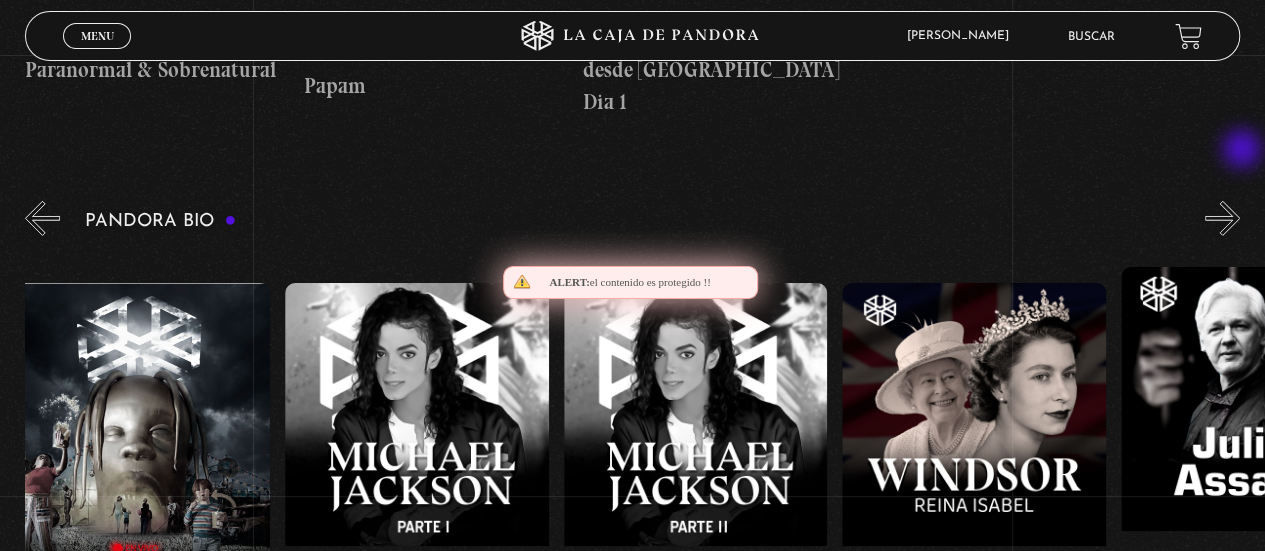 click on "»" at bounding box center (1222, 218) 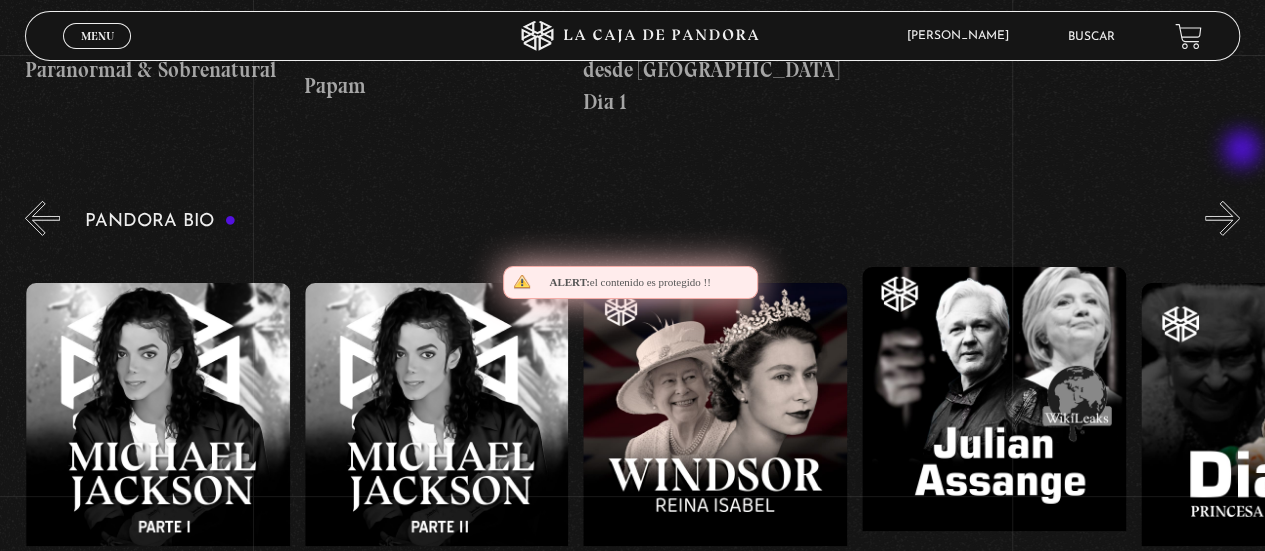 click on "»" at bounding box center [1222, 218] 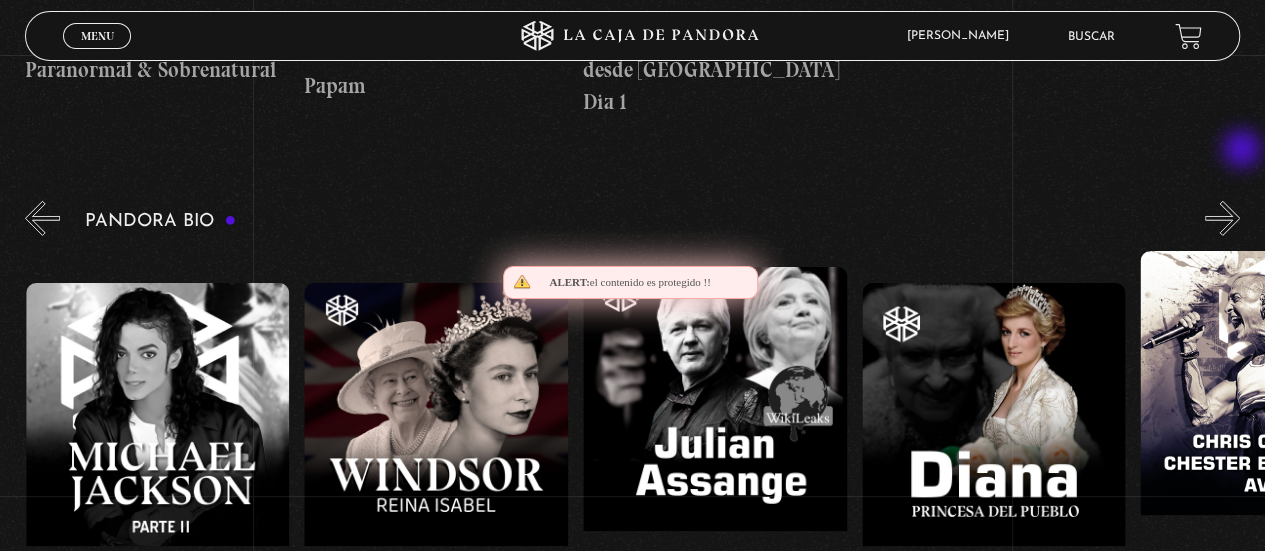 click on "»" at bounding box center (1222, 218) 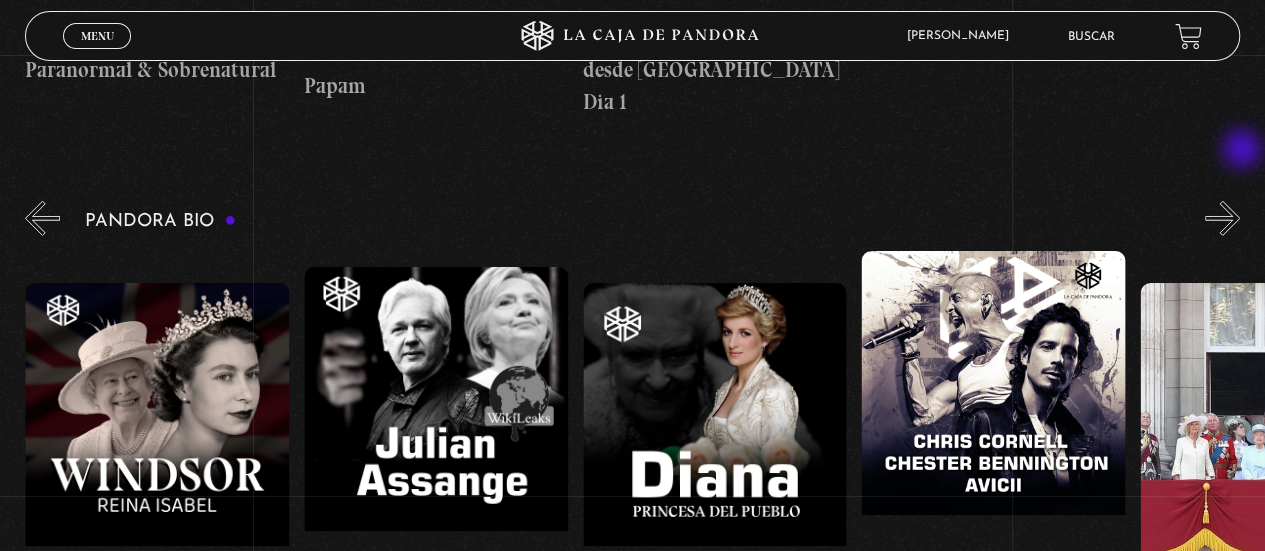 click on "»" at bounding box center (1222, 218) 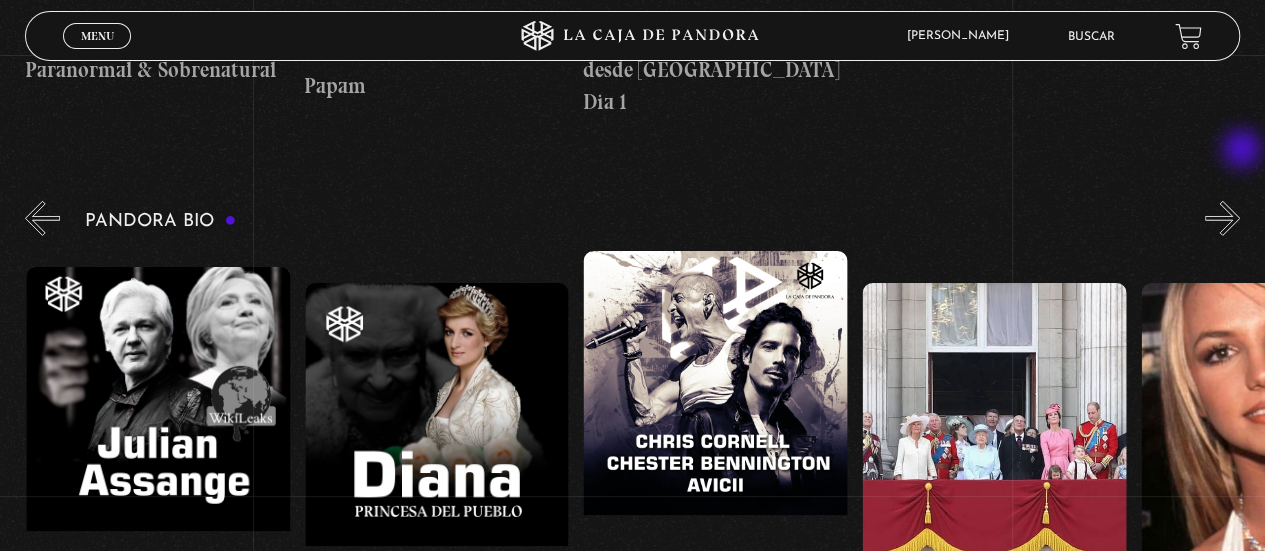 click on "»" at bounding box center [1222, 218] 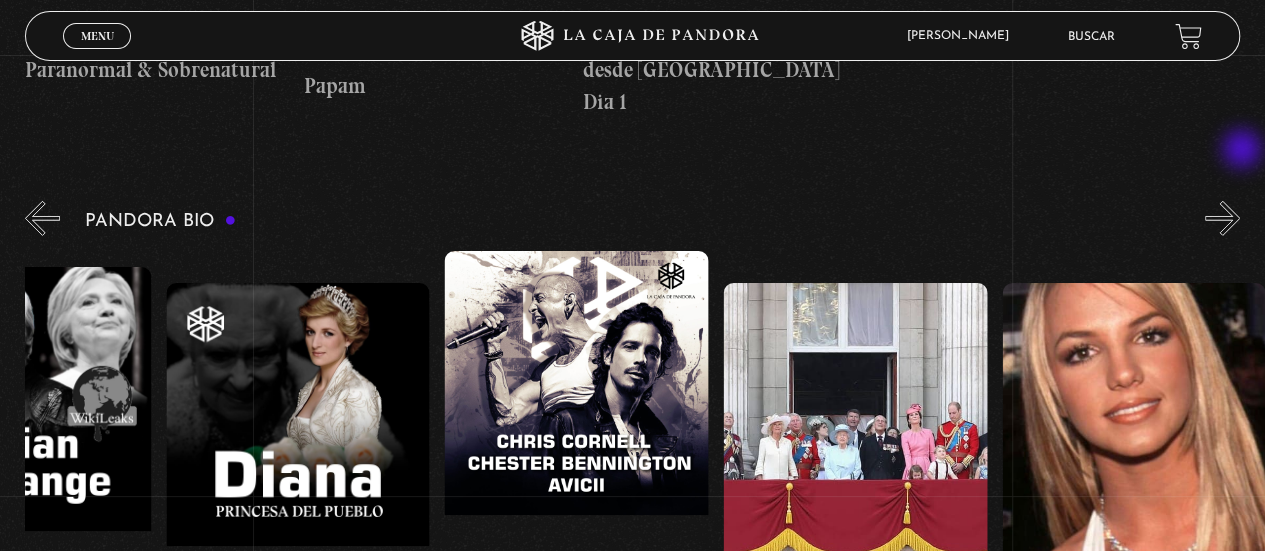 scroll, scrollTop: 0, scrollLeft: 5433, axis: horizontal 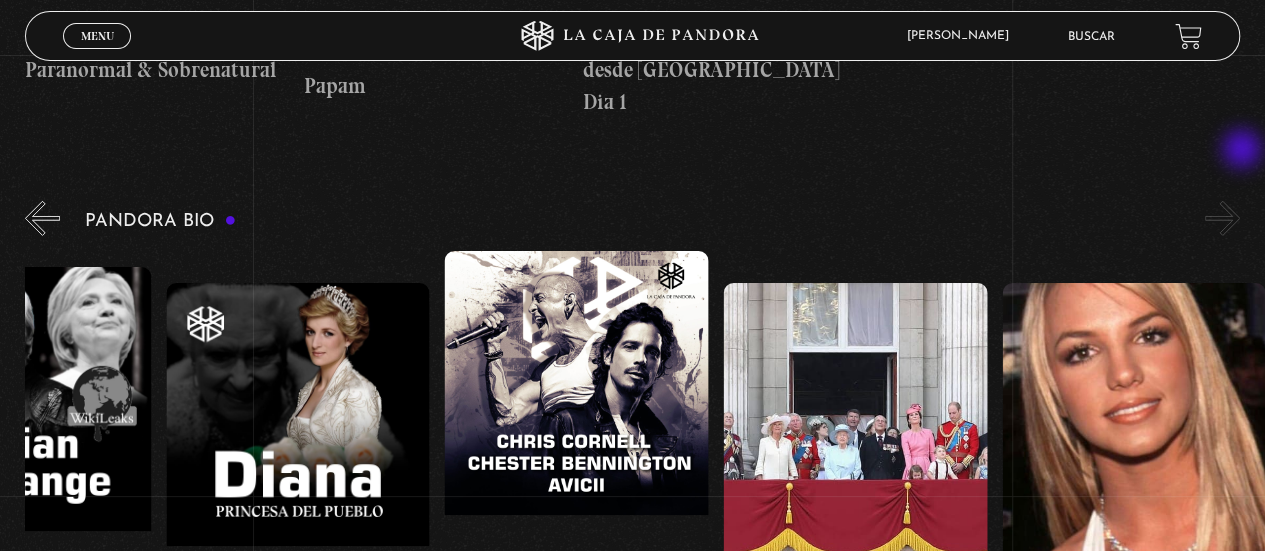 click on "»" at bounding box center (1222, 218) 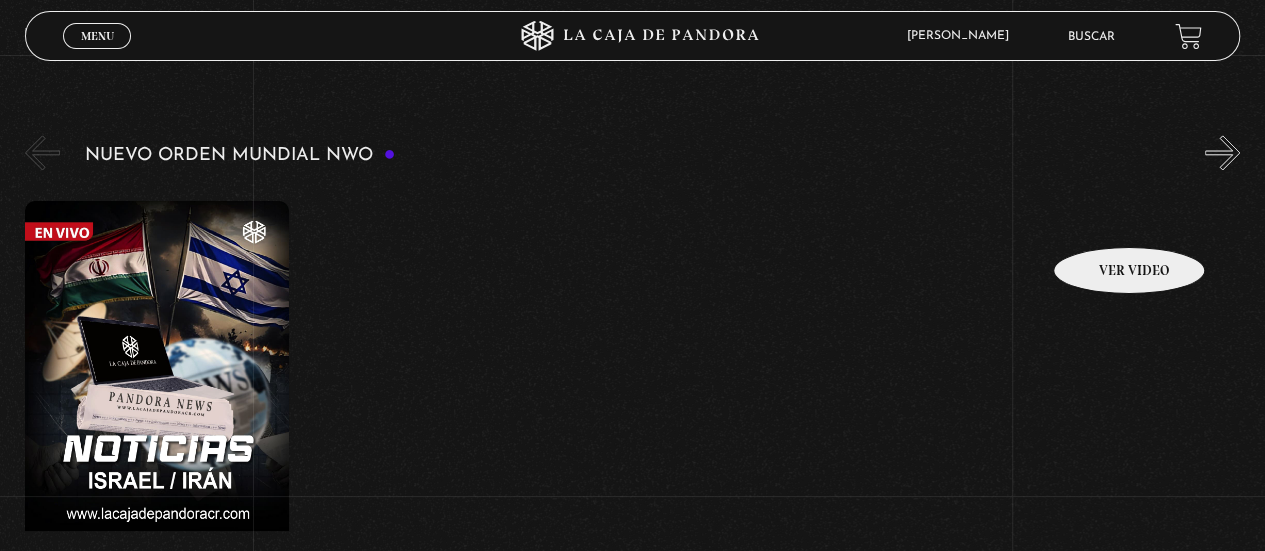 scroll, scrollTop: 1379, scrollLeft: 0, axis: vertical 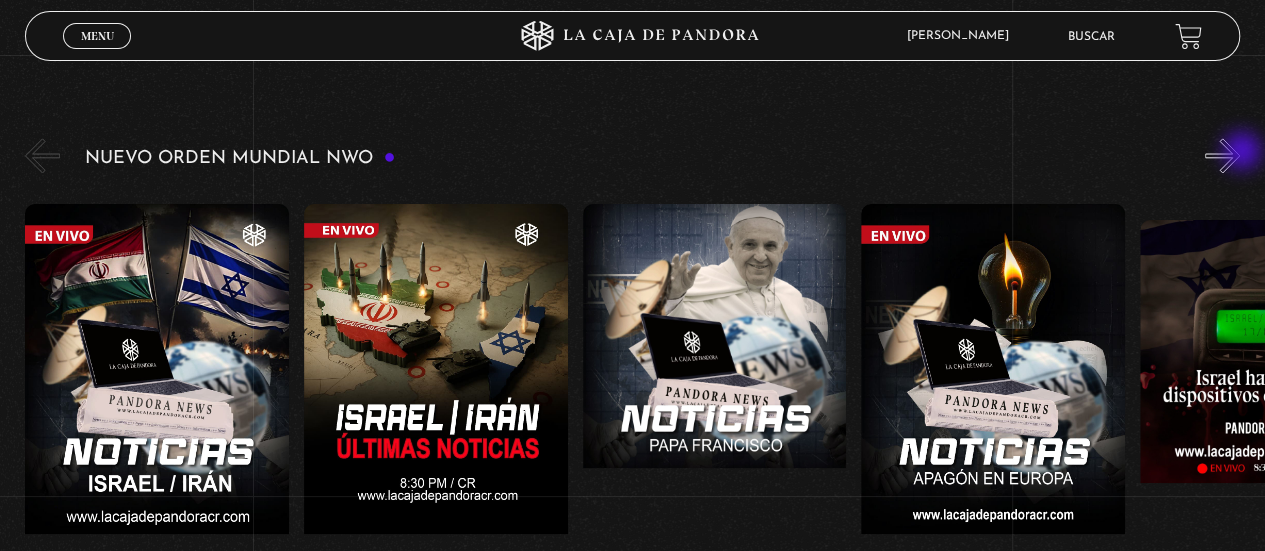 click on "»" at bounding box center (1222, 155) 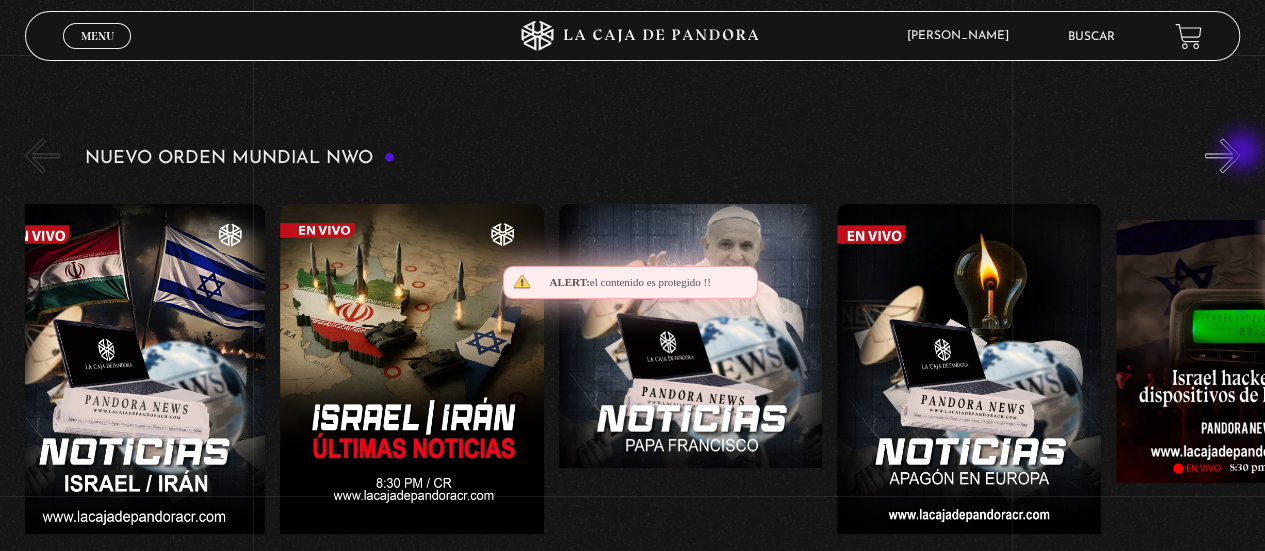 click on "»" at bounding box center (1222, 155) 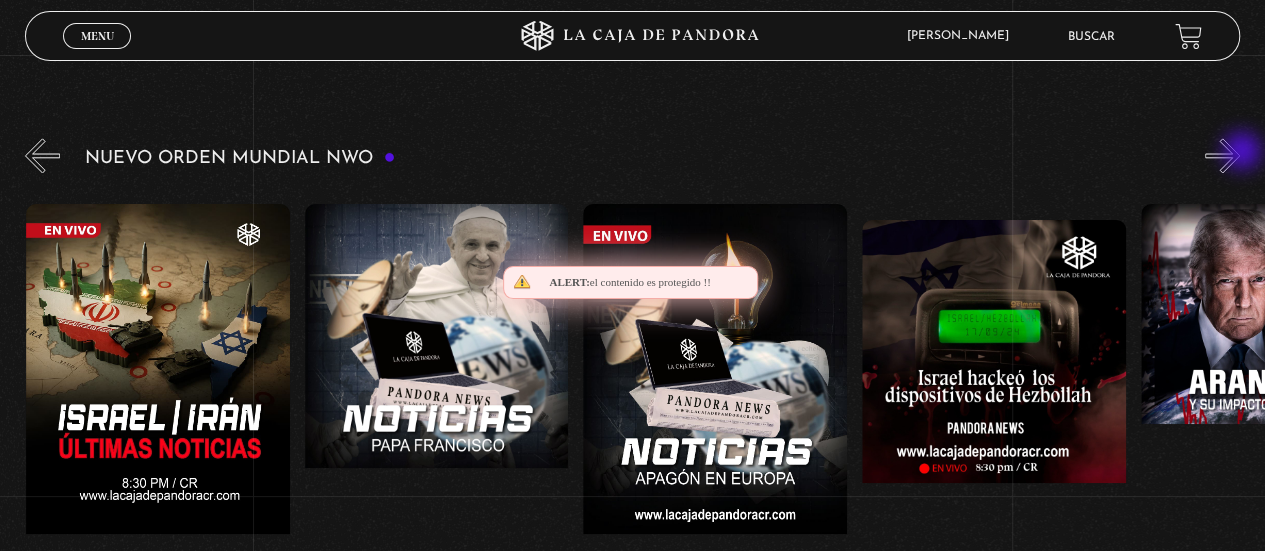 click on "»" at bounding box center [1222, 155] 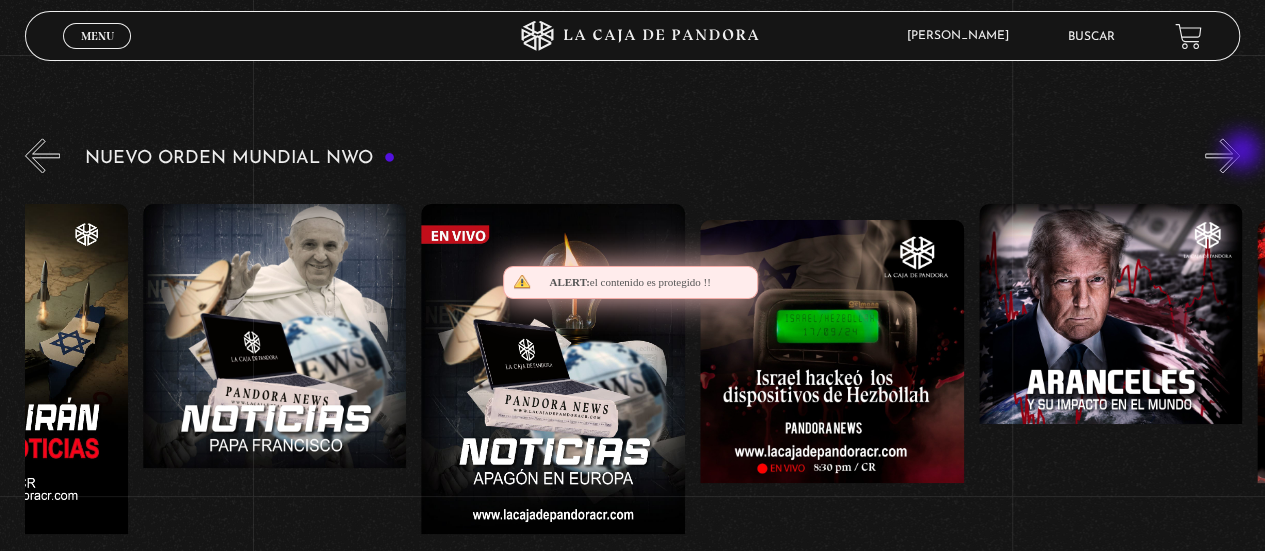 click on "»" at bounding box center (1222, 155) 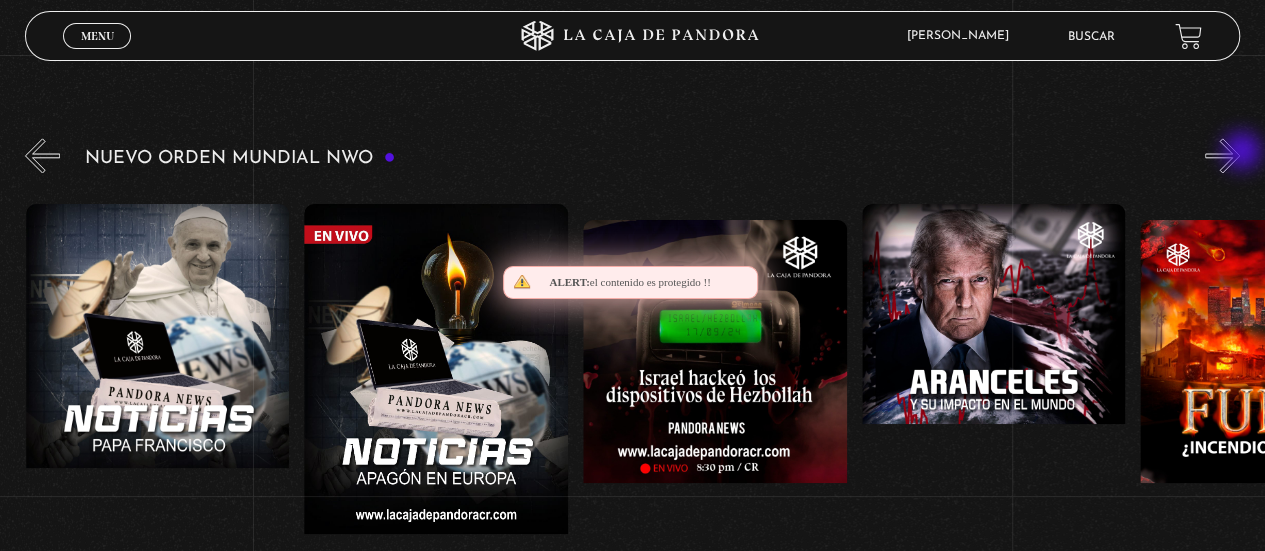 click on "»" at bounding box center [1222, 155] 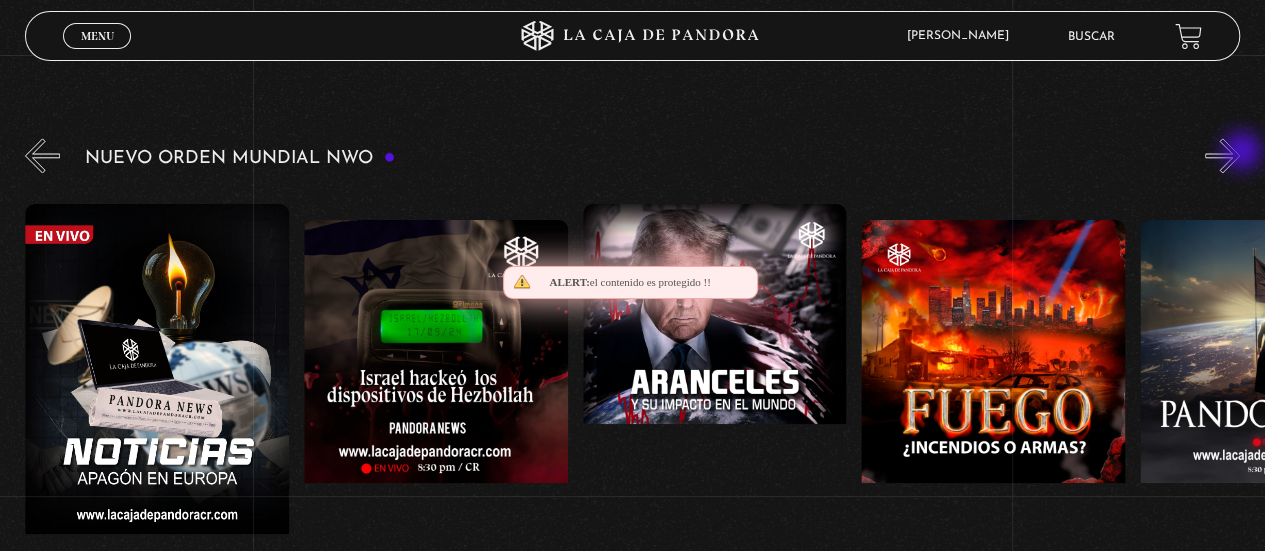 click on "»" at bounding box center (1222, 155) 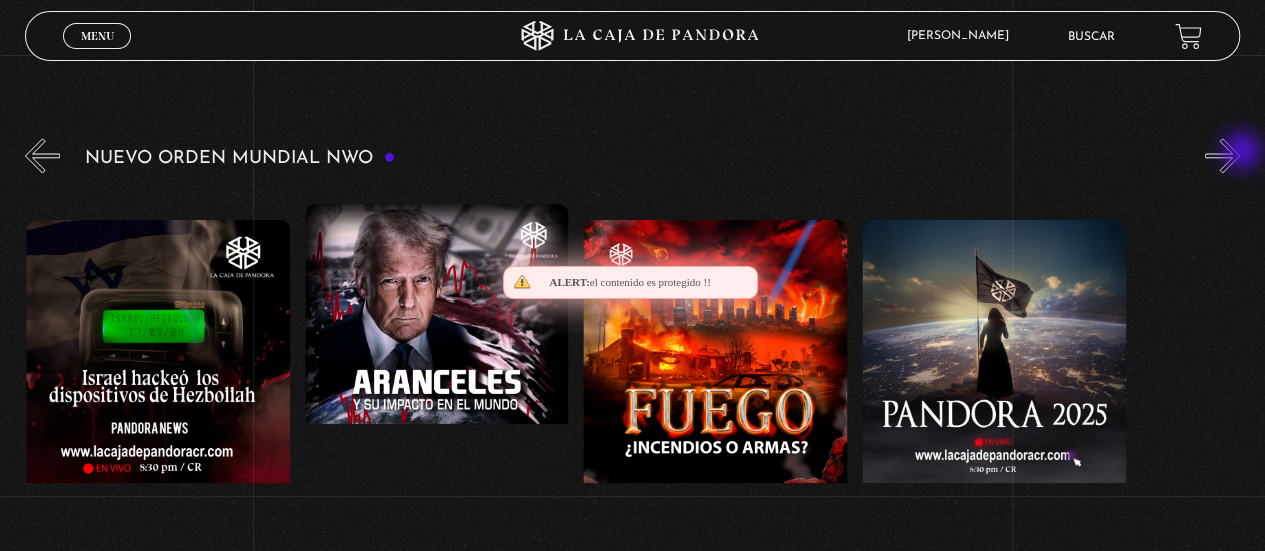 click on "»" at bounding box center (1222, 155) 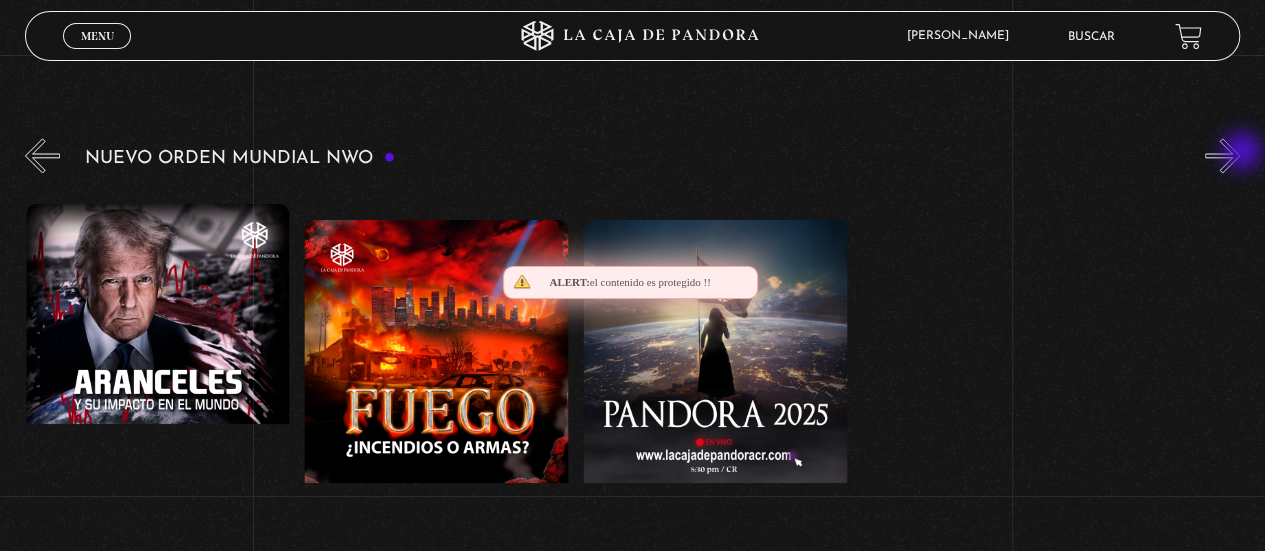 click on "»" at bounding box center (1222, 155) 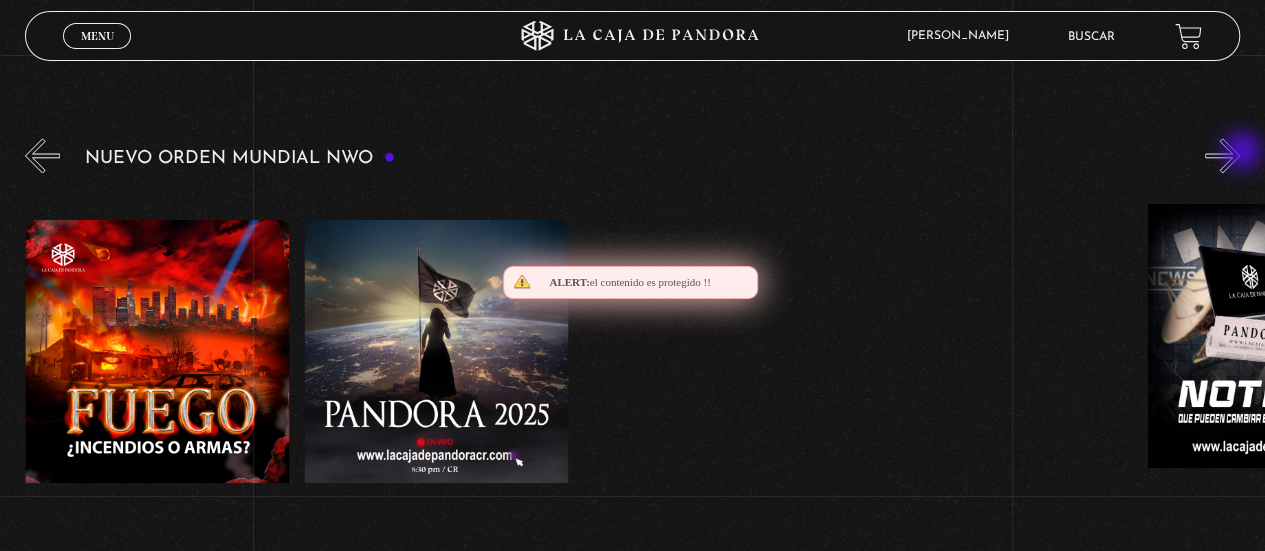 click on "»" at bounding box center (1222, 155) 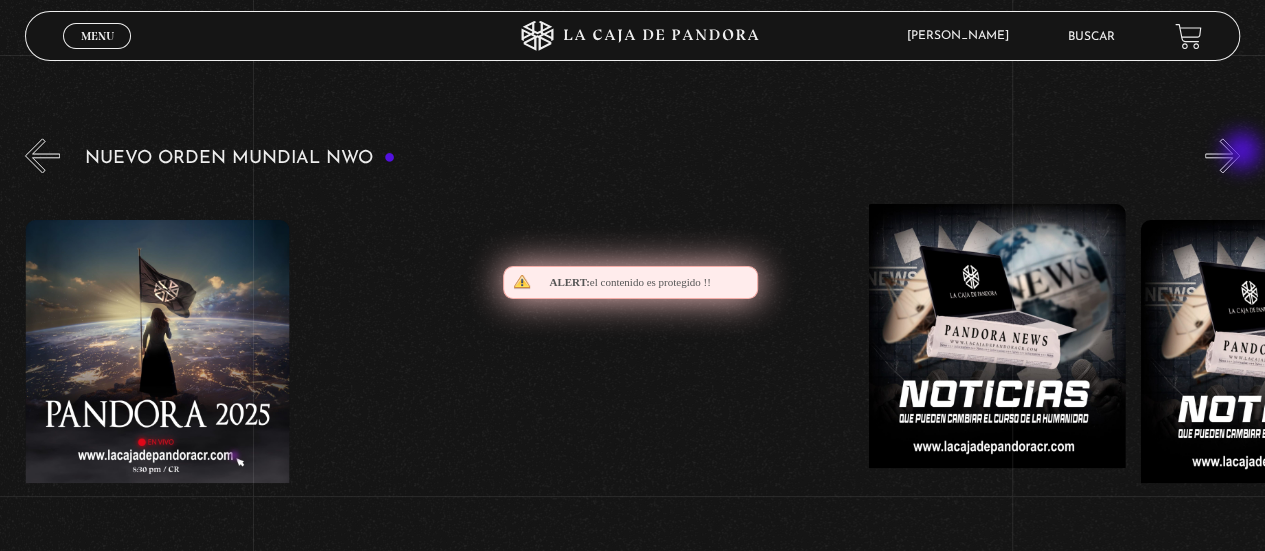 click on "»" at bounding box center (1222, 155) 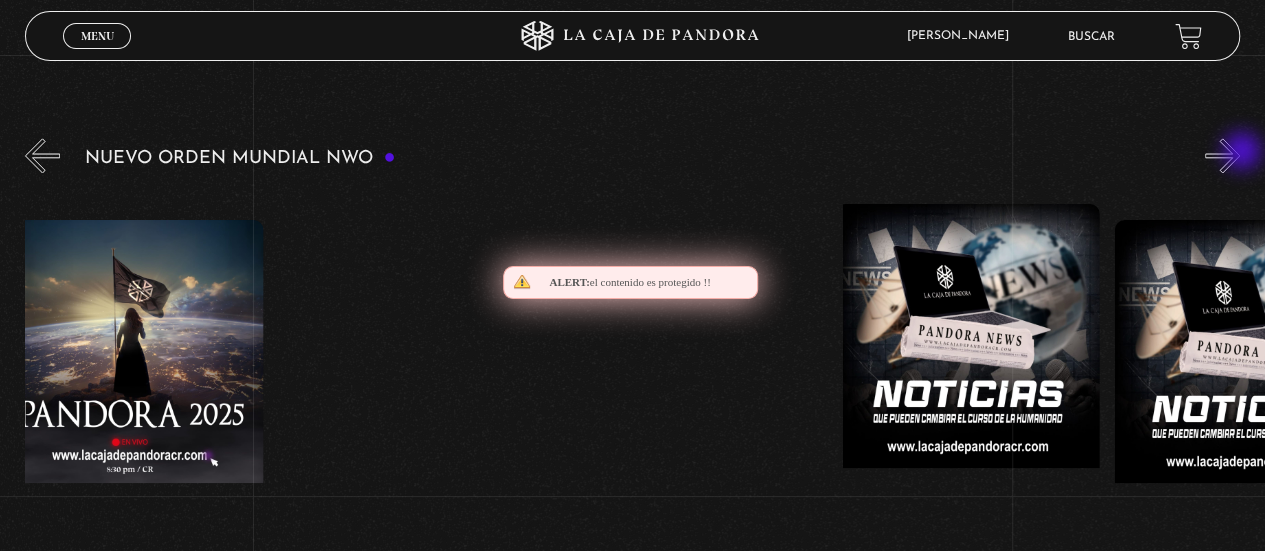 click on "»" at bounding box center (1222, 155) 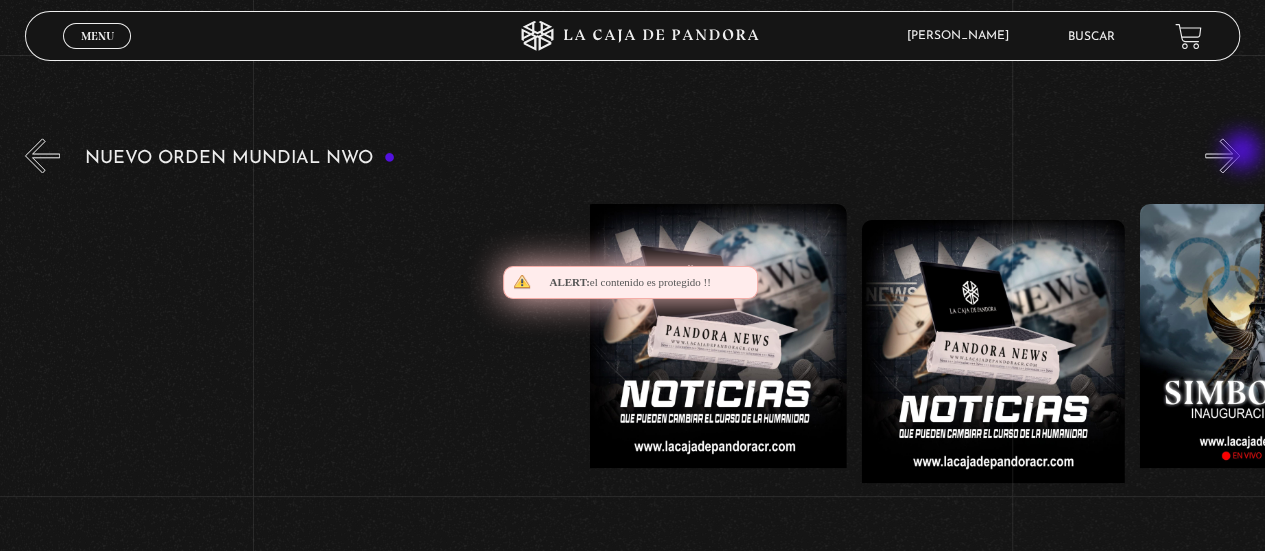 click on "»" at bounding box center (1222, 155) 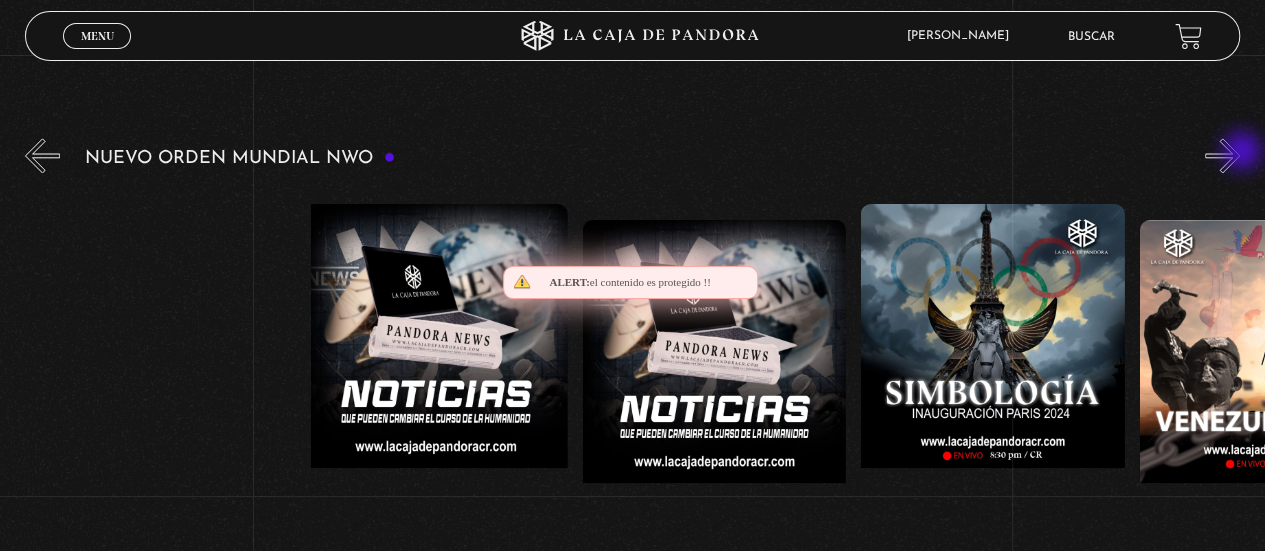 click on "»" at bounding box center [1222, 155] 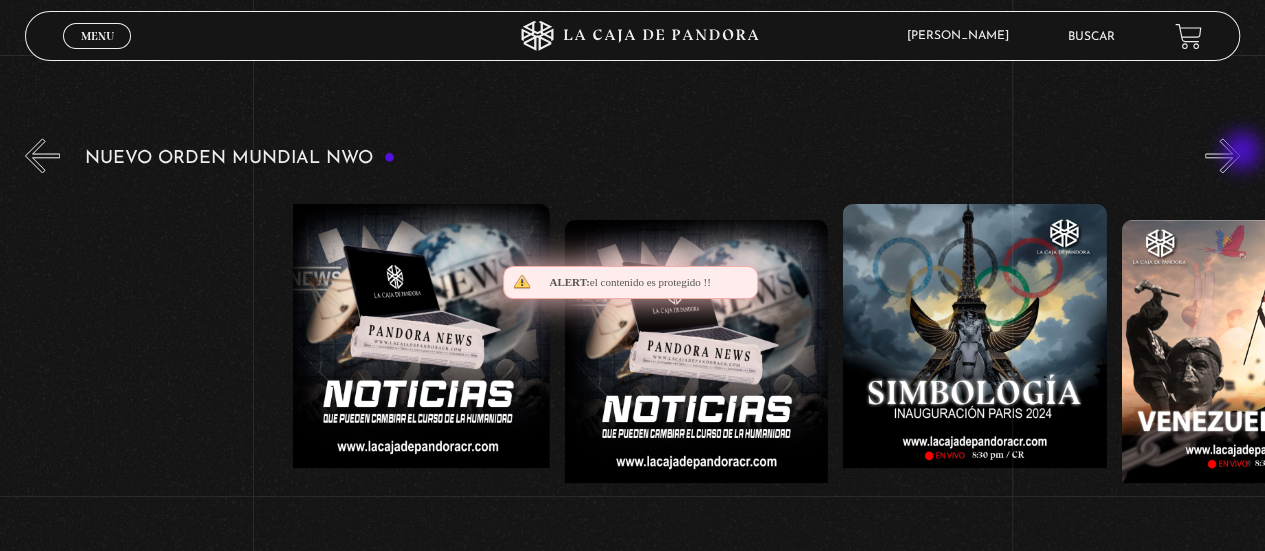click on "»" at bounding box center (1222, 155) 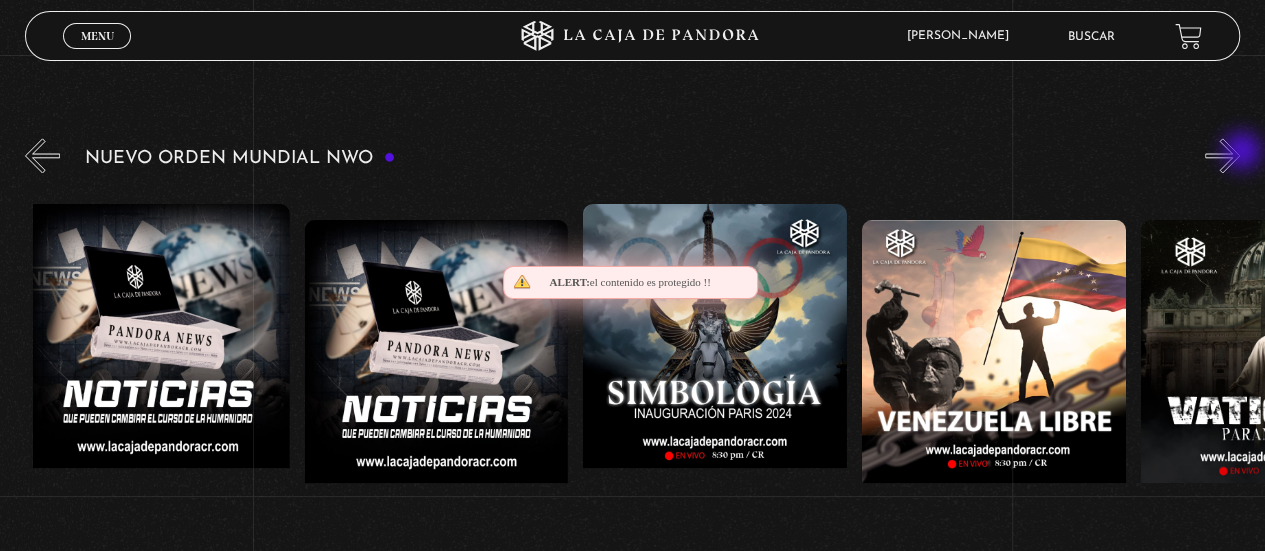click on "»" at bounding box center [1222, 155] 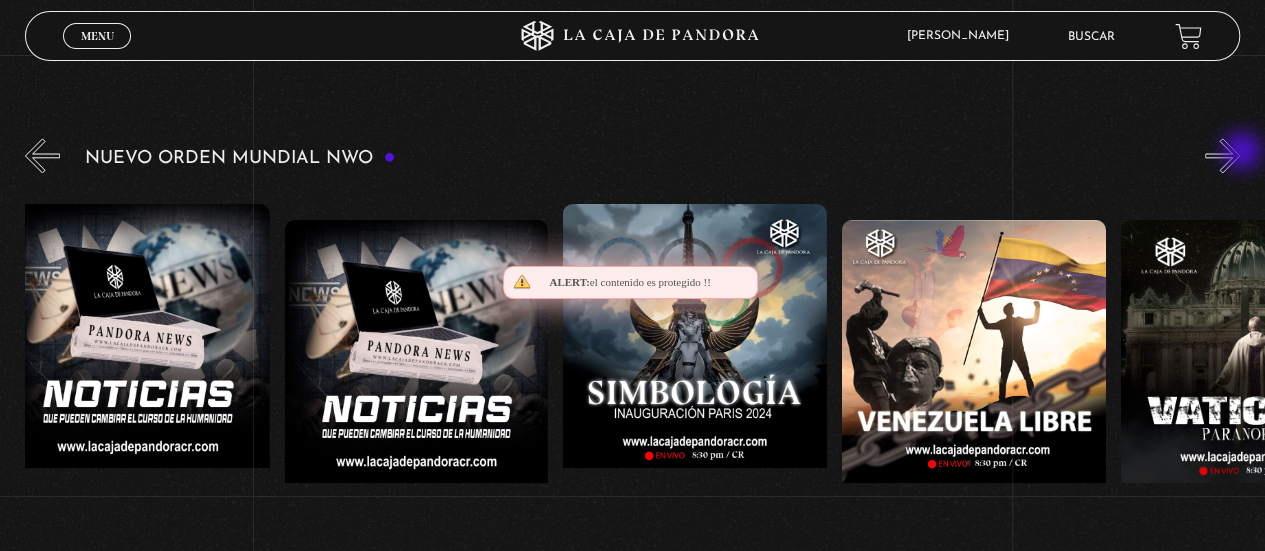 click on "»" at bounding box center [1222, 155] 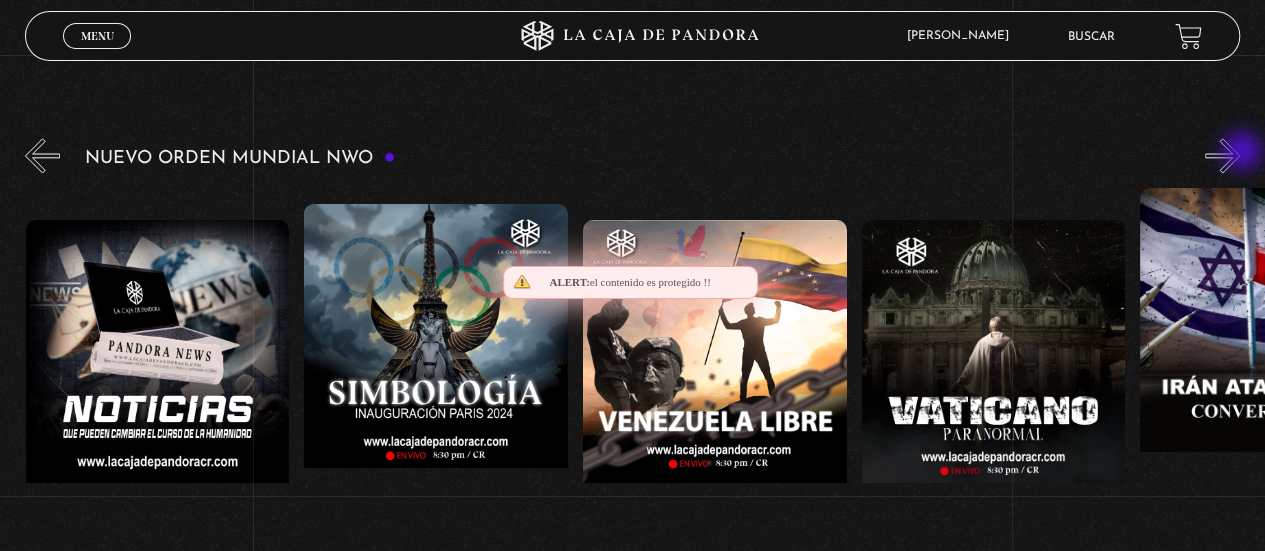 click on "»" at bounding box center [1222, 155] 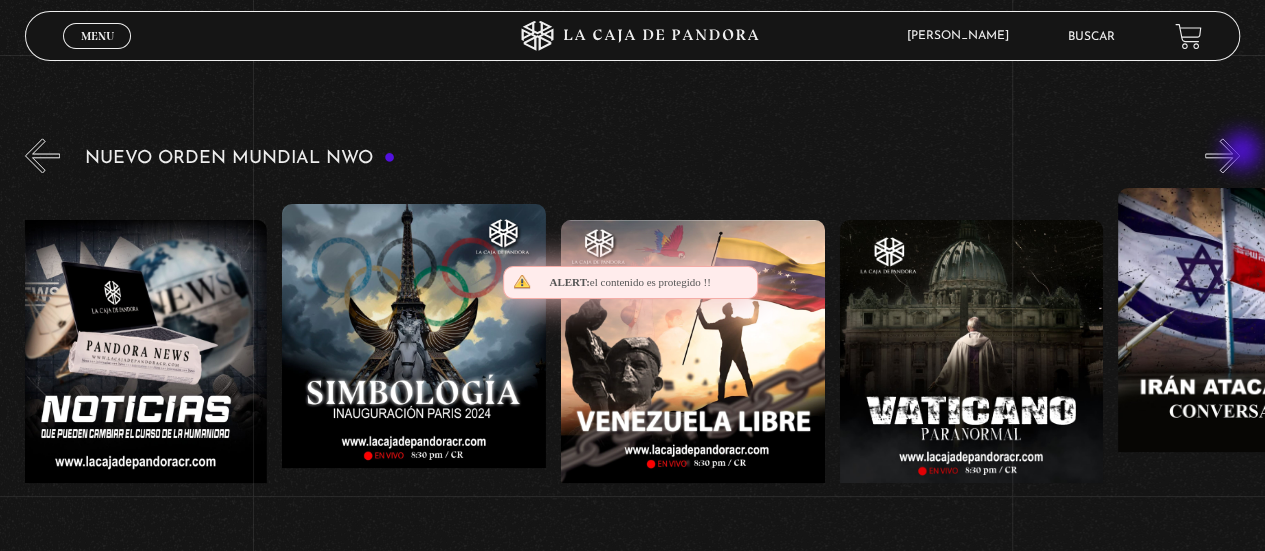 click on "»" at bounding box center (1222, 155) 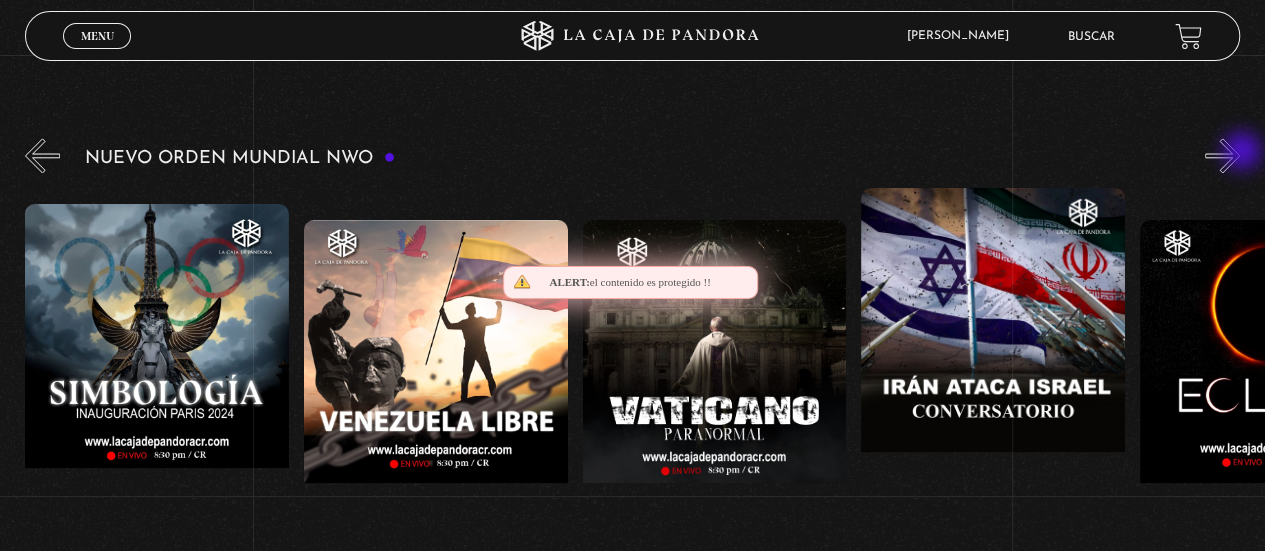 click on "»" at bounding box center [1222, 155] 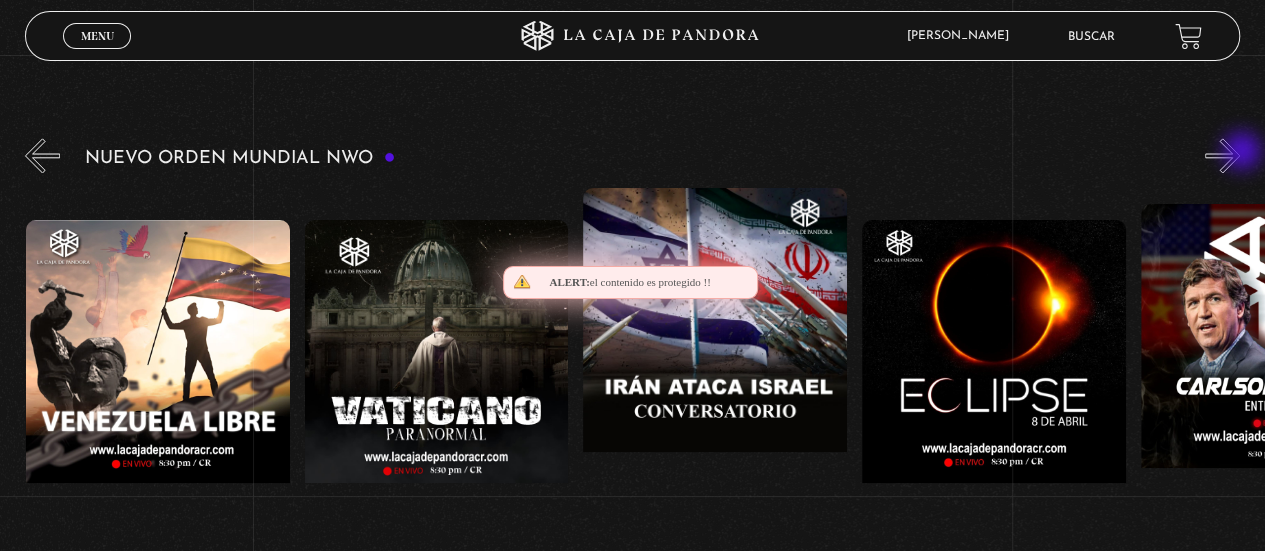 click on "»" at bounding box center (1222, 155) 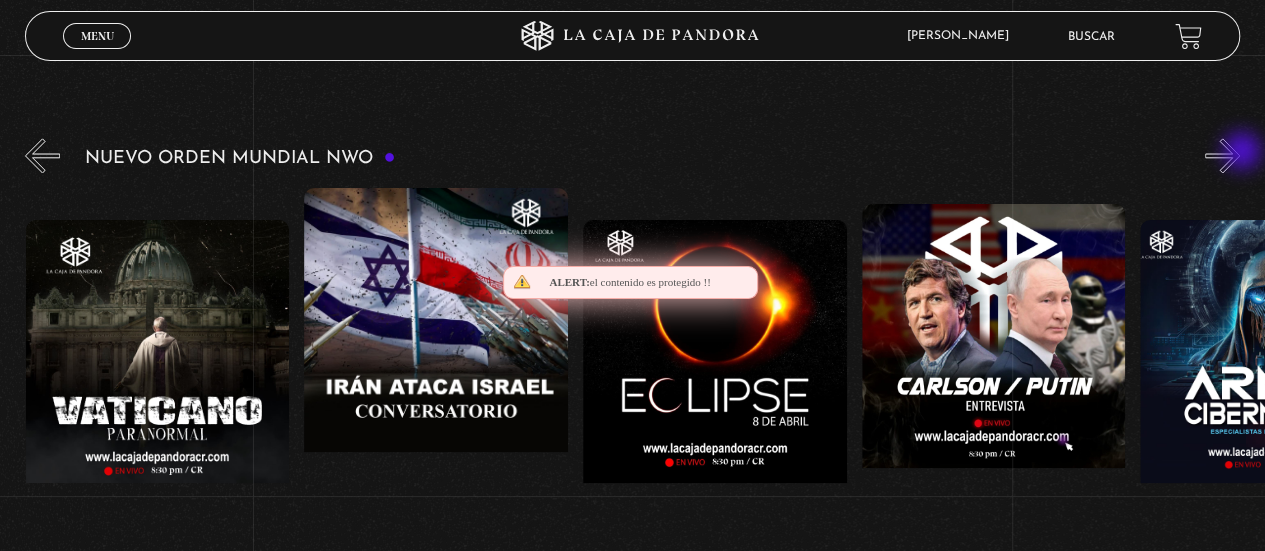 click on "»" at bounding box center (1222, 155) 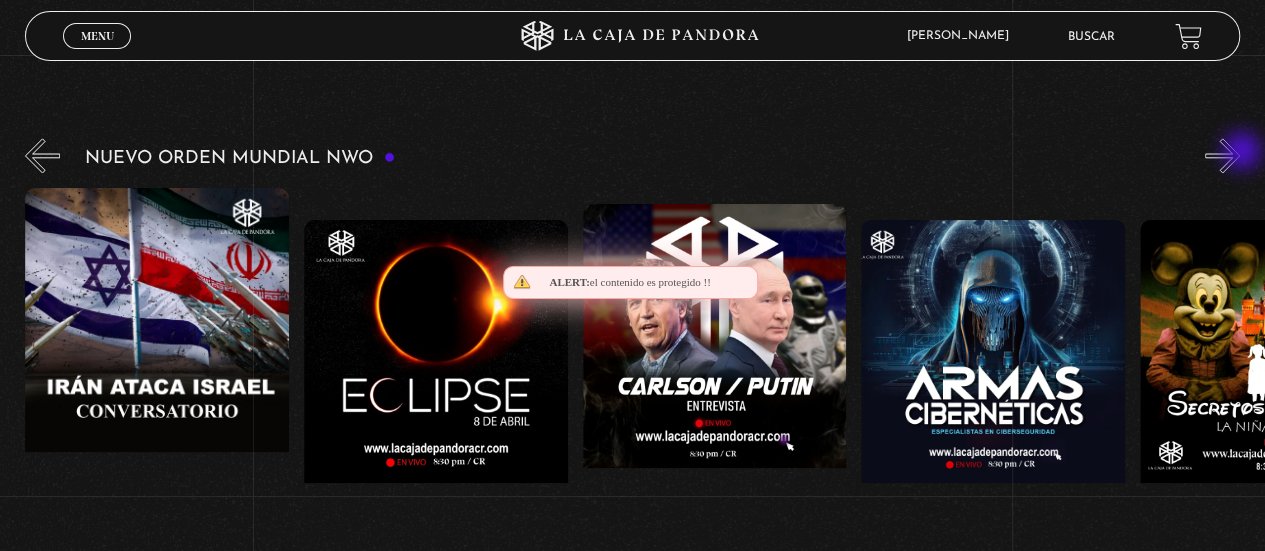 click on "»" at bounding box center (1222, 155) 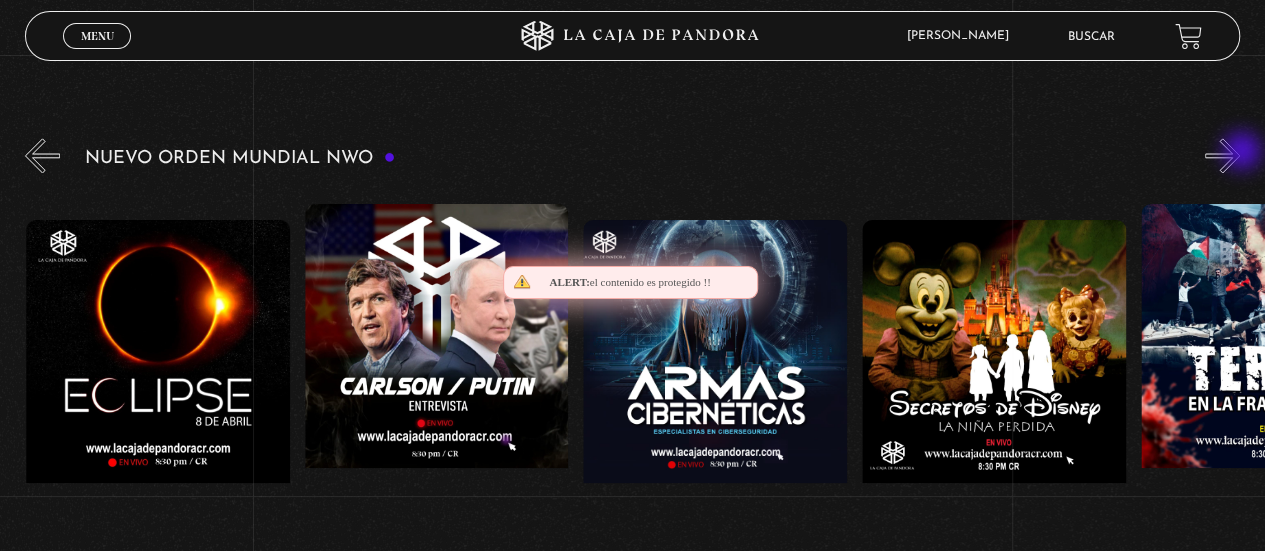 click on "»" at bounding box center (1222, 155) 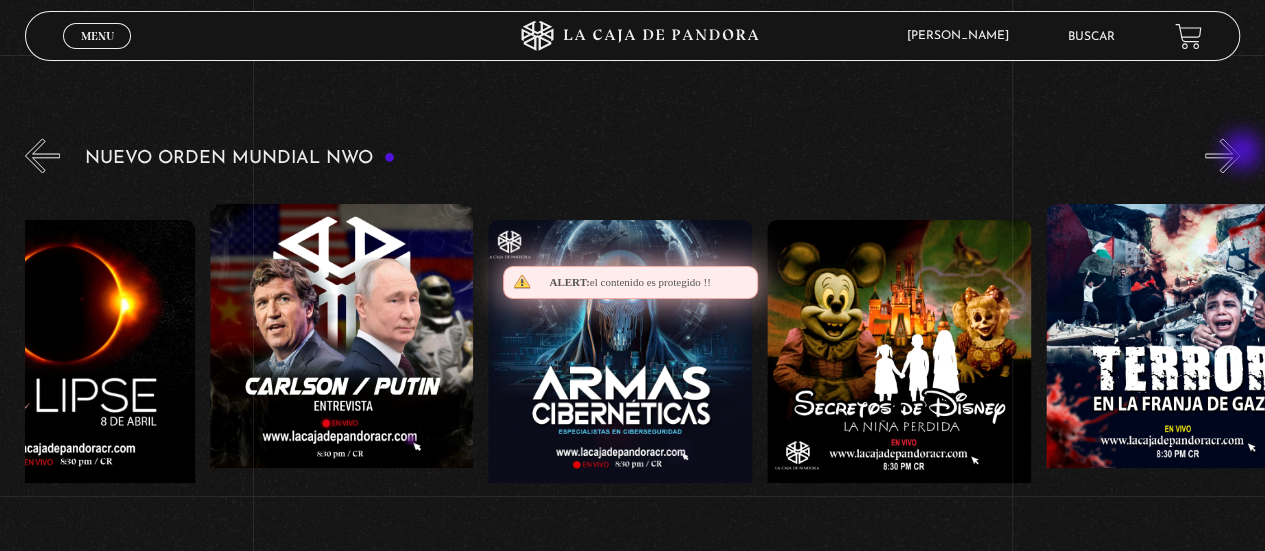 click on "»" at bounding box center (1222, 155) 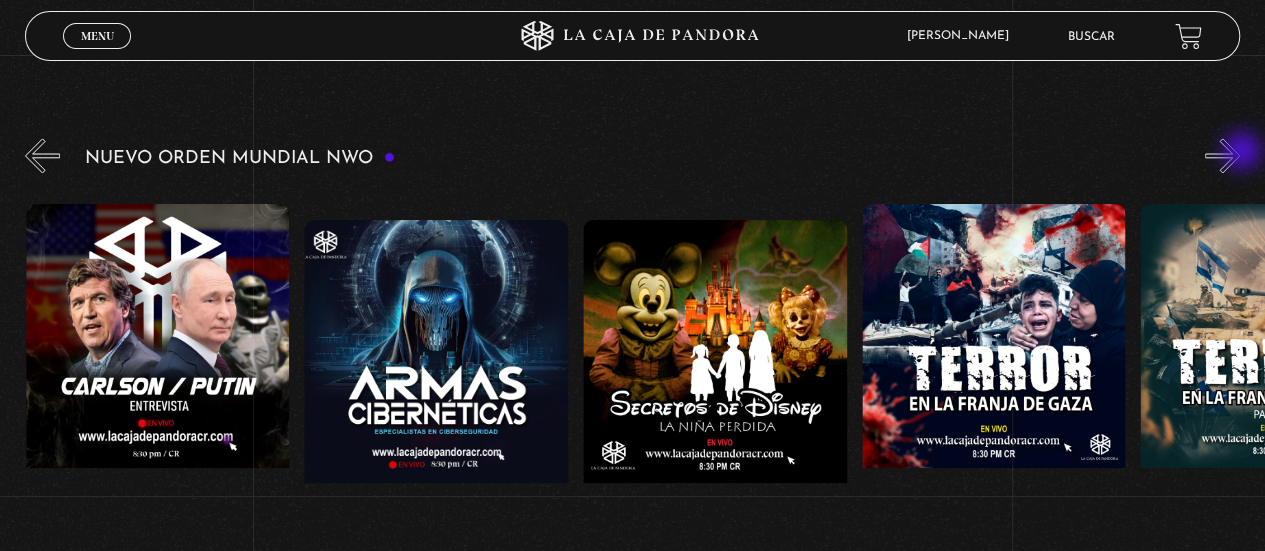 click on "»" at bounding box center (1222, 155) 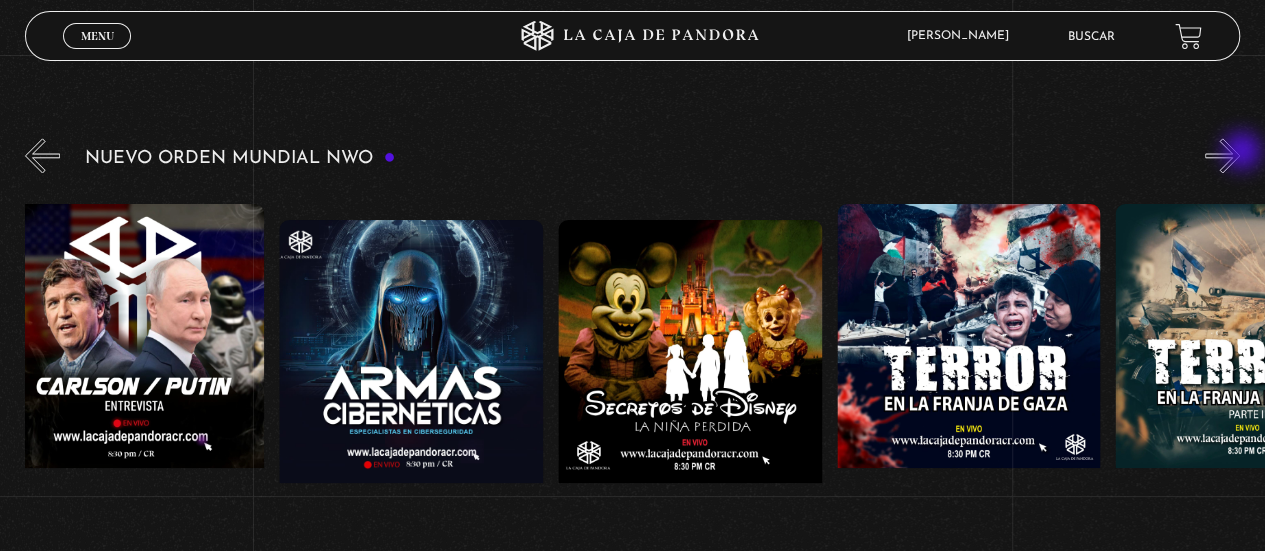 click on "»" at bounding box center [1222, 155] 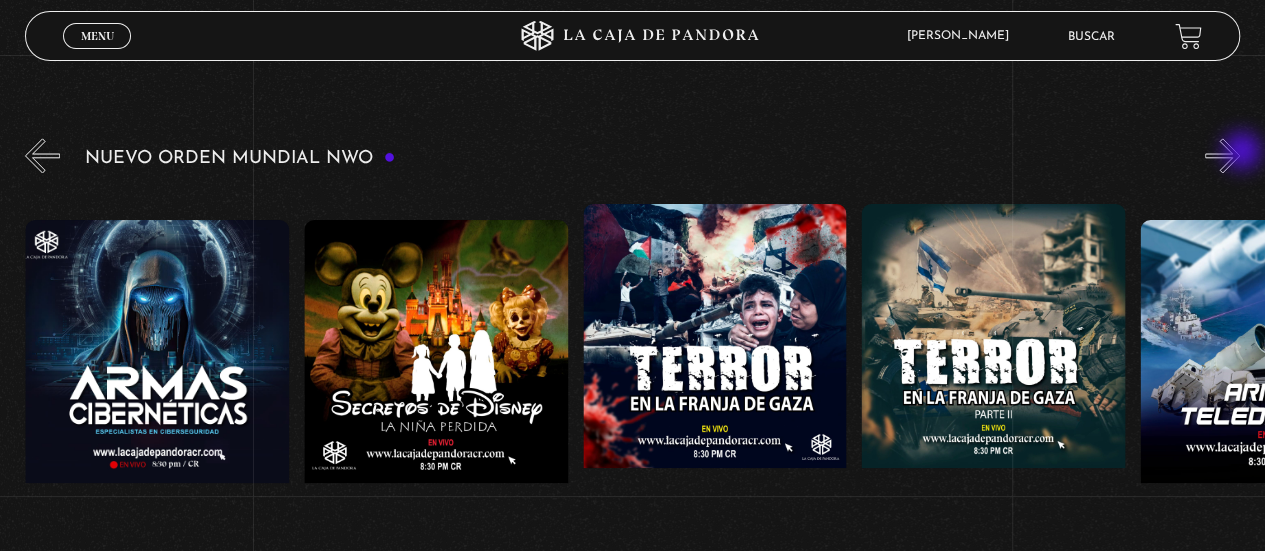 click on "»" at bounding box center [1222, 155] 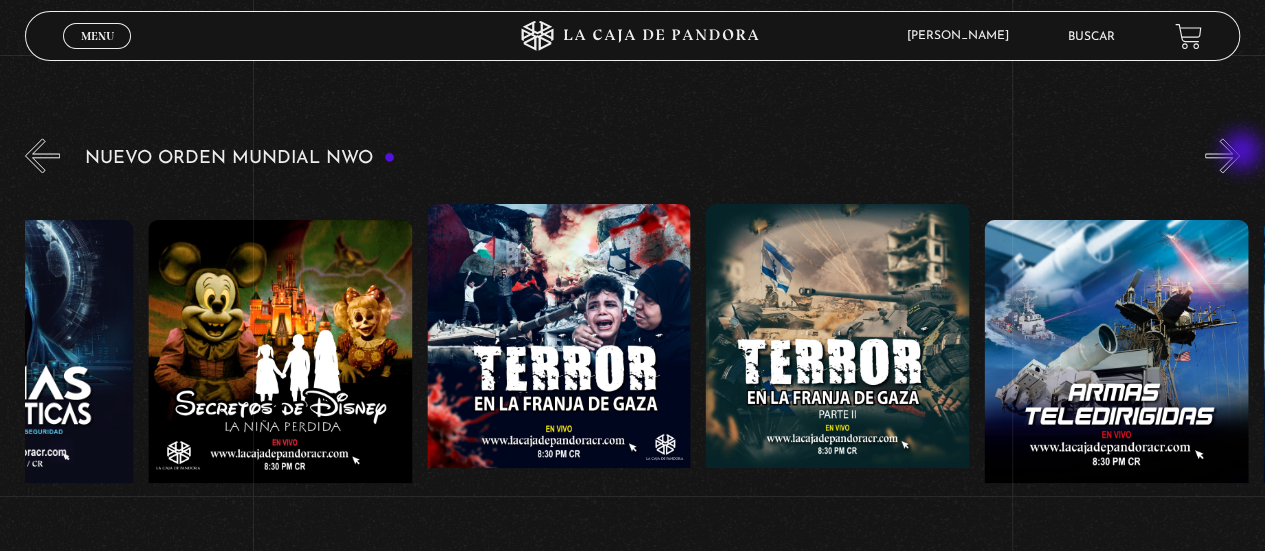 click on "»" at bounding box center [1222, 155] 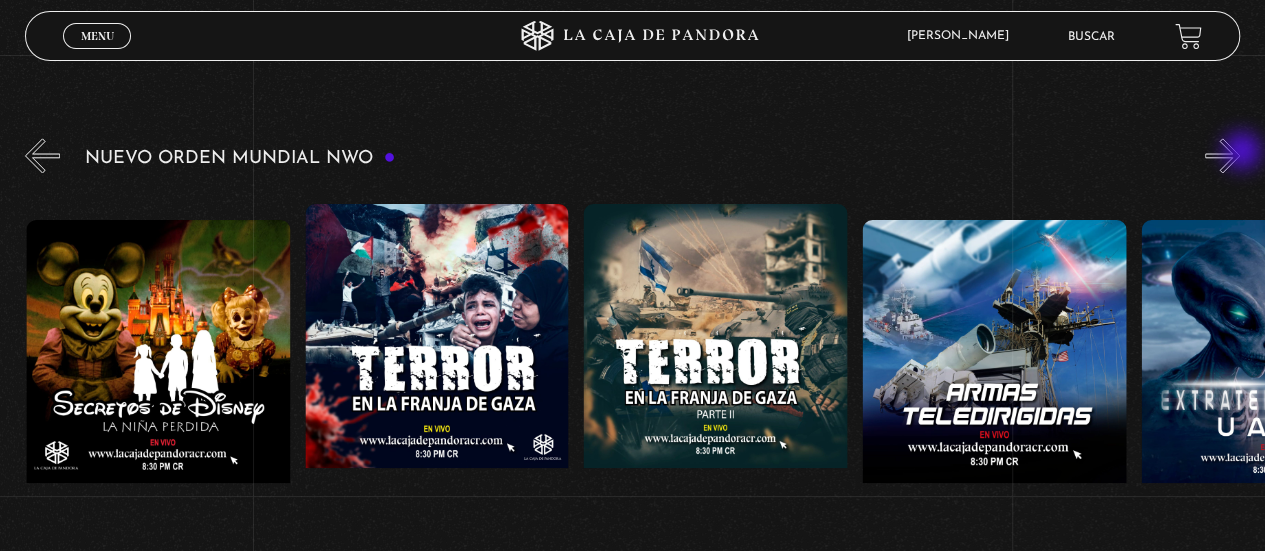 click on "»" at bounding box center (1222, 155) 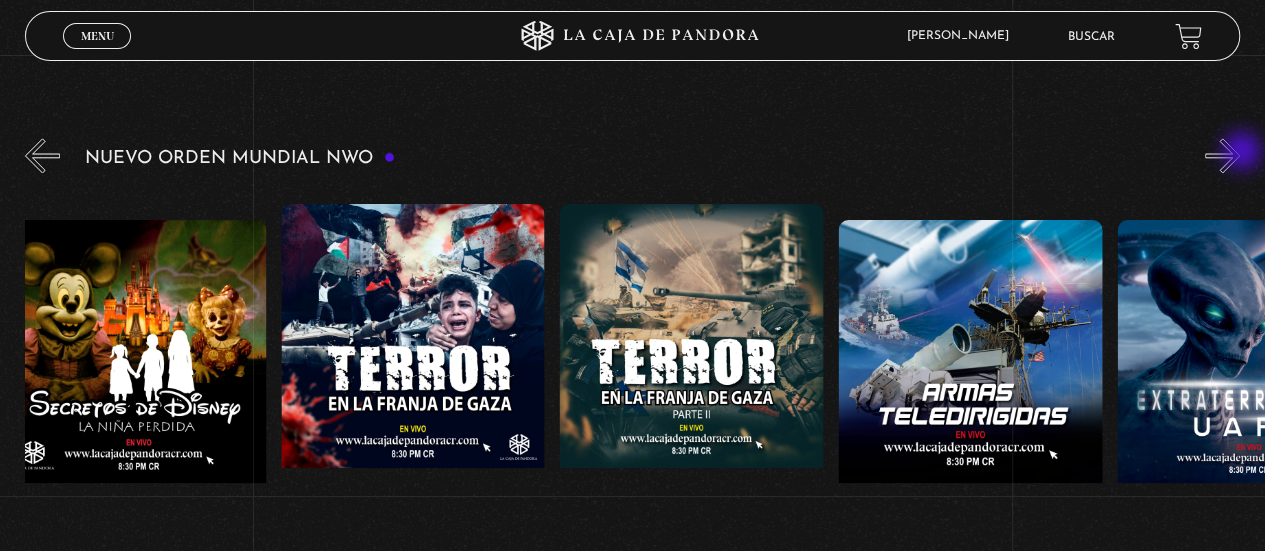 click on "»" at bounding box center (1222, 155) 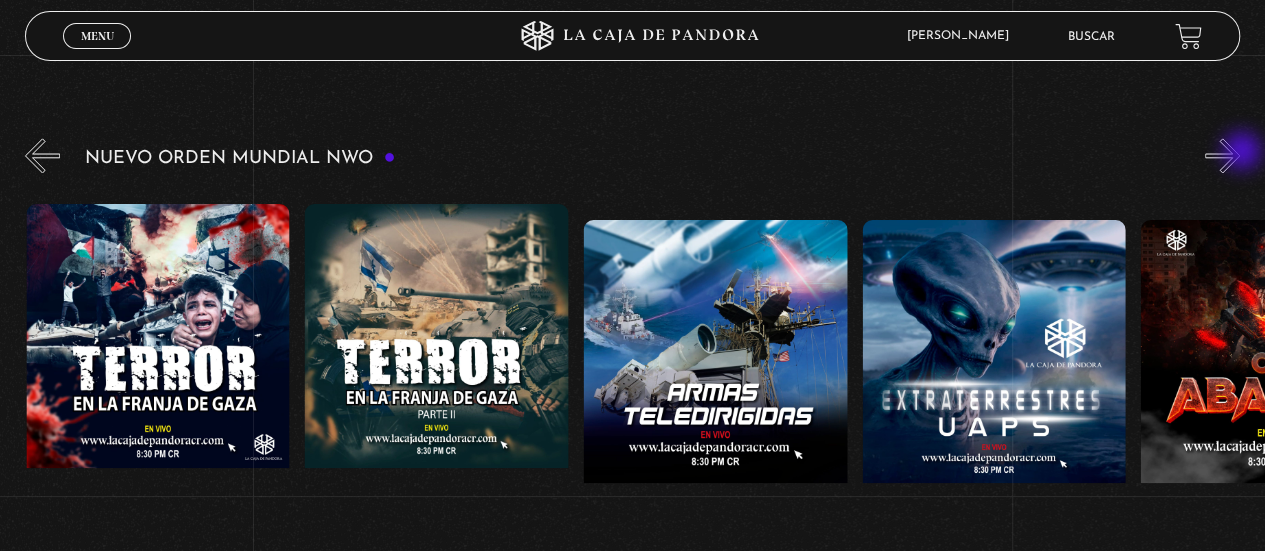 click on "»" at bounding box center [1222, 155] 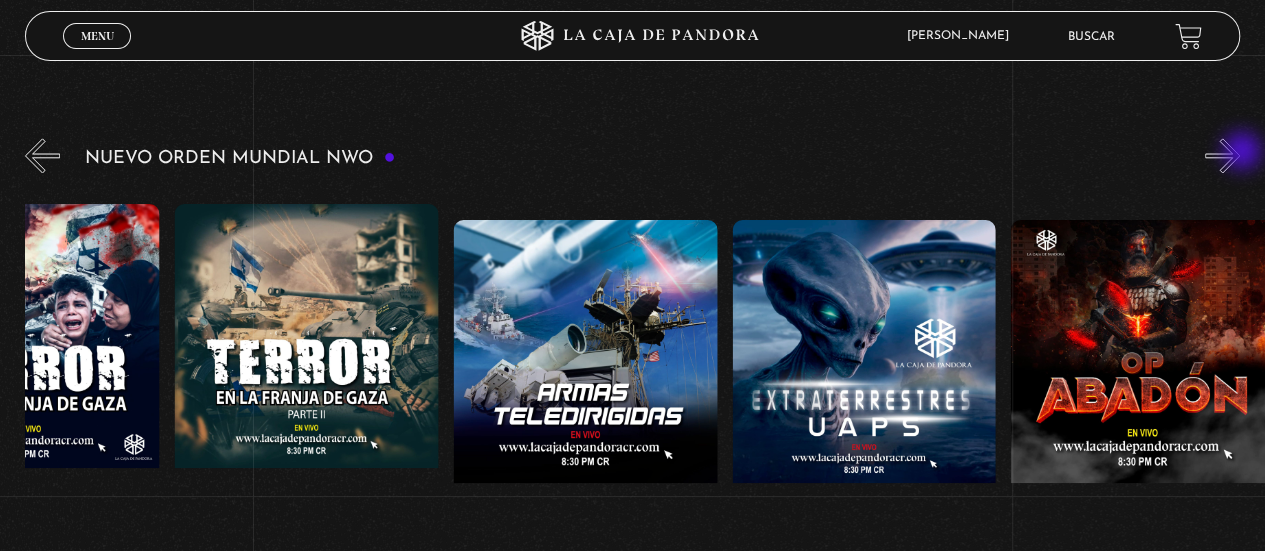 click on "»" at bounding box center [1222, 155] 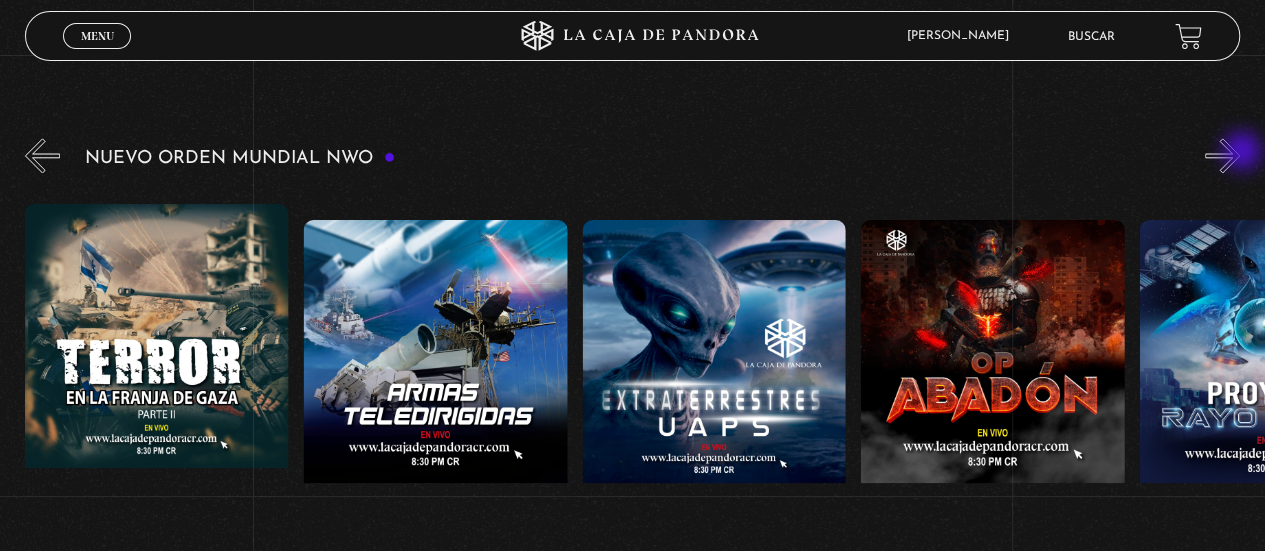 click on "»" at bounding box center (1222, 155) 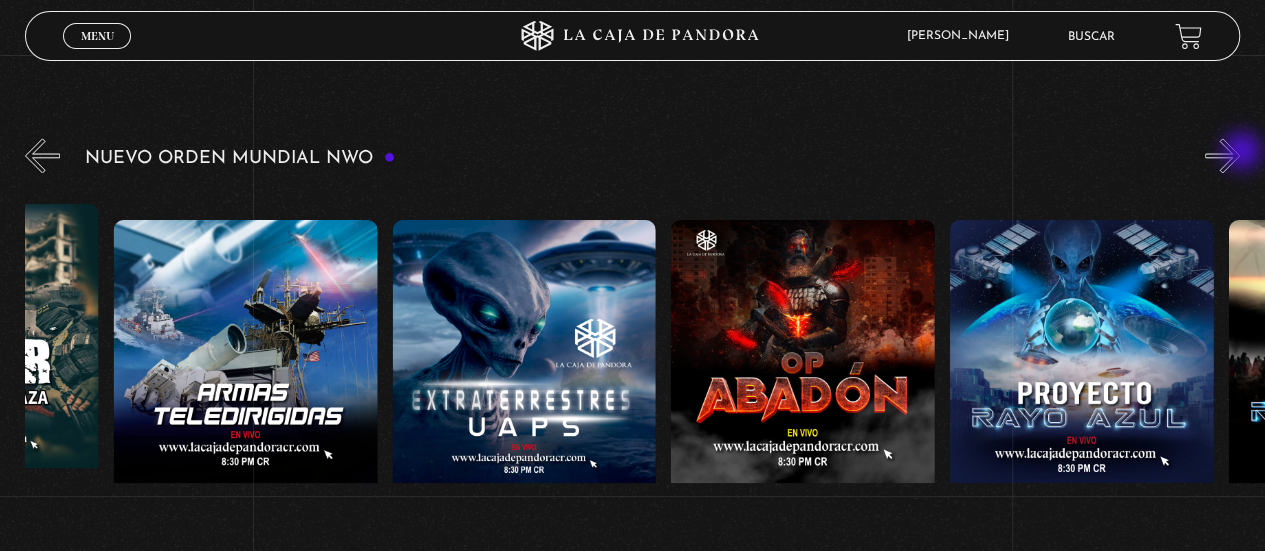 click on "»" at bounding box center [1222, 155] 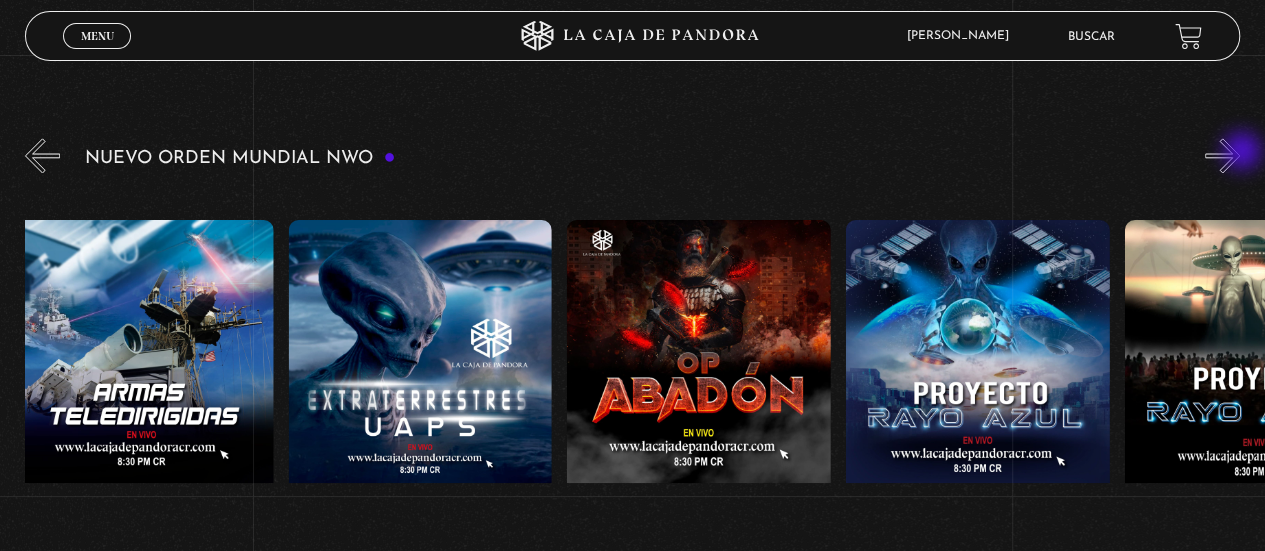 click on "»" at bounding box center [1222, 155] 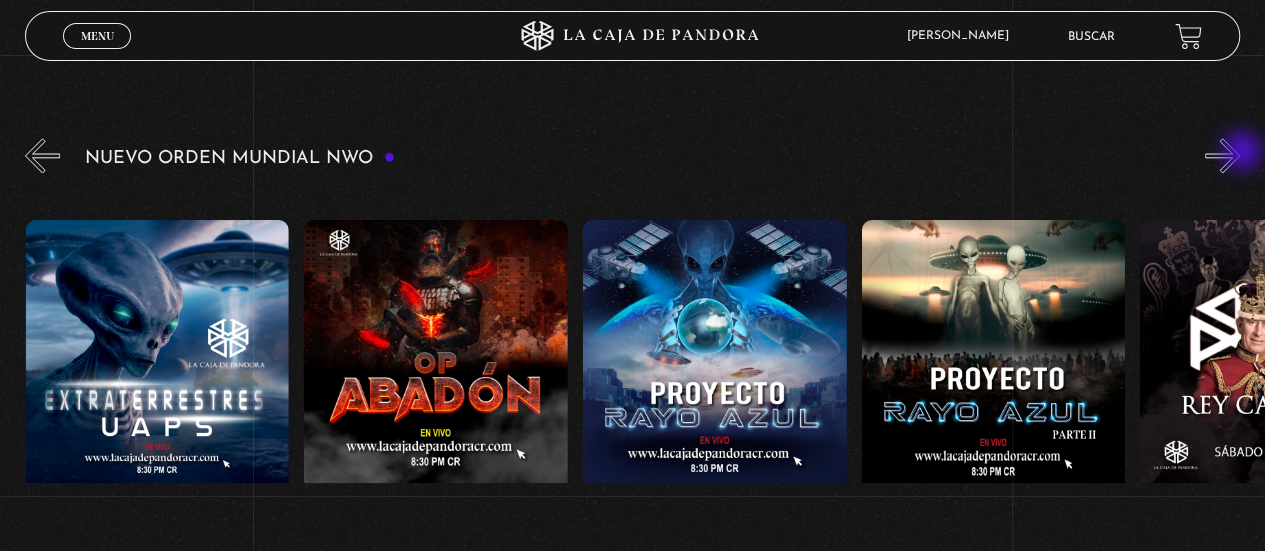 click on "»" at bounding box center (1222, 155) 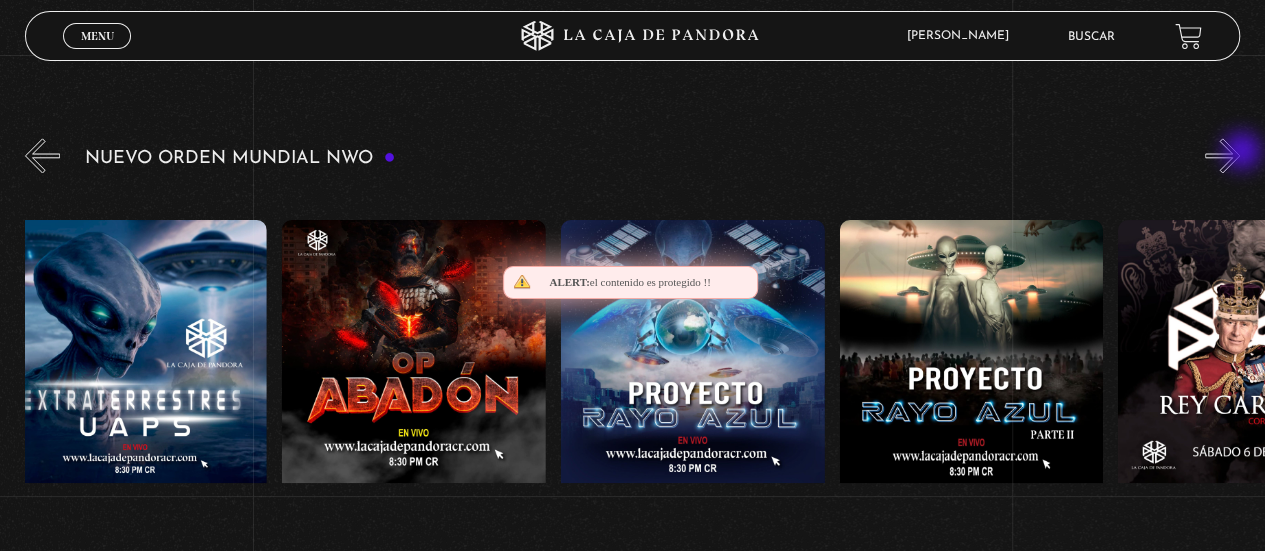 click on "»" at bounding box center (1222, 155) 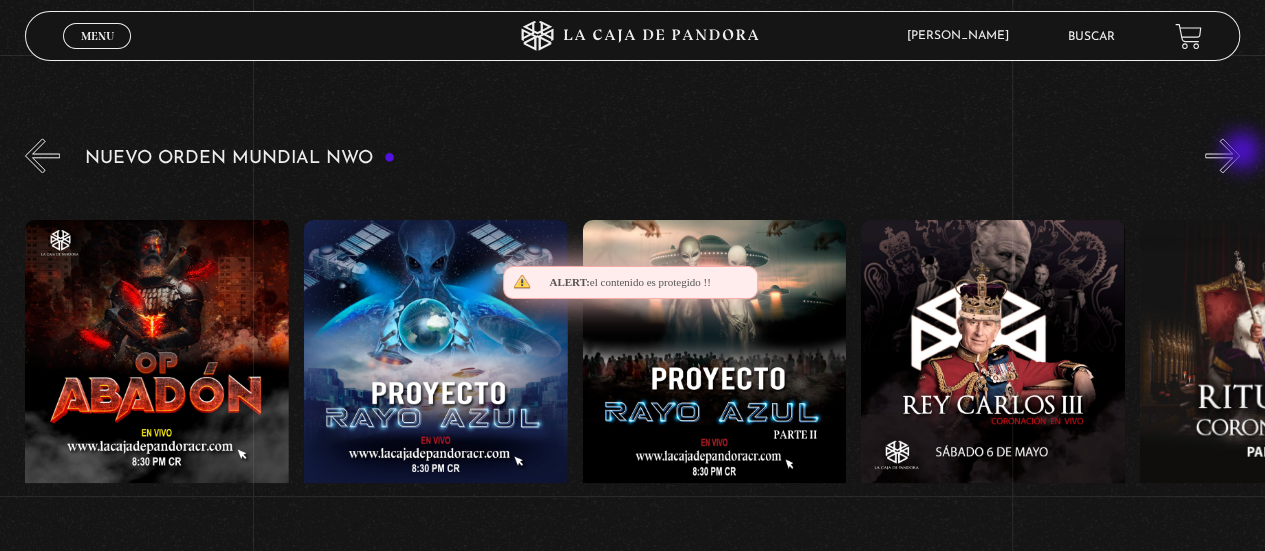 click on "»" at bounding box center [1222, 155] 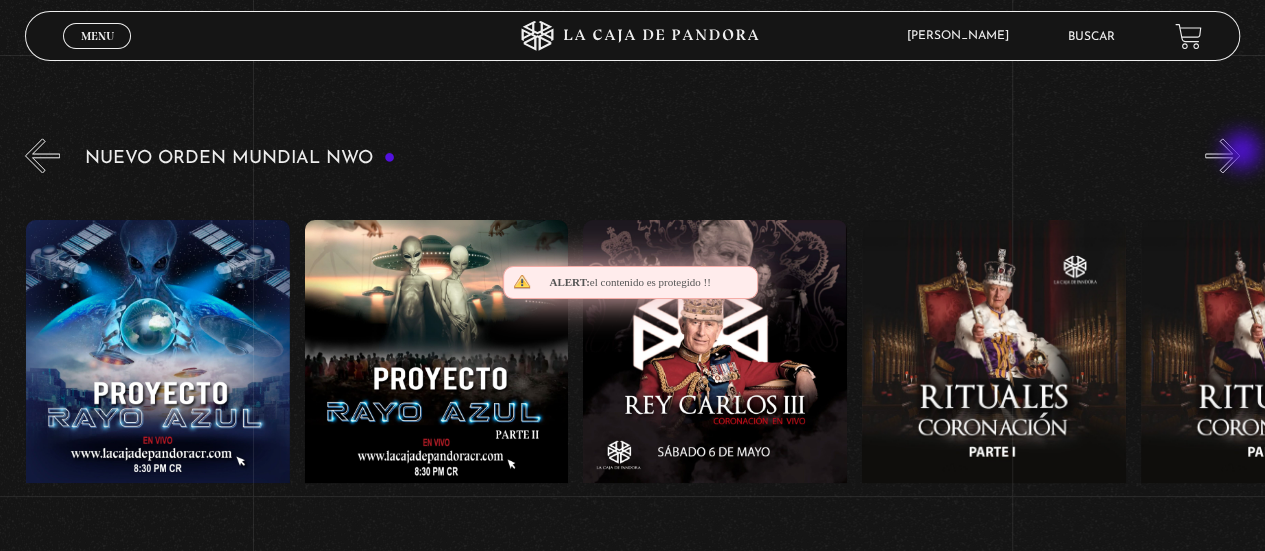 click on "»" at bounding box center [1222, 155] 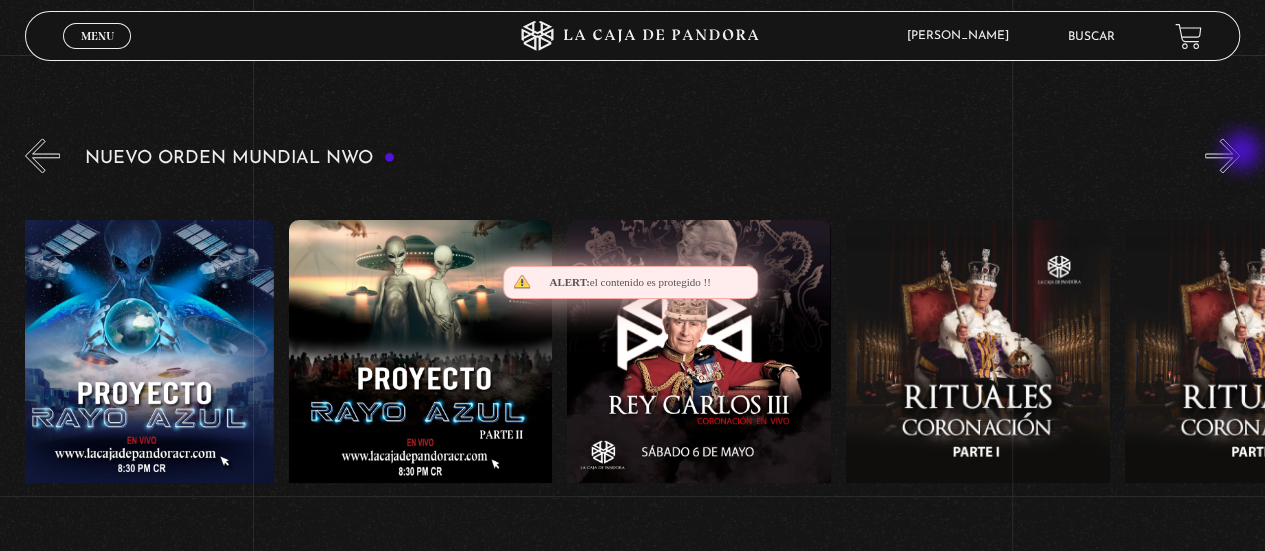 click on "»" at bounding box center (1222, 155) 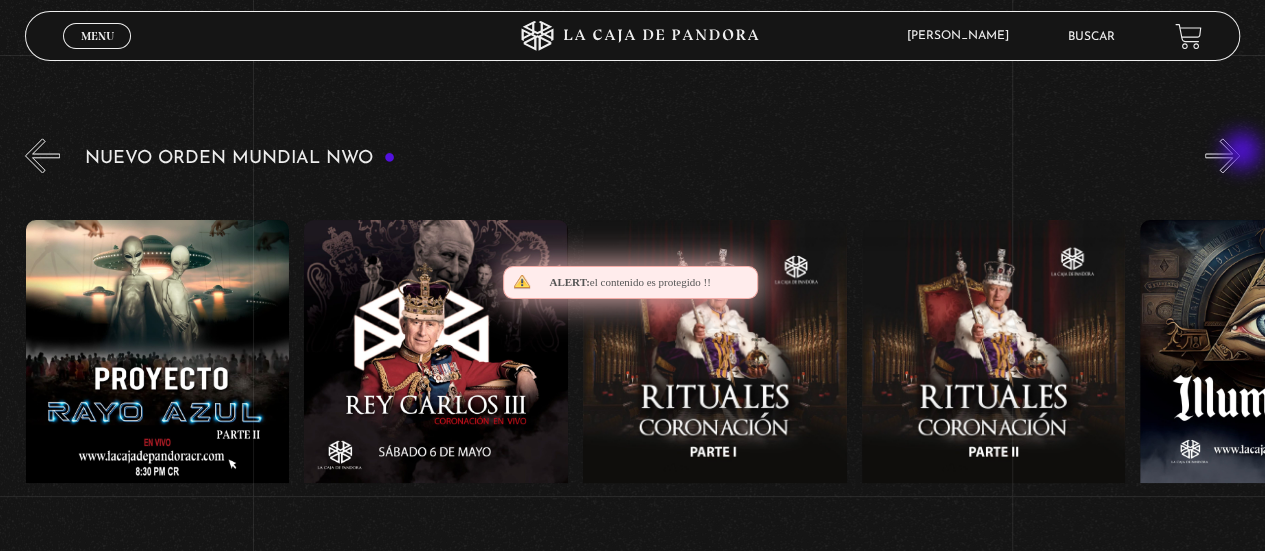 click on "»" at bounding box center [1222, 155] 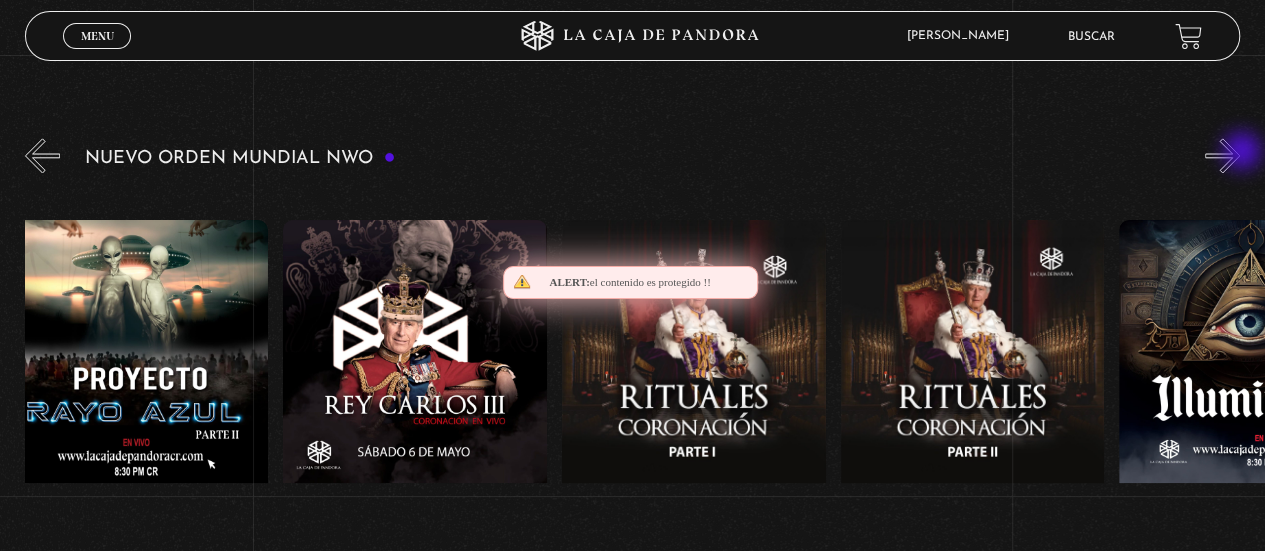 click on "»" at bounding box center [1222, 155] 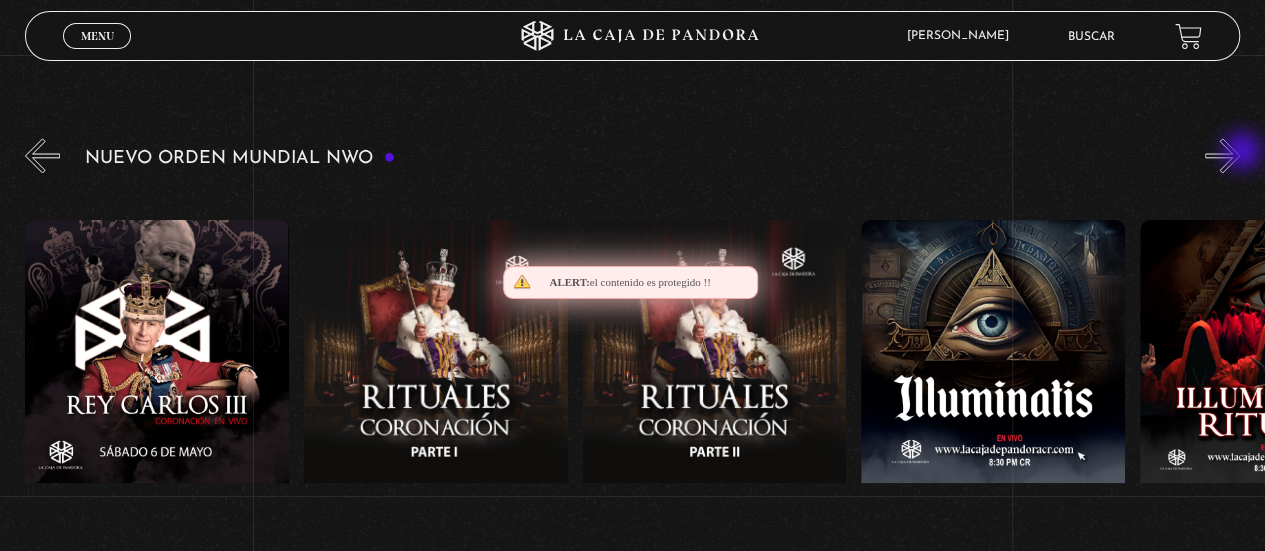 click on "»" at bounding box center (1222, 155) 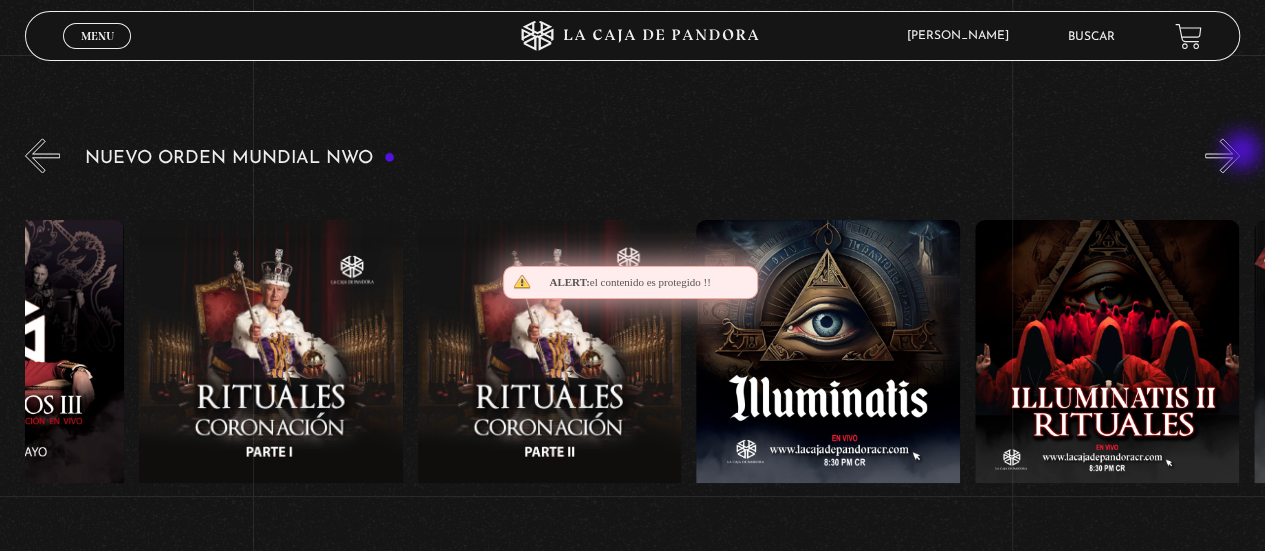 click on "»" at bounding box center [1222, 155] 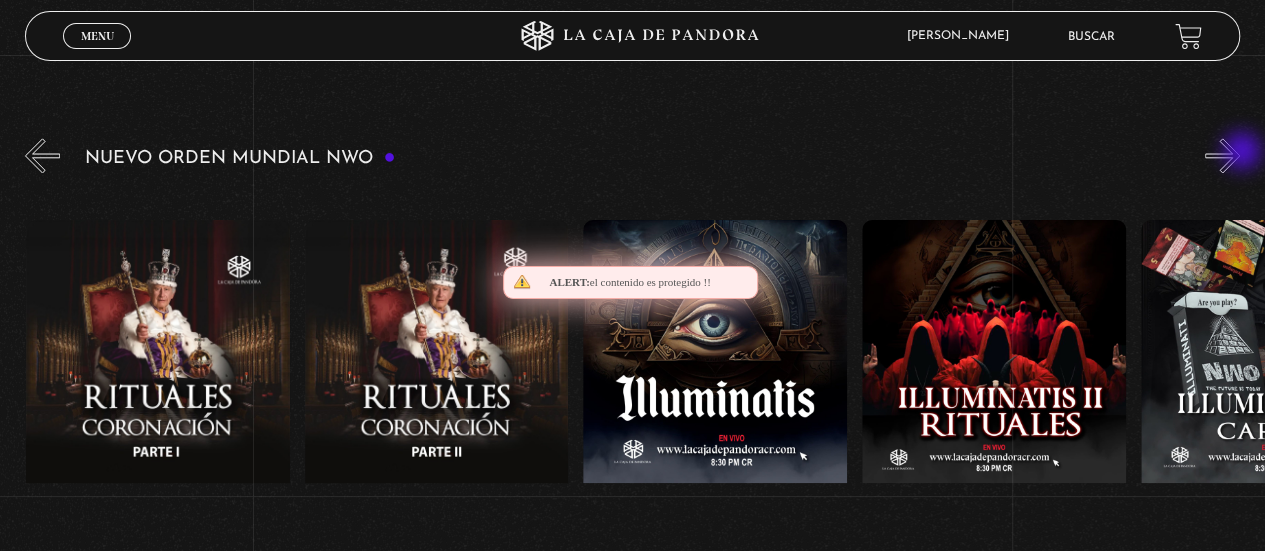 click on "»" at bounding box center [1222, 155] 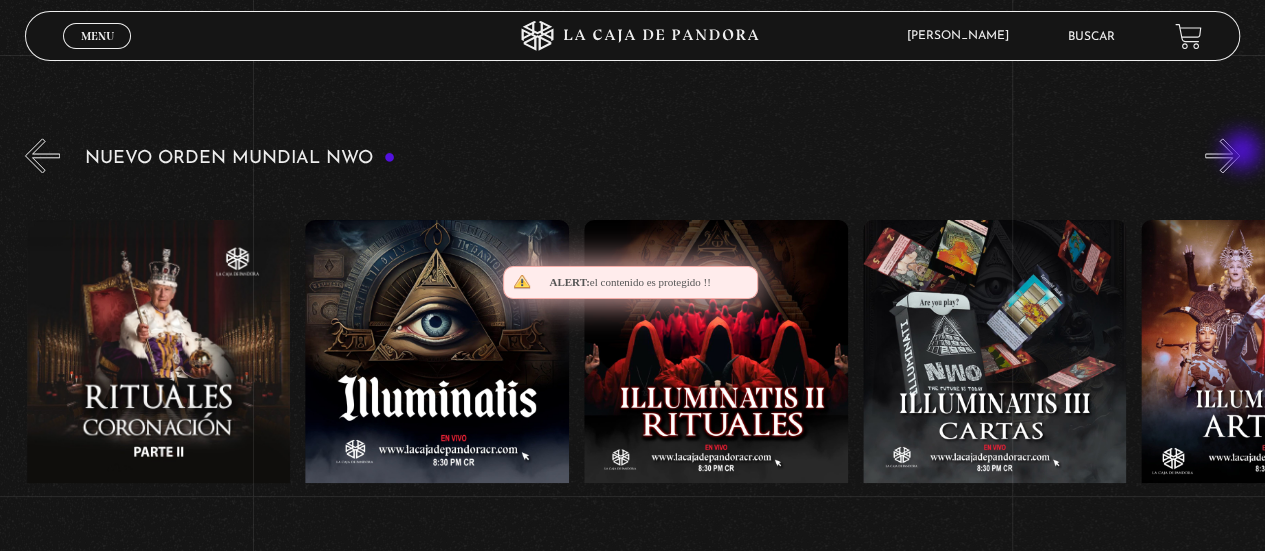 click on "»" at bounding box center [1222, 155] 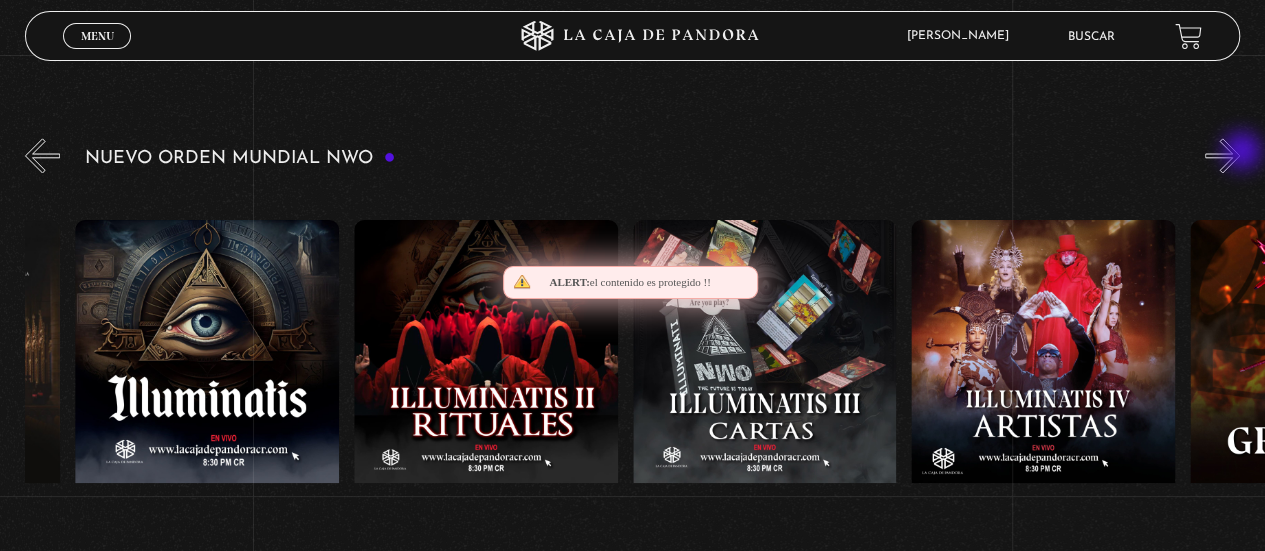 click on "»" at bounding box center (1222, 155) 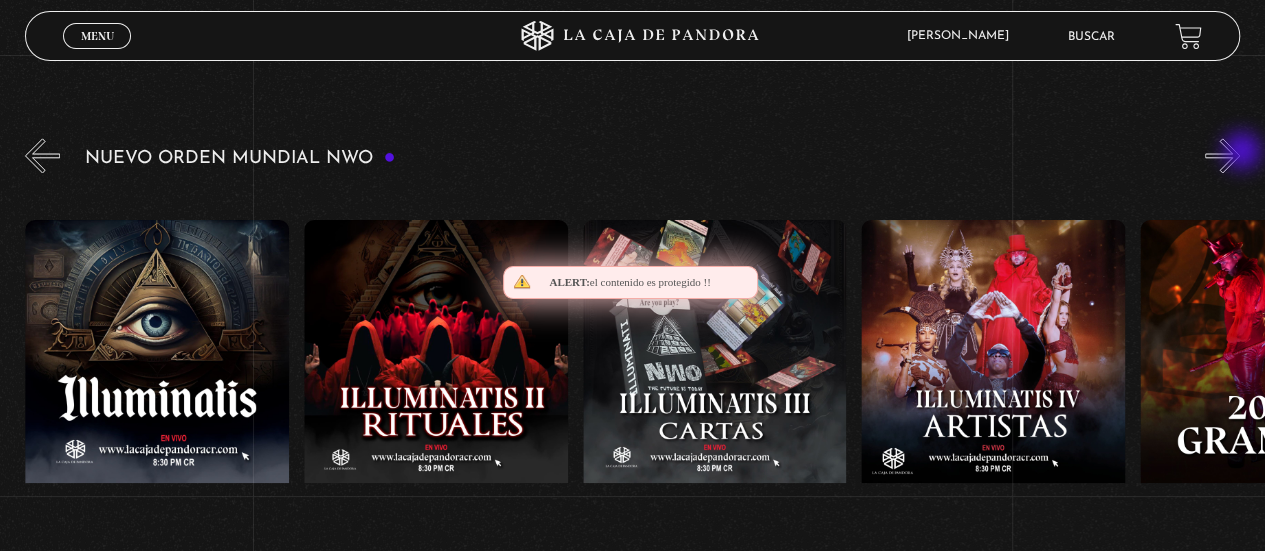 scroll, scrollTop: 0, scrollLeft: 8360, axis: horizontal 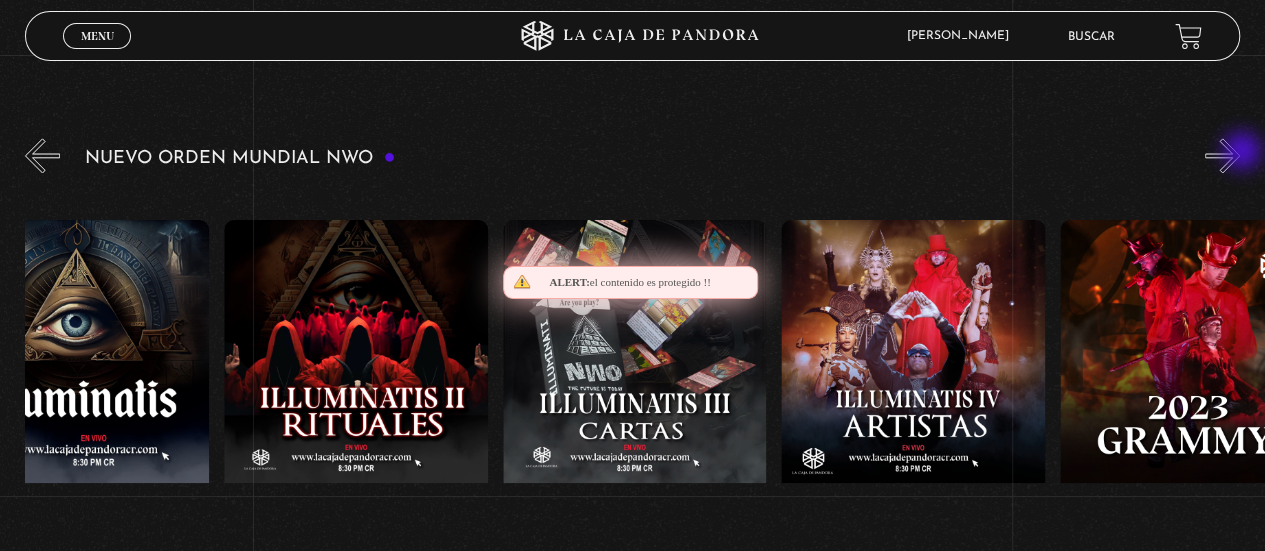 click on "»" at bounding box center (1222, 155) 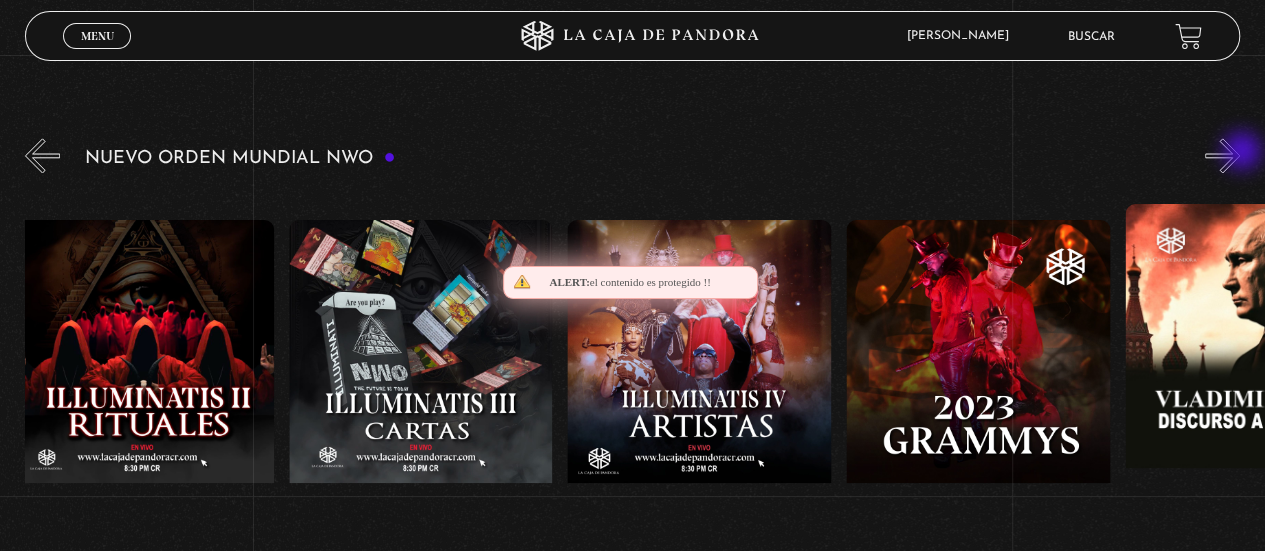 click on "»" at bounding box center (1222, 155) 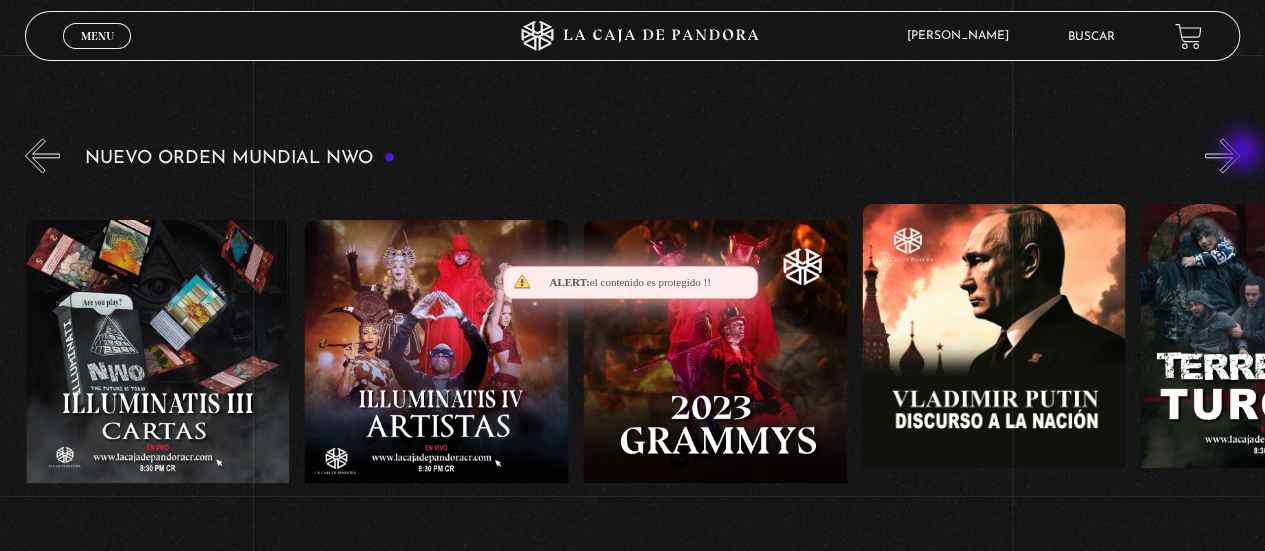 click on "»" at bounding box center (1222, 155) 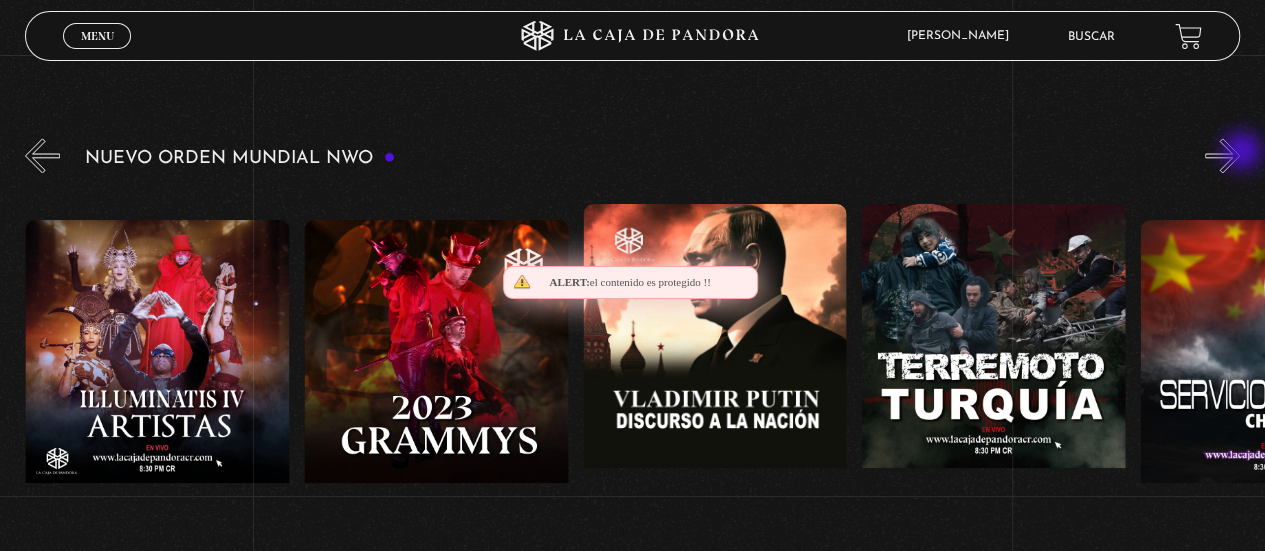 click on "»" at bounding box center (1222, 155) 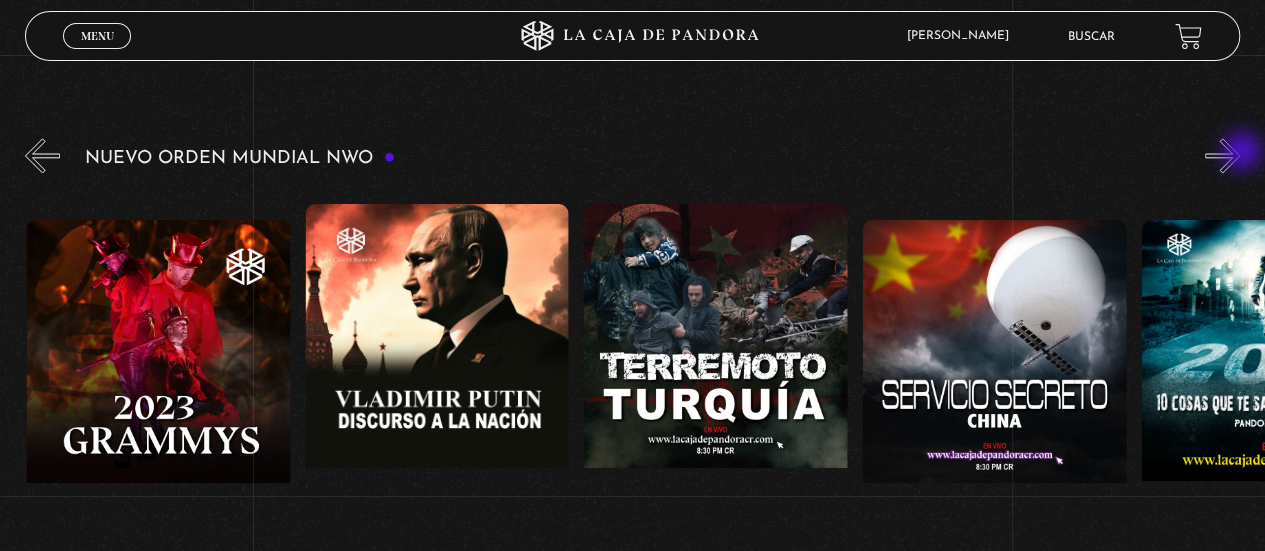 click on "»" at bounding box center (1222, 155) 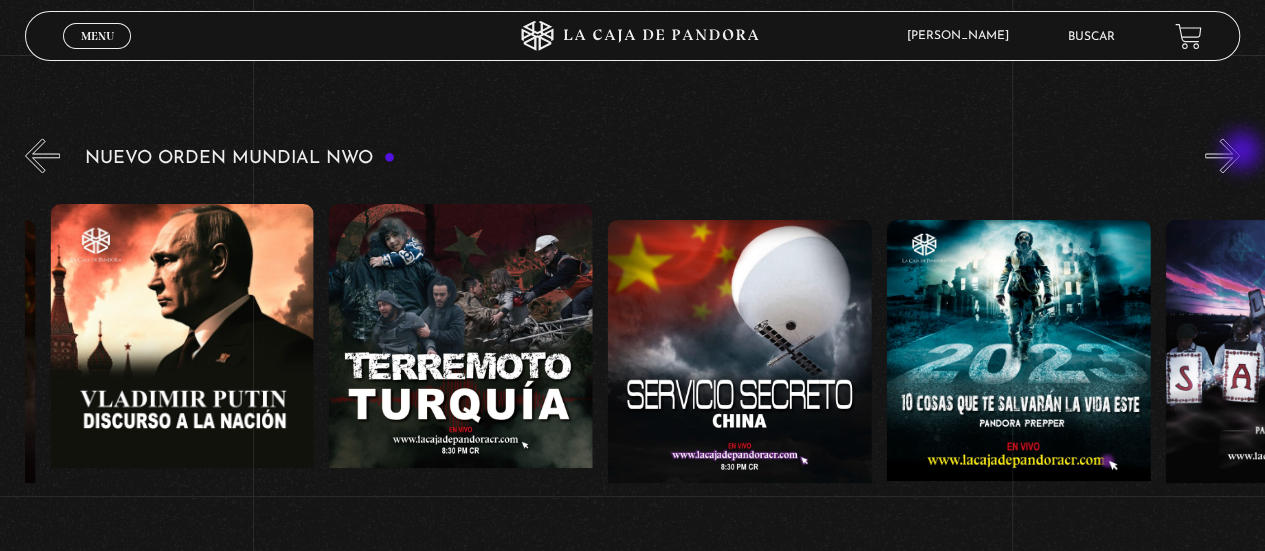 click on "»" at bounding box center (1222, 155) 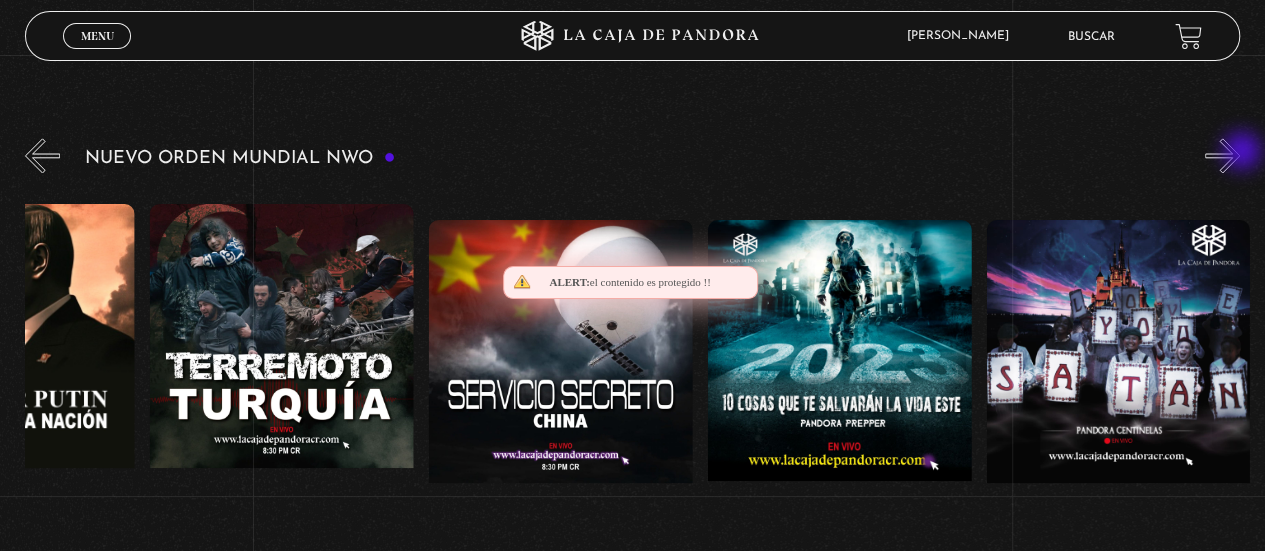 click on "»" at bounding box center (1222, 155) 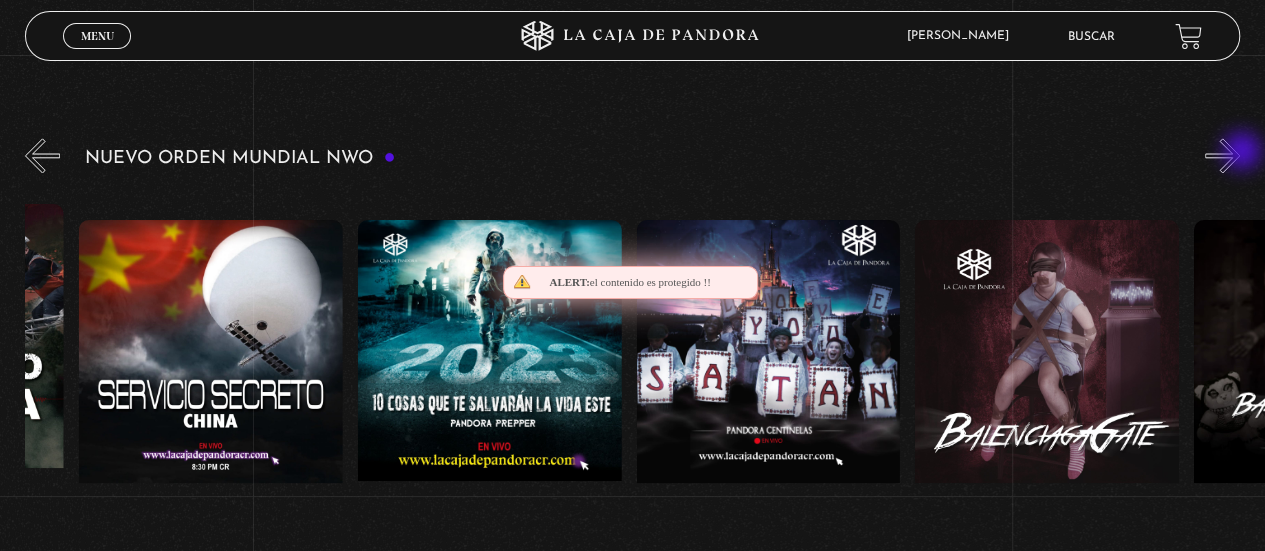 click on "»" at bounding box center [1222, 155] 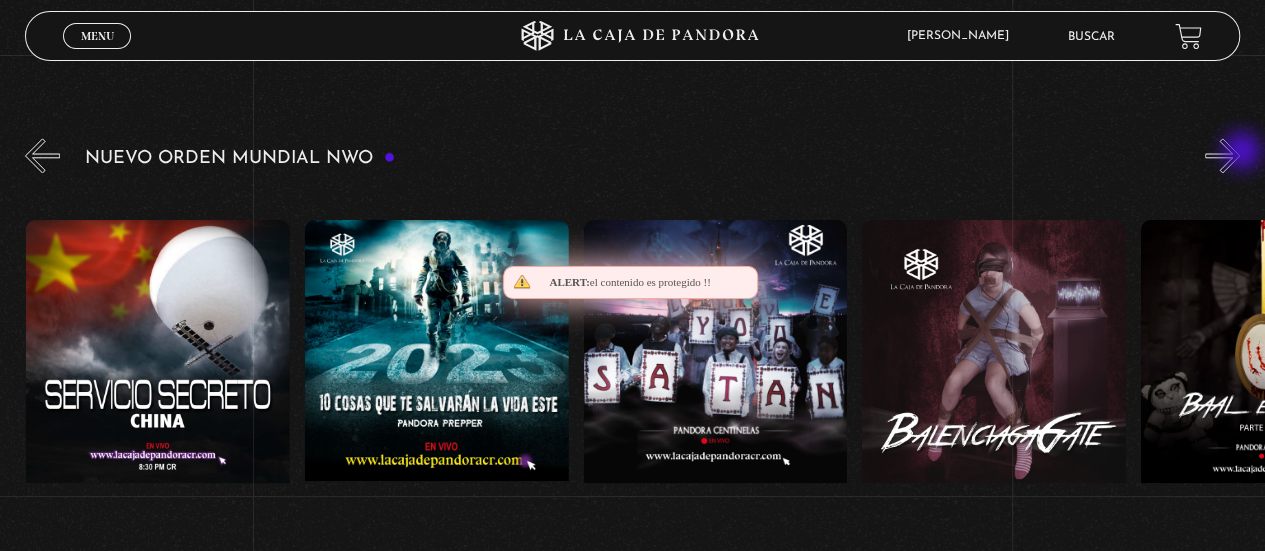 scroll, scrollTop: 0, scrollLeft: 10310, axis: horizontal 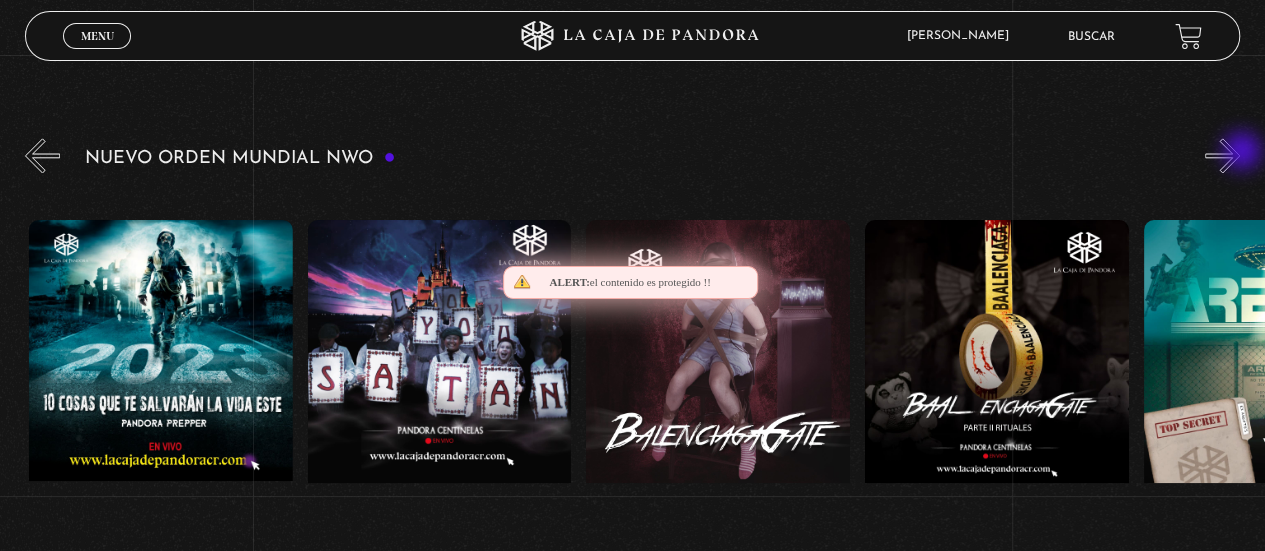 click on "»" at bounding box center (1222, 155) 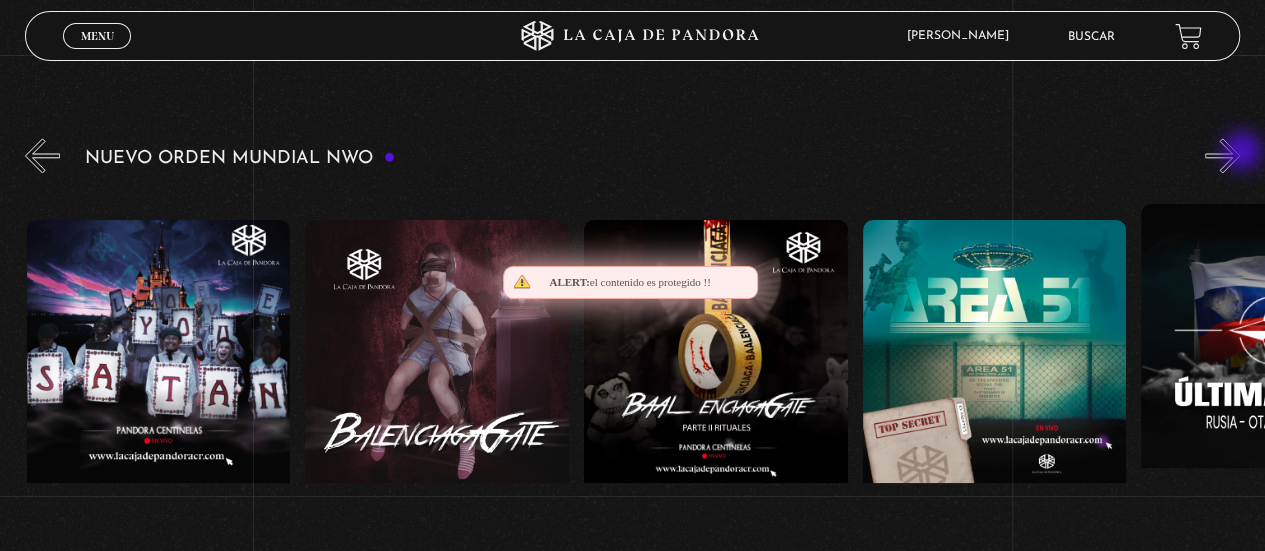 click on "»" at bounding box center [1222, 155] 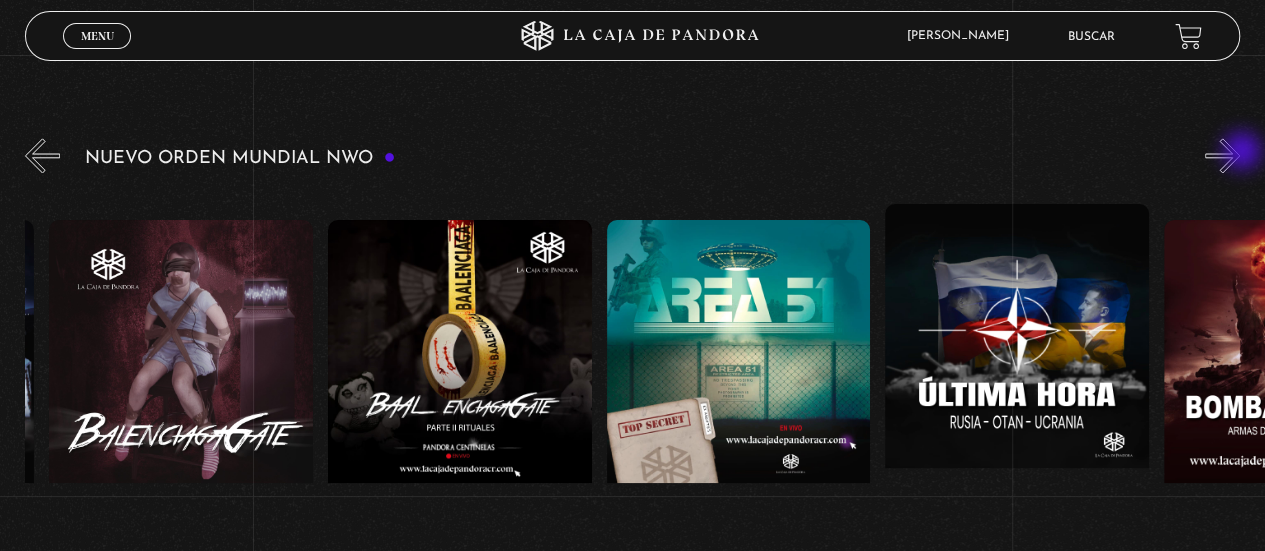 click on "»" at bounding box center [1222, 155] 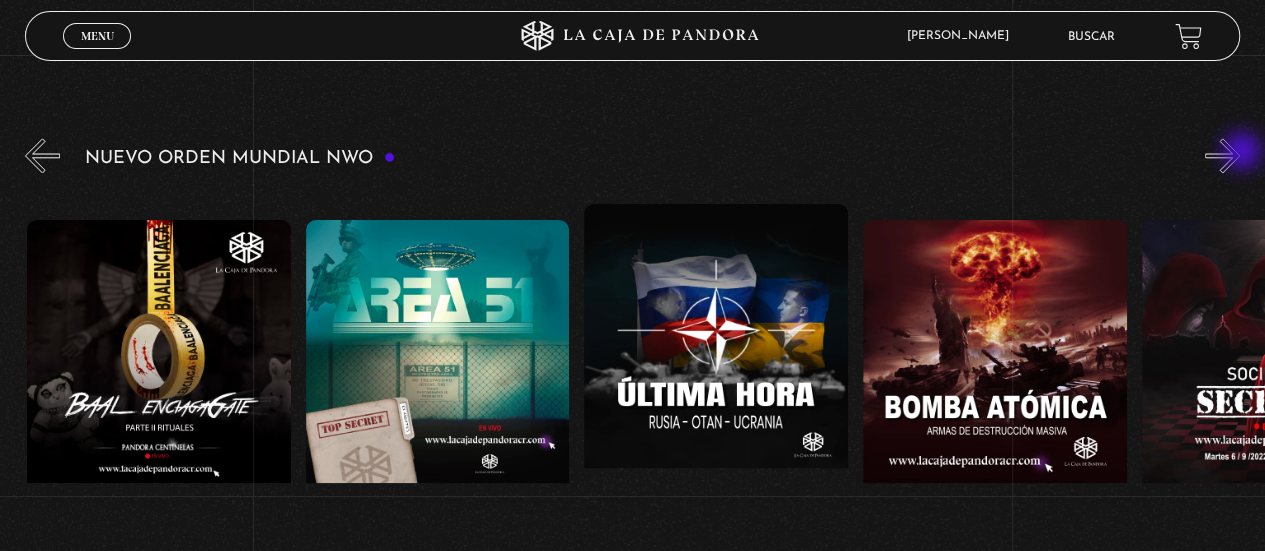 click on "»" at bounding box center (1222, 155) 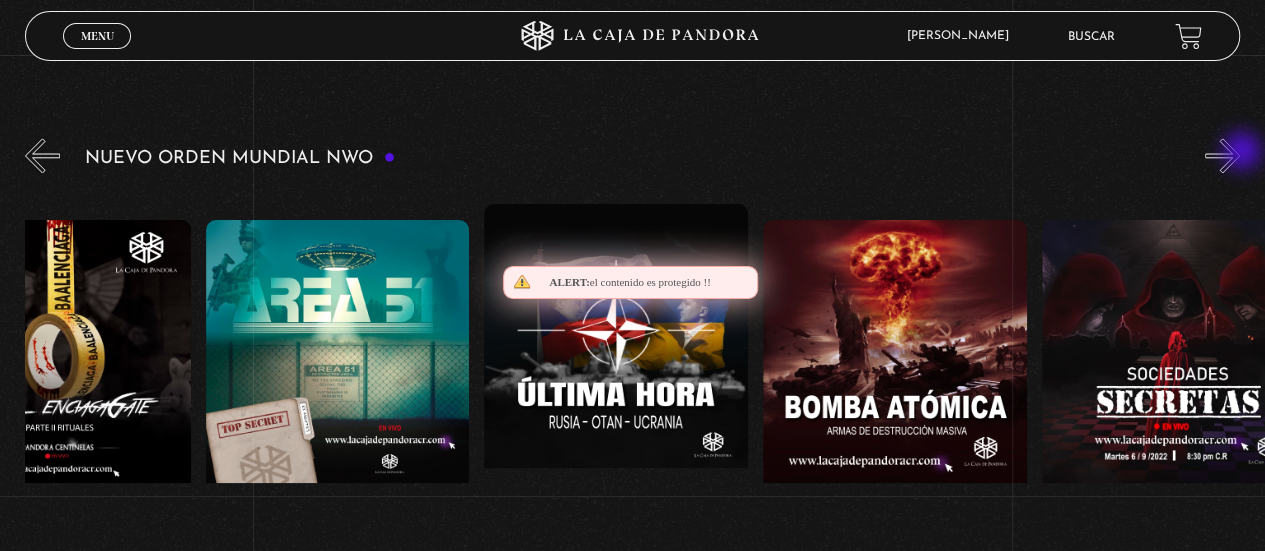 click on "»" at bounding box center (1222, 155) 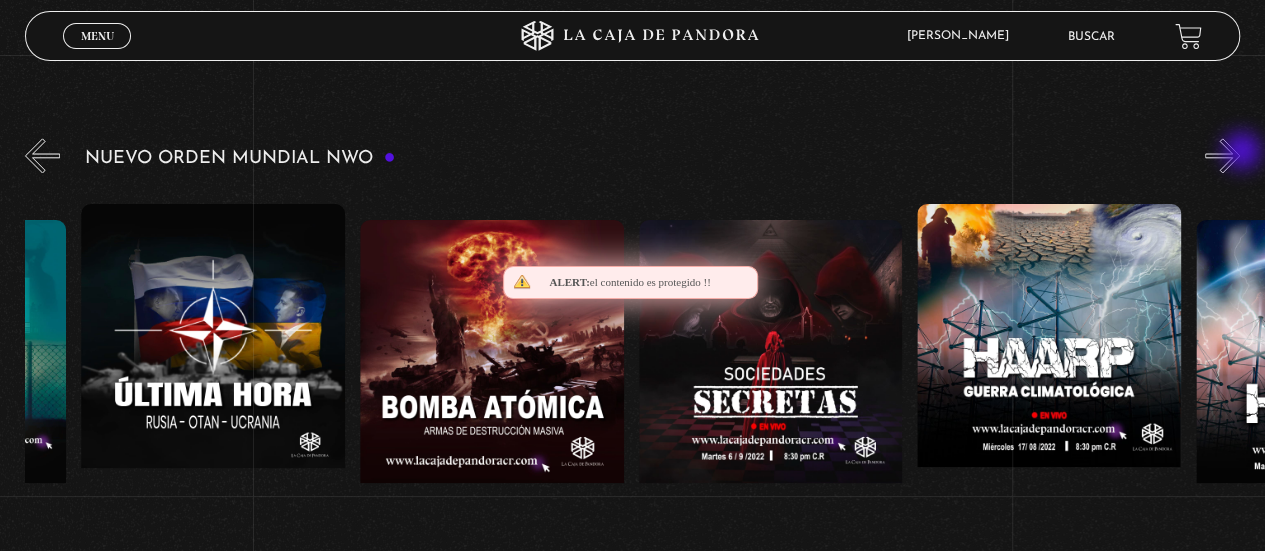 click on "»" at bounding box center [1222, 155] 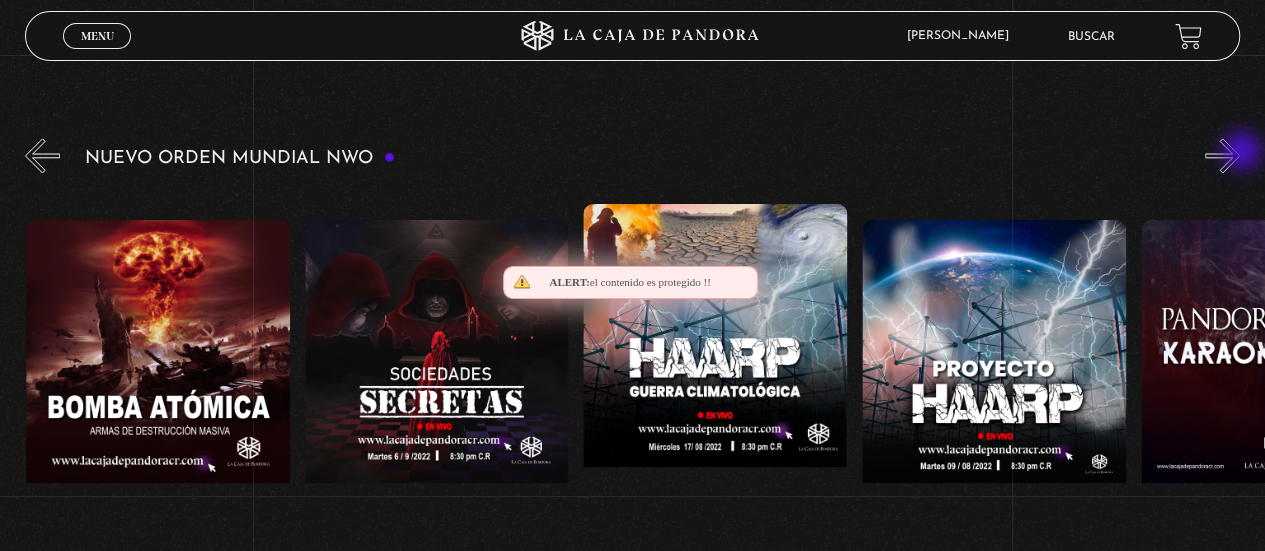 click on "»" at bounding box center (1222, 155) 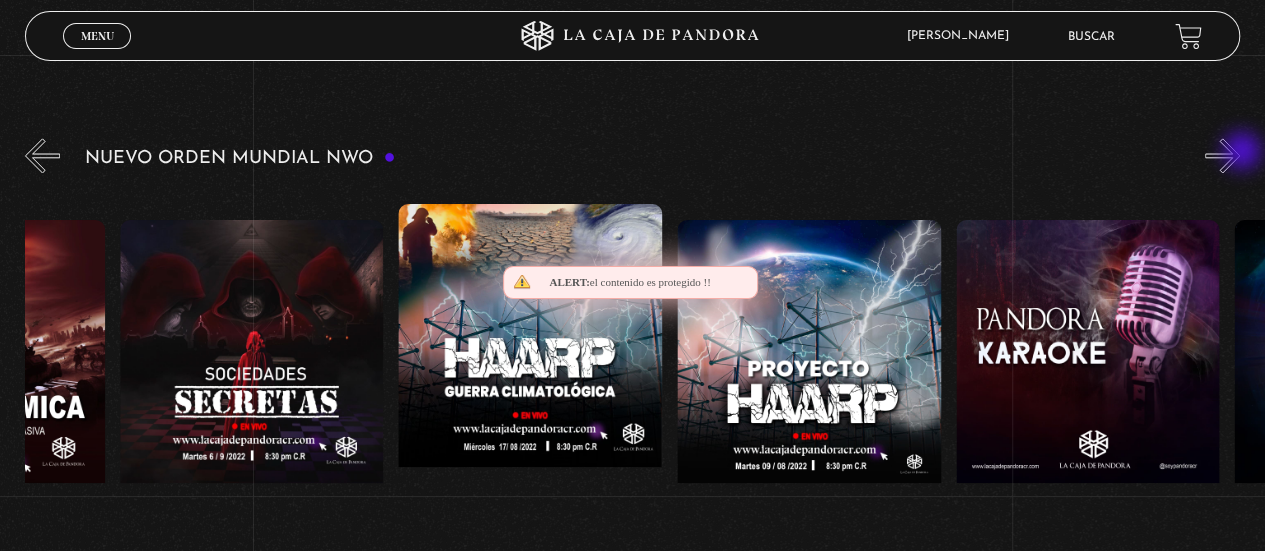 click on "»" at bounding box center (1222, 155) 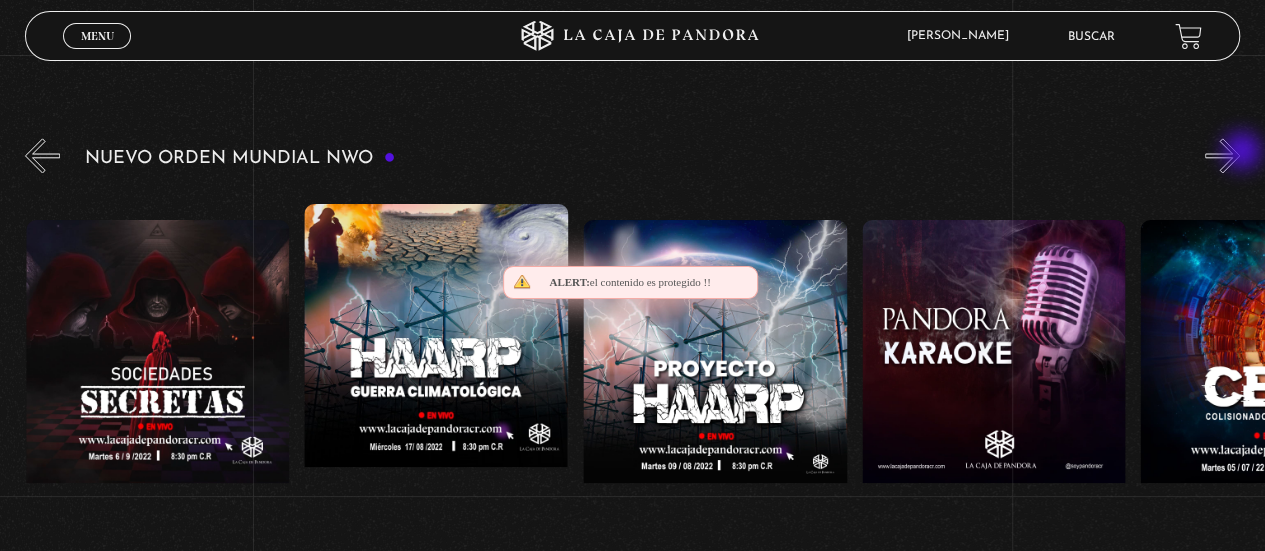 click on "»" at bounding box center [1222, 155] 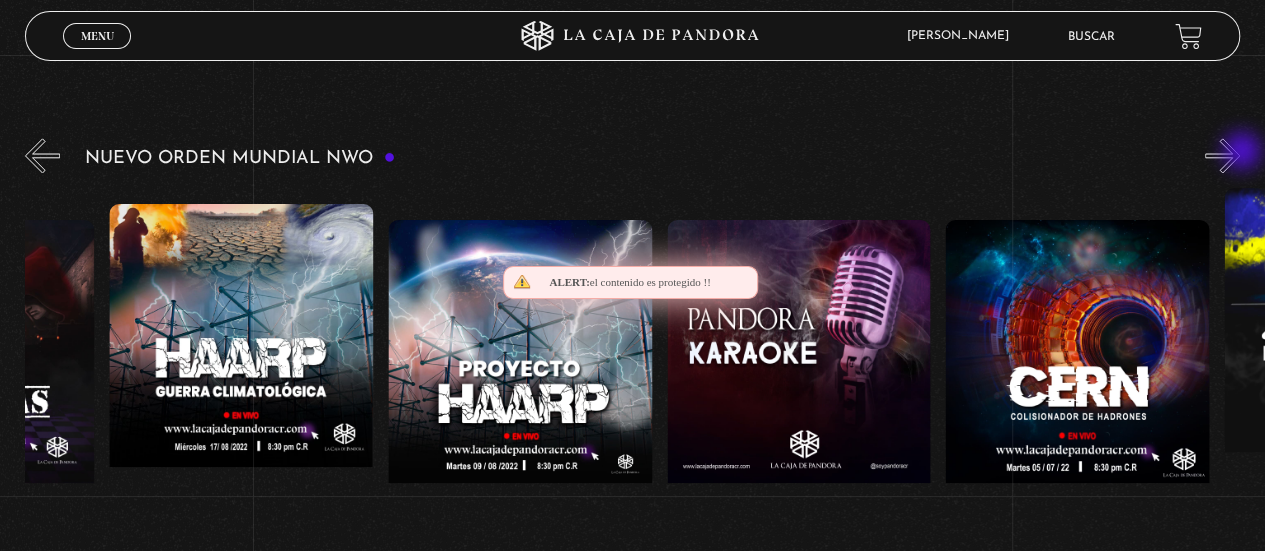 click on "»" at bounding box center [1222, 155] 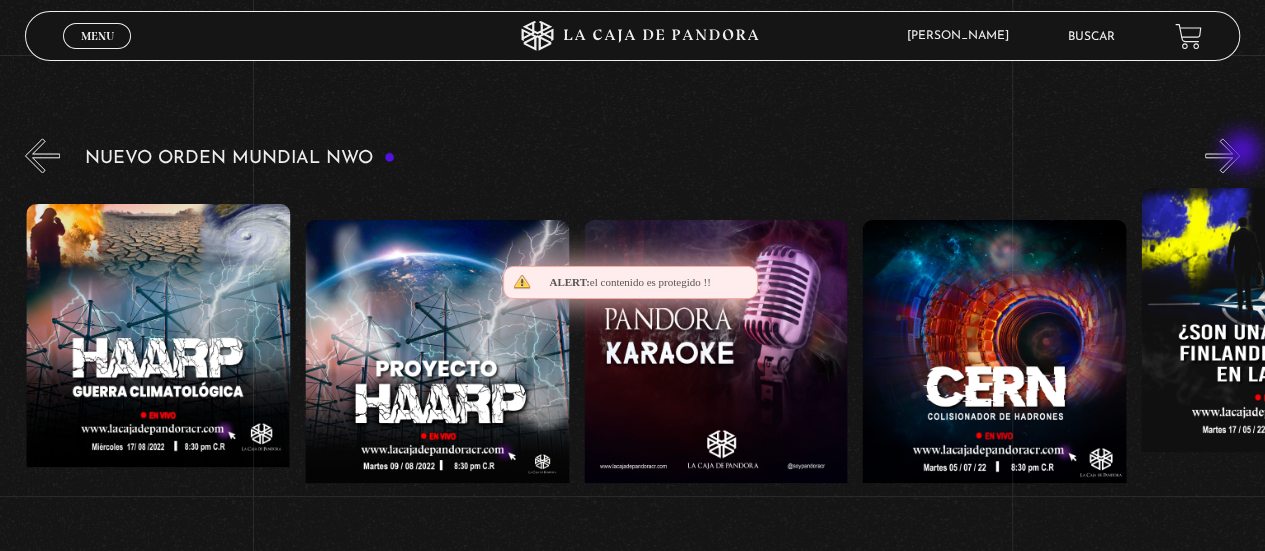 click on "»" at bounding box center (1222, 155) 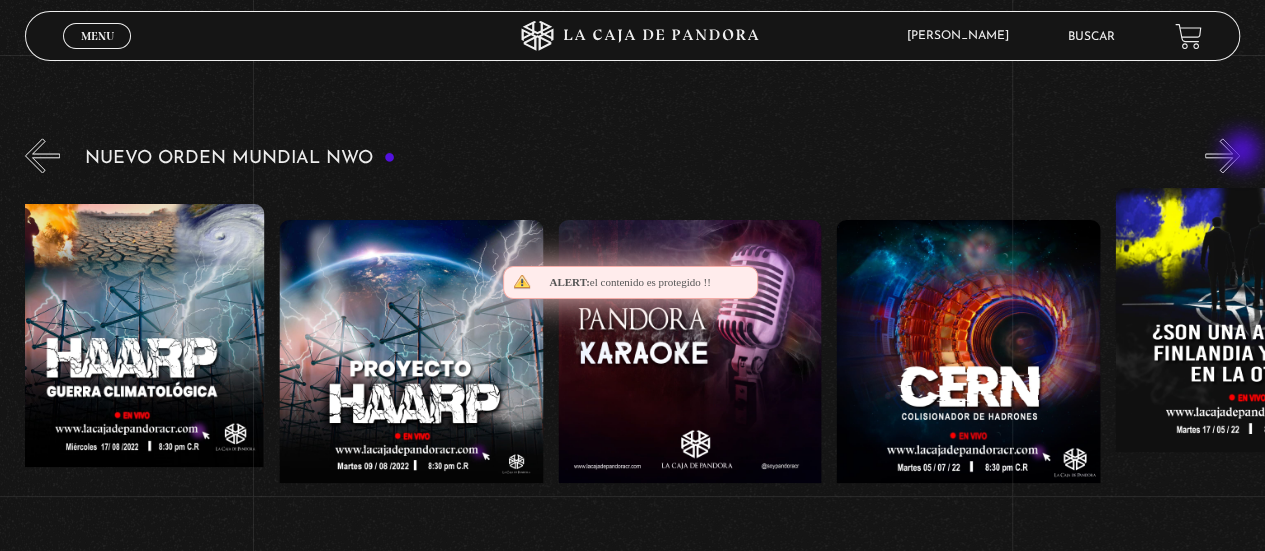 click on "»" at bounding box center [1222, 155] 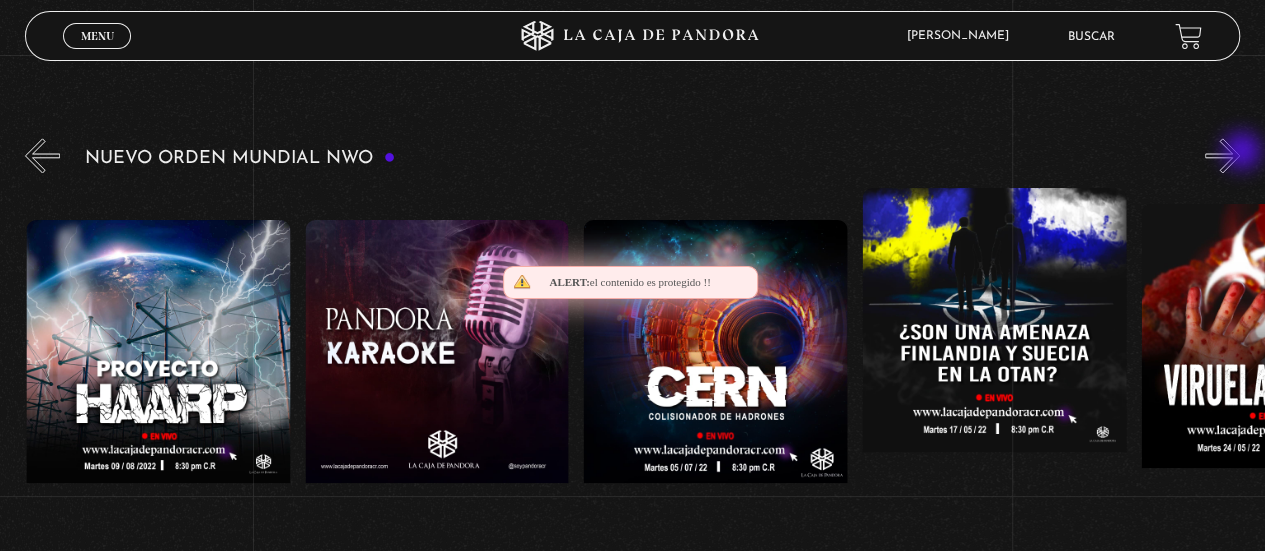 click on "»" at bounding box center [1222, 155] 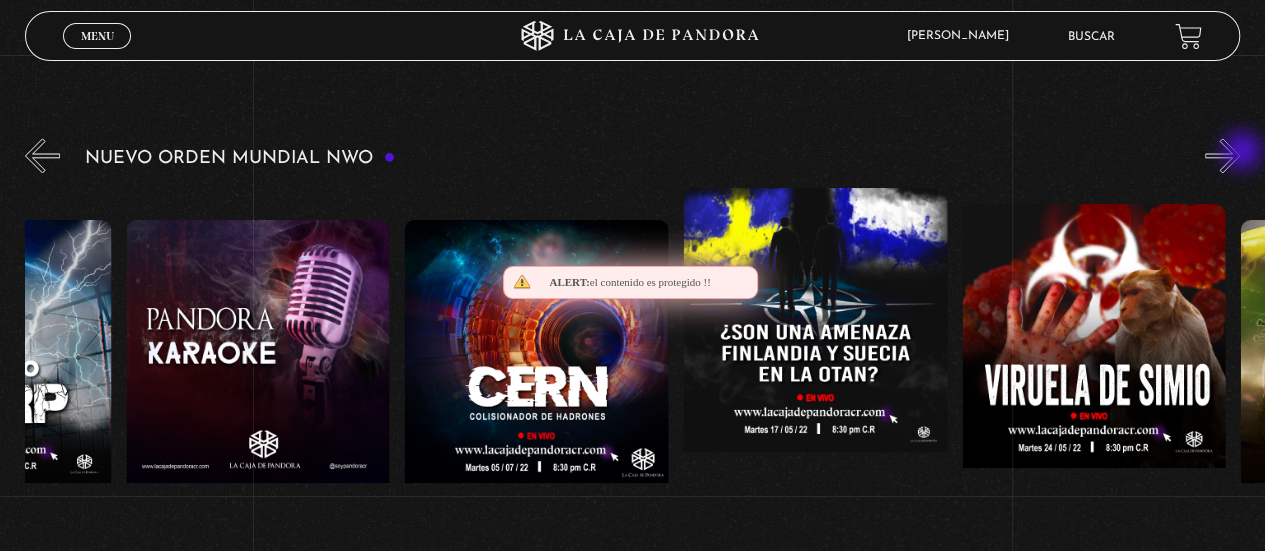 click on "»" at bounding box center (1222, 155) 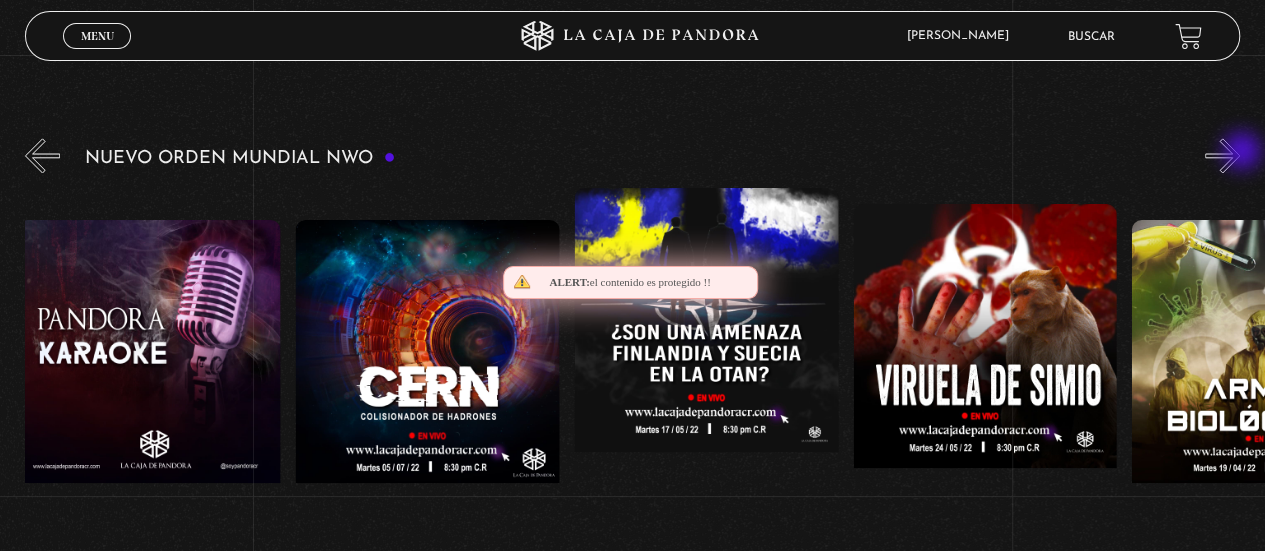 click on "»" at bounding box center [1222, 155] 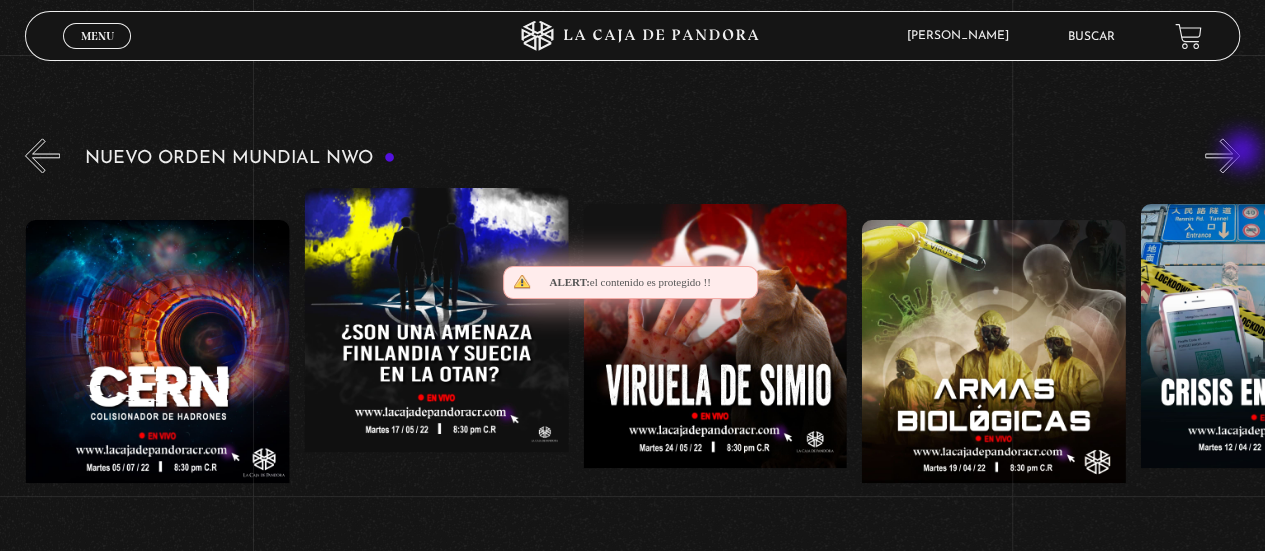 click on "»" at bounding box center [1222, 155] 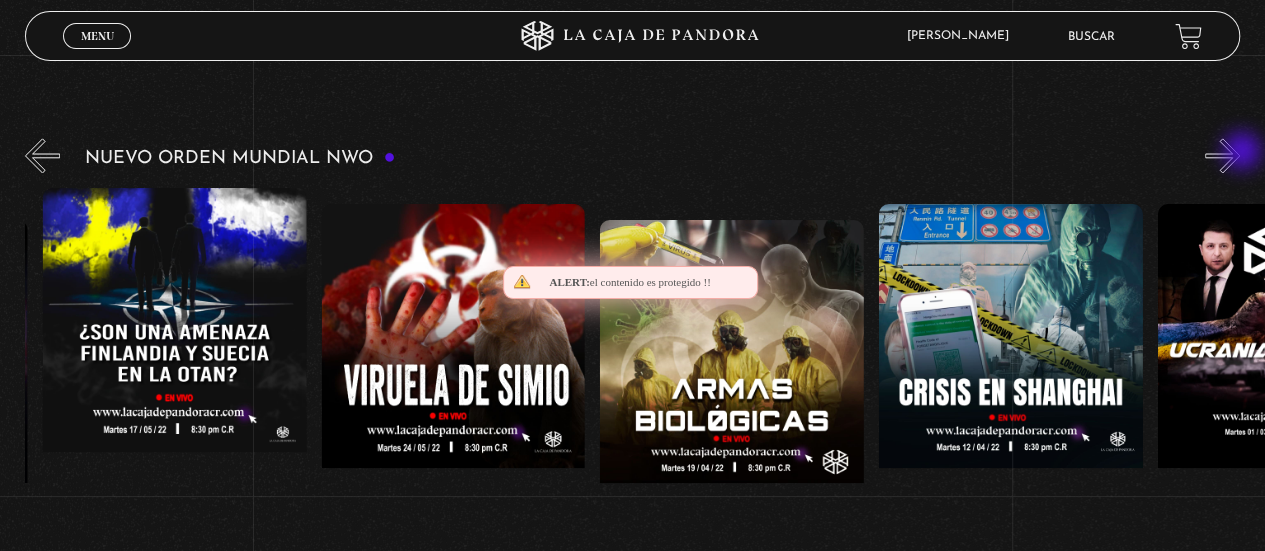 click on "»" at bounding box center (1222, 155) 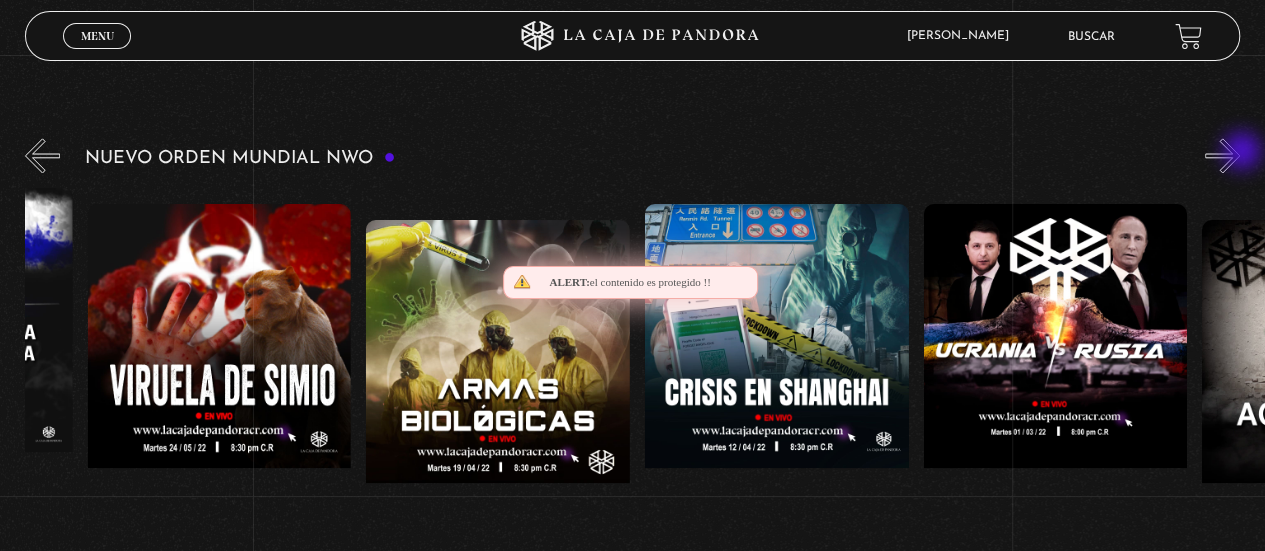 click on "»" at bounding box center [1222, 155] 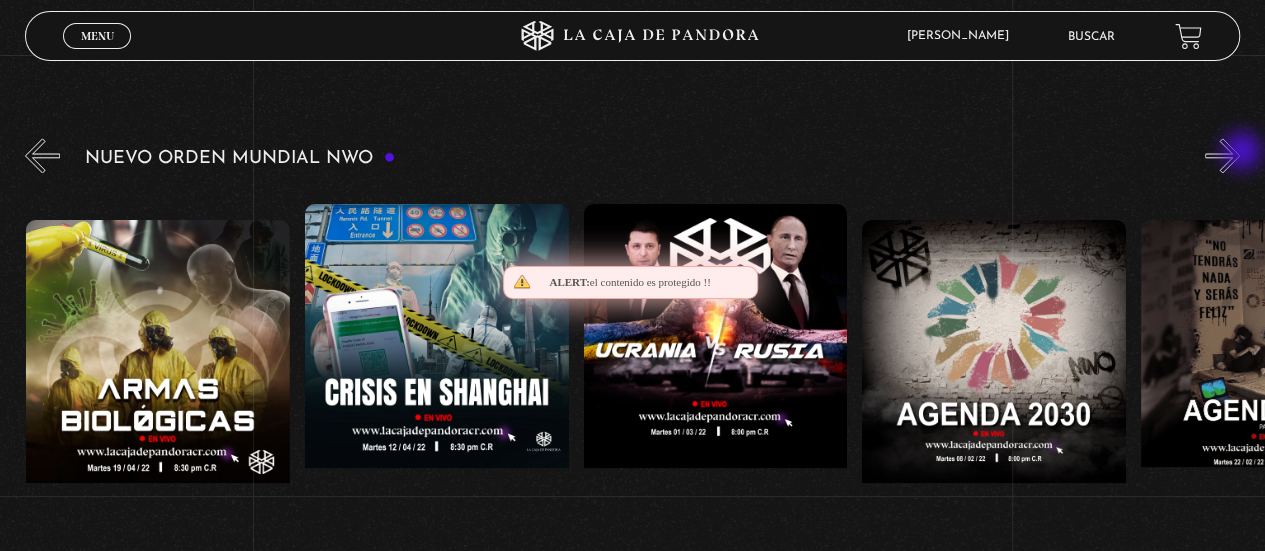 click on "»" at bounding box center (1222, 155) 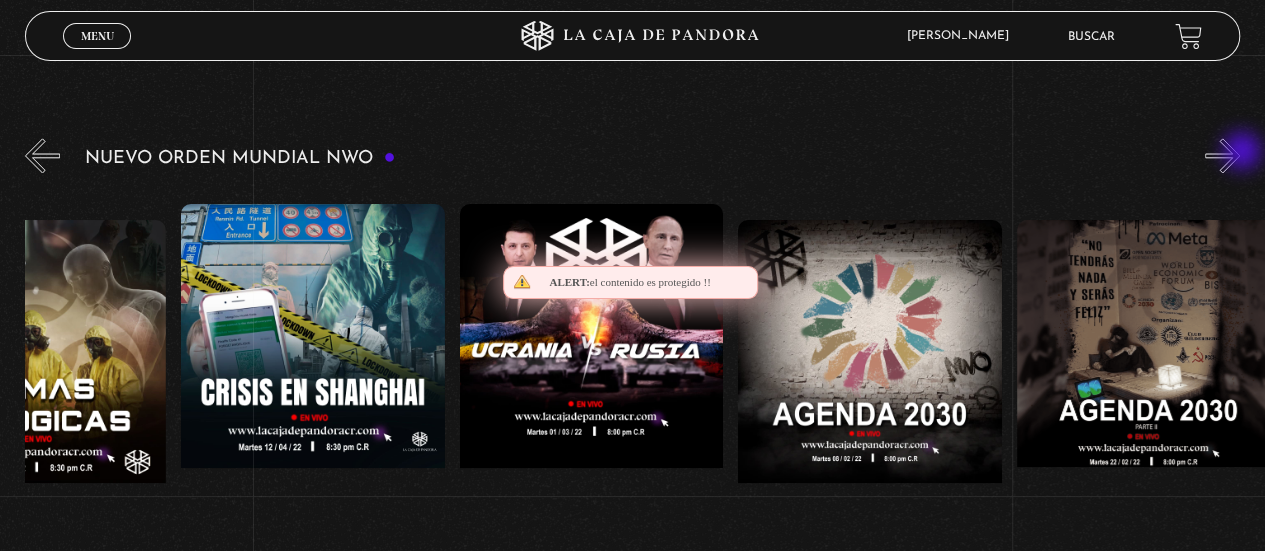 click on "»" at bounding box center (1222, 155) 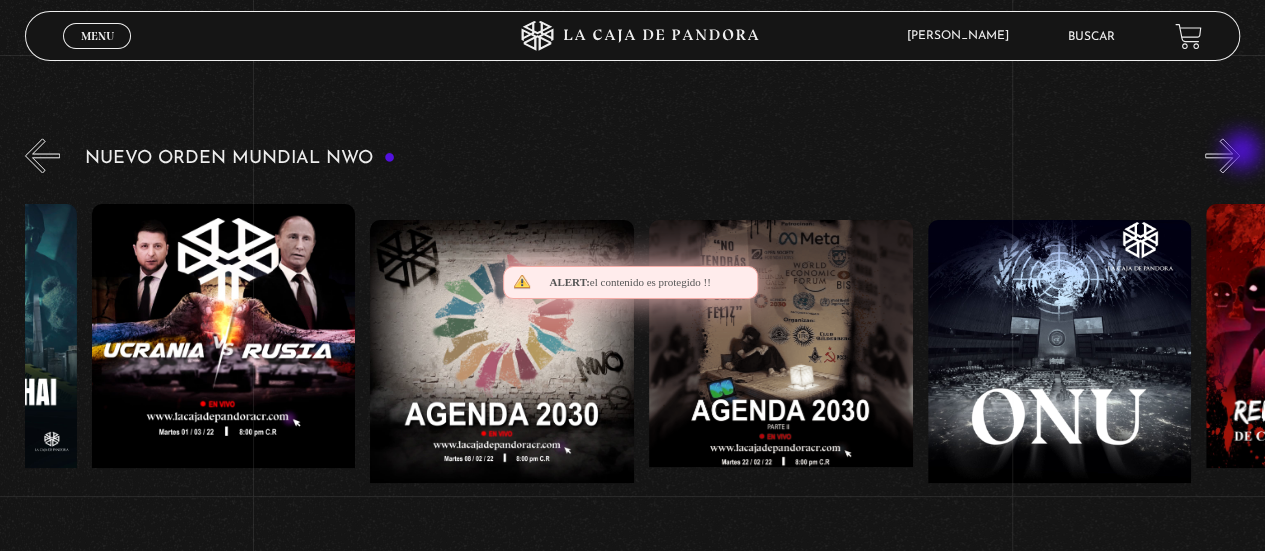 click on "»" at bounding box center [1222, 155] 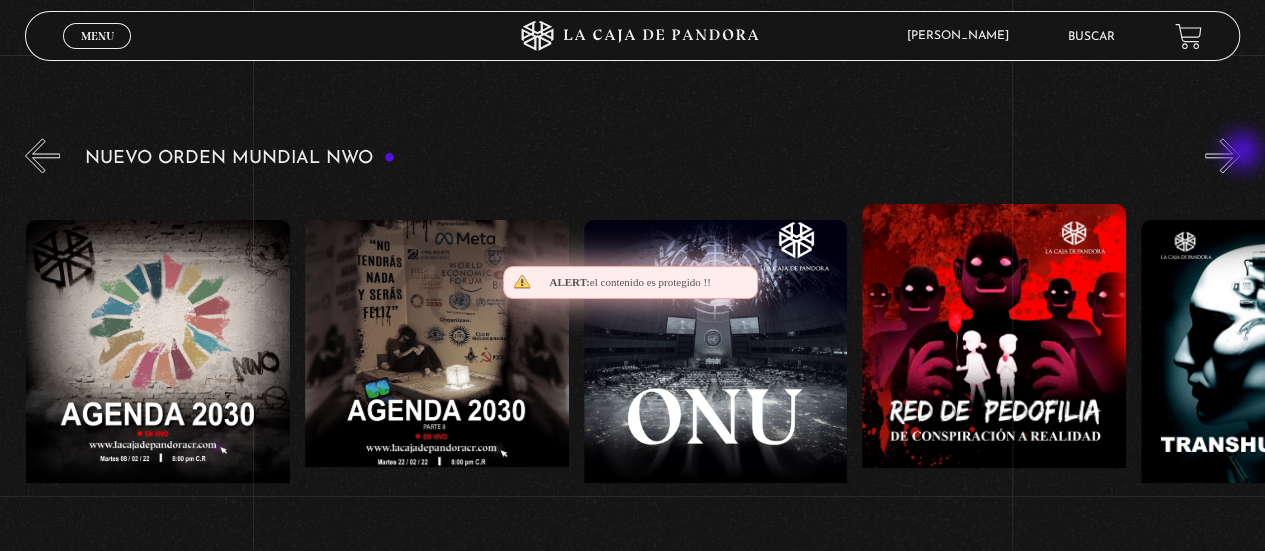 click on "»" at bounding box center (1222, 155) 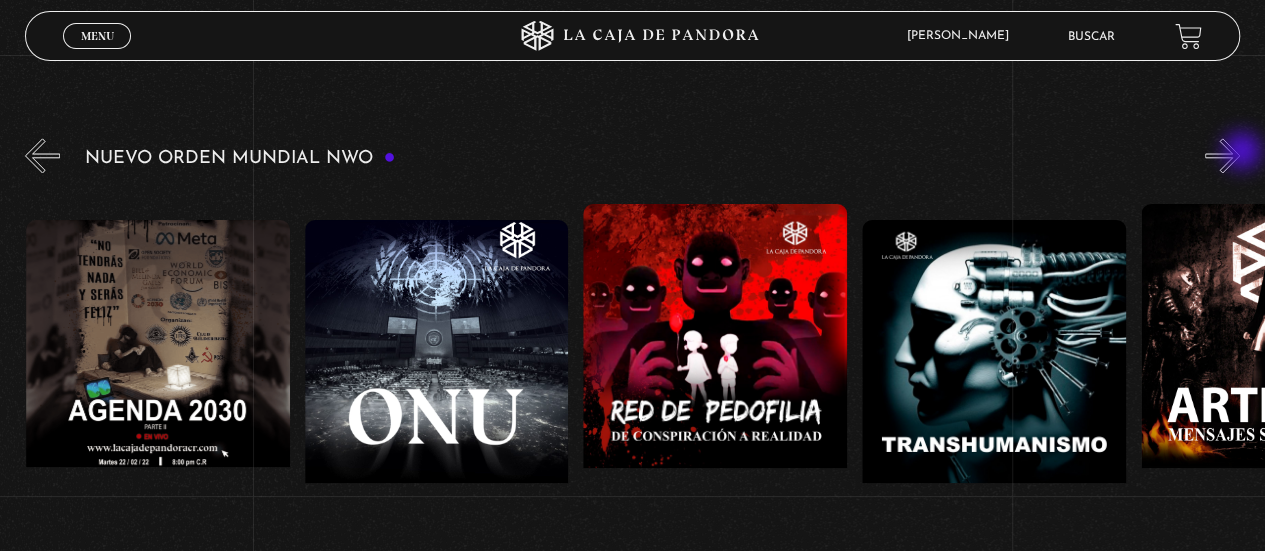 click on "»" at bounding box center [1222, 155] 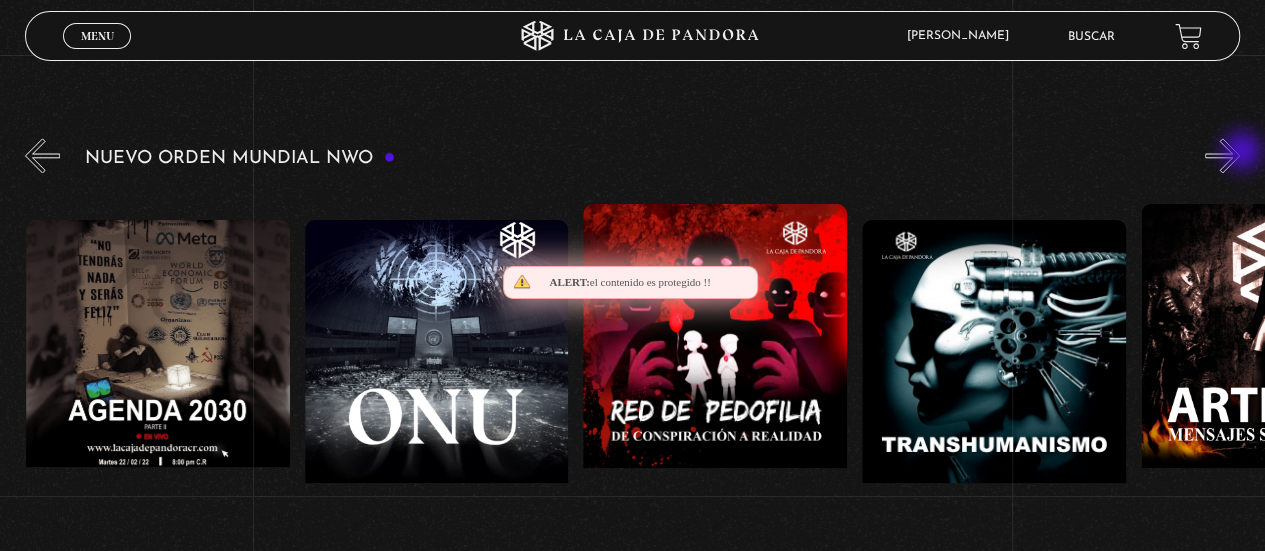 scroll, scrollTop: 0, scrollLeft: 15884, axis: horizontal 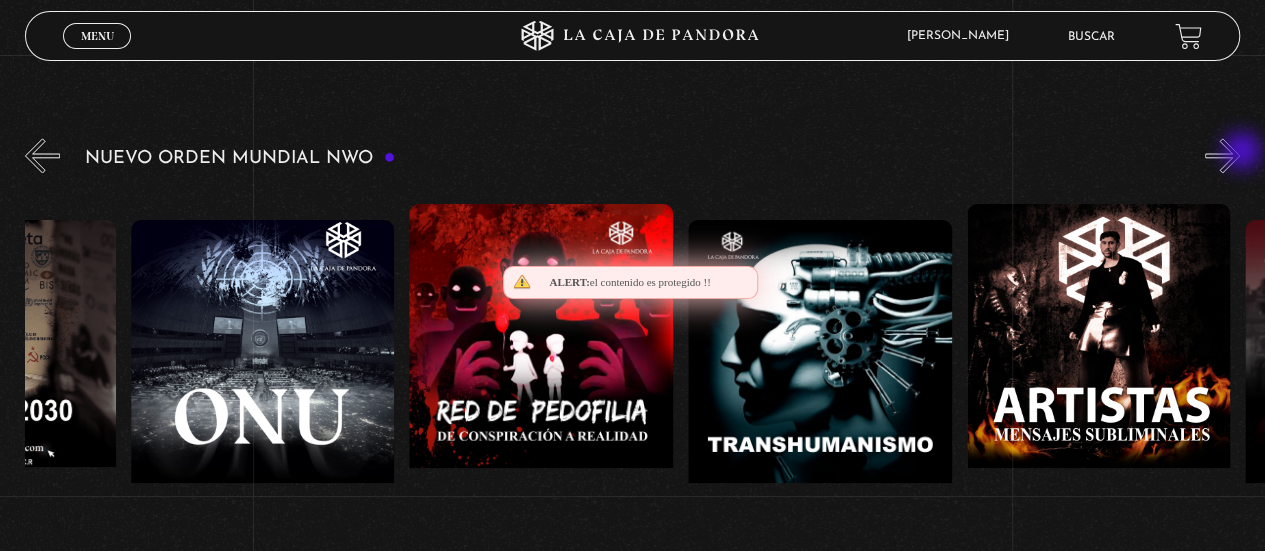 click on "»" at bounding box center [1222, 155] 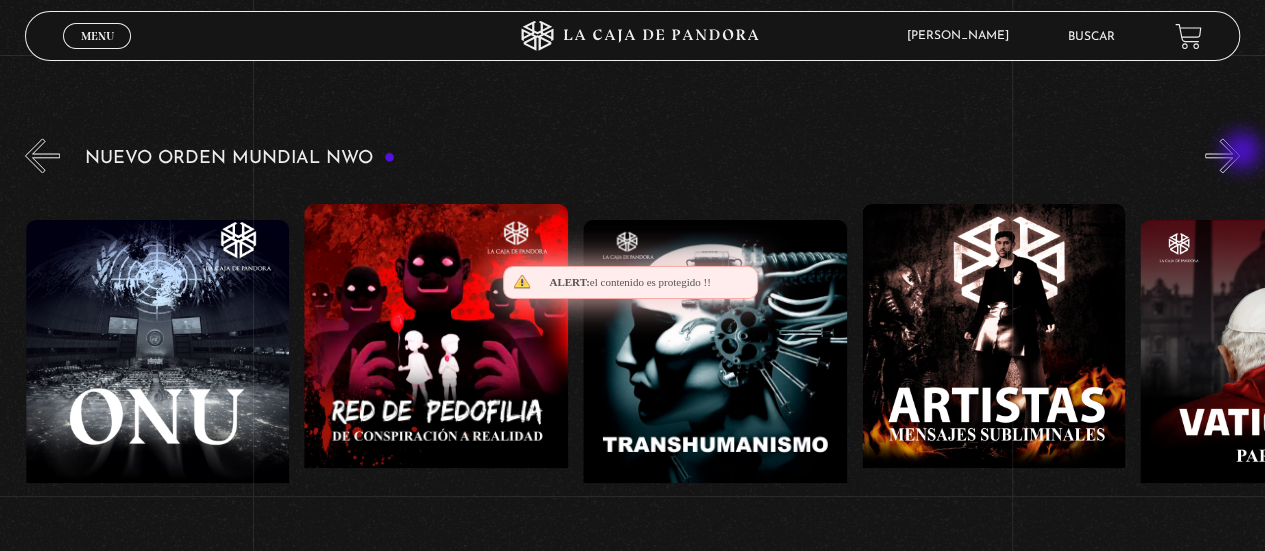 click on "»" at bounding box center (1222, 155) 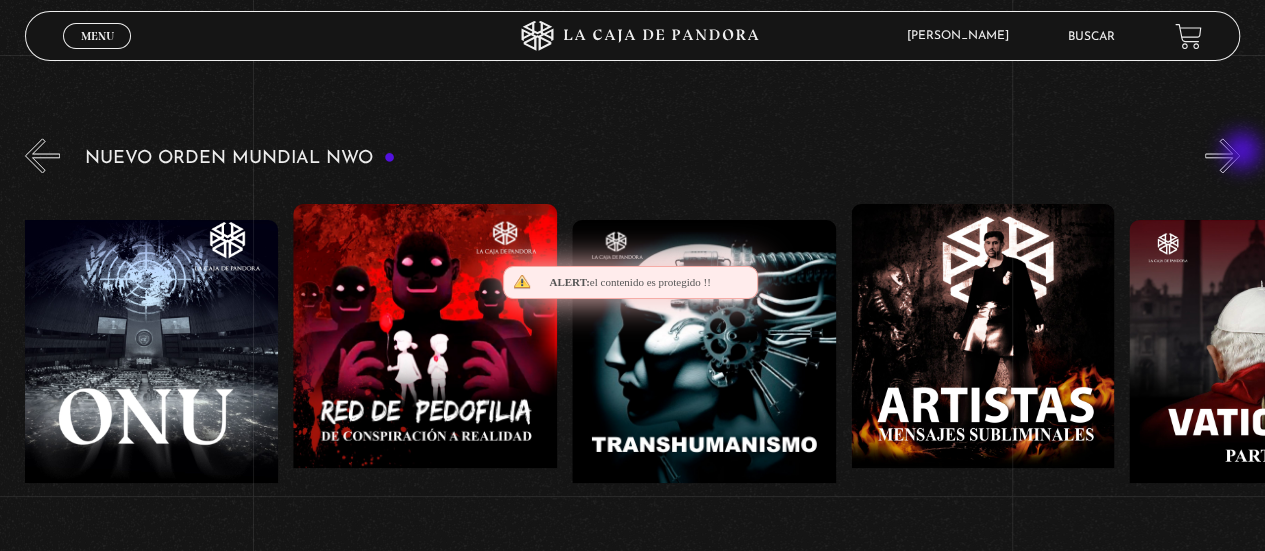 click on "»" at bounding box center (1222, 155) 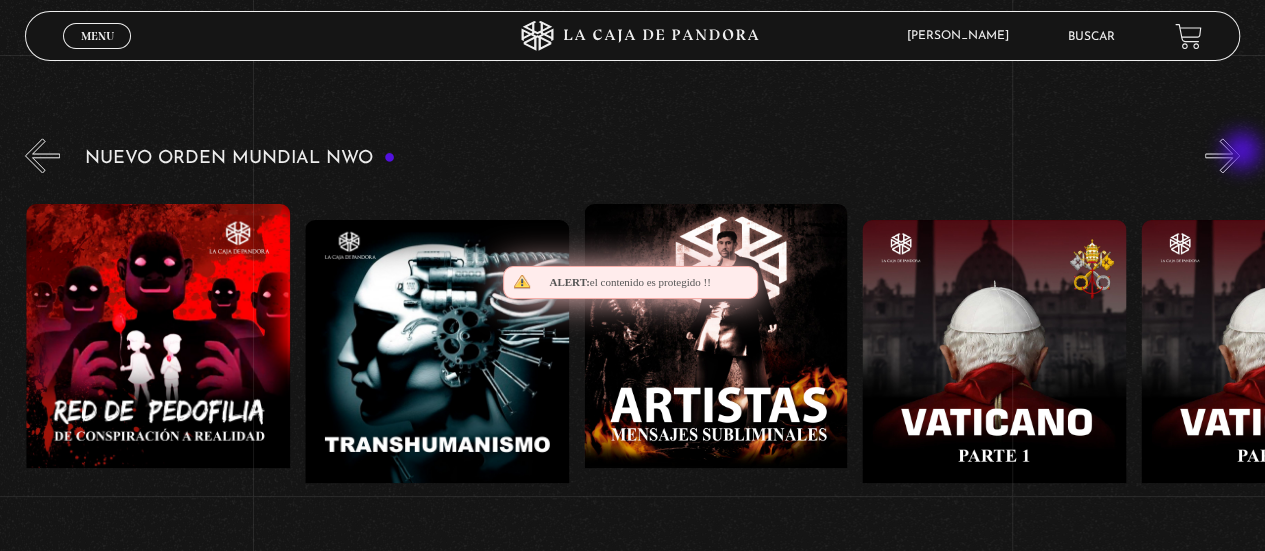 click on "»" at bounding box center [1222, 155] 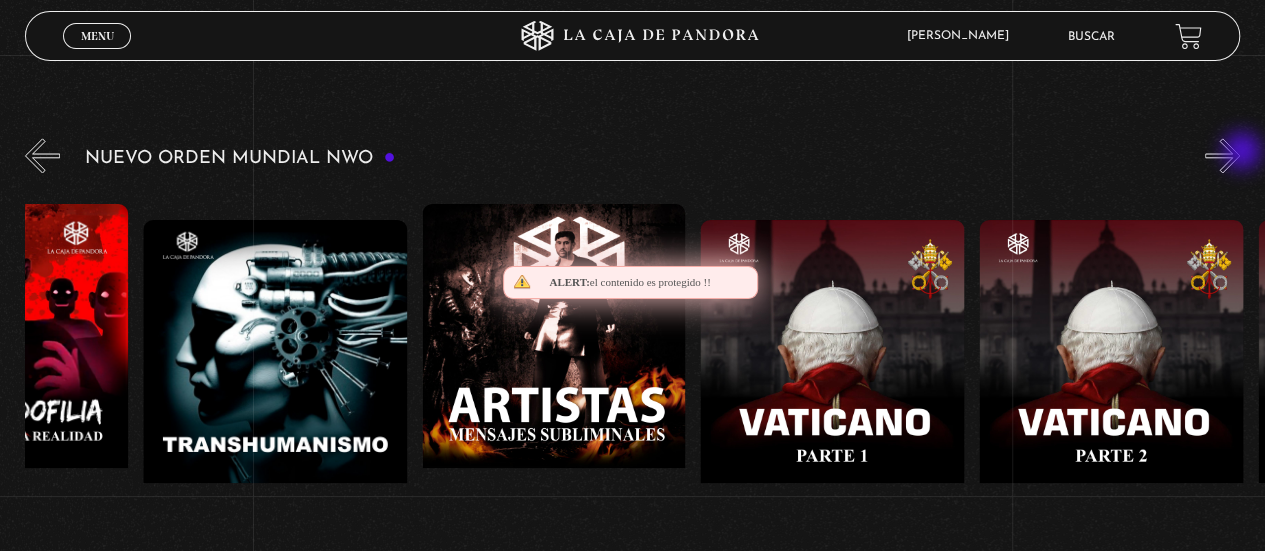 click on "»" at bounding box center [1222, 155] 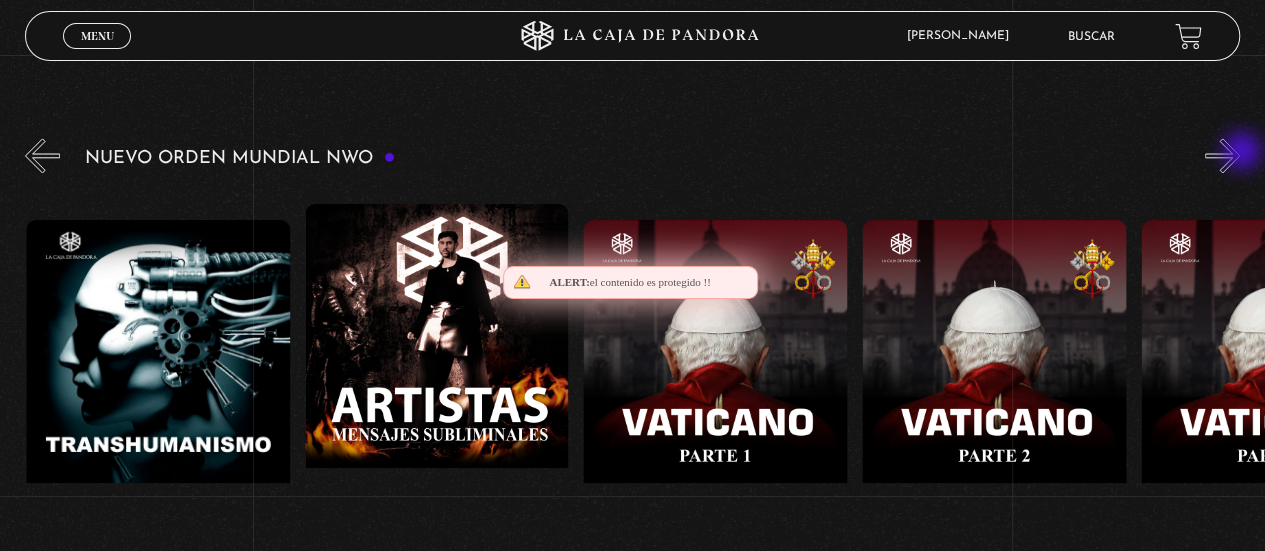 click on "»" at bounding box center (1222, 155) 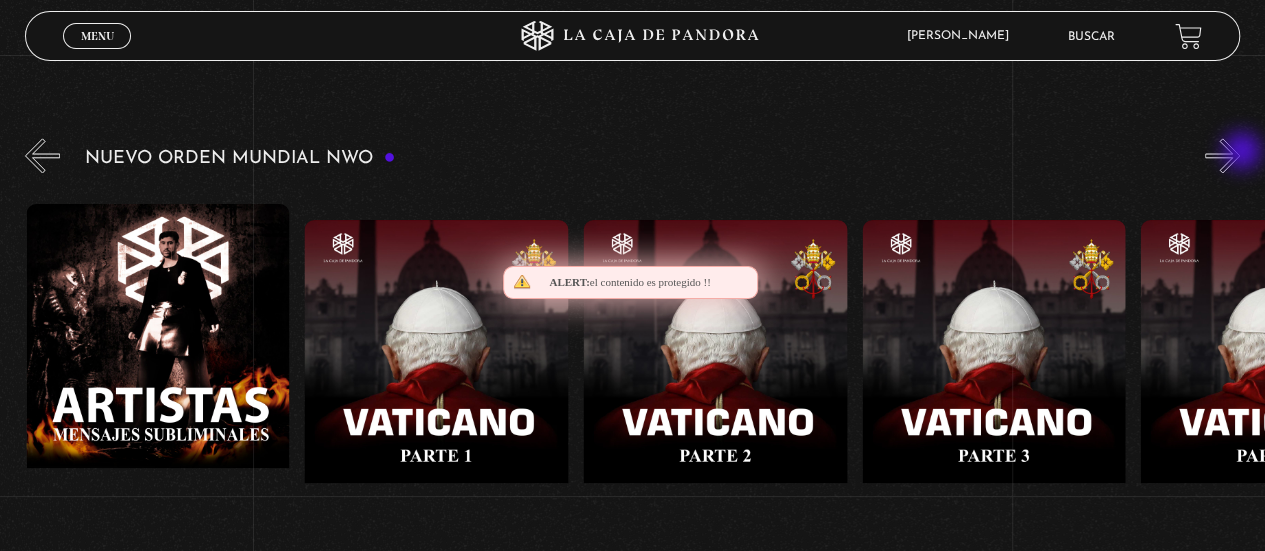 click on "»" at bounding box center (1222, 155) 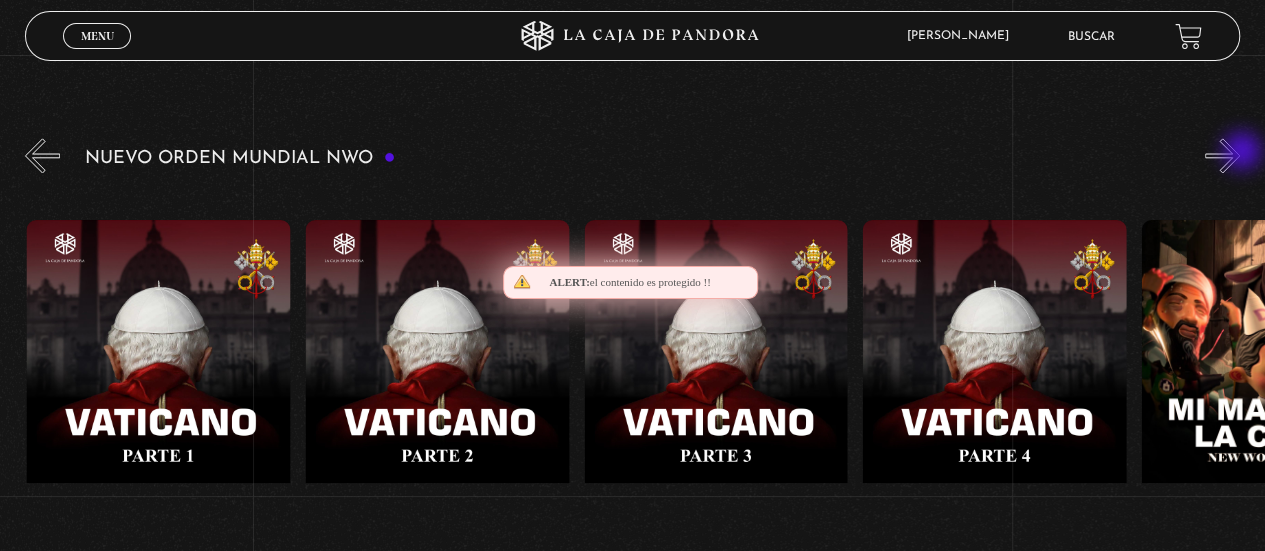 click on "»" at bounding box center (1222, 155) 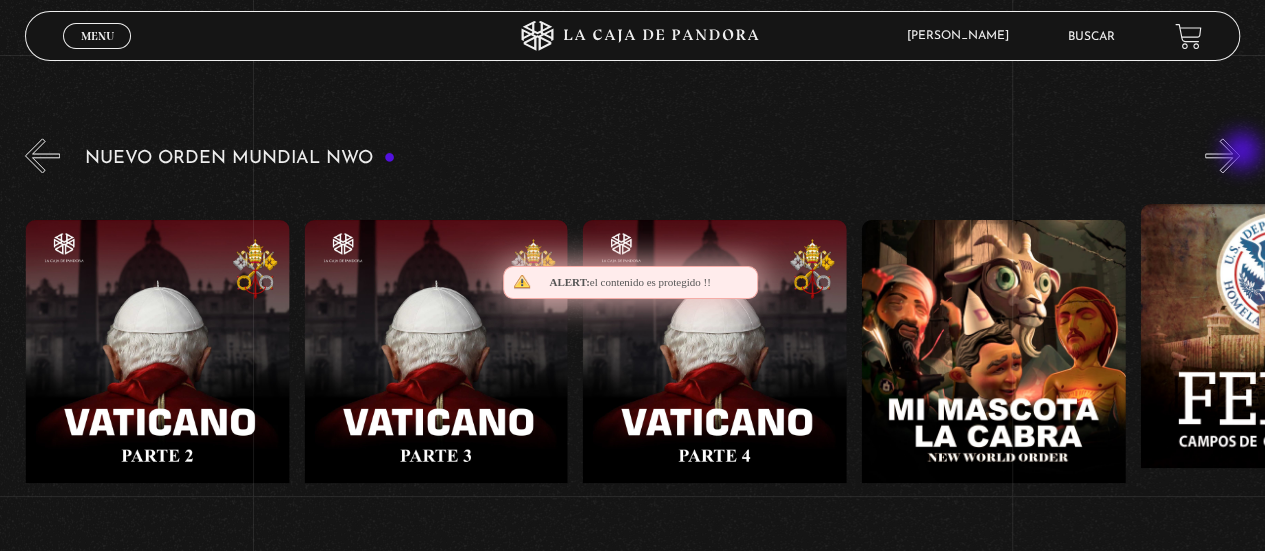 click on "»" at bounding box center (1222, 155) 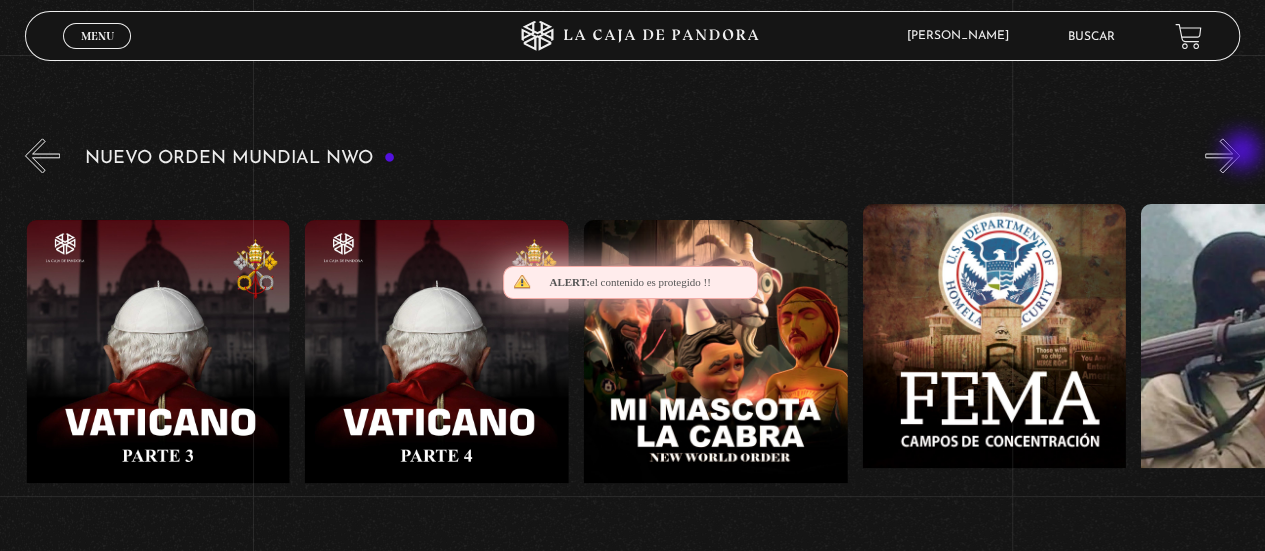 scroll, scrollTop: 0, scrollLeft: 17556, axis: horizontal 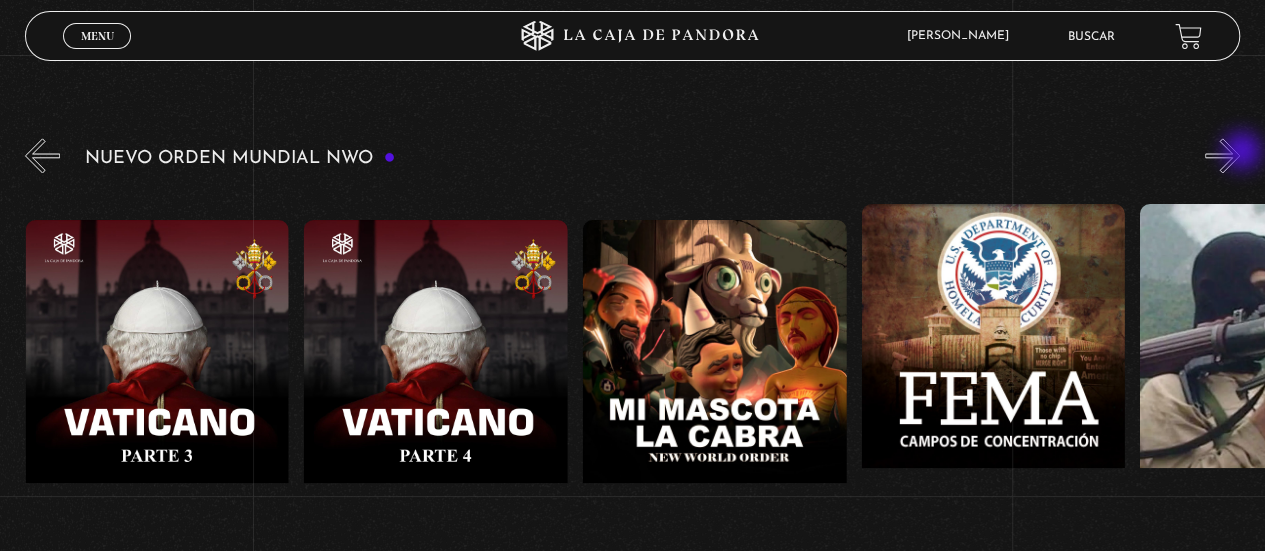 click on "»" at bounding box center (1222, 155) 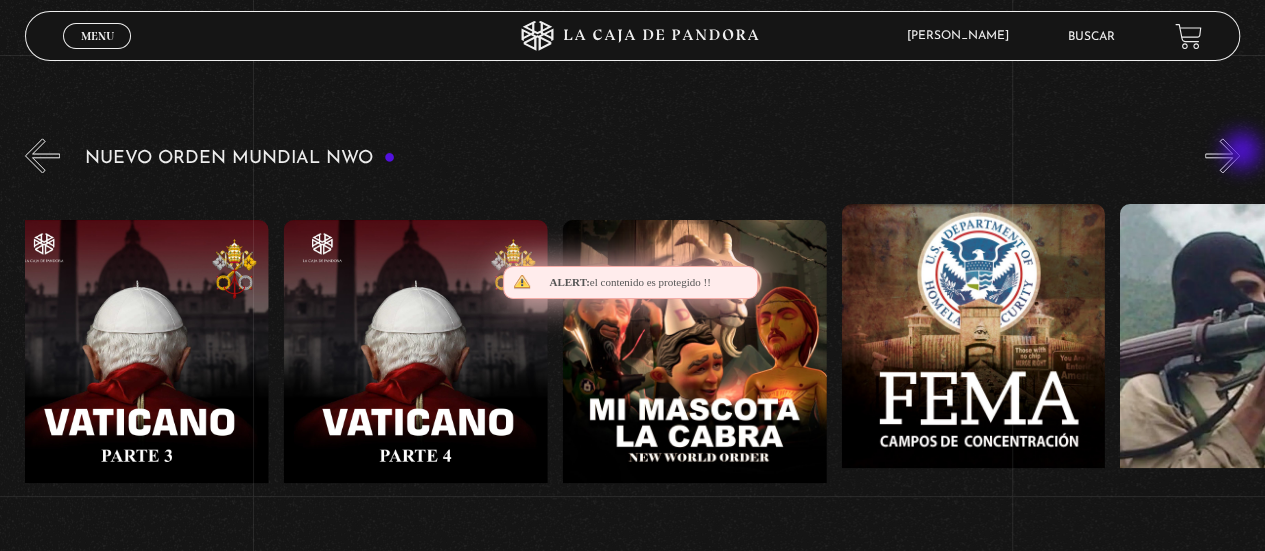 click on "»" at bounding box center (1222, 155) 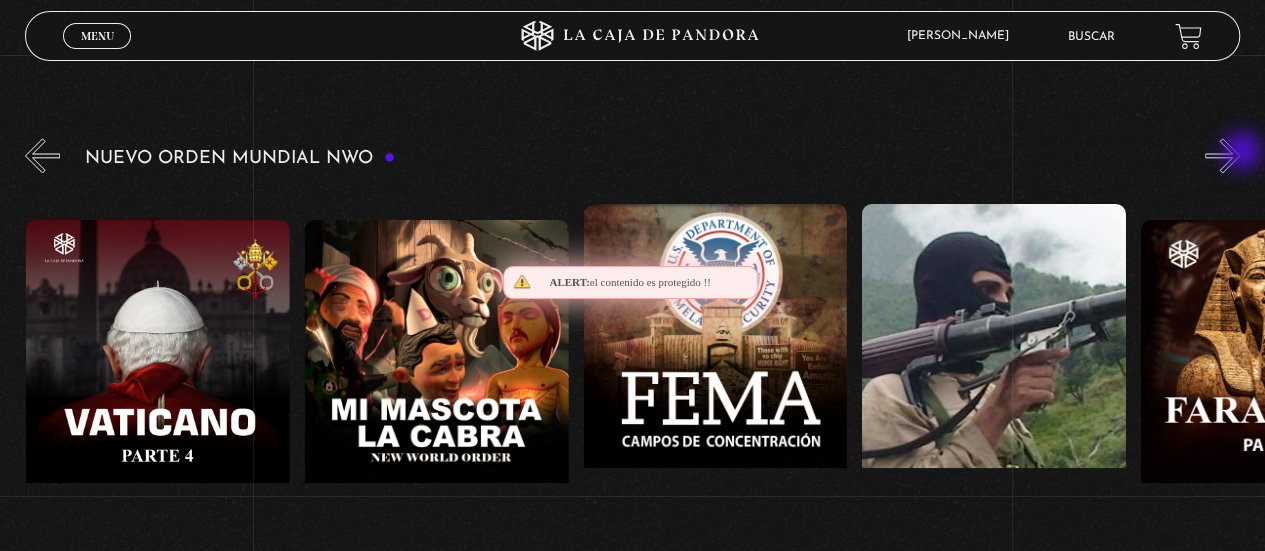 click on "»" at bounding box center (1222, 155) 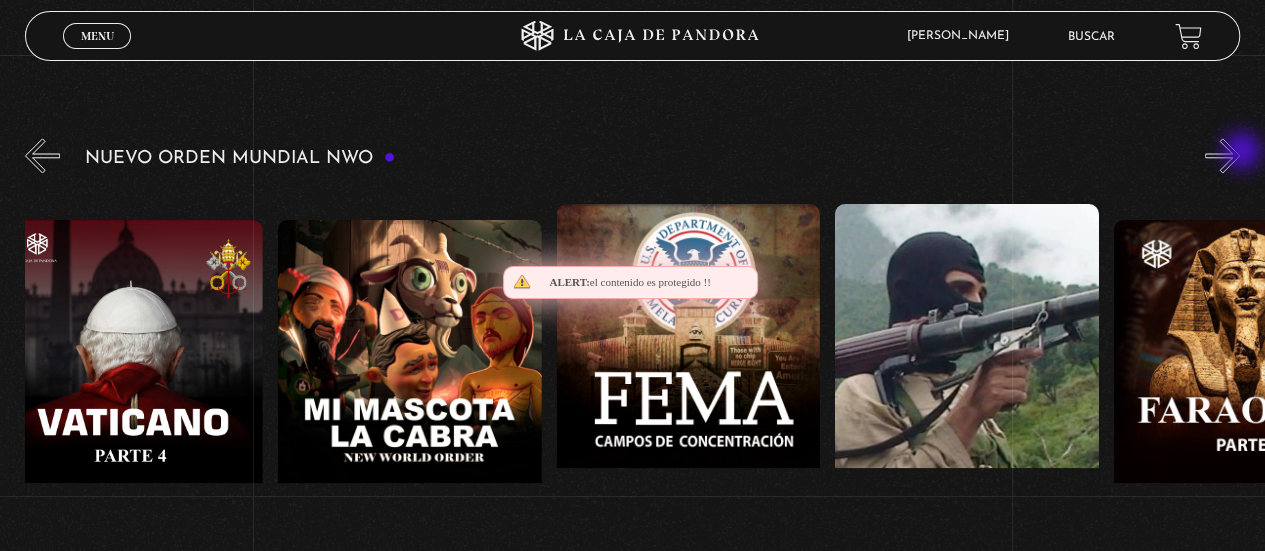 click on "»" at bounding box center [1222, 155] 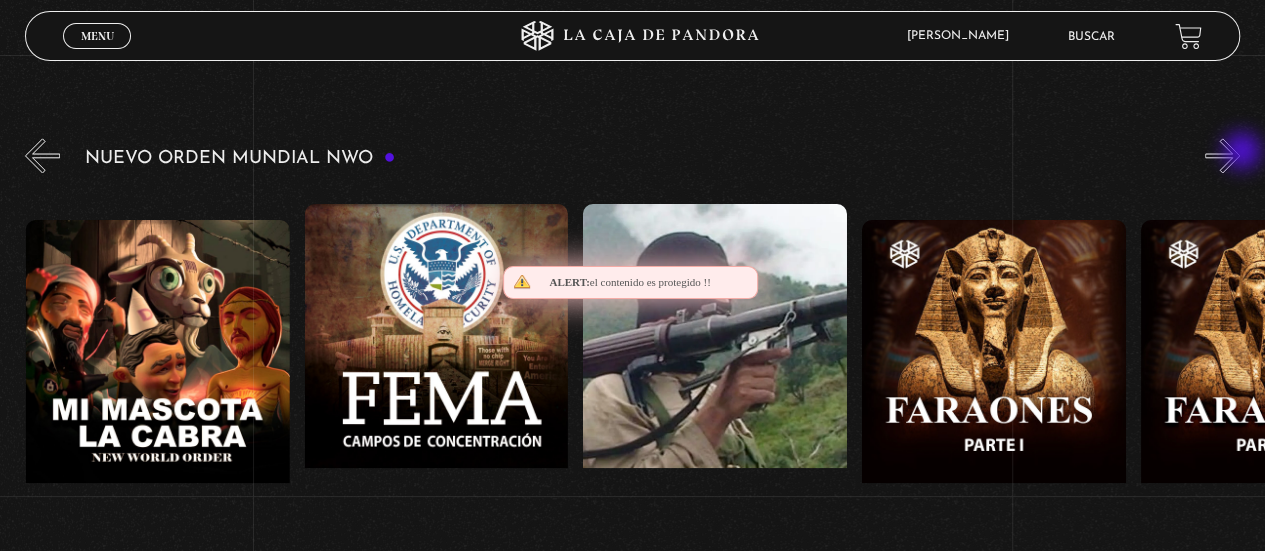 click on "»" at bounding box center [1222, 155] 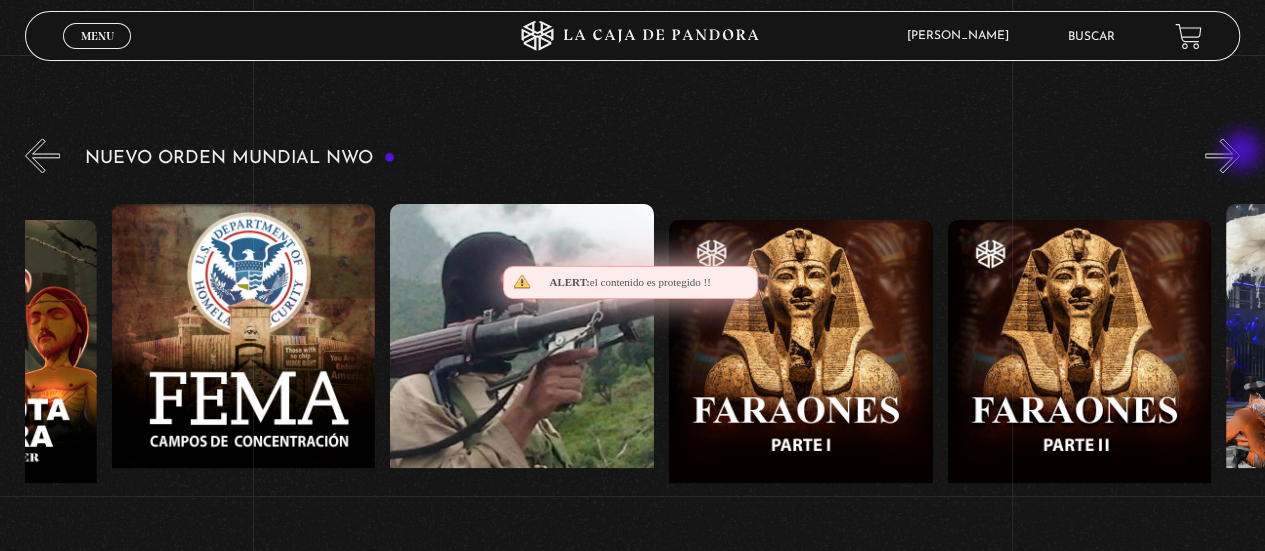 click on "»" at bounding box center (1222, 155) 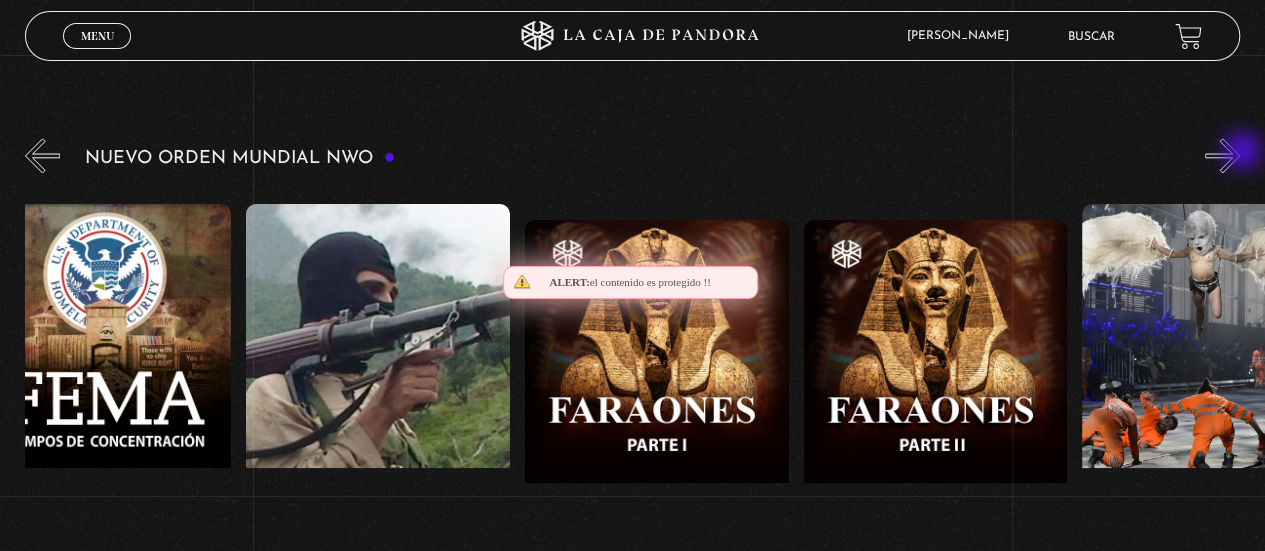 click on "»" at bounding box center (1222, 155) 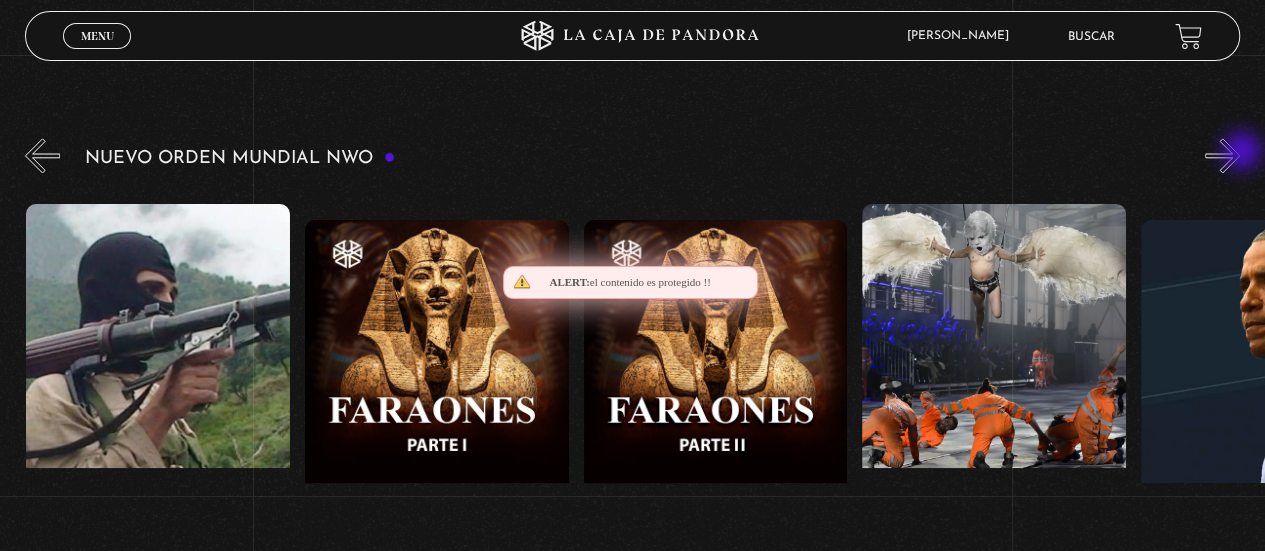 click on "»" at bounding box center (1222, 155) 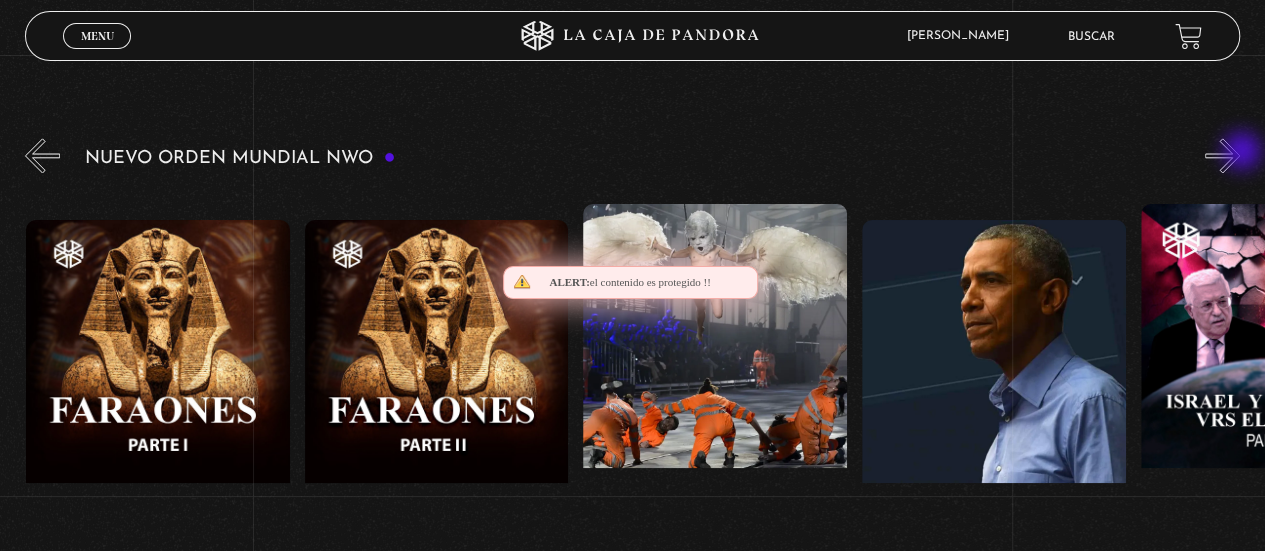 click on "»" at bounding box center (1222, 155) 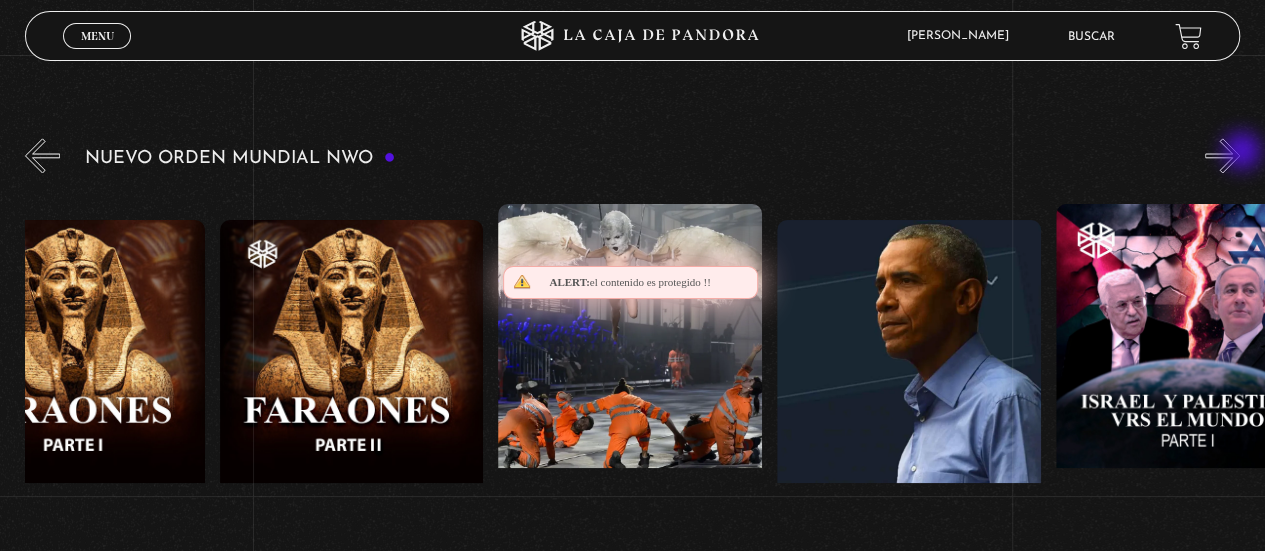 click on "»" at bounding box center [1222, 155] 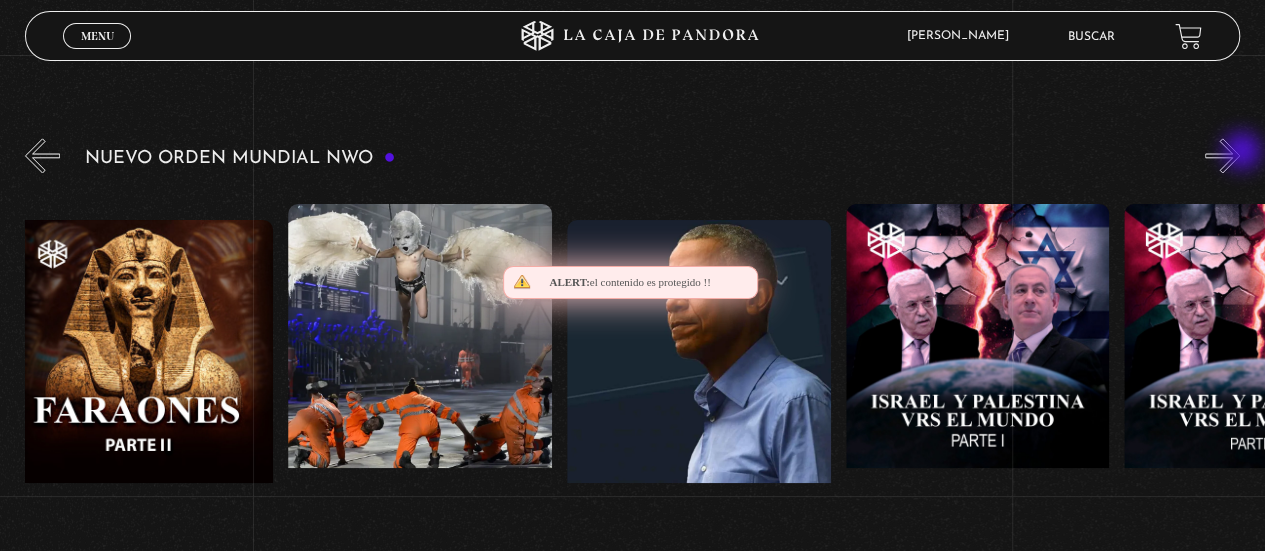 click on "»" at bounding box center [1222, 155] 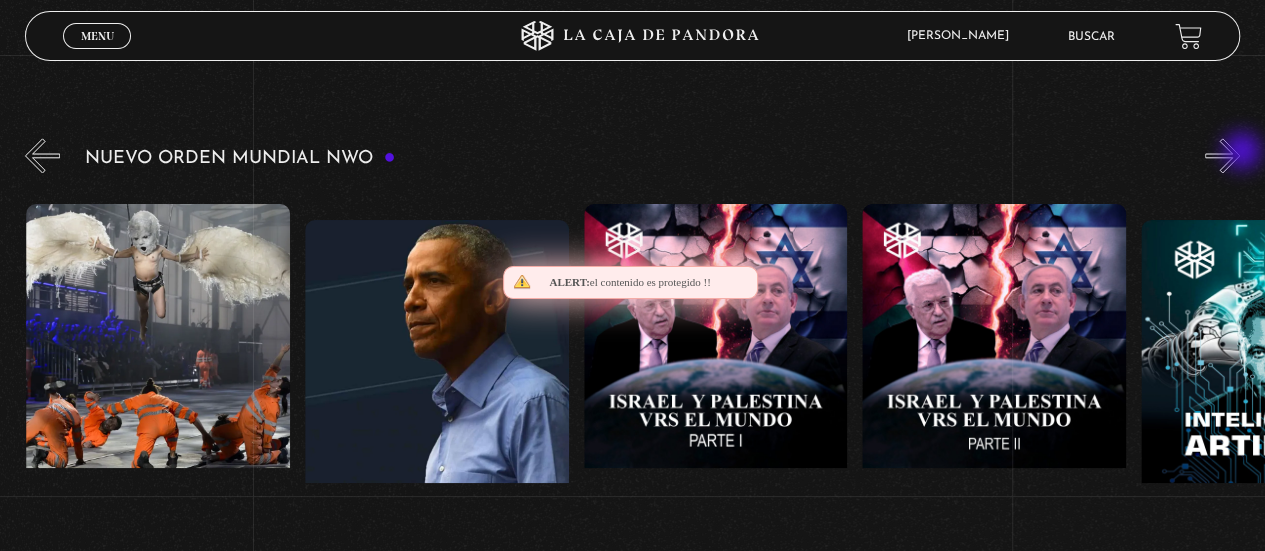 click on "»" at bounding box center [1222, 155] 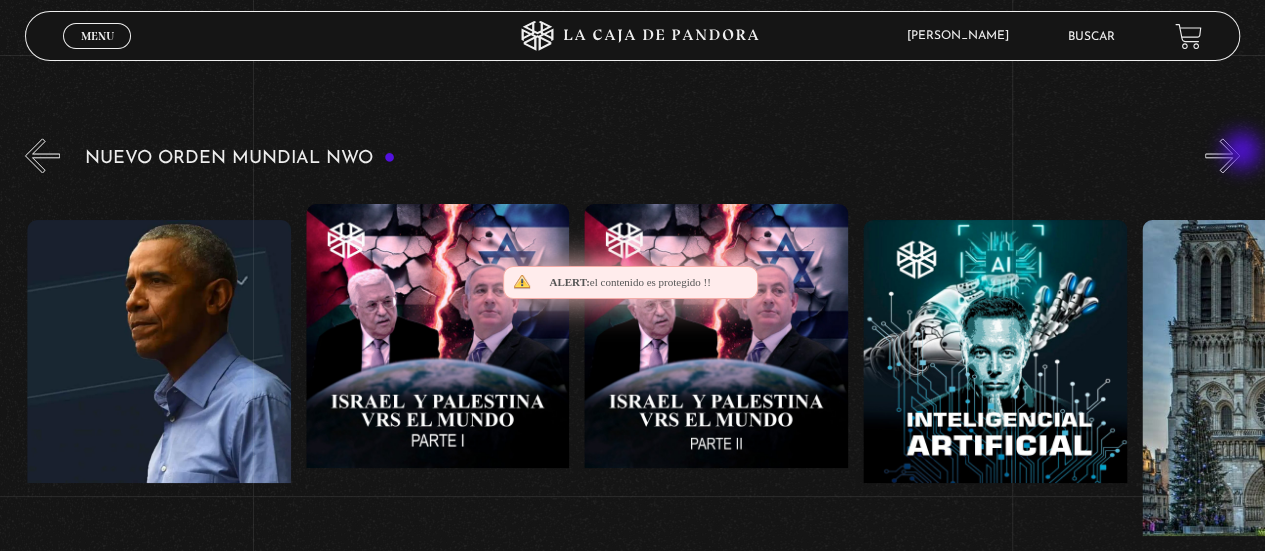 scroll, scrollTop: 0, scrollLeft: 19785, axis: horizontal 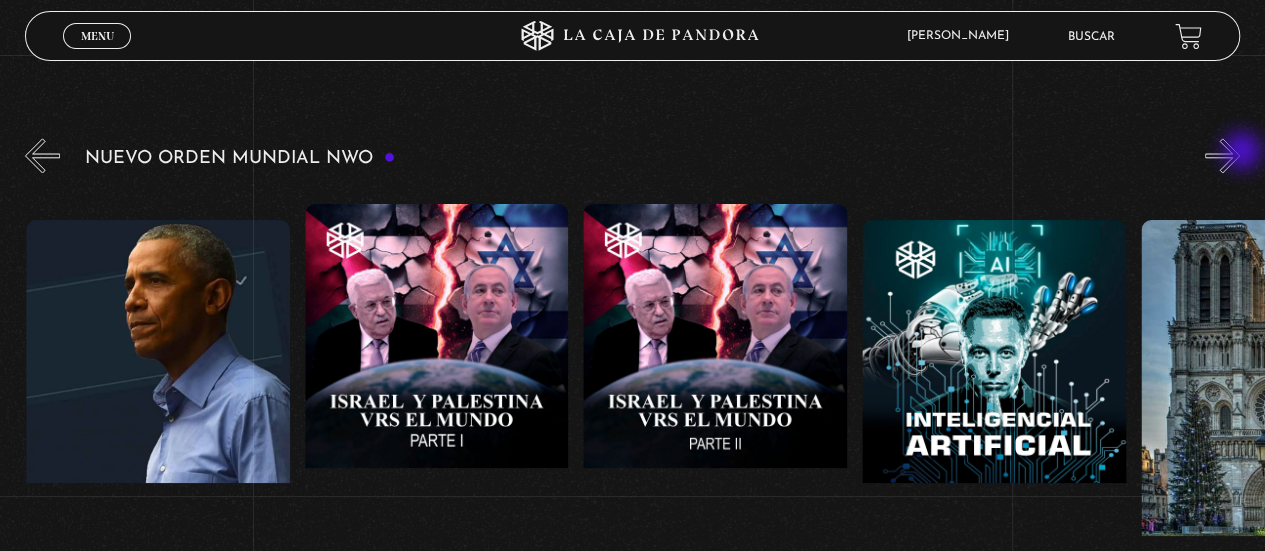 click on "»" at bounding box center [1222, 155] 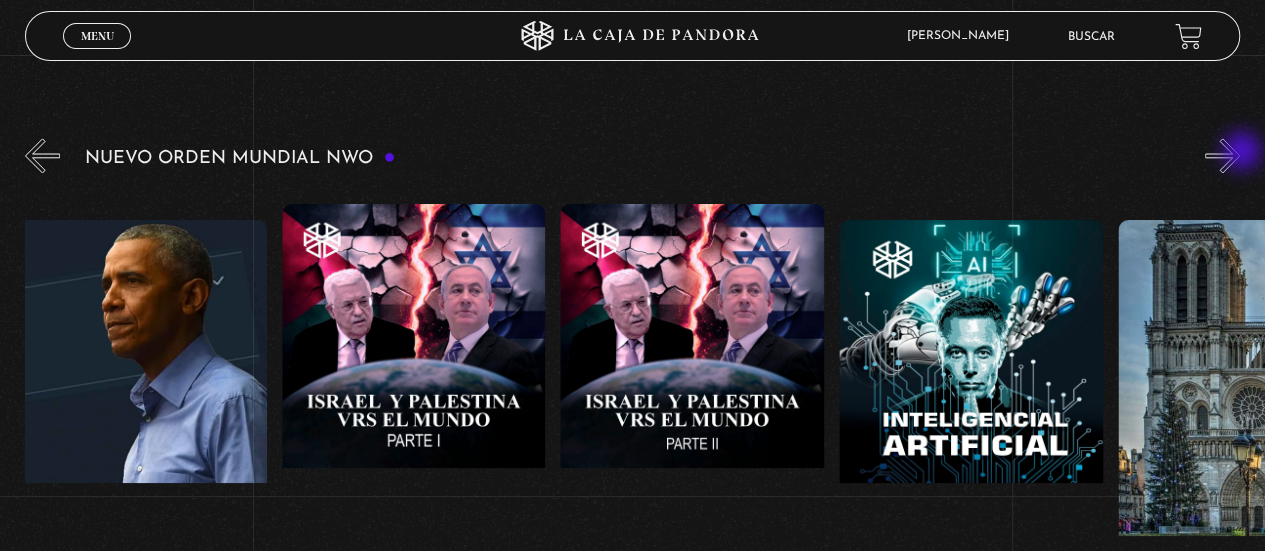 click on "»" at bounding box center [1222, 155] 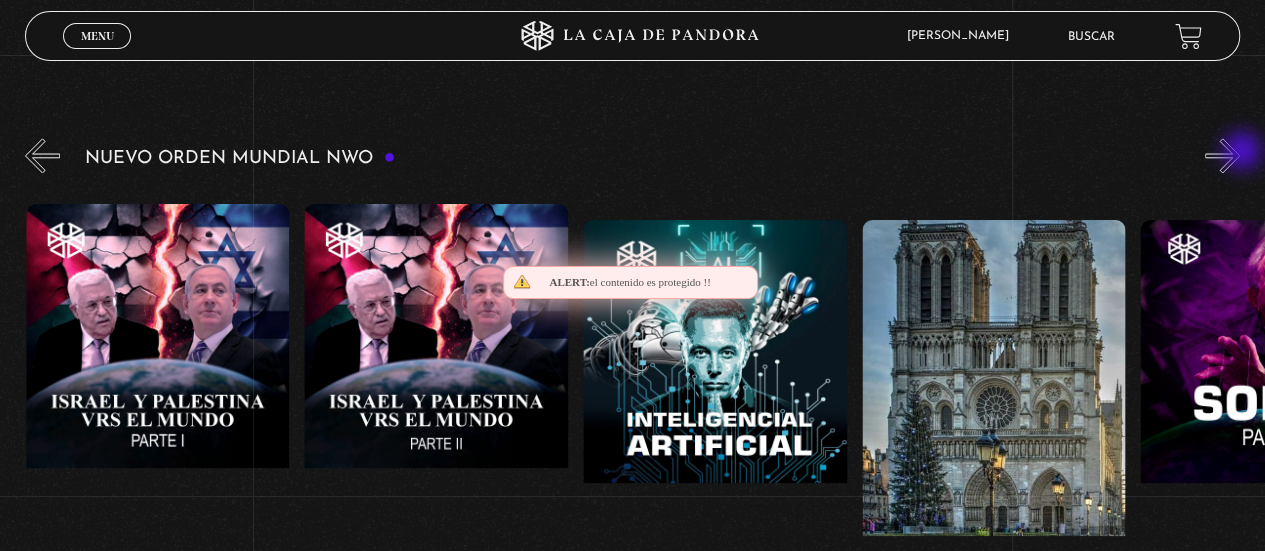 click on "»" at bounding box center (1222, 155) 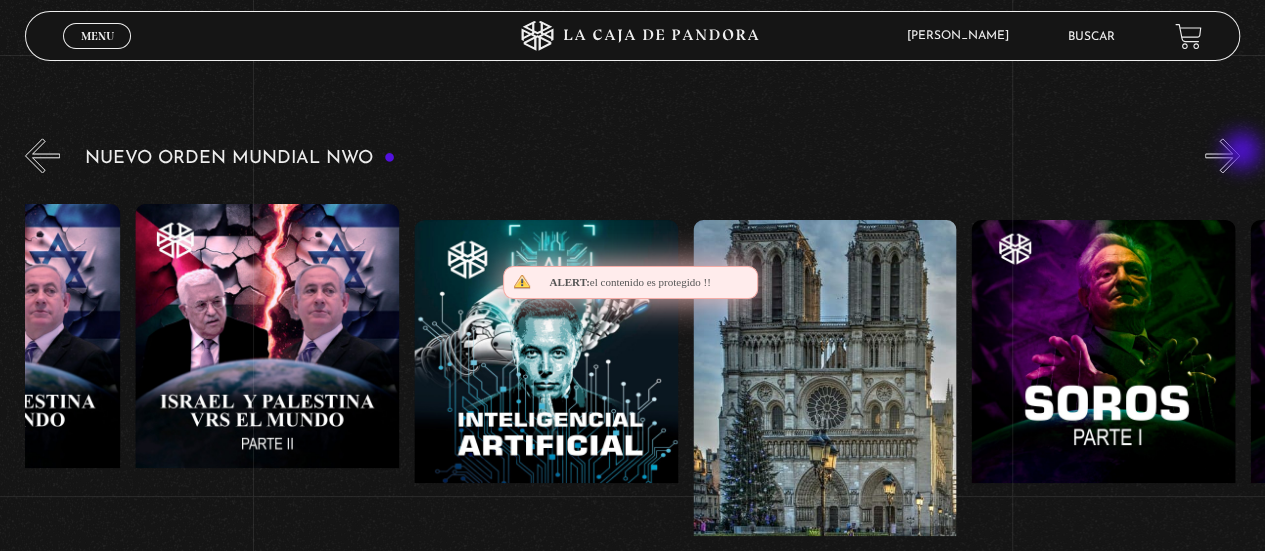 click on "»" at bounding box center (1222, 155) 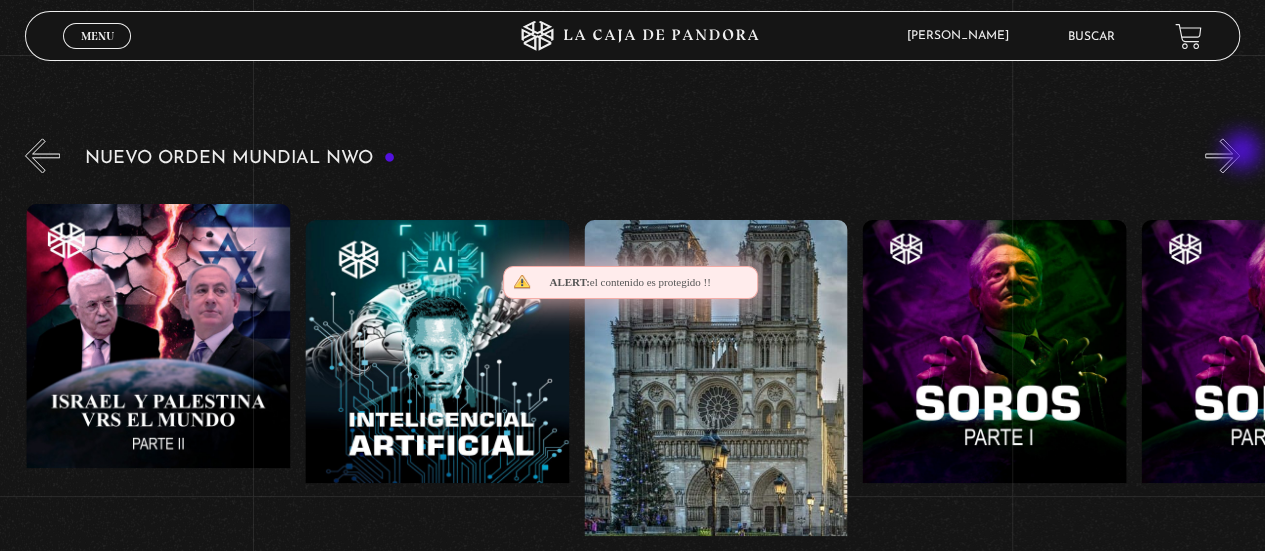 click on "»" at bounding box center (1222, 155) 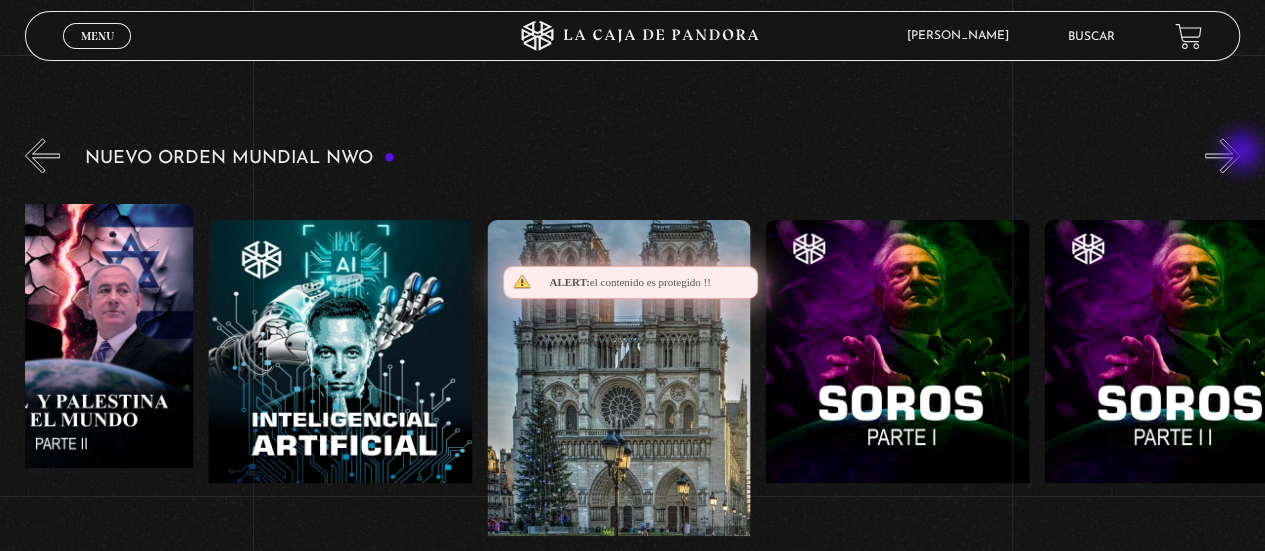 scroll, scrollTop: 0, scrollLeft: 20481, axis: horizontal 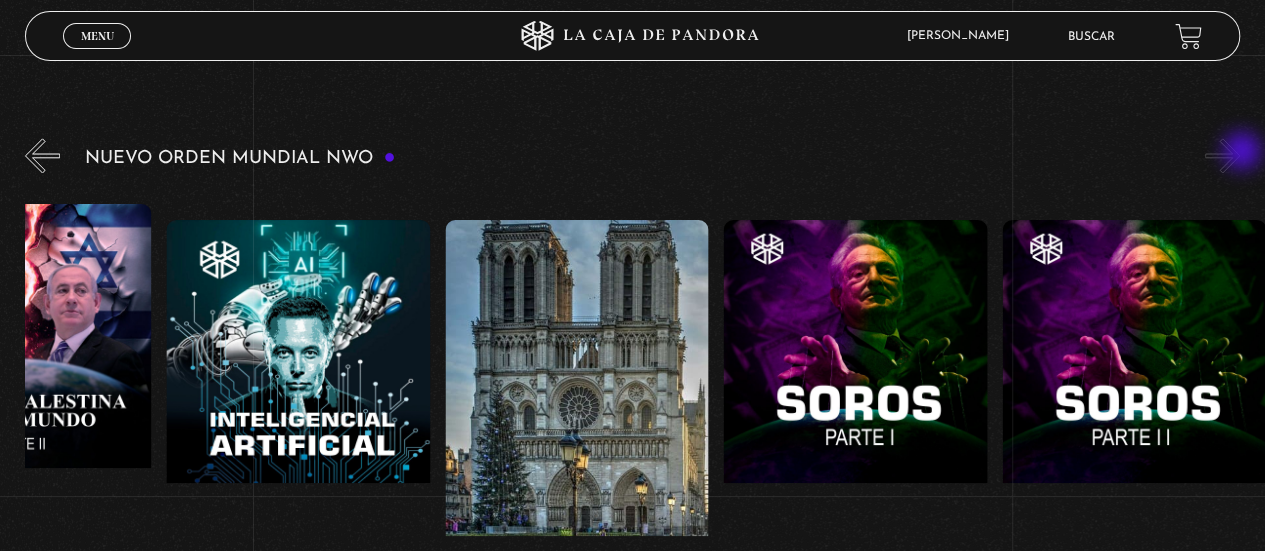 click on "»" at bounding box center (1222, 155) 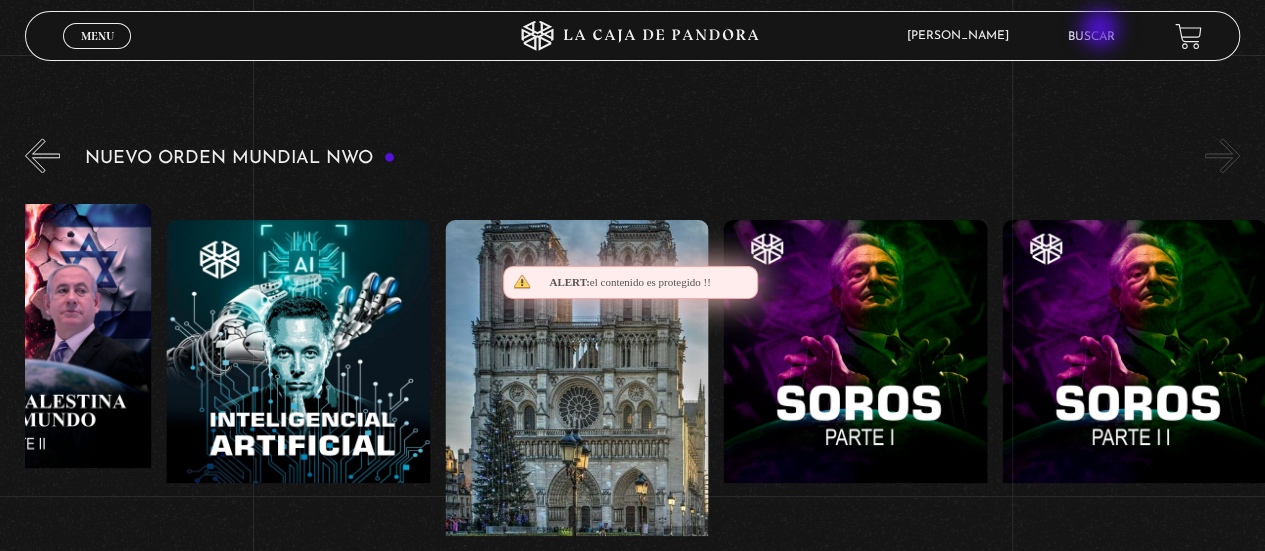 click on "Buscar" at bounding box center [1091, 37] 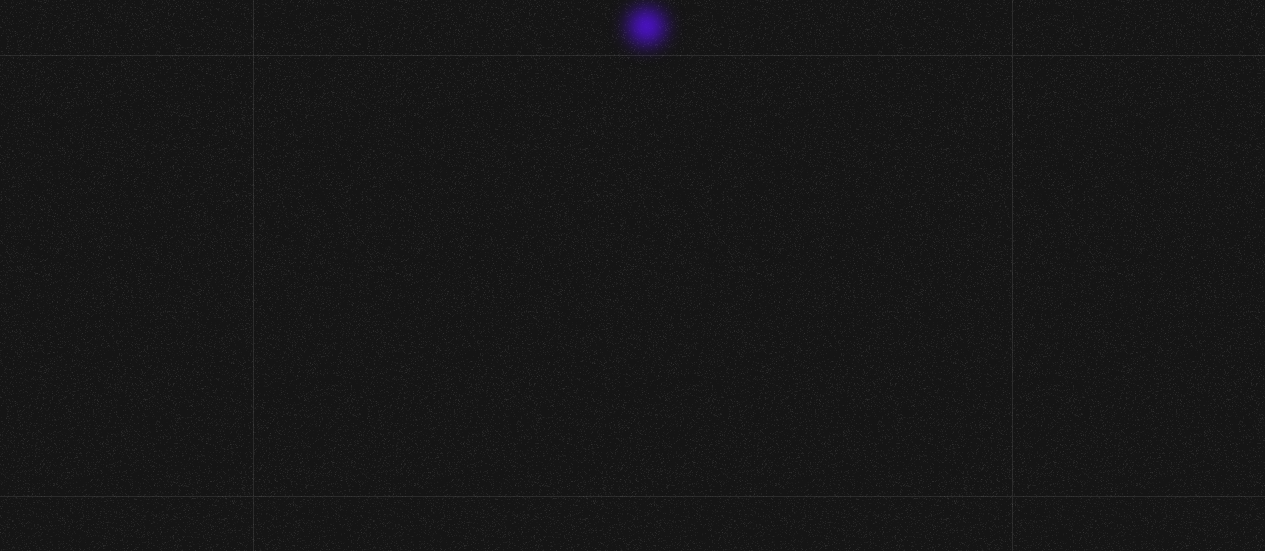 scroll, scrollTop: 0, scrollLeft: 0, axis: both 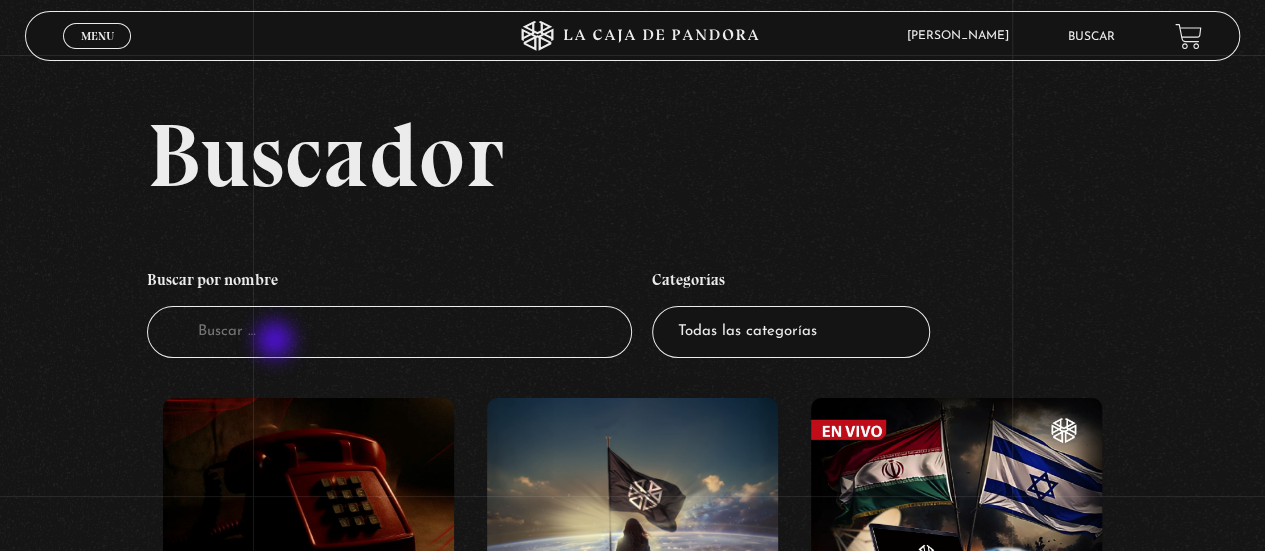click on "Buscador" at bounding box center [390, 332] 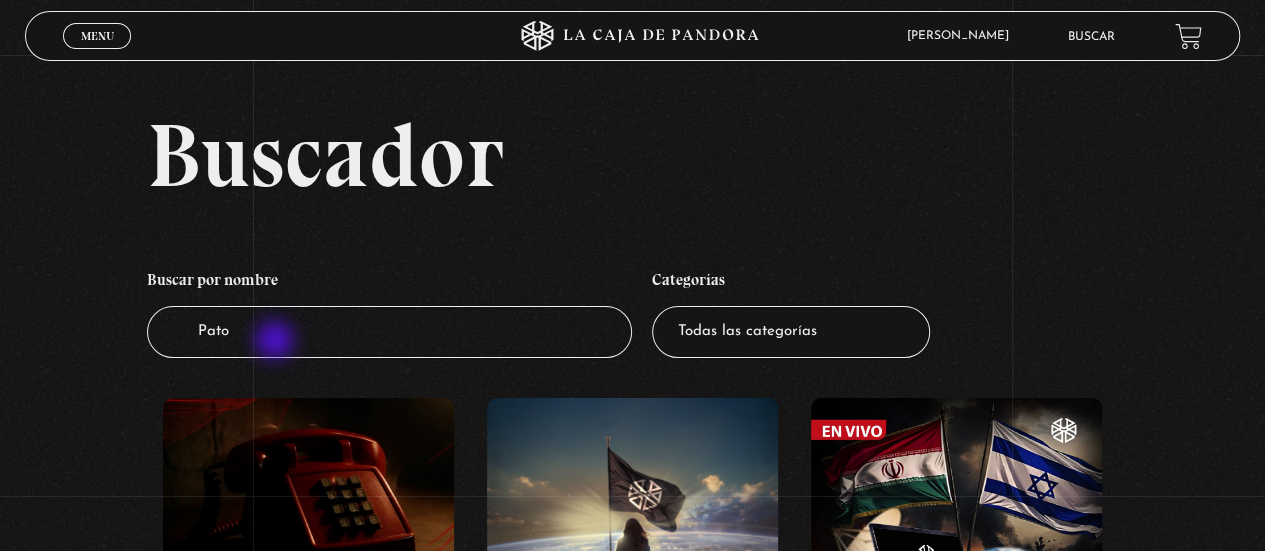 type on "Patos" 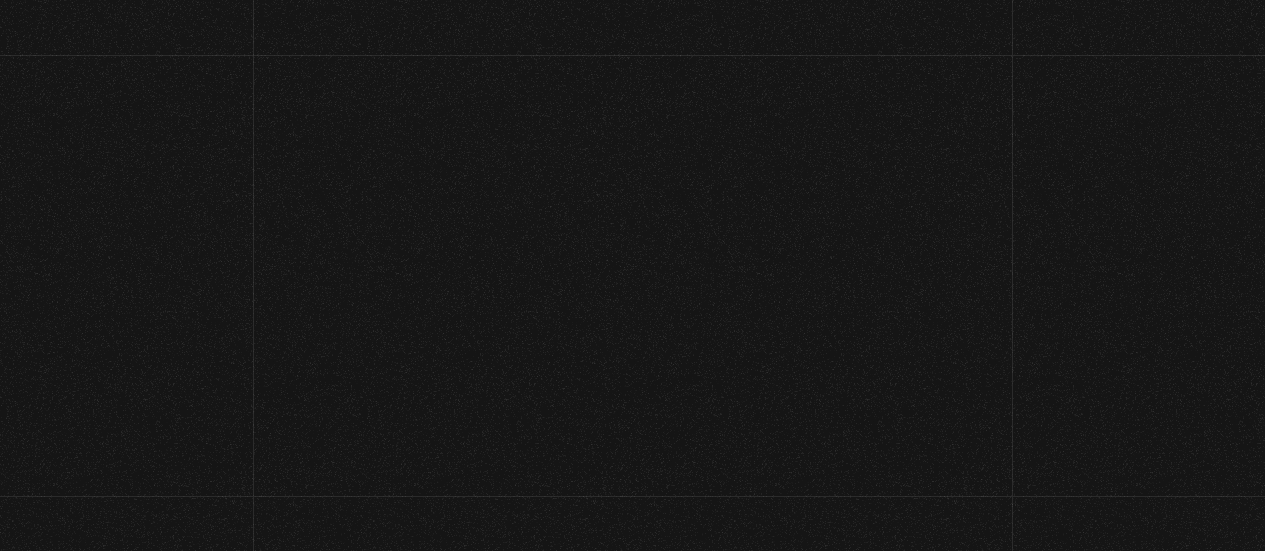 scroll, scrollTop: 0, scrollLeft: 0, axis: both 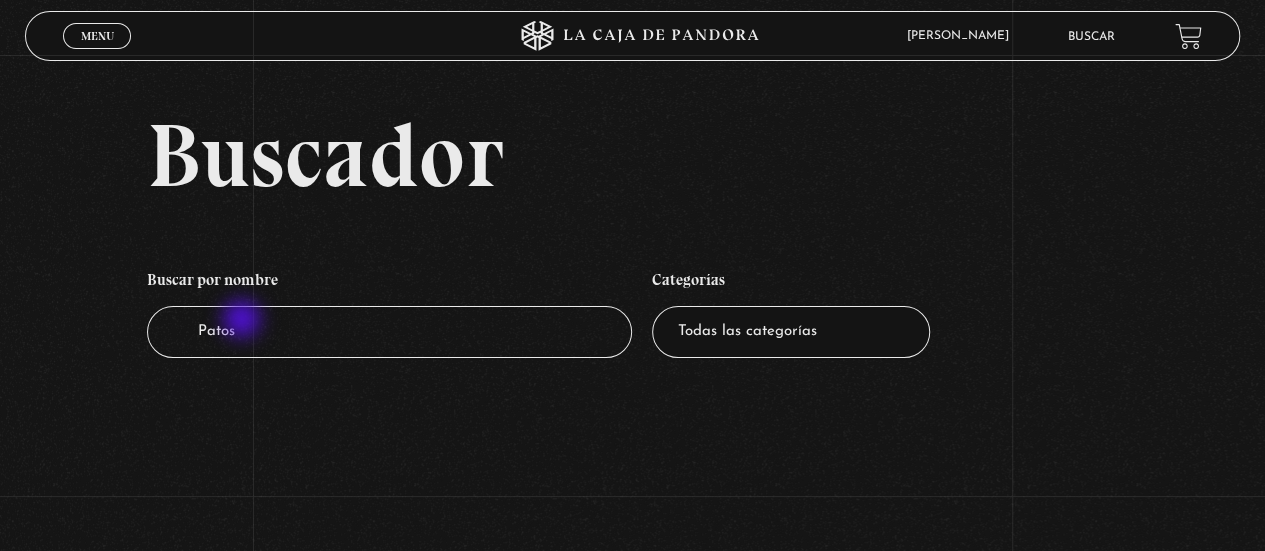 click on "Patos" at bounding box center (390, 332) 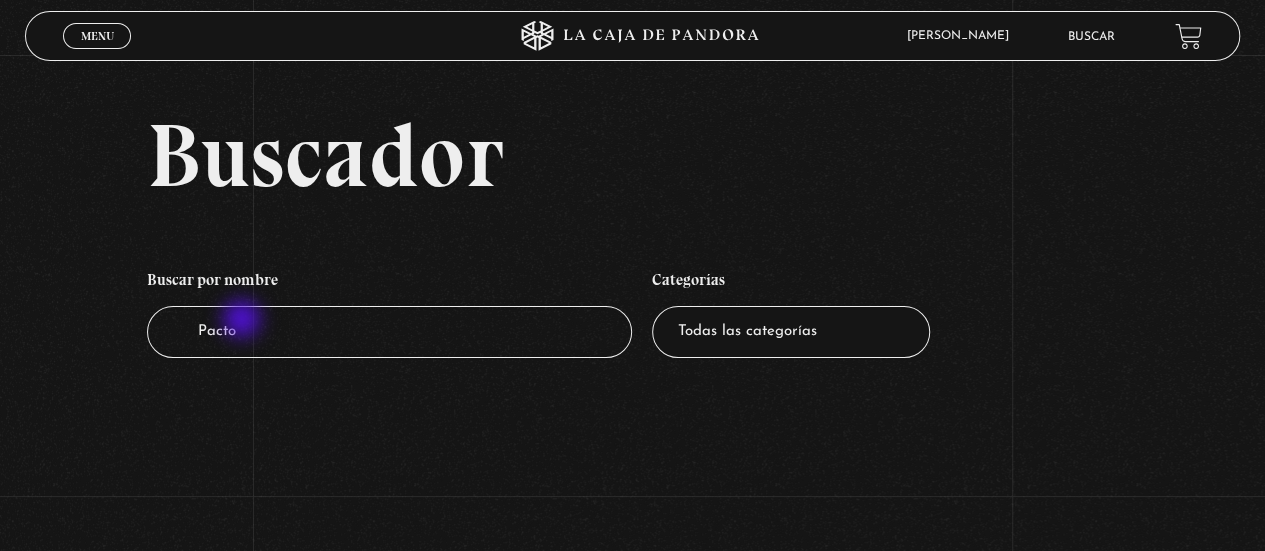 type on "Pactos" 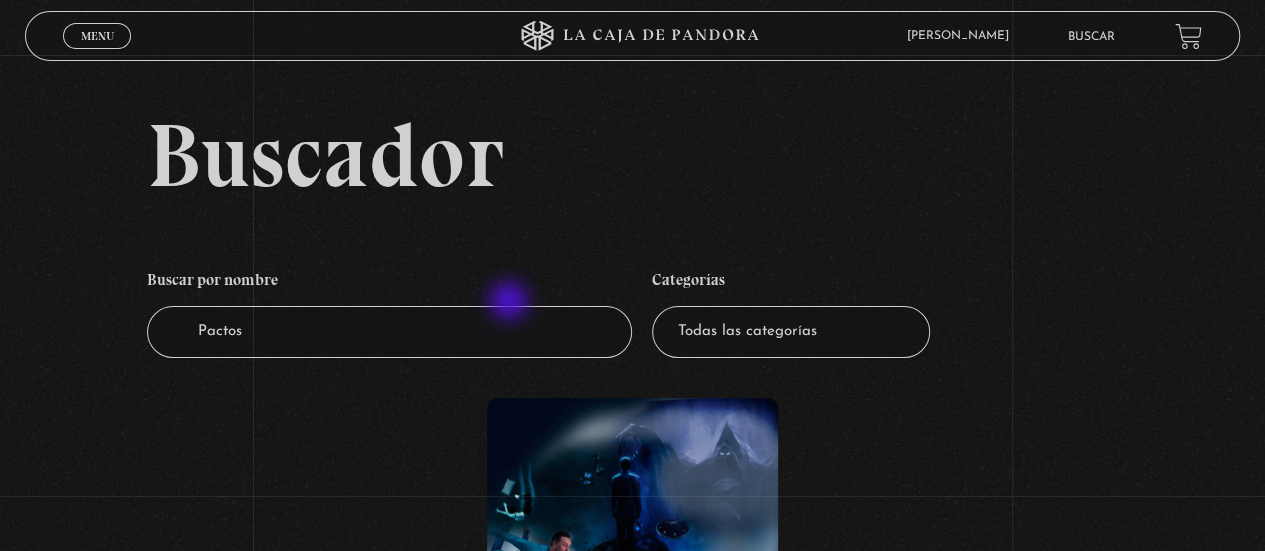 scroll, scrollTop: 40, scrollLeft: 0, axis: vertical 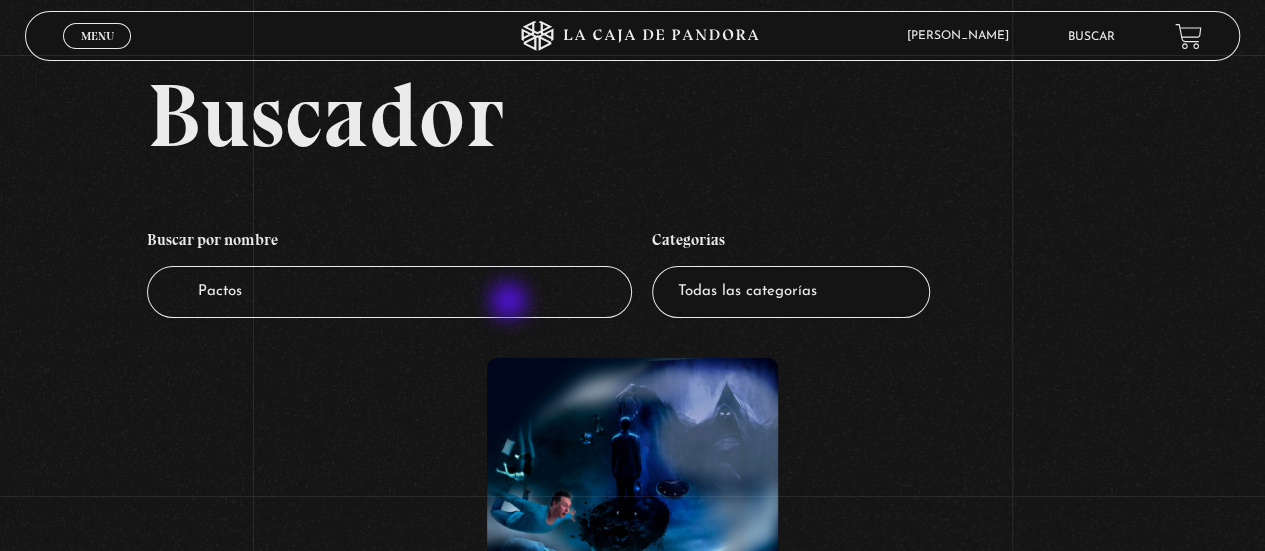 click on "Pactos" at bounding box center (390, 292) 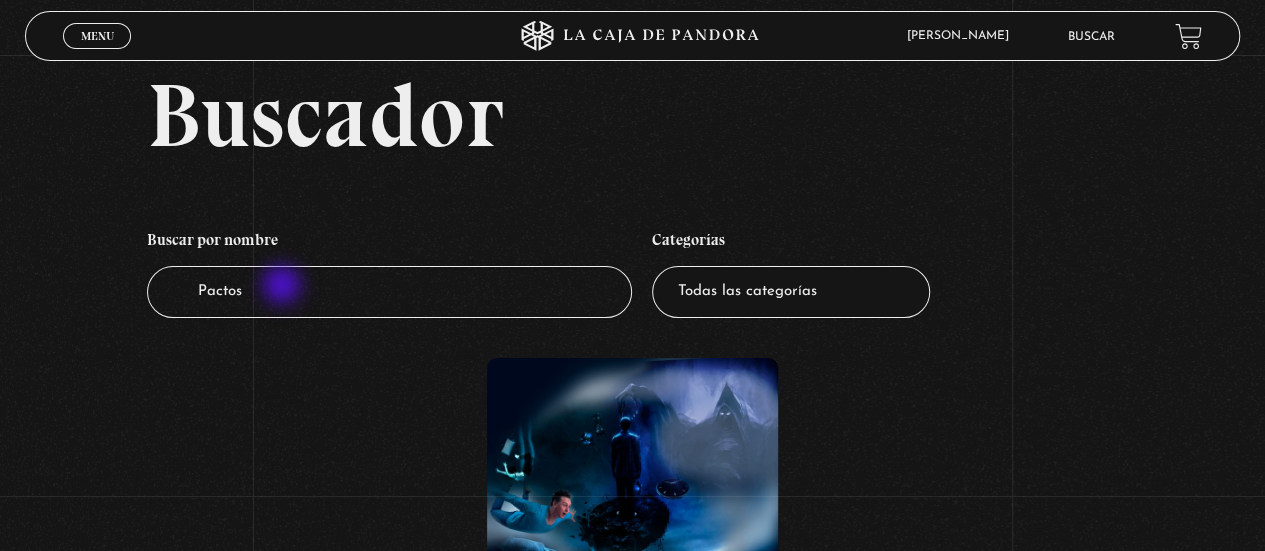click on "Pactos" at bounding box center (390, 292) 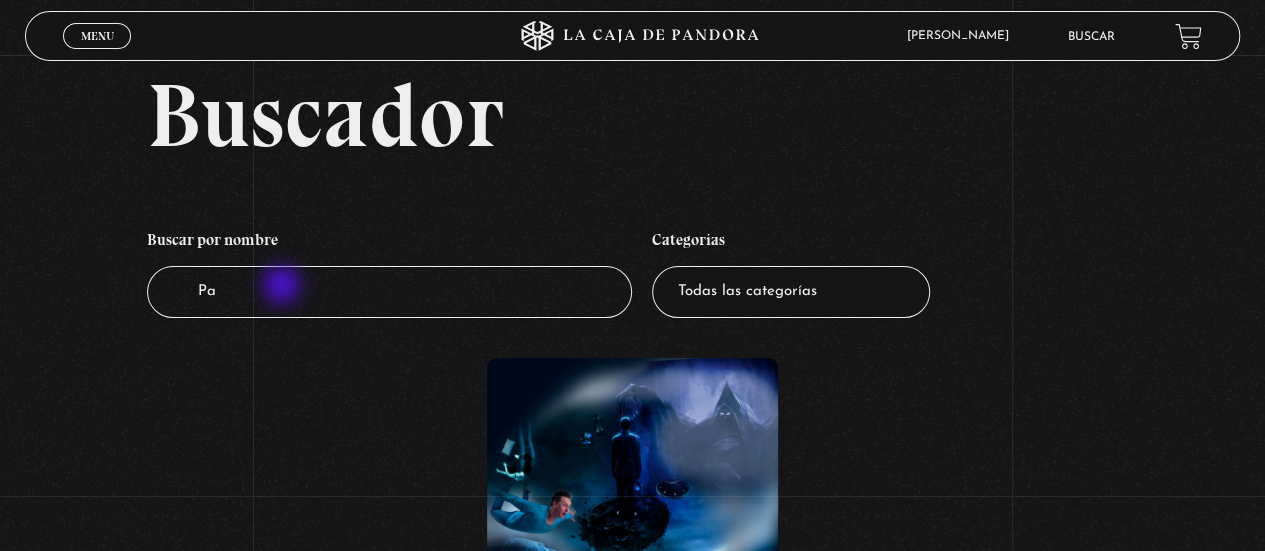 type on "P" 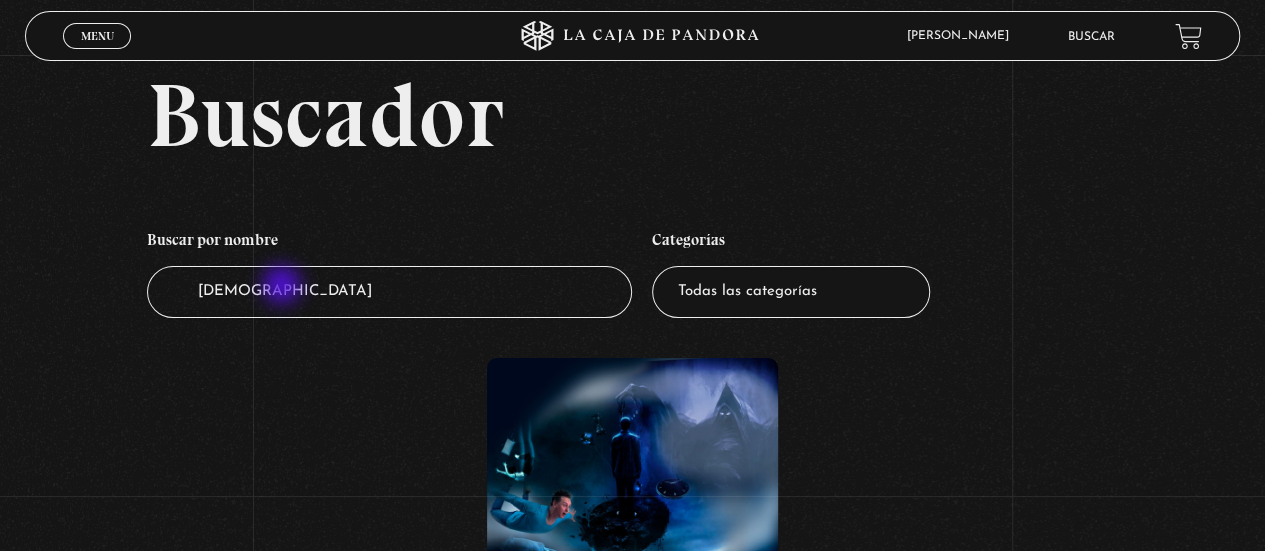 type on "[DEMOGRAPHIC_DATA]" 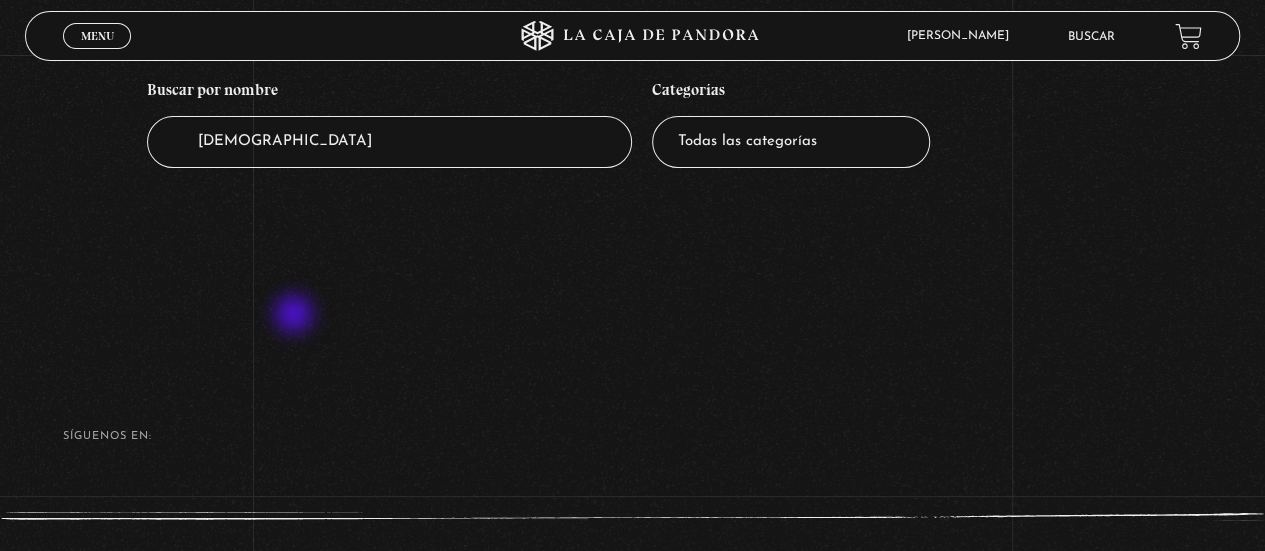 scroll, scrollTop: 80, scrollLeft: 0, axis: vertical 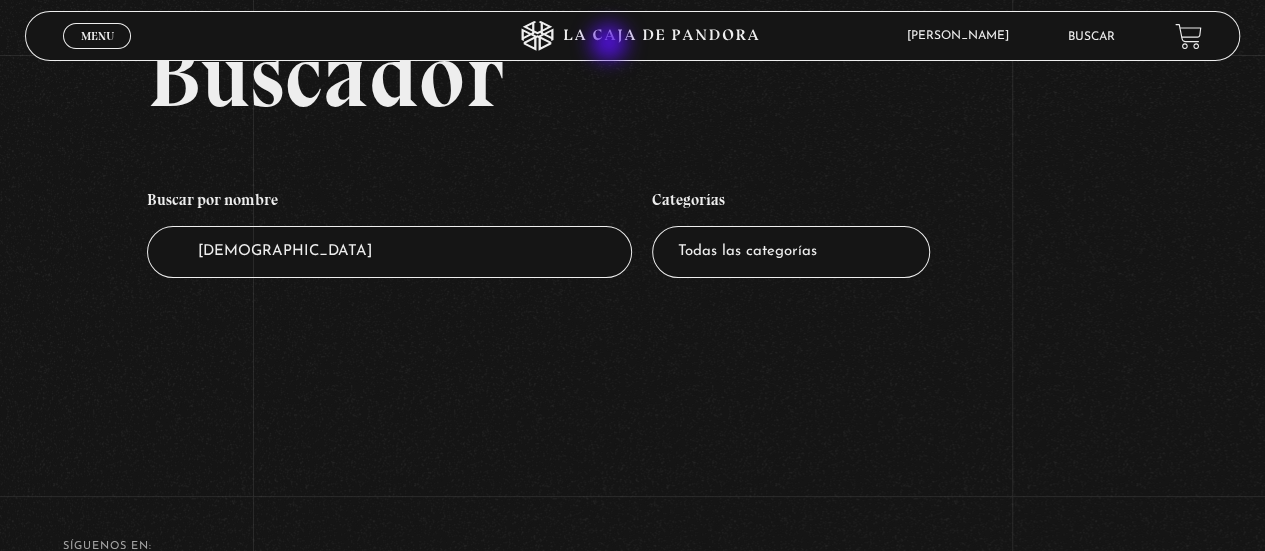 click 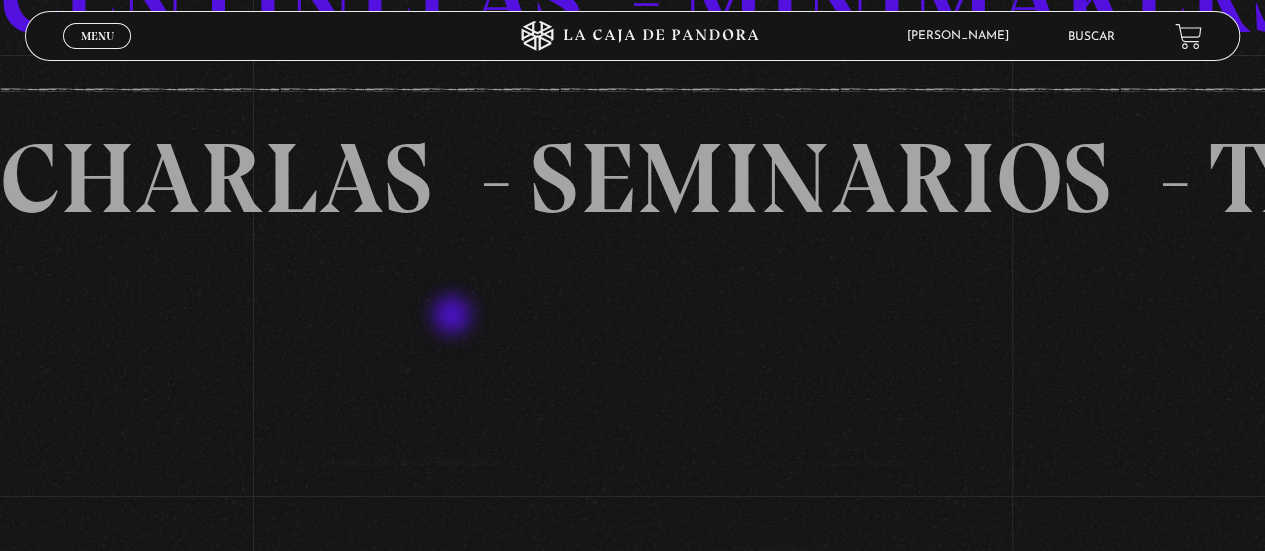scroll, scrollTop: 1400, scrollLeft: 0, axis: vertical 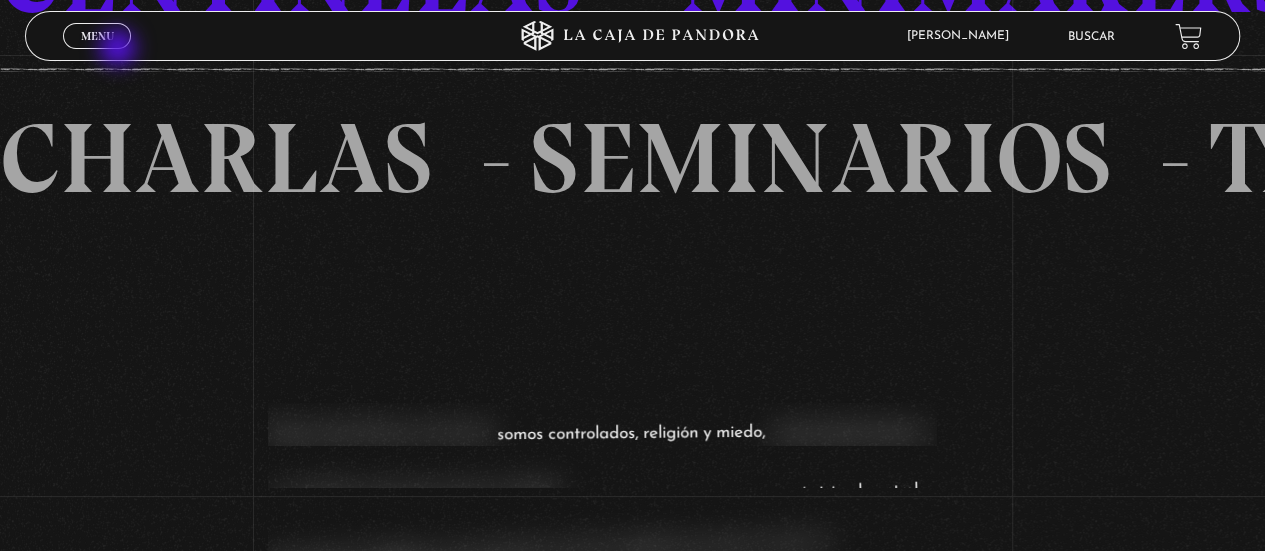 click on "Menu Cerrar" at bounding box center (253, 36) 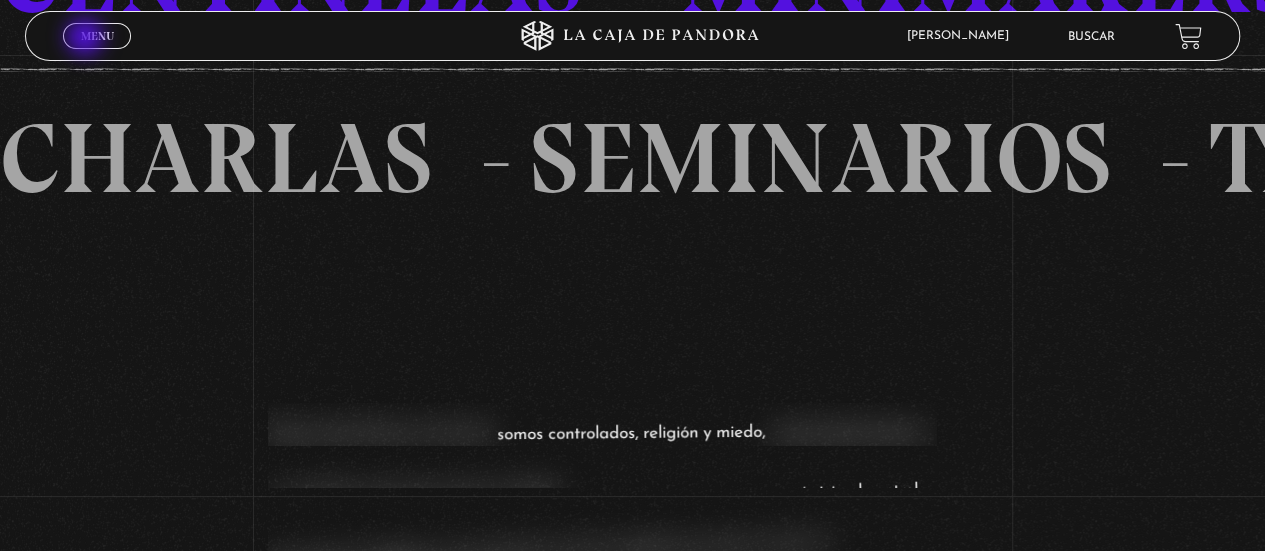 click on "Menu" at bounding box center [97, 36] 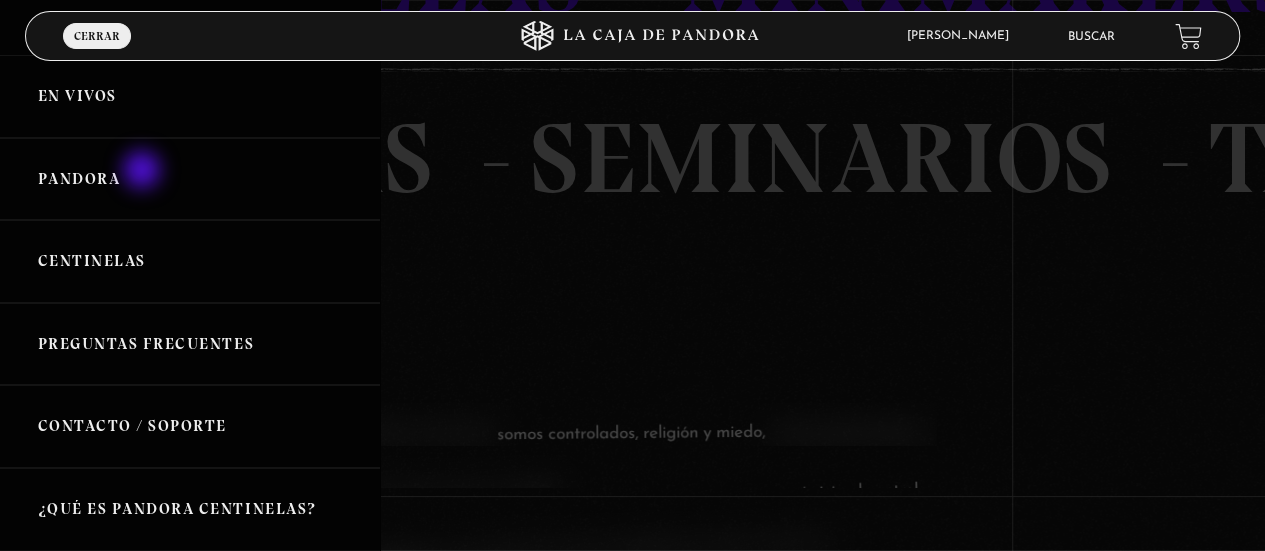 click on "Pandora" at bounding box center (190, 179) 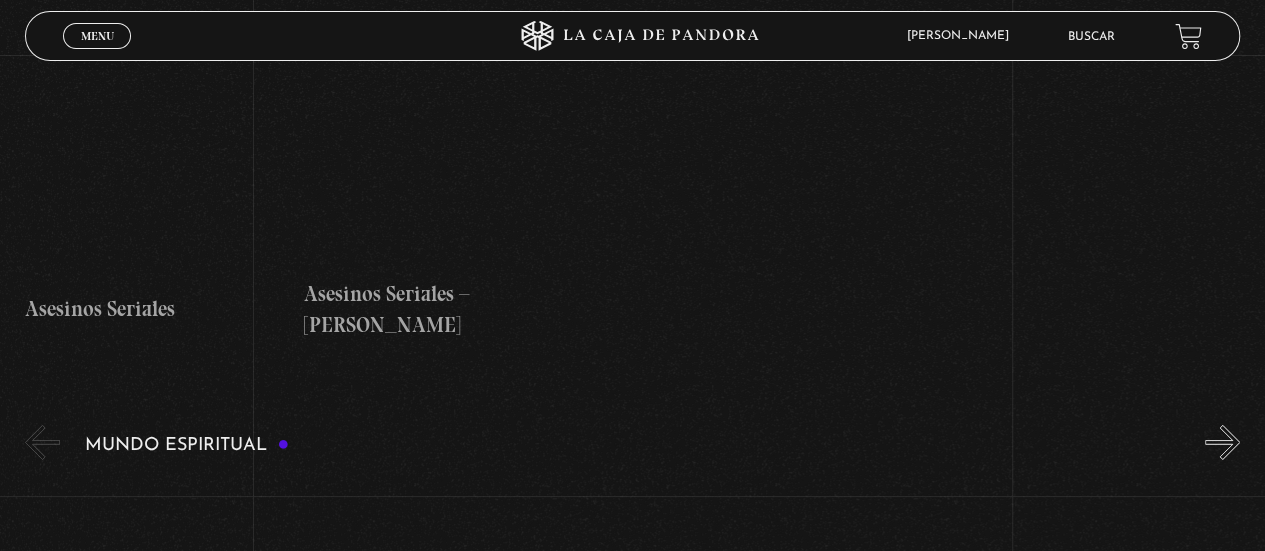 scroll, scrollTop: 7000, scrollLeft: 0, axis: vertical 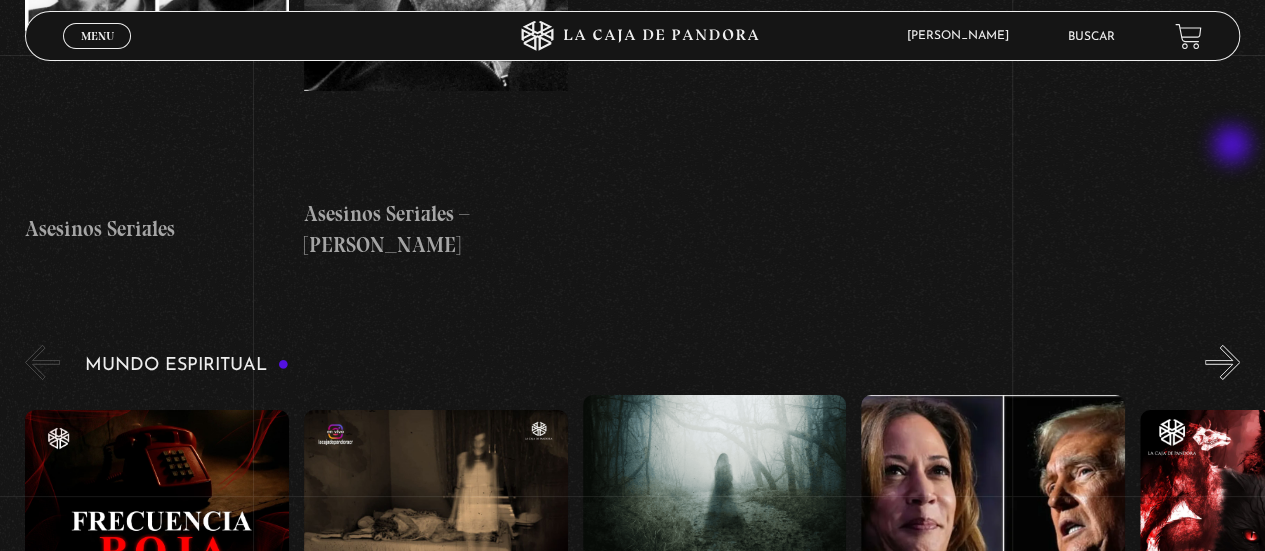 click on "»" at bounding box center (1222, 362) 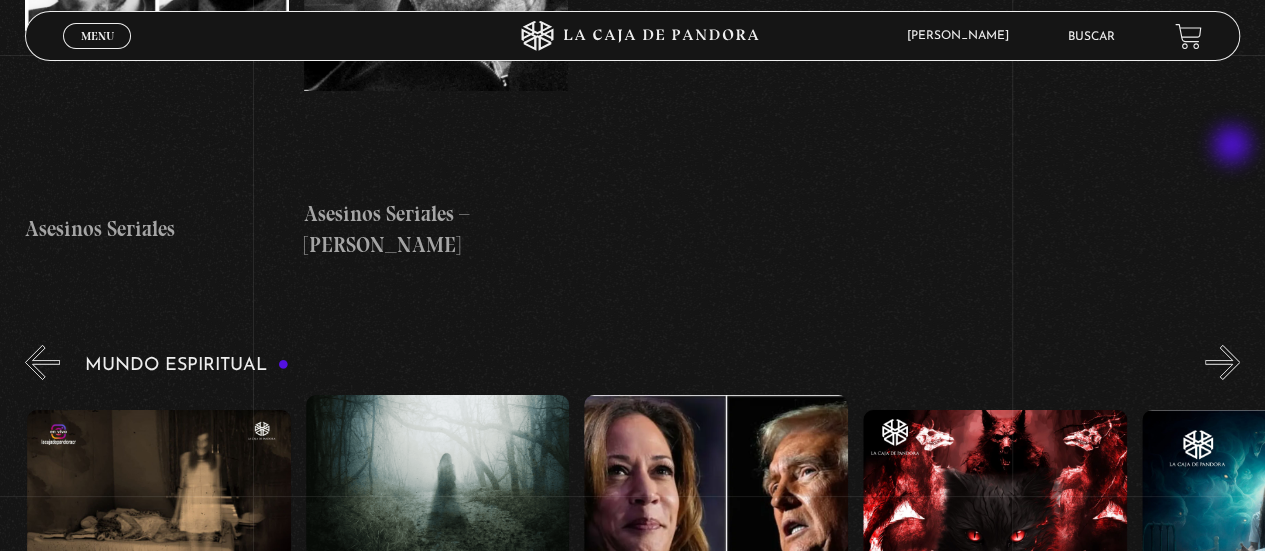 click on "»" at bounding box center (1222, 362) 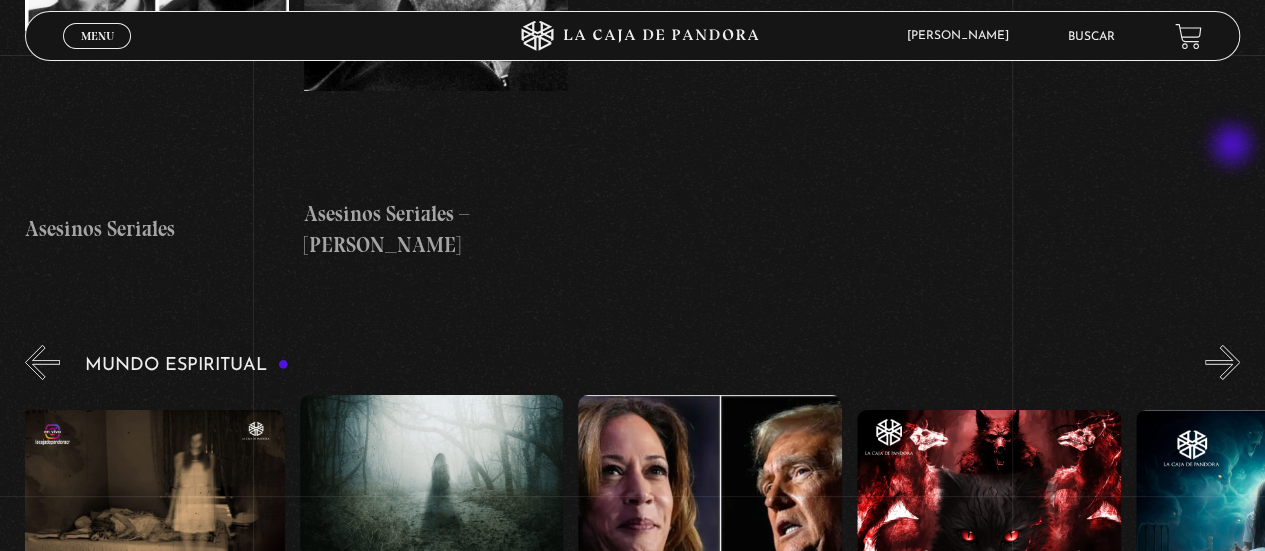 click on "»" at bounding box center [1222, 362] 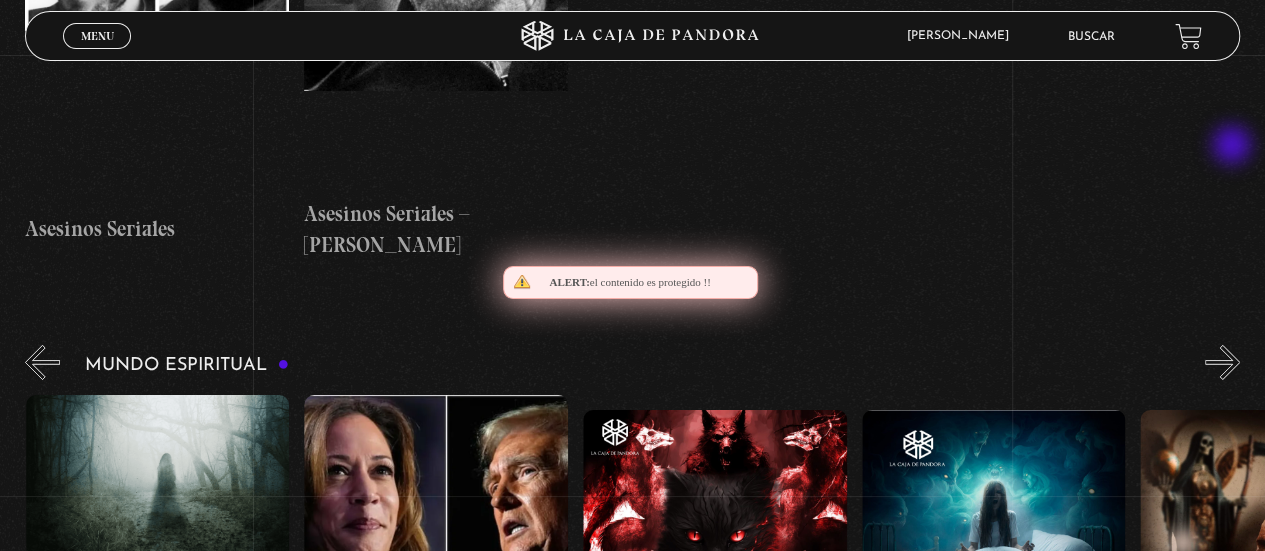 click on "»" at bounding box center (1222, 362) 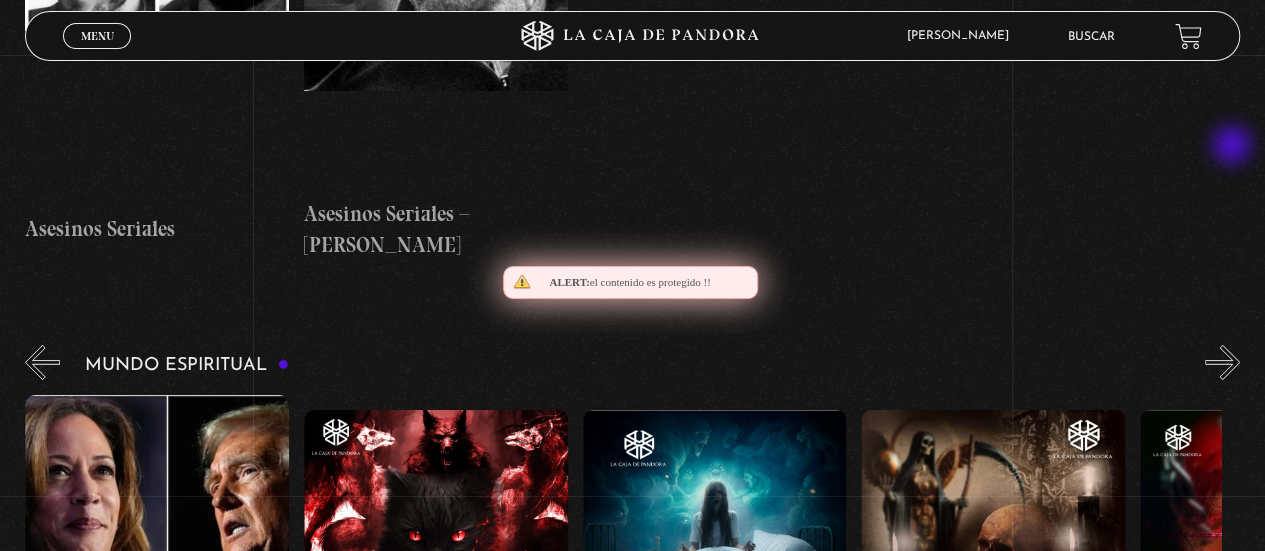 click on "»" at bounding box center [1222, 362] 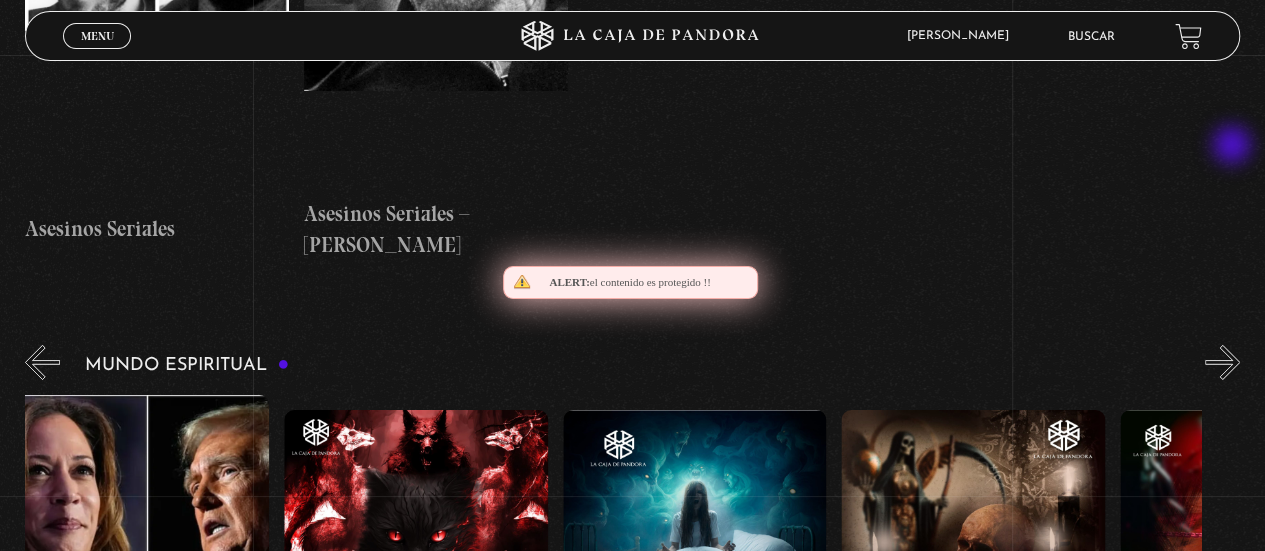 click on "»" at bounding box center (1222, 362) 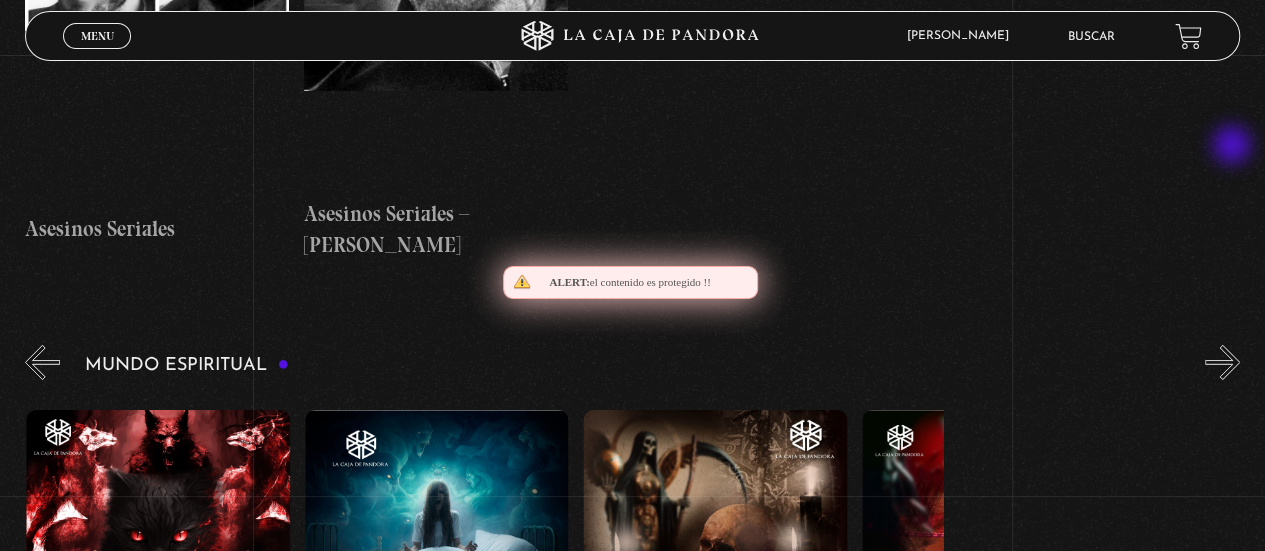 click on "»" at bounding box center (1222, 362) 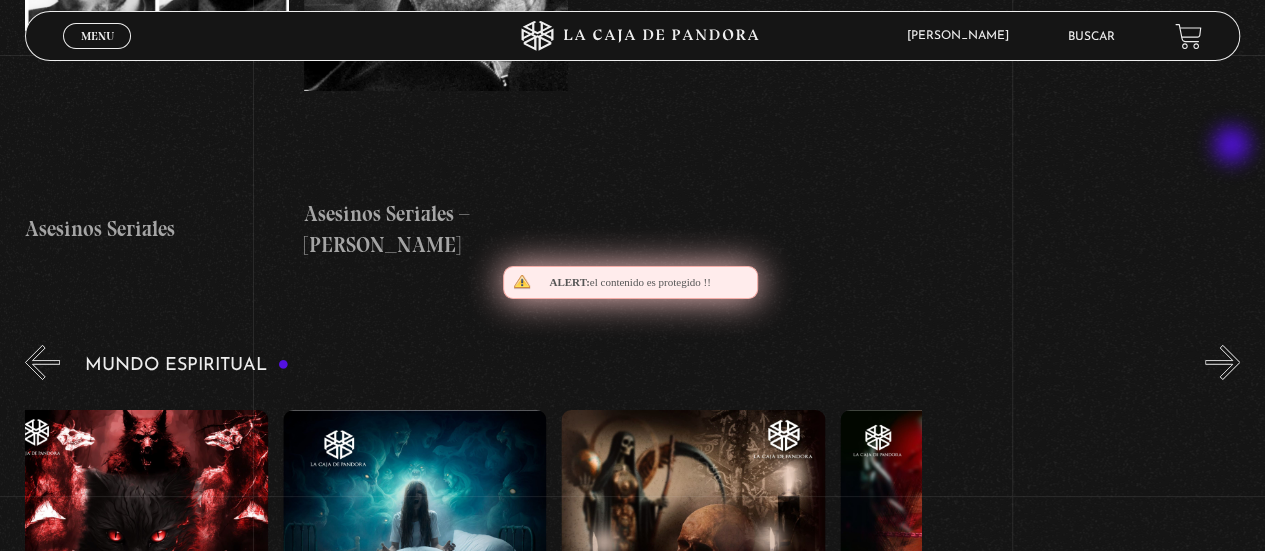 click on "»" at bounding box center [1222, 362] 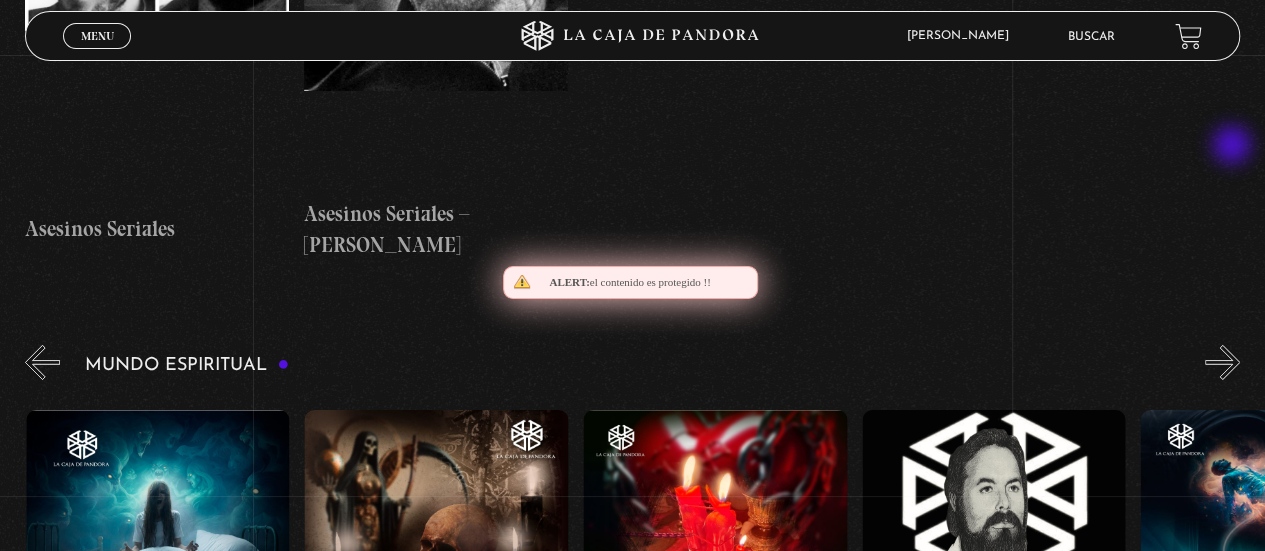 click on "»" at bounding box center (1222, 362) 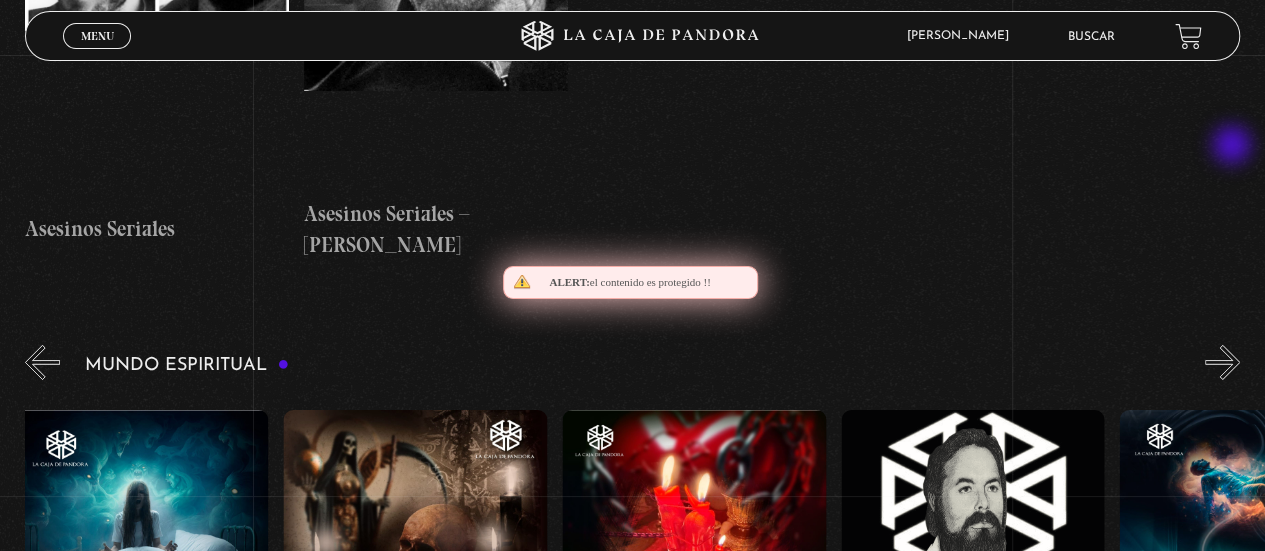 click on "»" at bounding box center [1222, 362] 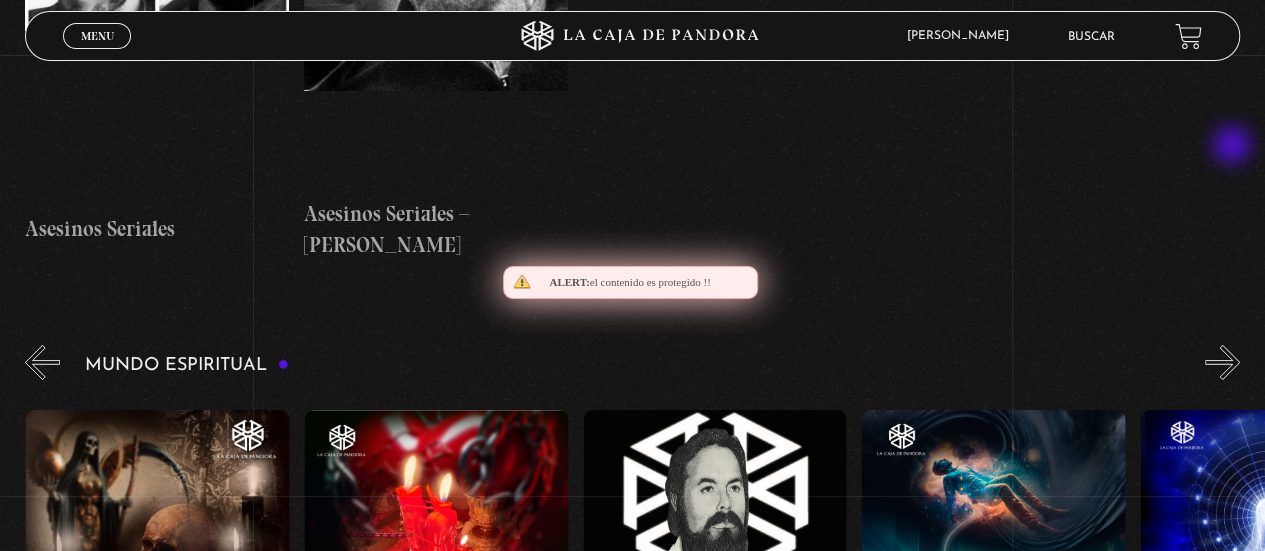 click on "»" at bounding box center (1222, 362) 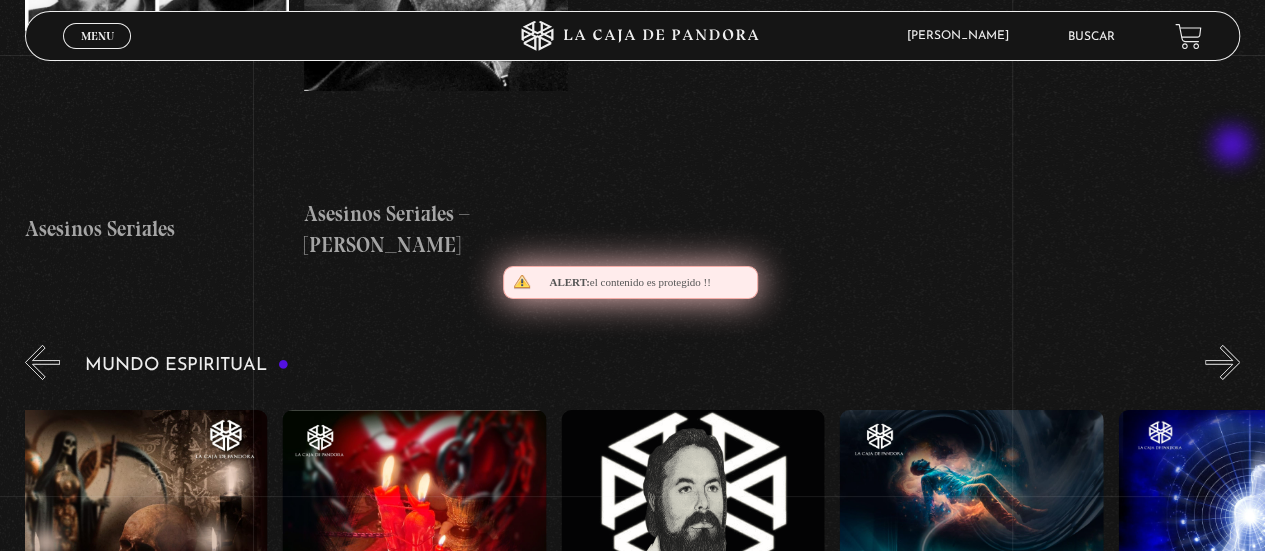 click on "»" at bounding box center (1222, 362) 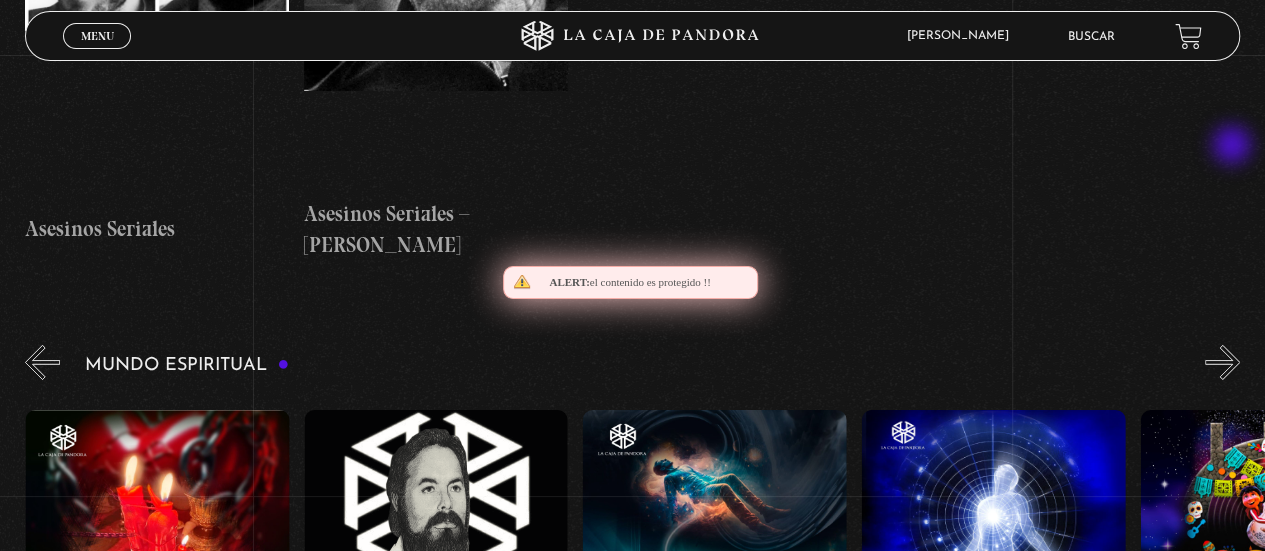 click on "»" at bounding box center (1222, 362) 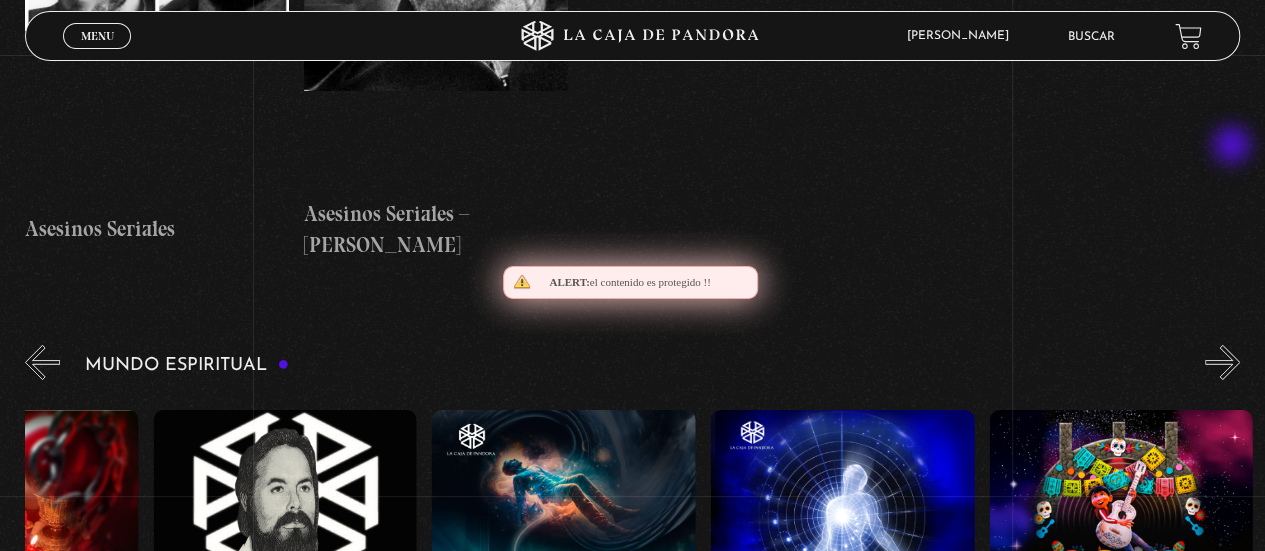 click on "»" at bounding box center [1222, 362] 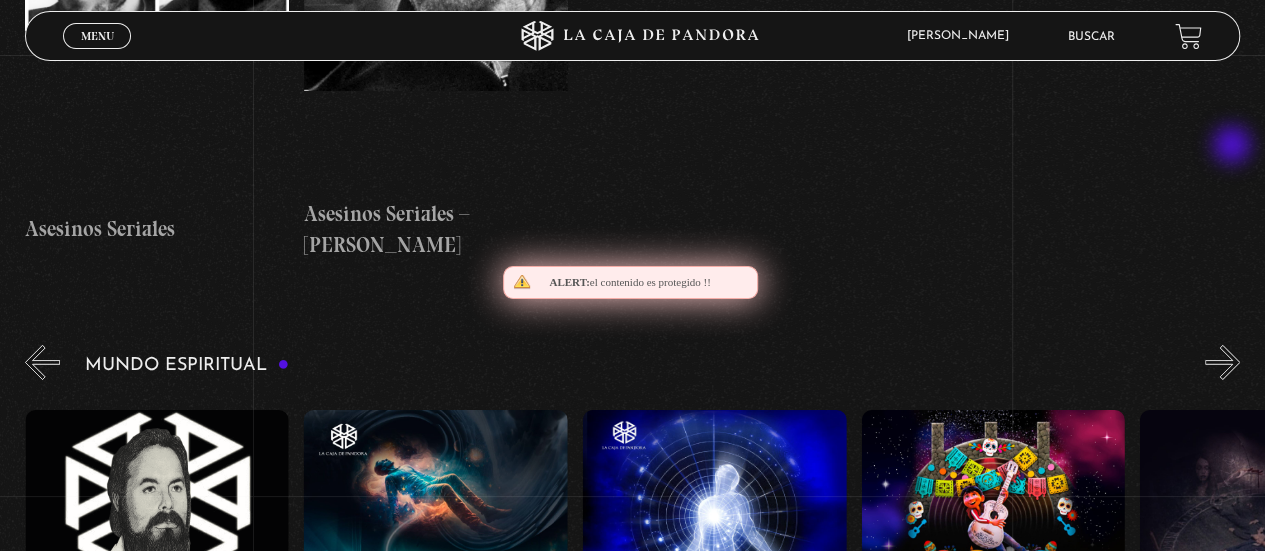 click on "»" at bounding box center [1222, 362] 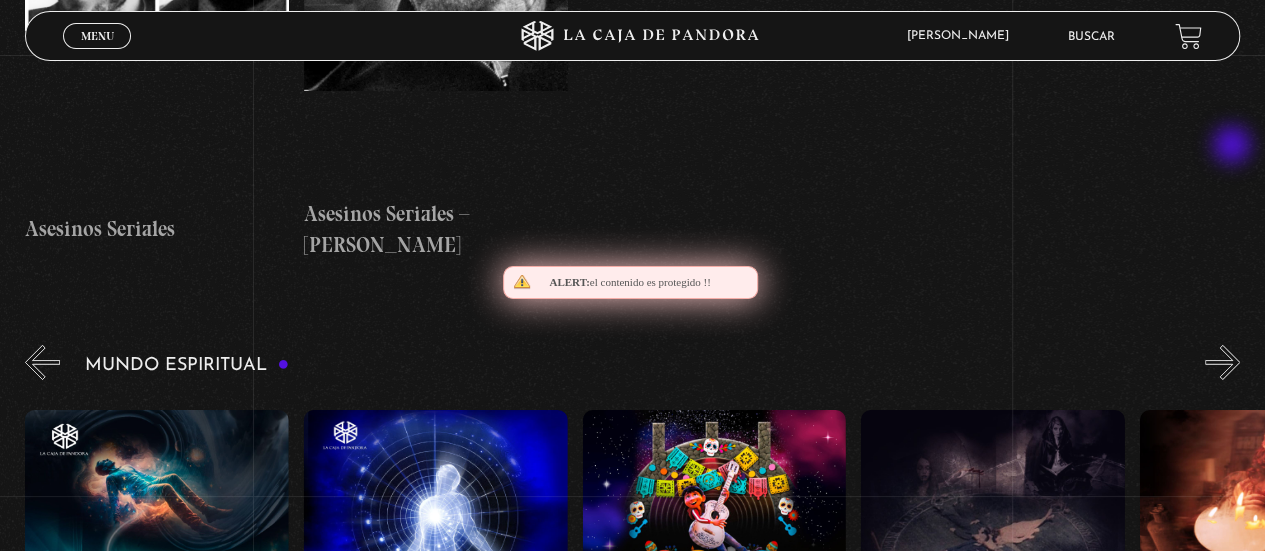 click on "»" at bounding box center (1222, 362) 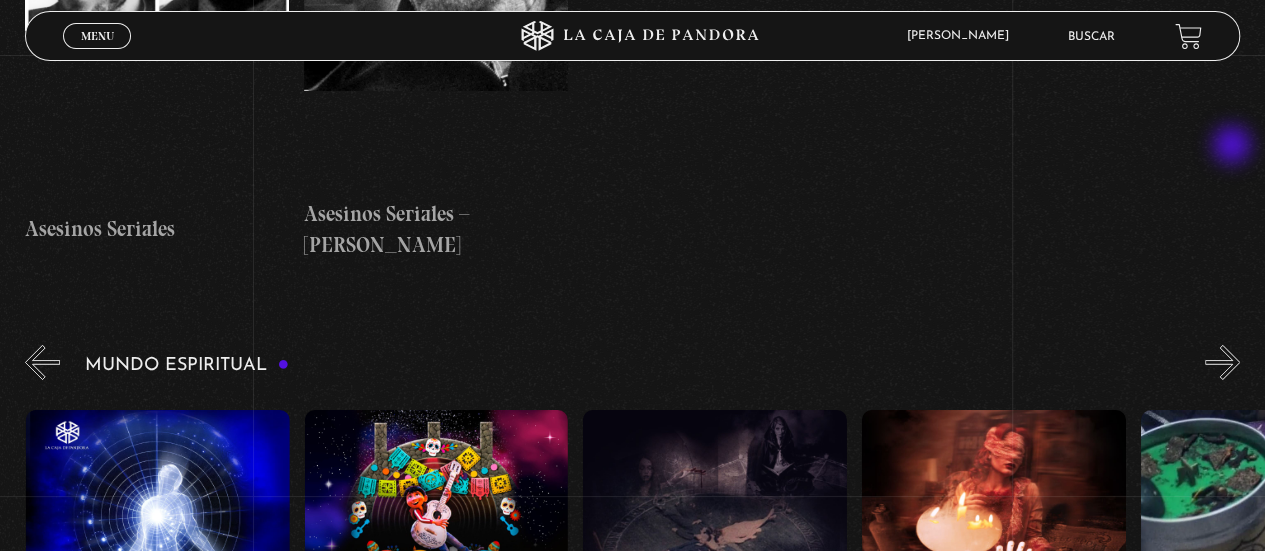 click on "»" at bounding box center (1222, 362) 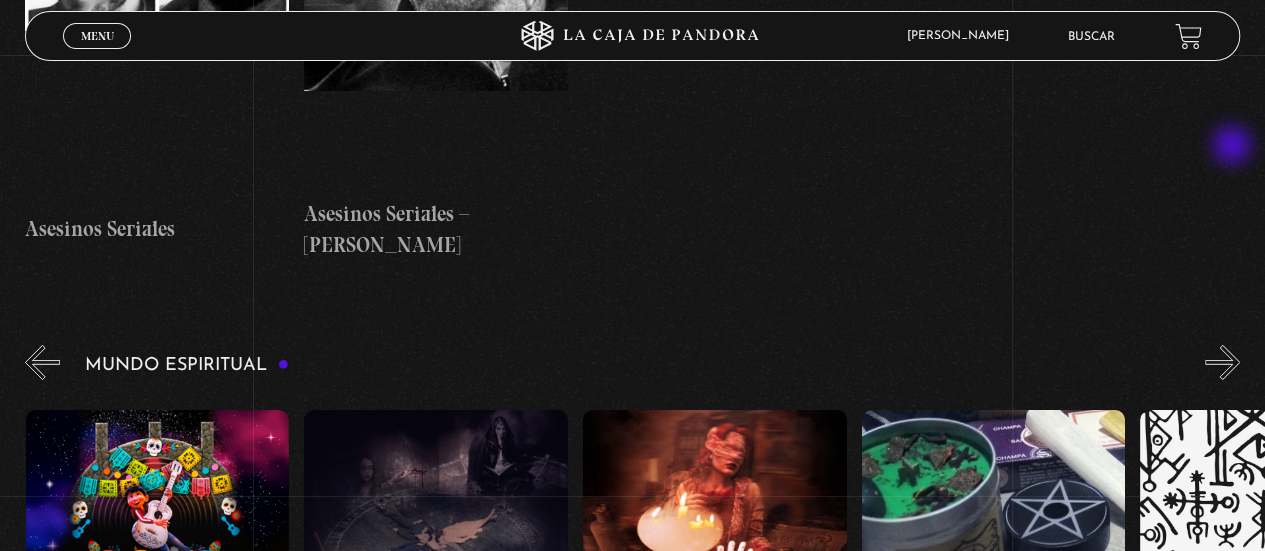 click on "»" at bounding box center (1222, 362) 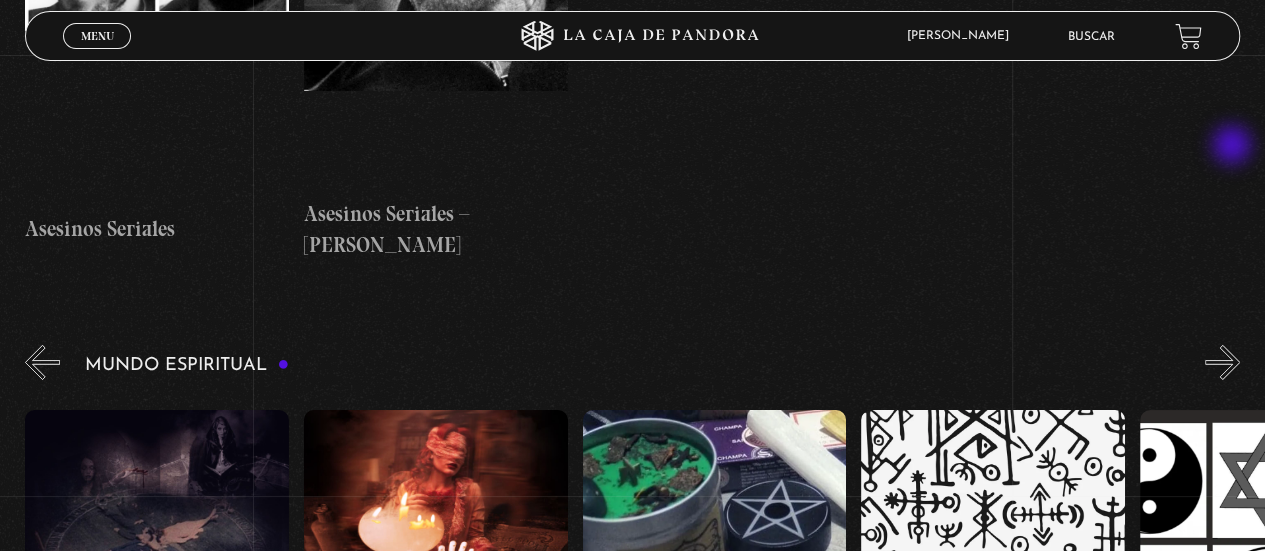 click on "»" at bounding box center (1222, 362) 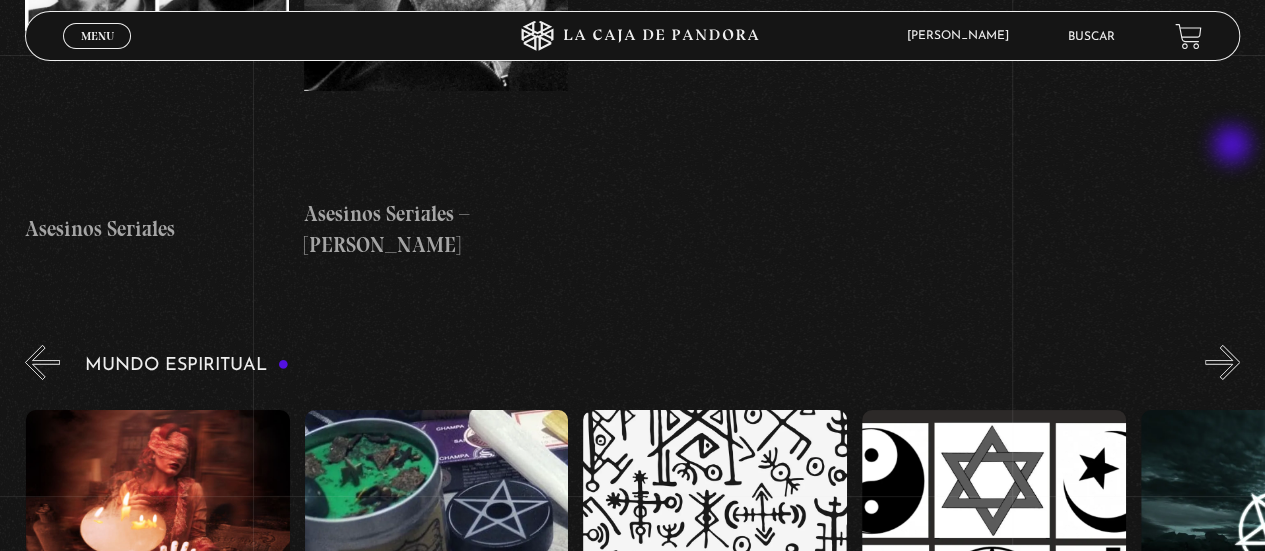 click on "»" at bounding box center [1222, 362] 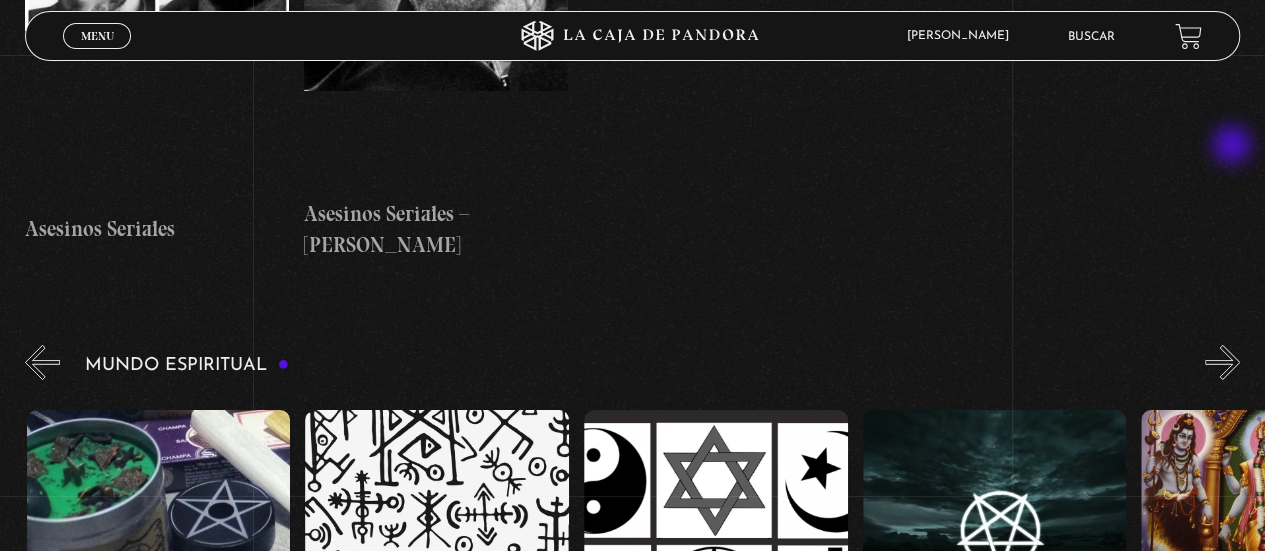 click on "»" at bounding box center [1222, 362] 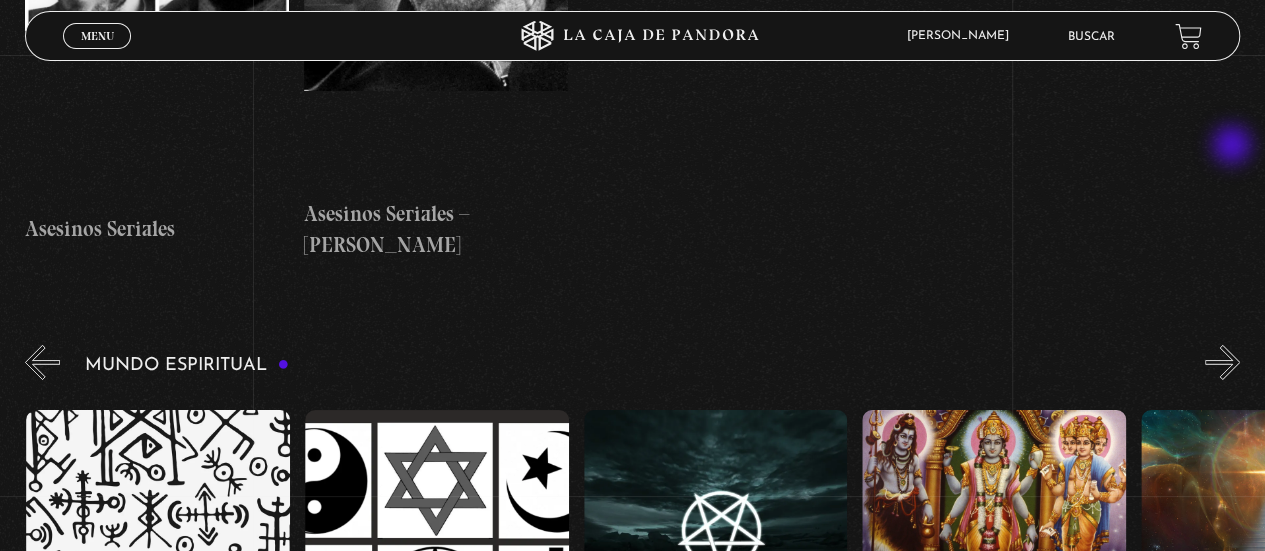 click on "»" at bounding box center [1222, 362] 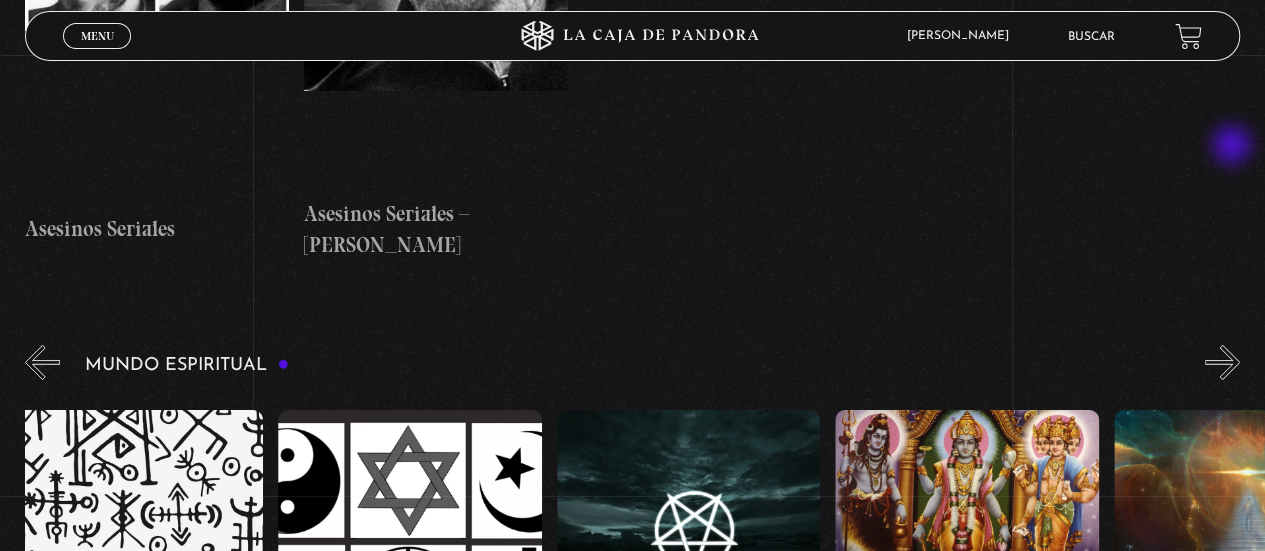 scroll, scrollTop: 0, scrollLeft: 4318, axis: horizontal 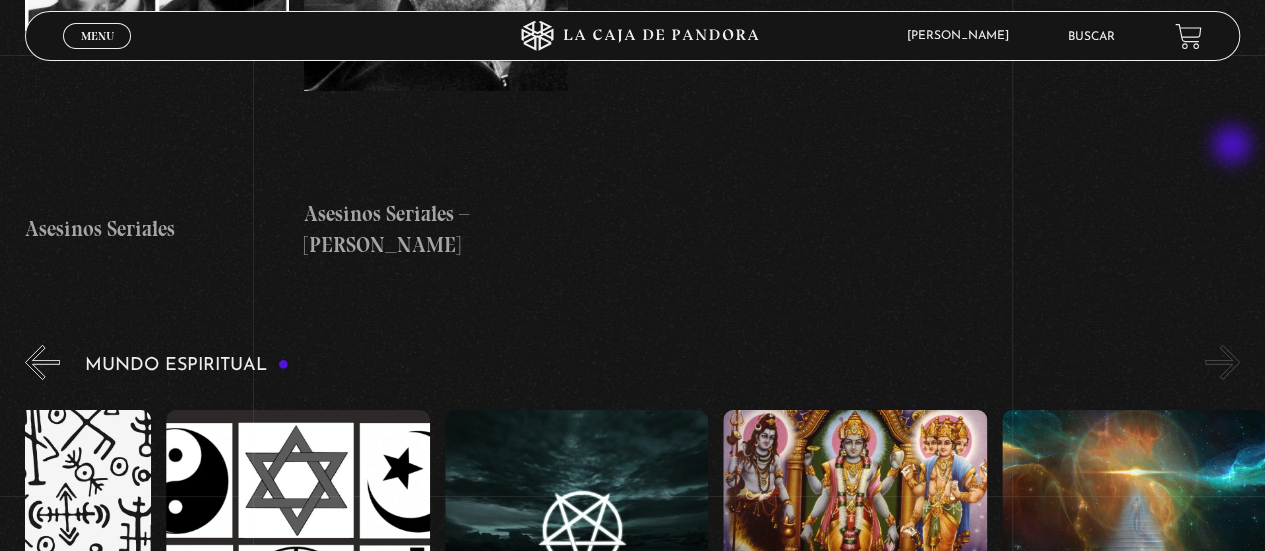 click on "»" at bounding box center (1222, 362) 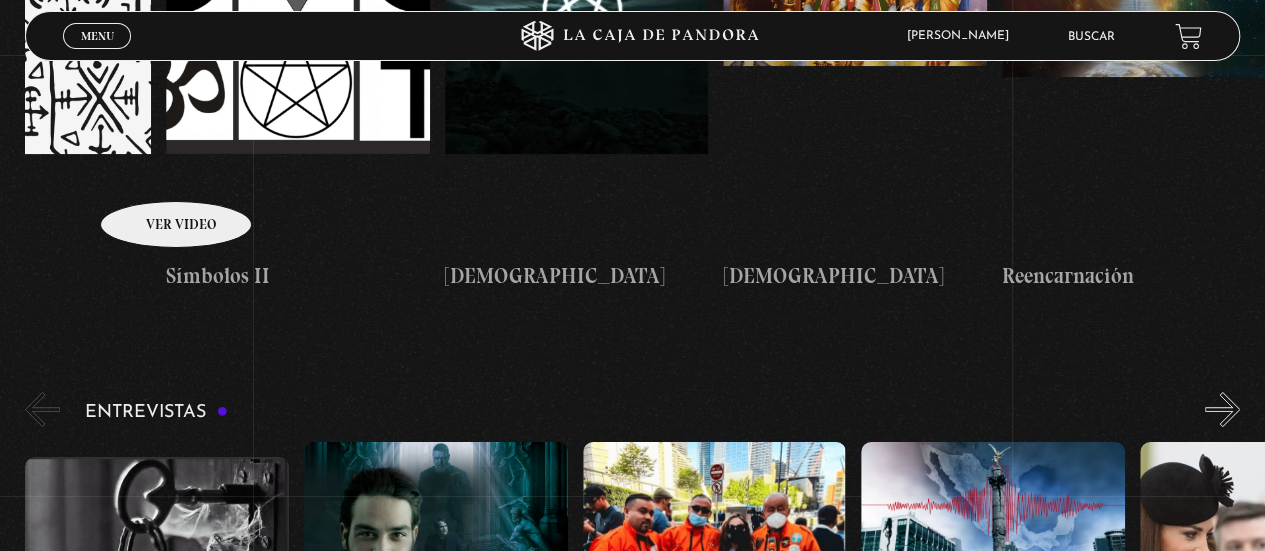 scroll, scrollTop: 7520, scrollLeft: 0, axis: vertical 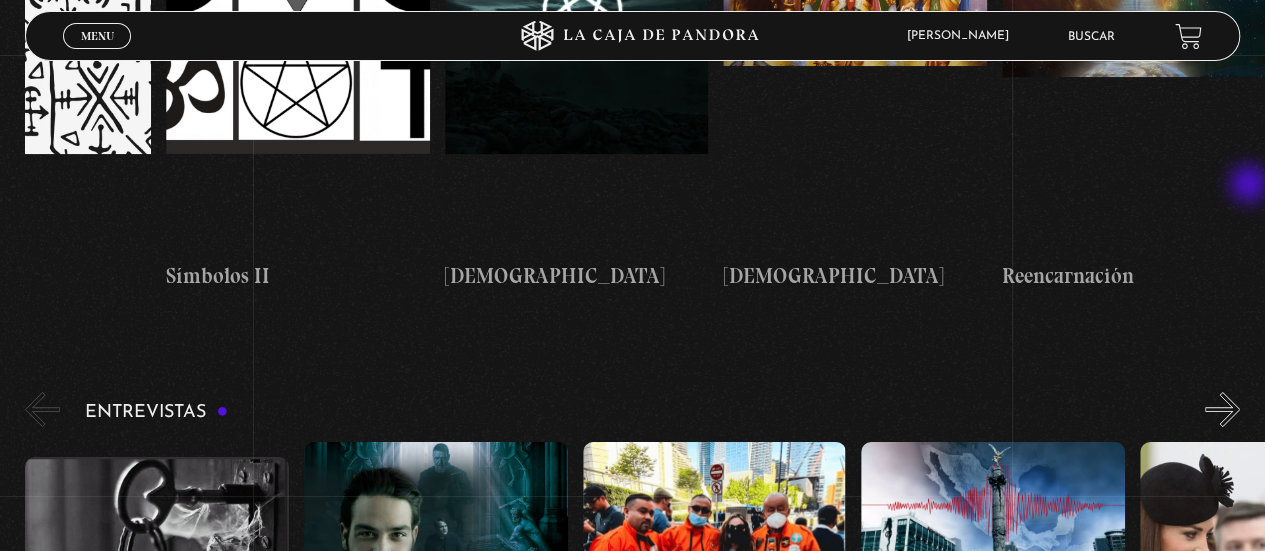 click on "»" at bounding box center (1222, 409) 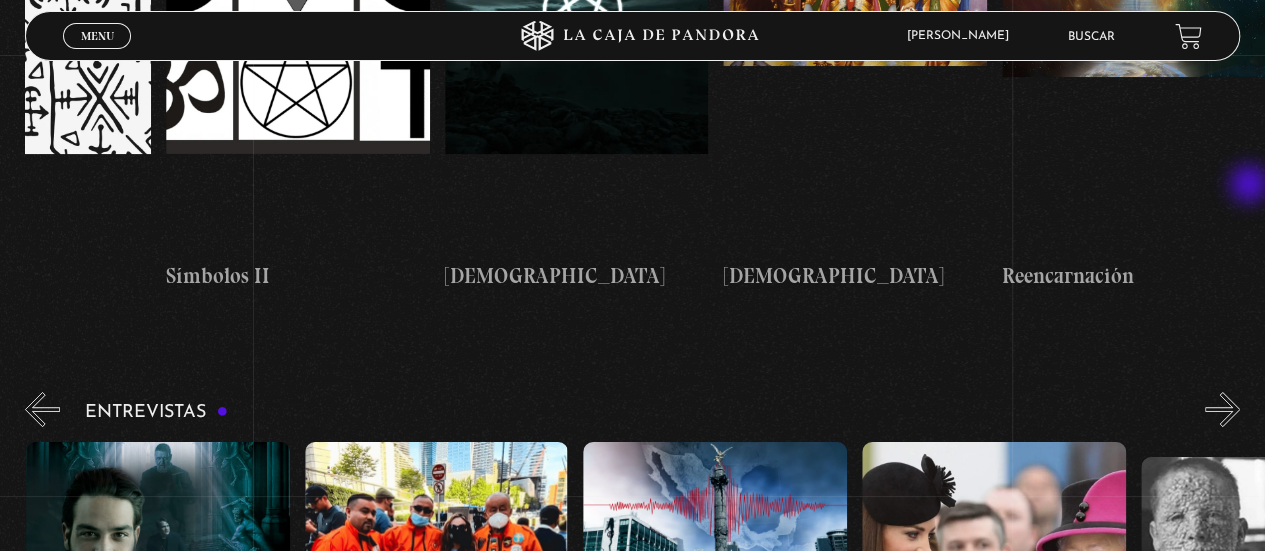 click on "»" at bounding box center [1222, 409] 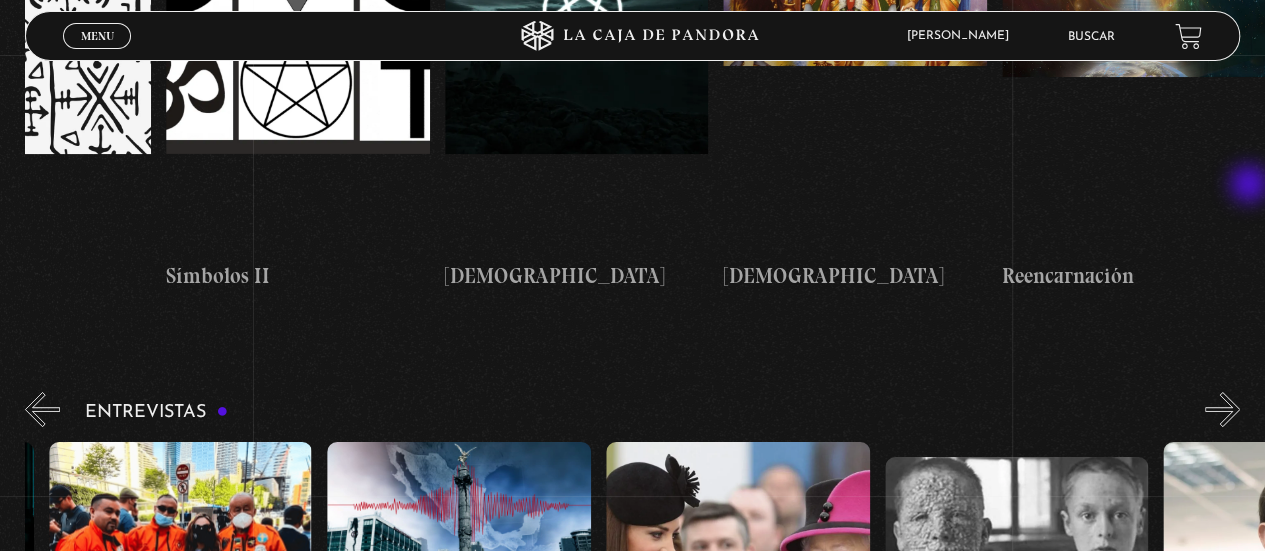 click on "»" at bounding box center (1222, 409) 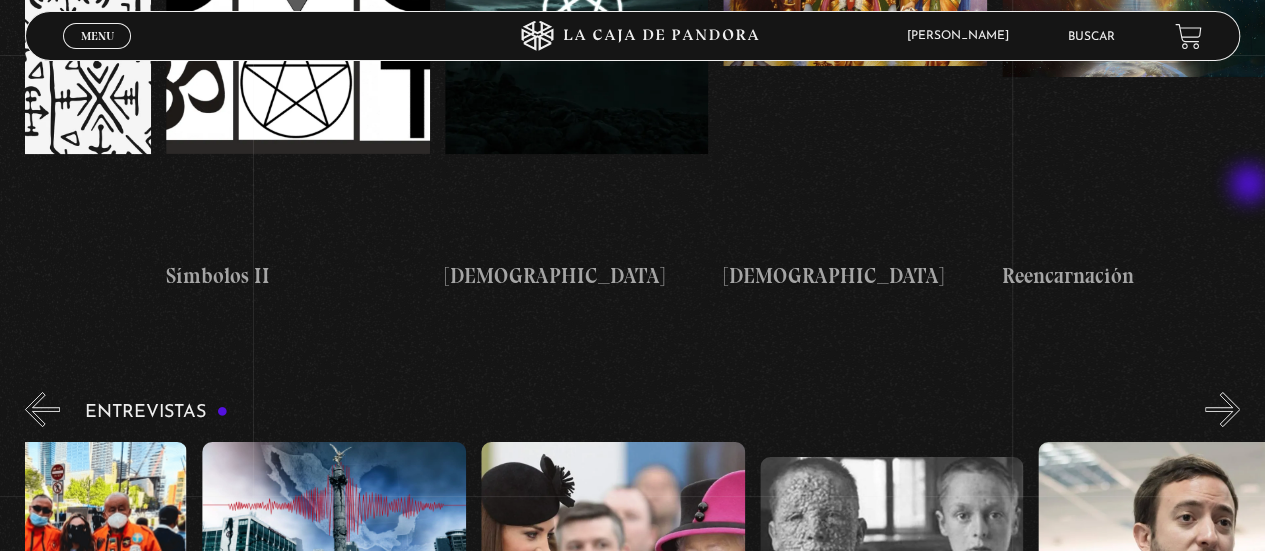 scroll, scrollTop: 0, scrollLeft: 696, axis: horizontal 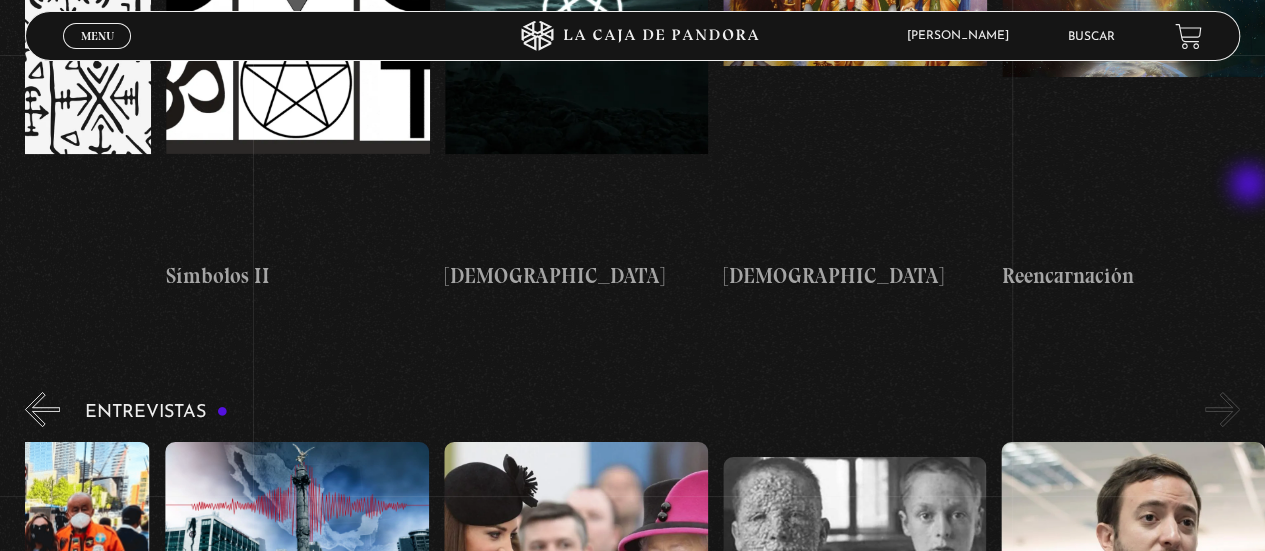 click on "»" at bounding box center (1222, 409) 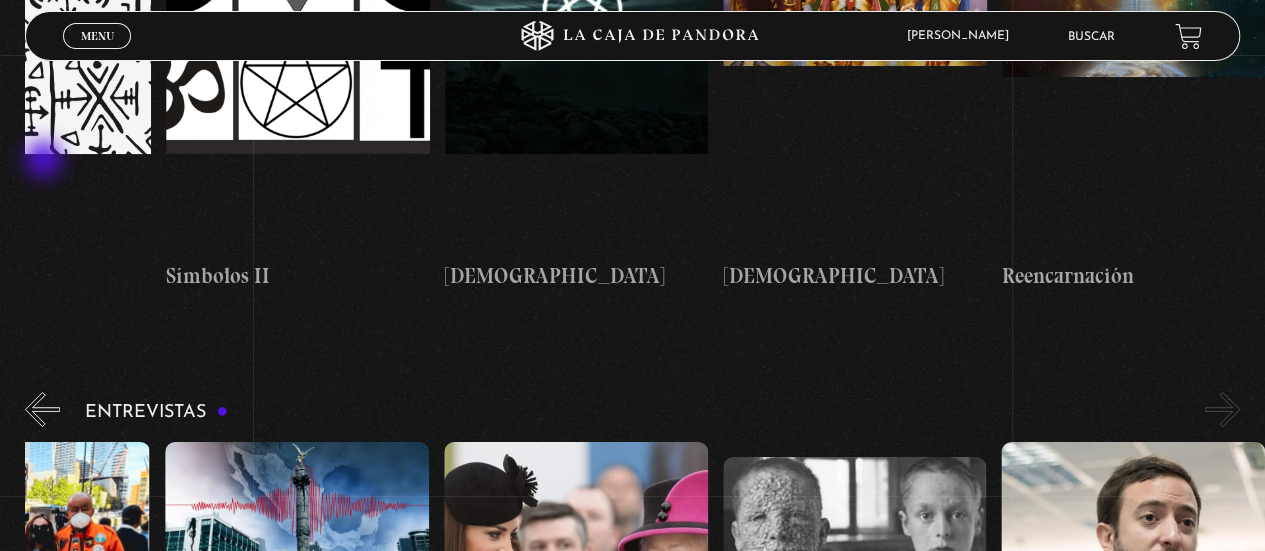 click on "Charlas
Cuarto de Guerra
11S En la Mente de los Terroristas
11S Servicio Secreto Parte I
«" at bounding box center (632, -2540) 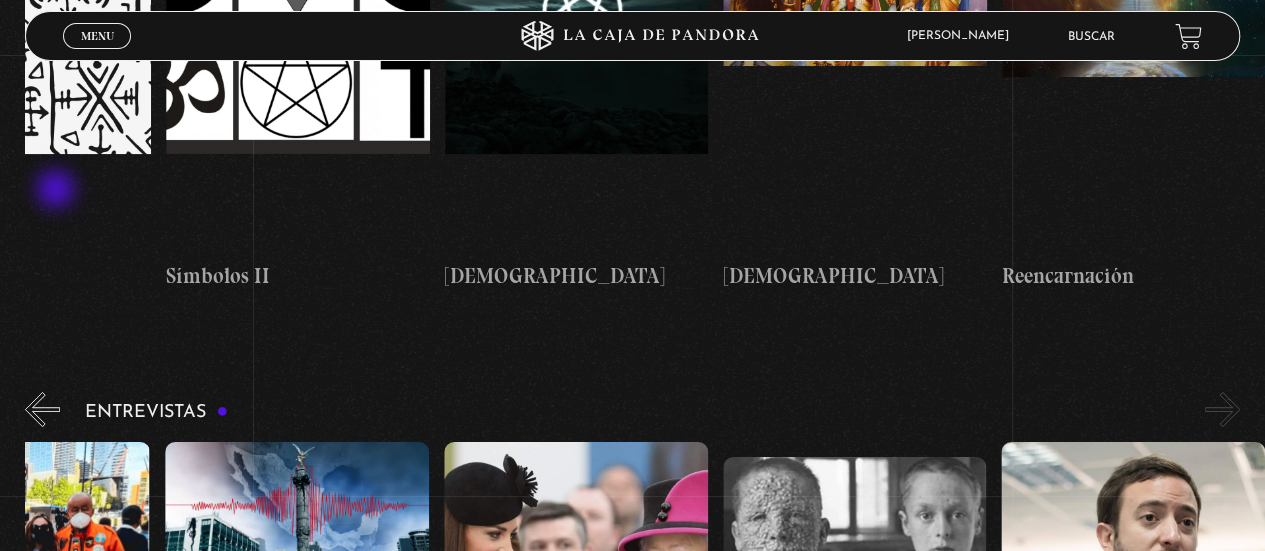 click on "«" at bounding box center (42, 409) 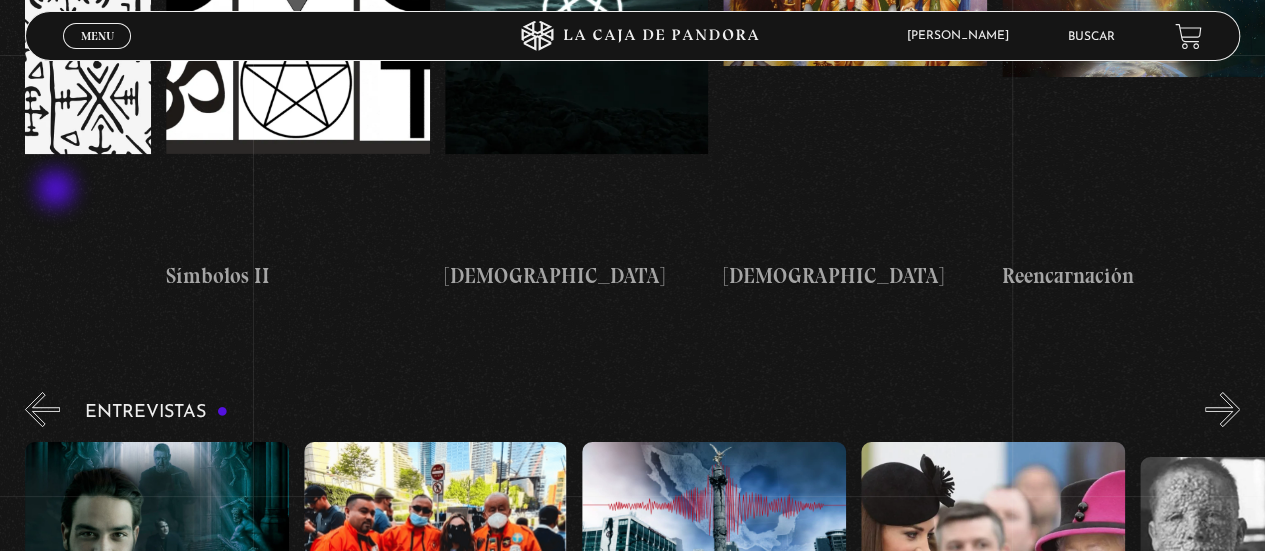 scroll, scrollTop: 0, scrollLeft: 278, axis: horizontal 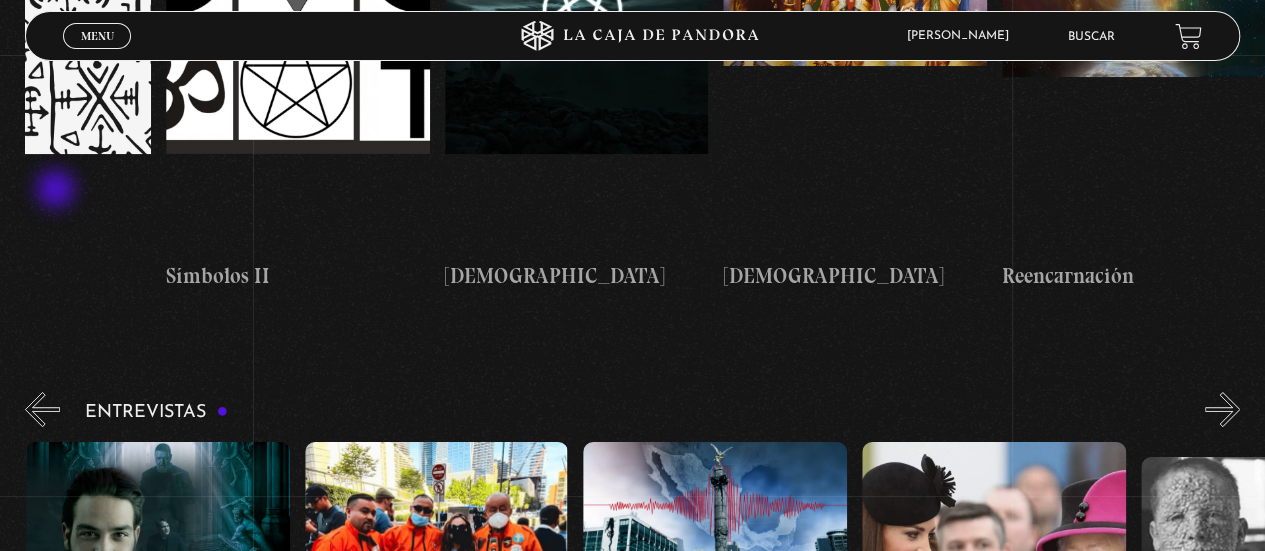 click on "«" at bounding box center [42, 409] 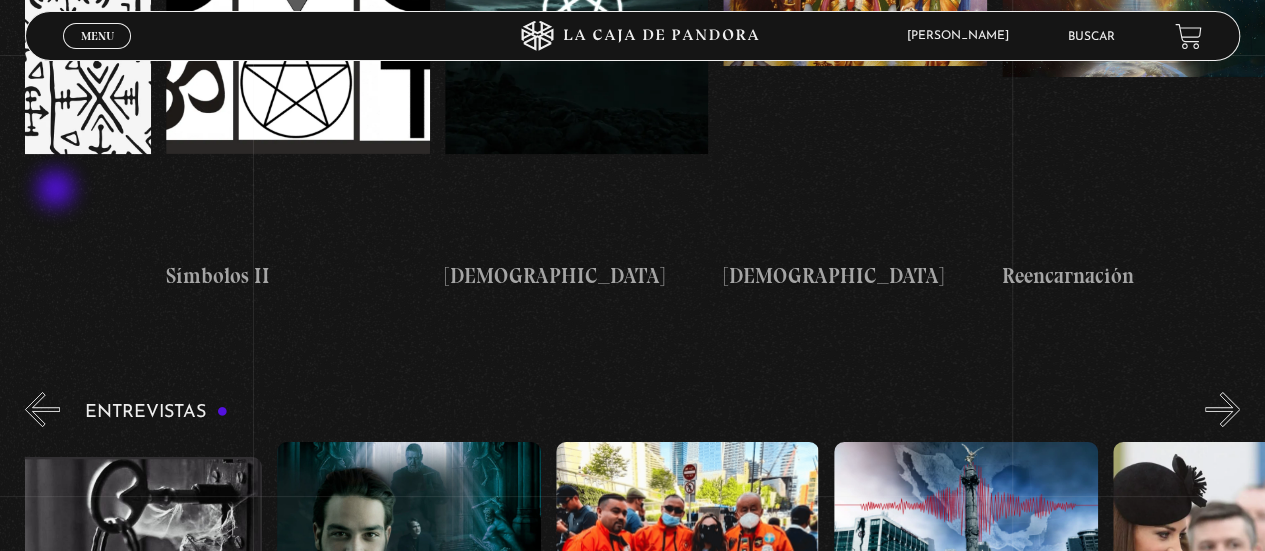 scroll, scrollTop: 0, scrollLeft: 0, axis: both 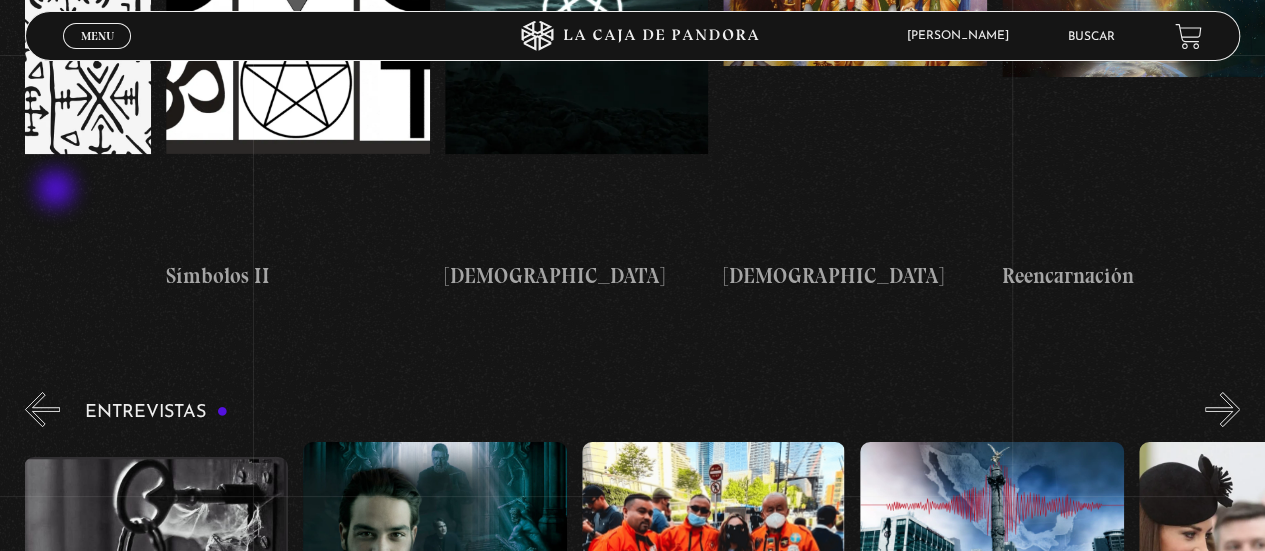 click on "«" at bounding box center [42, 409] 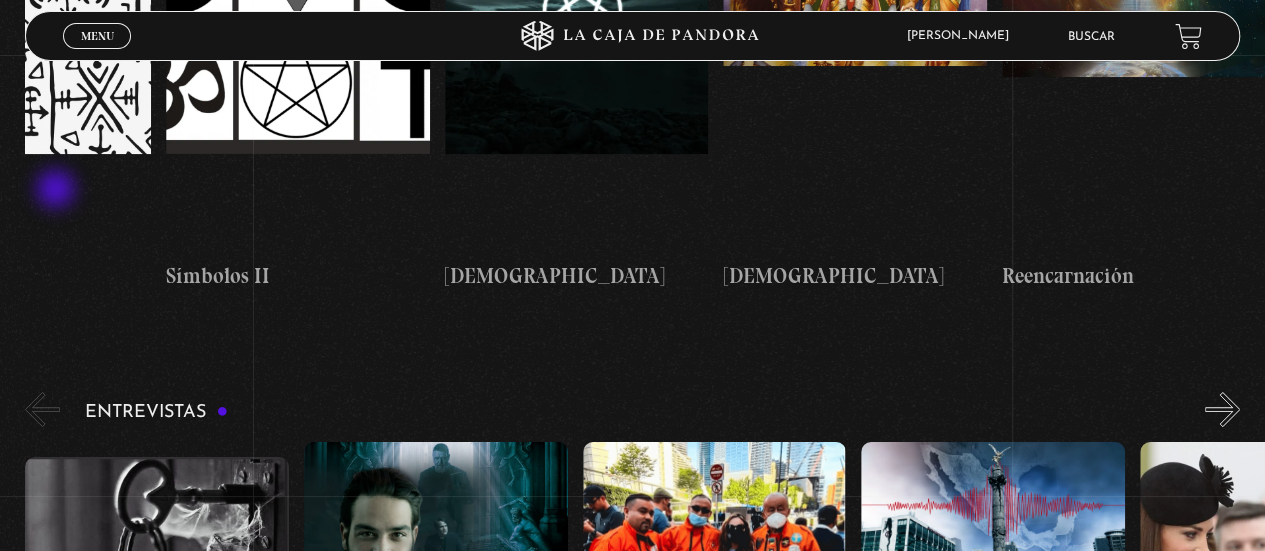 click on "«" at bounding box center [42, 409] 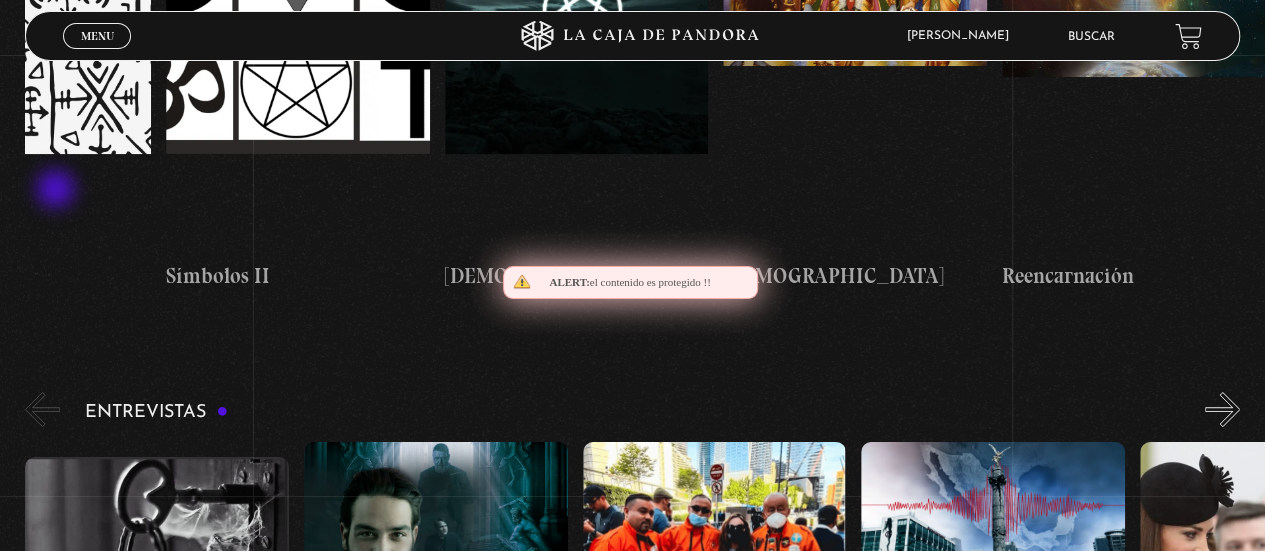 click on "«" at bounding box center [42, 409] 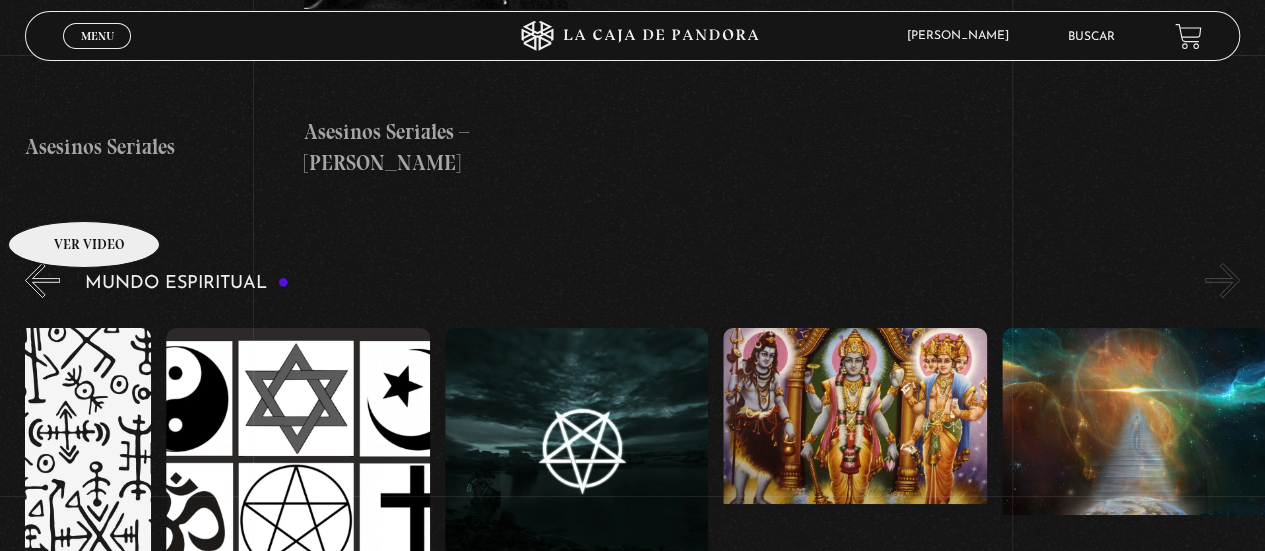 scroll, scrollTop: 7080, scrollLeft: 0, axis: vertical 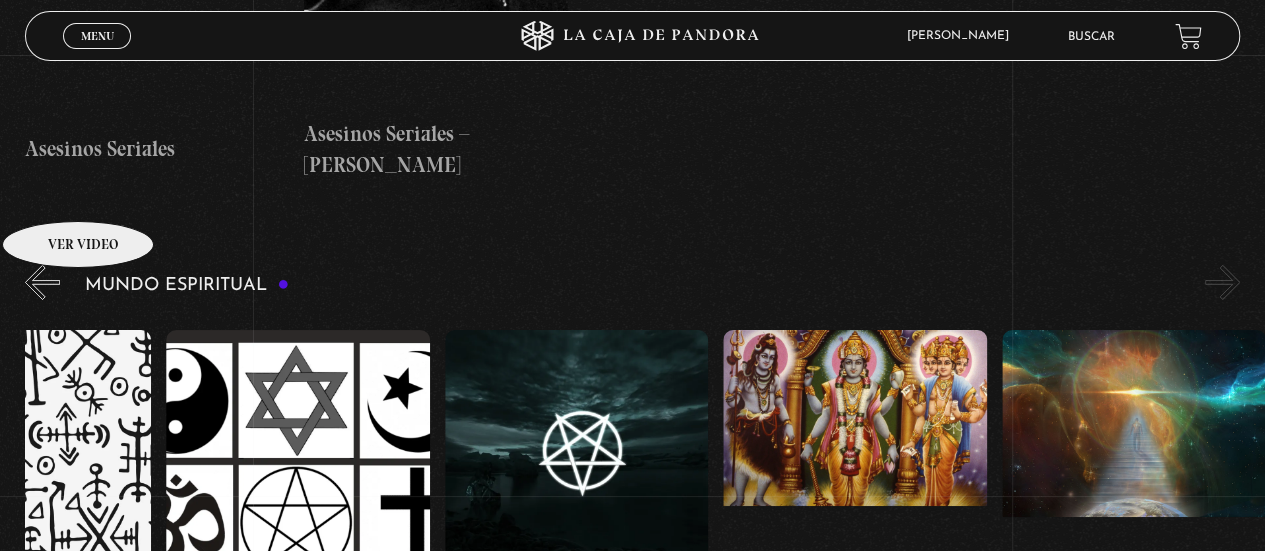 click at bounding box center [19, 510] 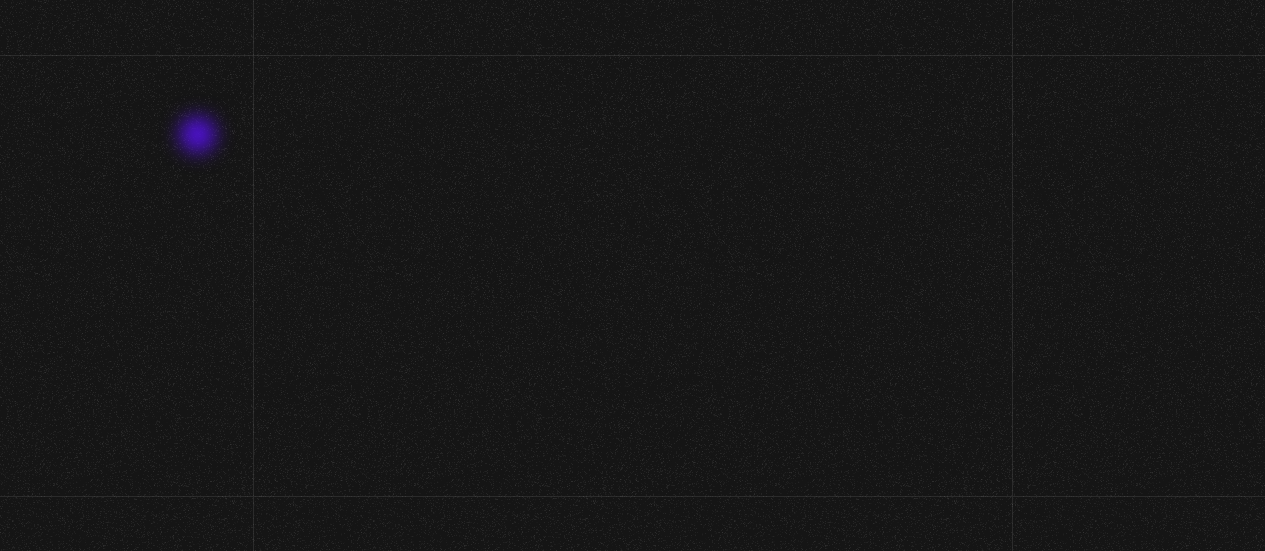 scroll, scrollTop: 0, scrollLeft: 0, axis: both 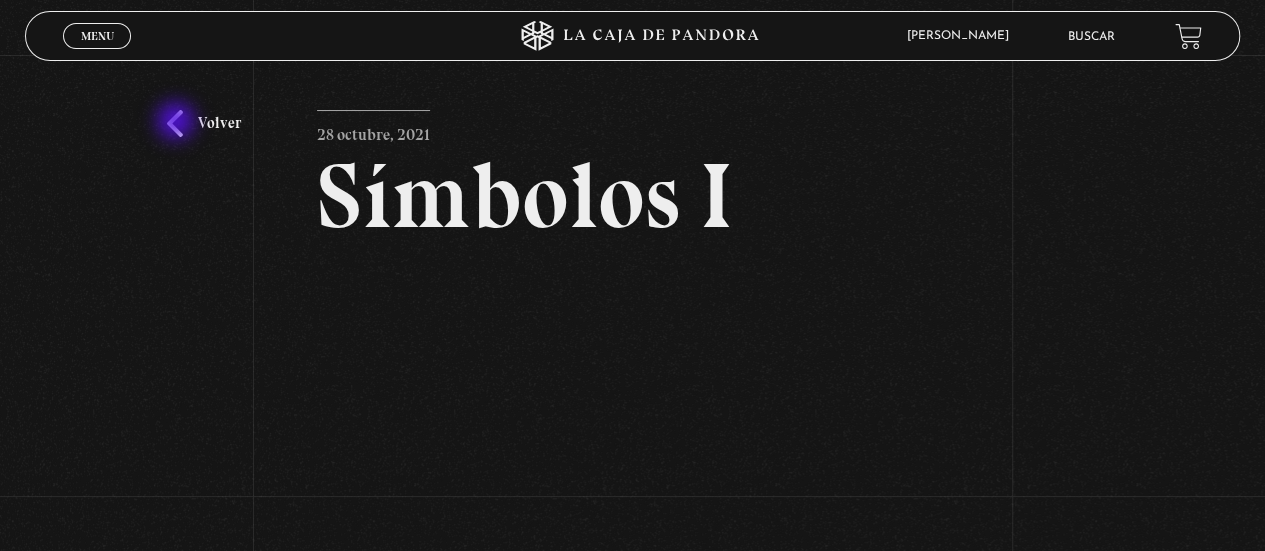 click on "Volver" at bounding box center [204, 123] 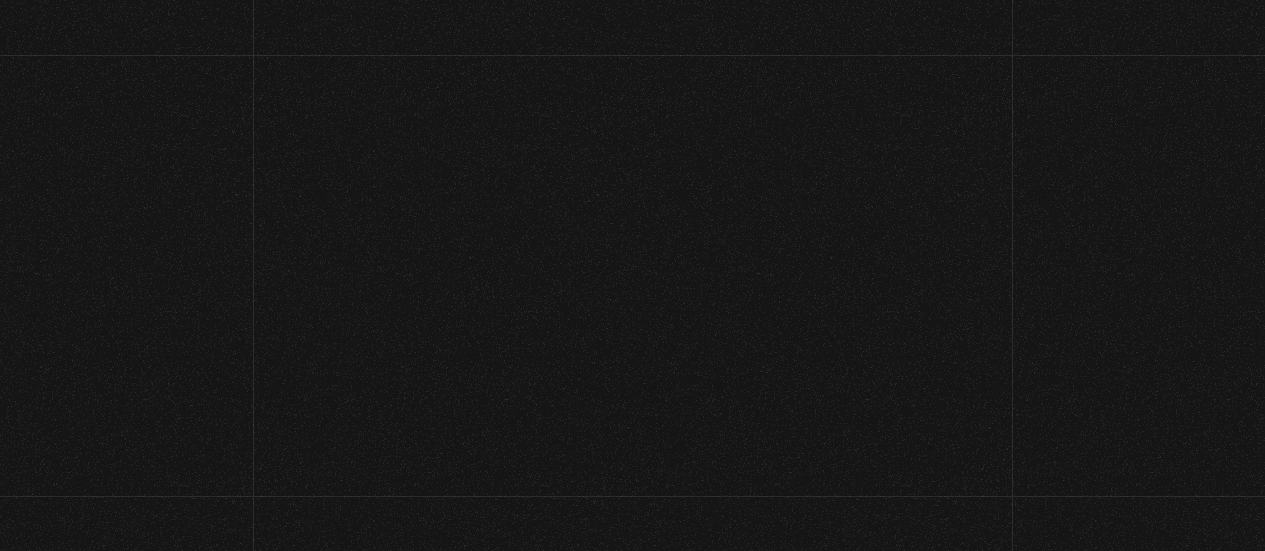scroll, scrollTop: 7080, scrollLeft: 0, axis: vertical 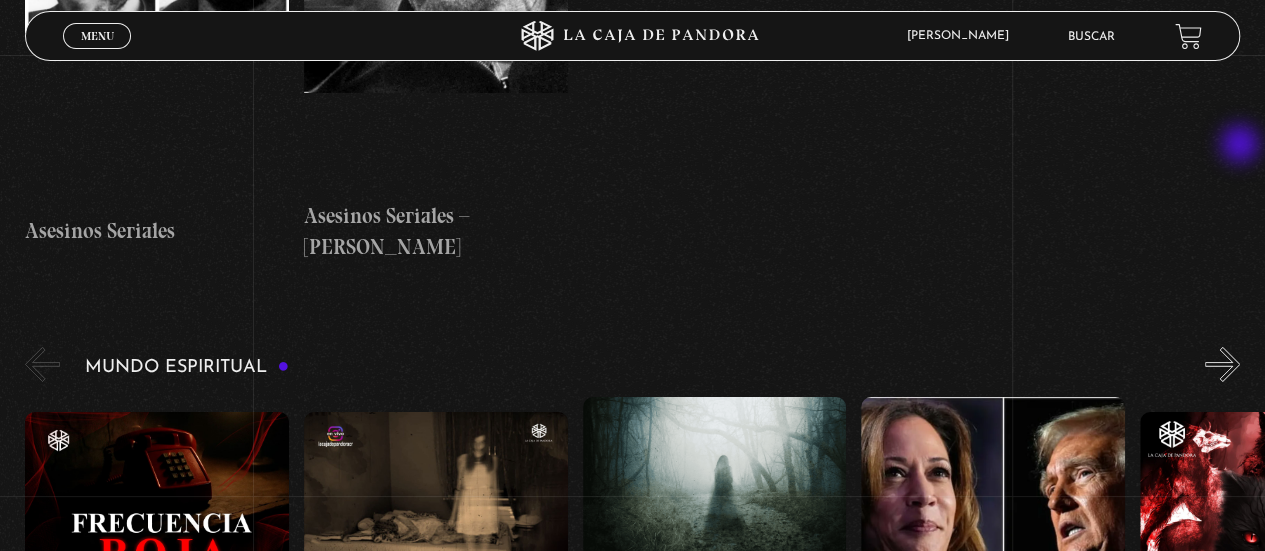click on "»" at bounding box center (1222, 364) 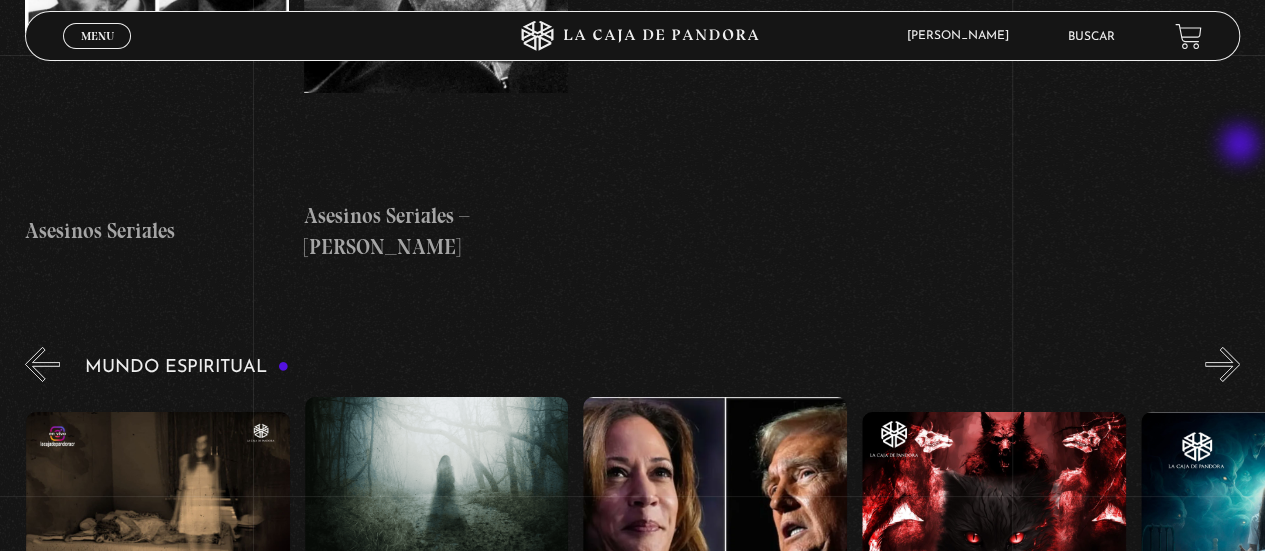 click on "»" at bounding box center [1222, 364] 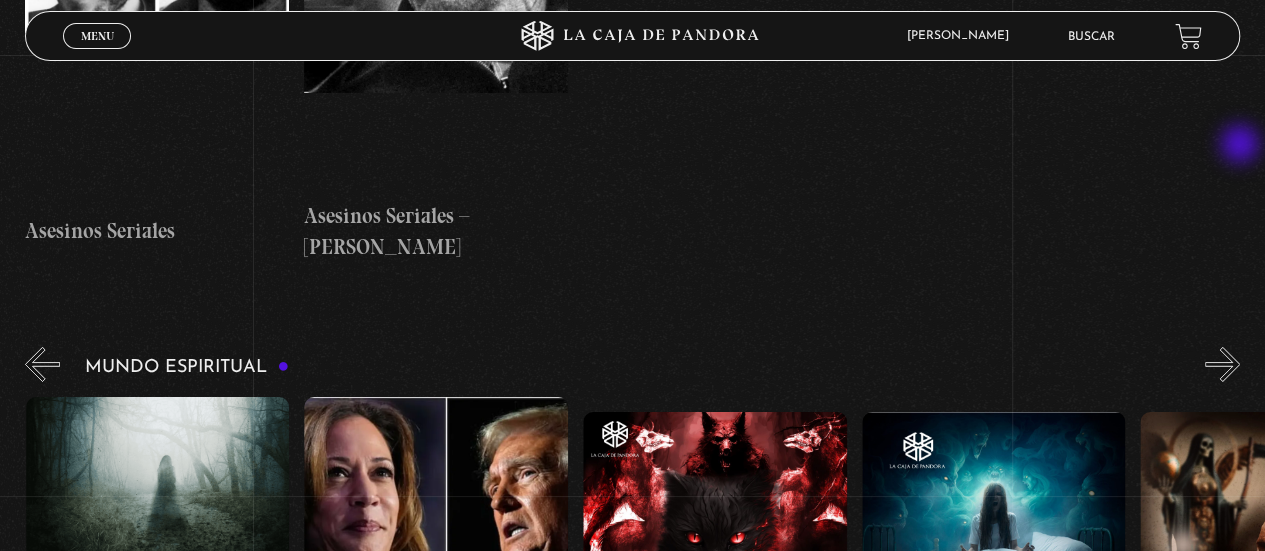 click on "»" at bounding box center [1222, 364] 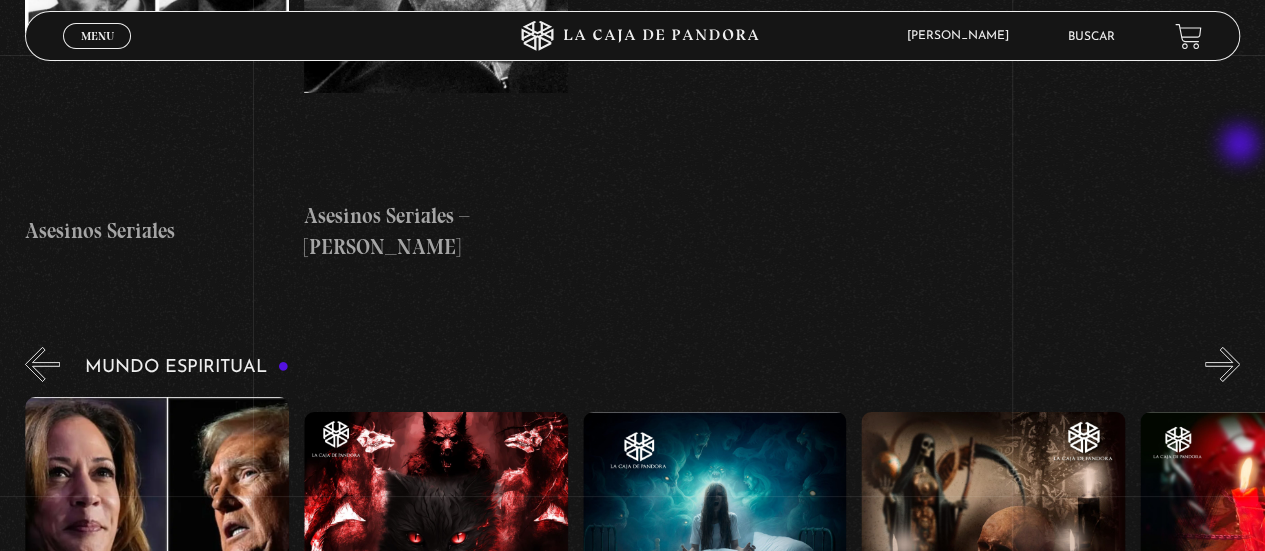 click on "»" at bounding box center [1222, 364] 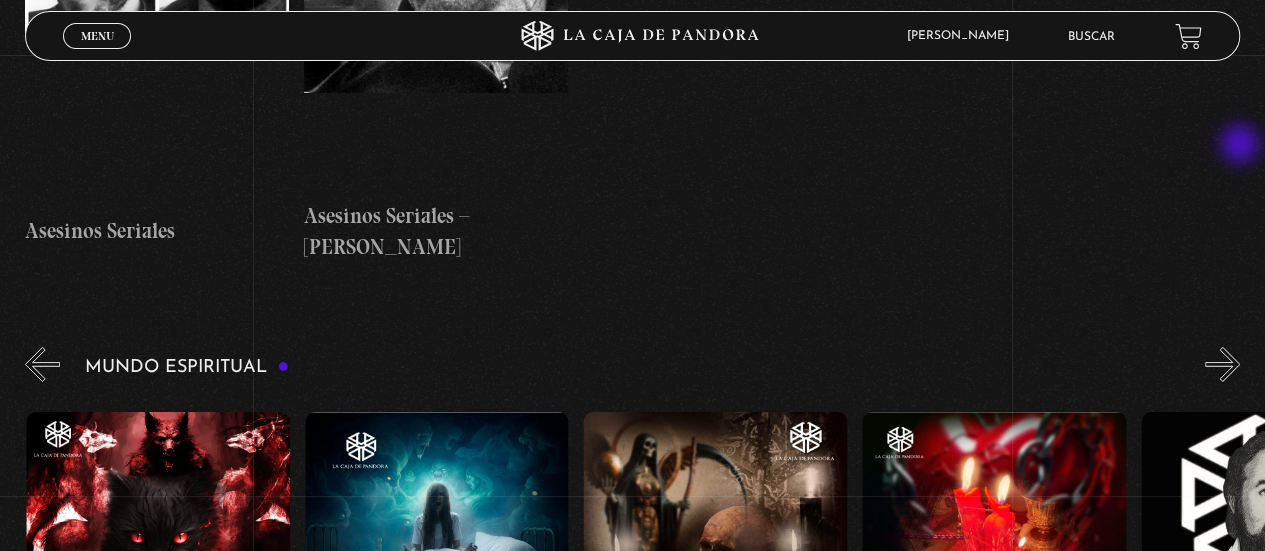 scroll, scrollTop: 0, scrollLeft: 1114, axis: horizontal 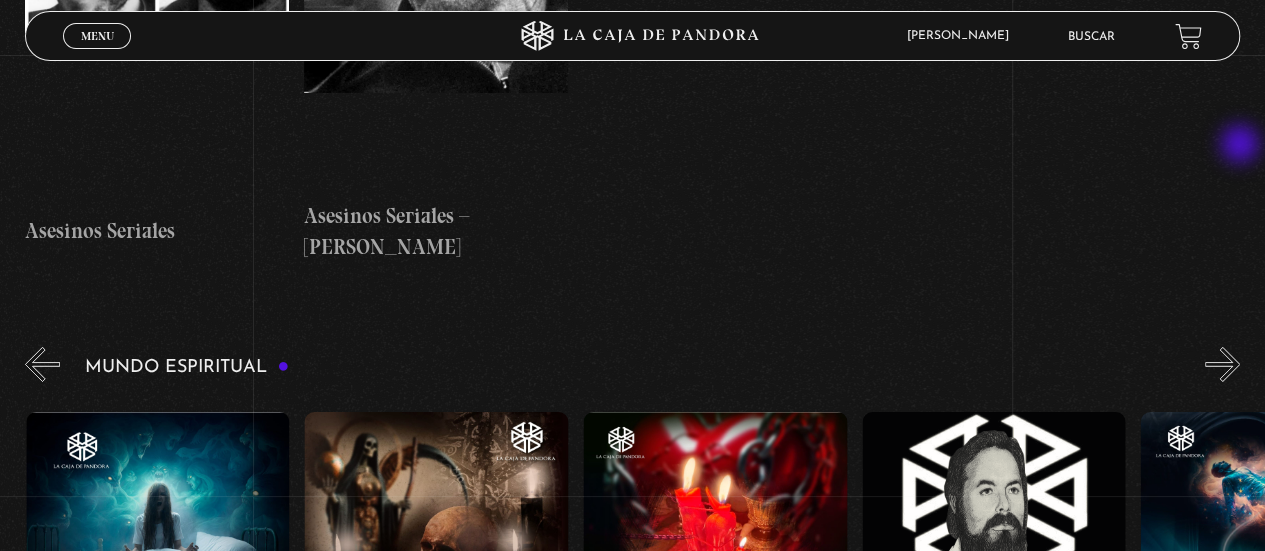 click on "»" at bounding box center [1222, 364] 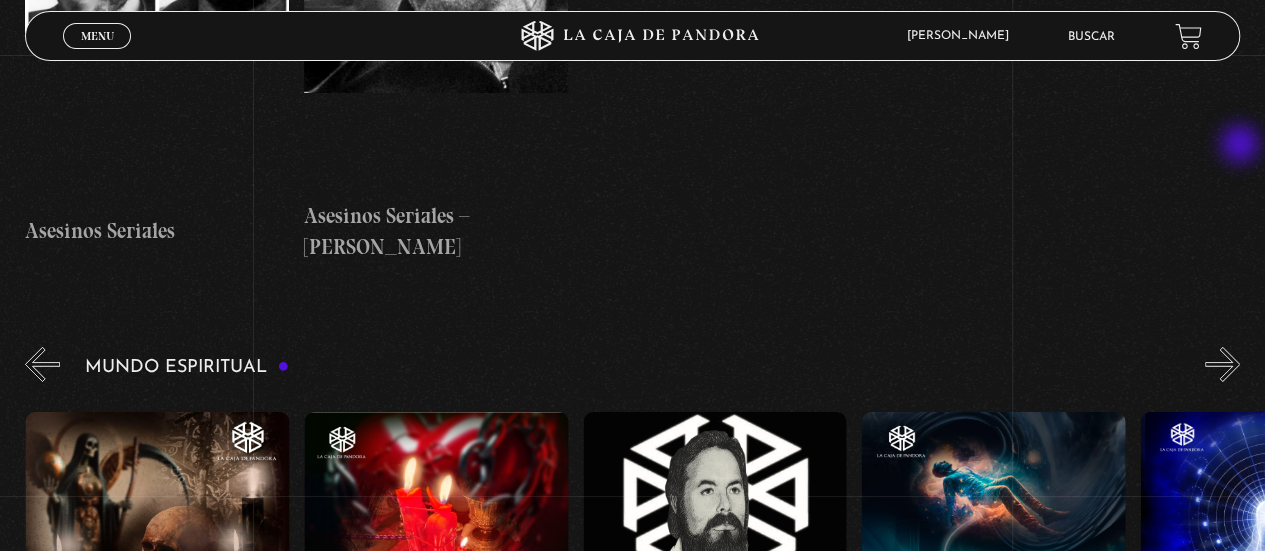 click on "»" at bounding box center [1222, 364] 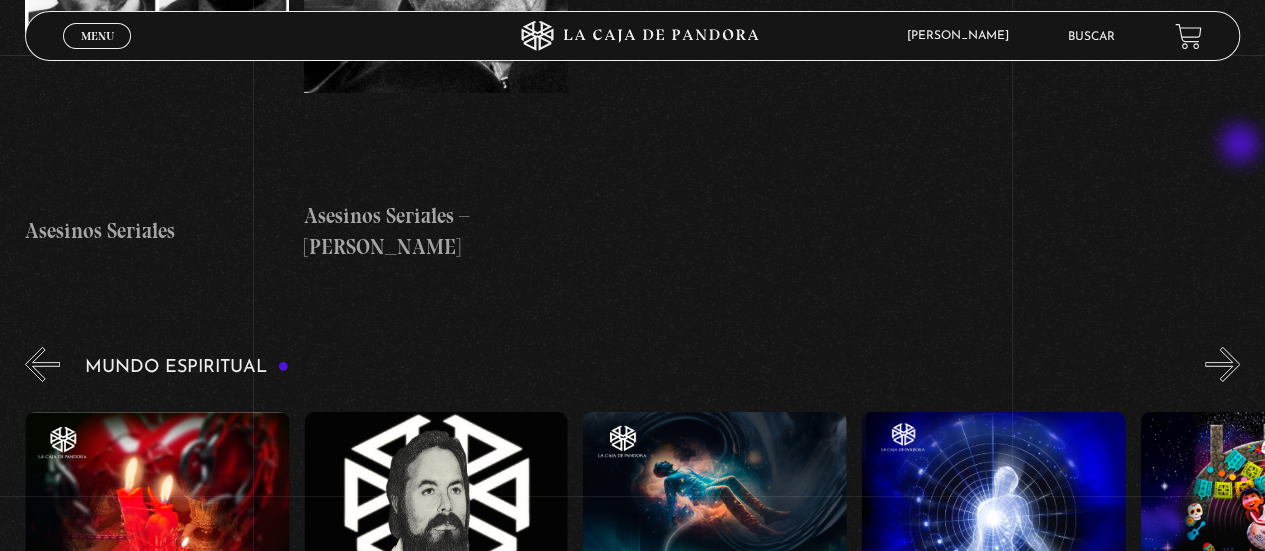 click on "»" at bounding box center [1222, 364] 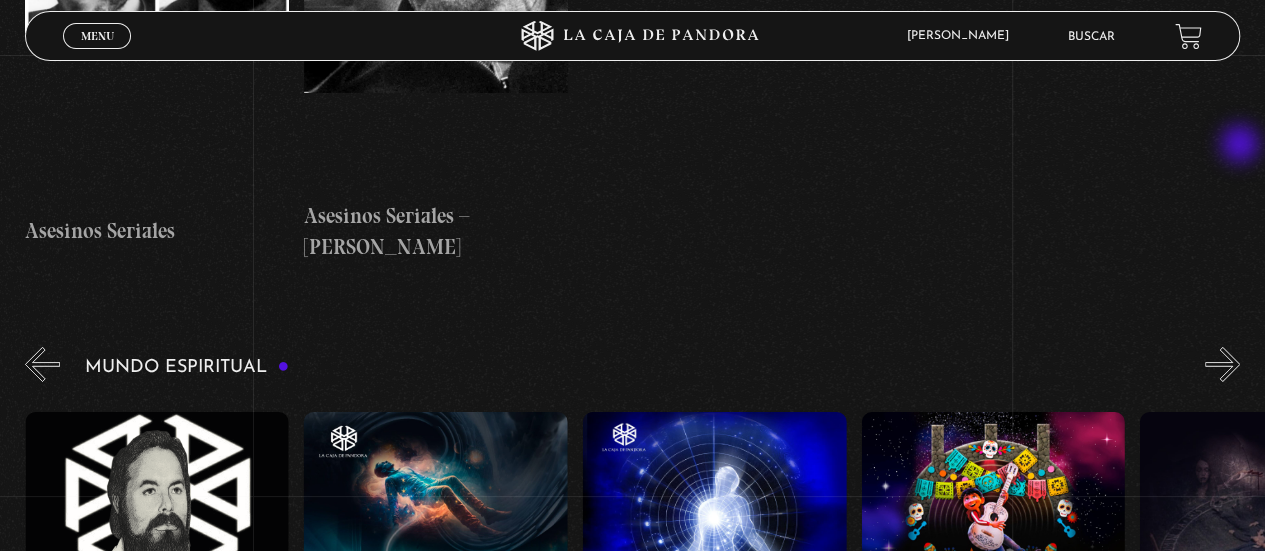 click on "»" at bounding box center (1222, 364) 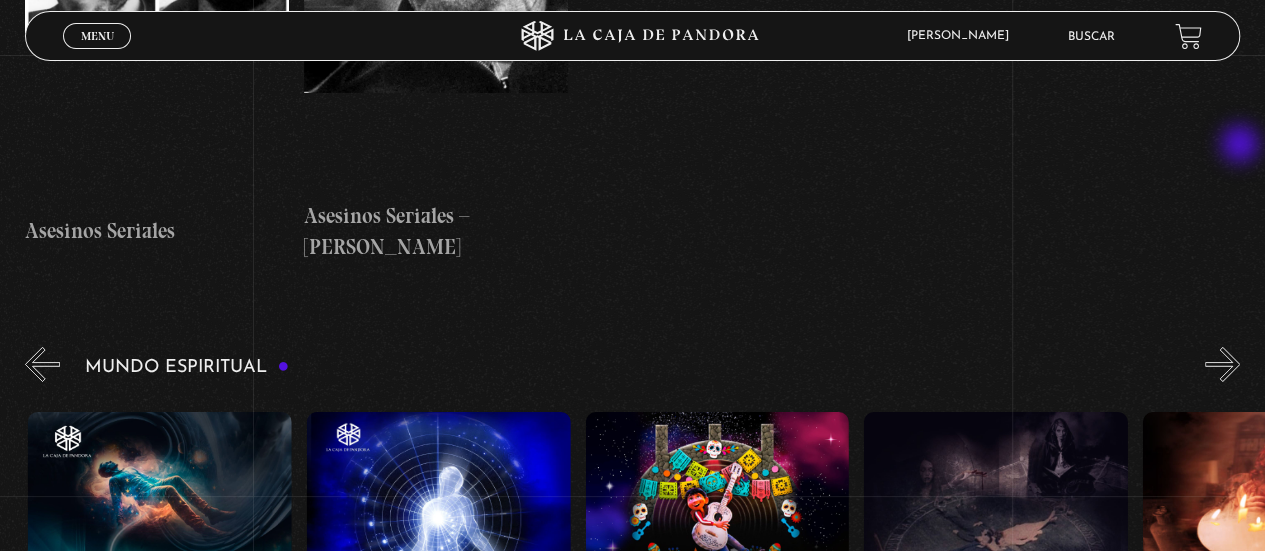 click on "»" at bounding box center [1222, 364] 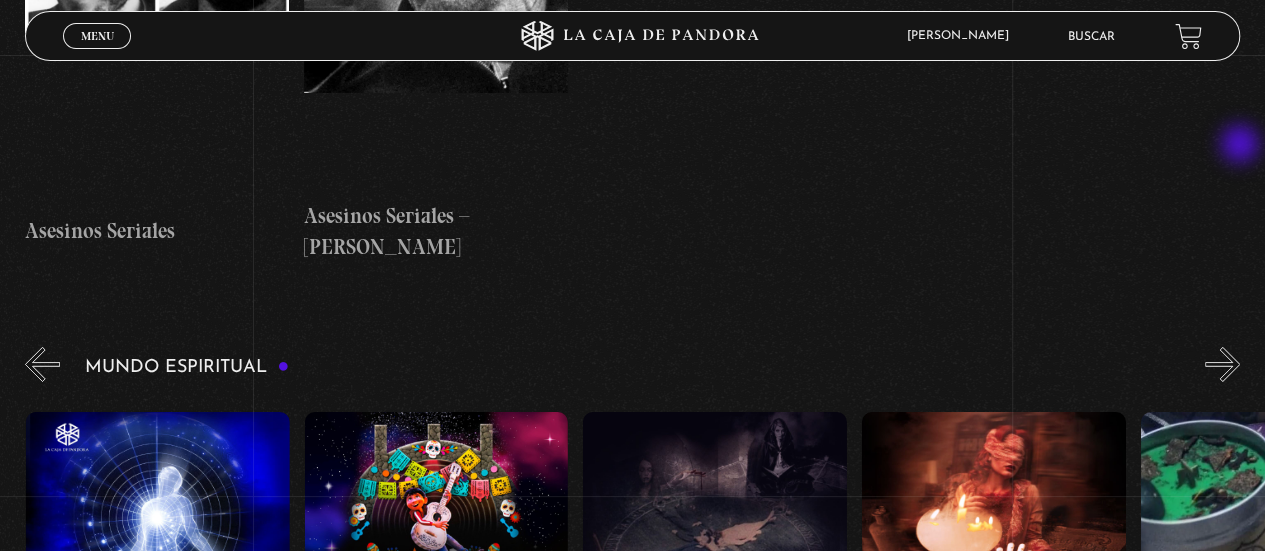 click on "»" at bounding box center [1222, 364] 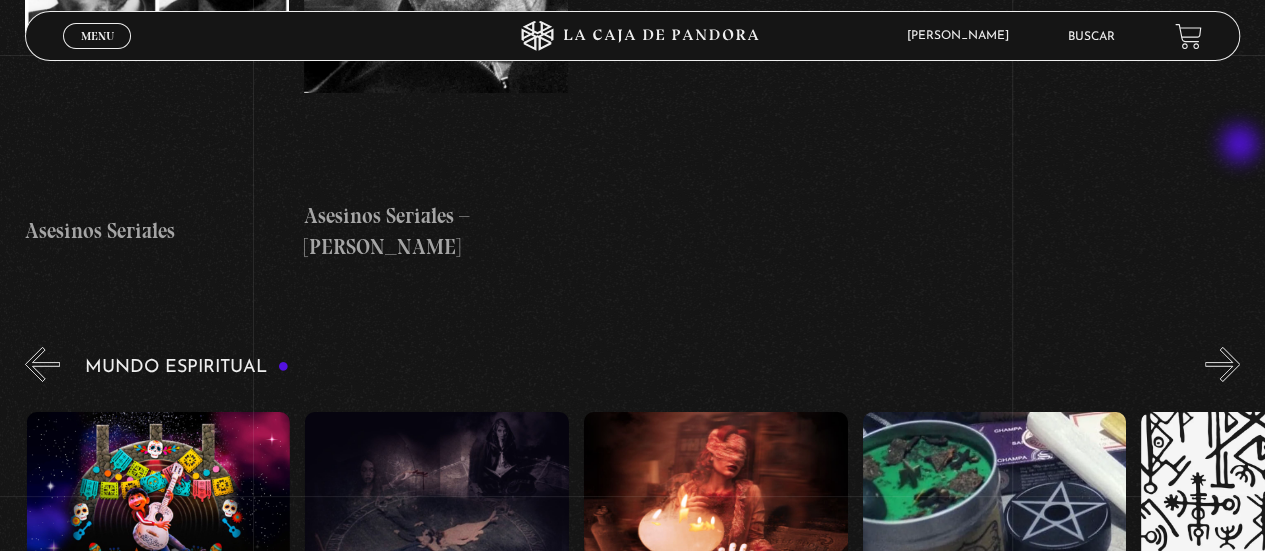 scroll, scrollTop: 0, scrollLeft: 3065, axis: horizontal 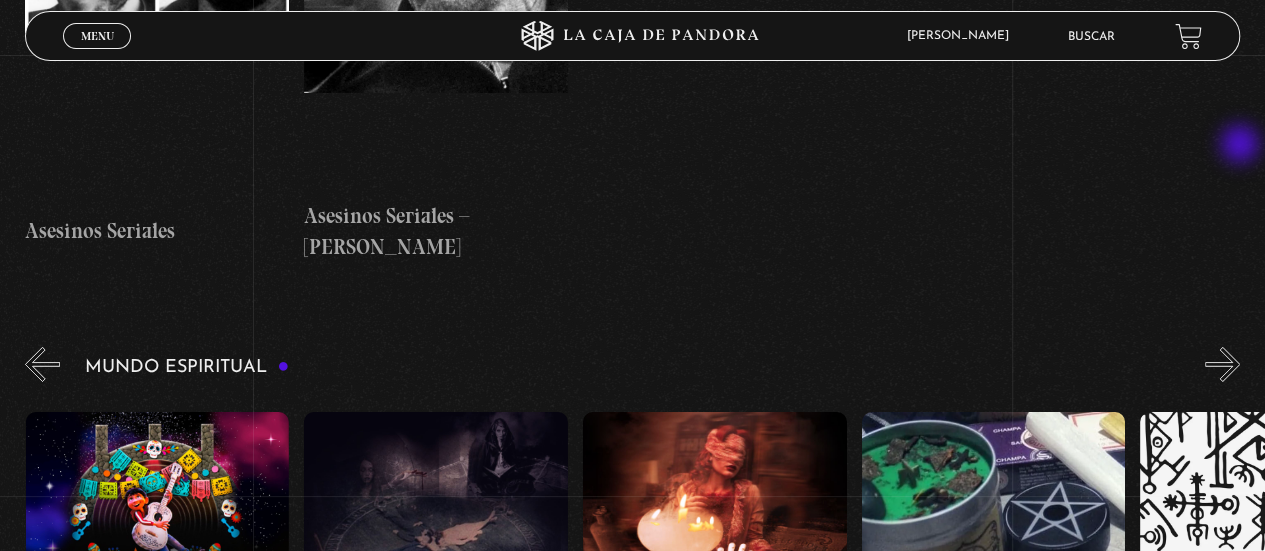 click on "»" at bounding box center (1222, 364) 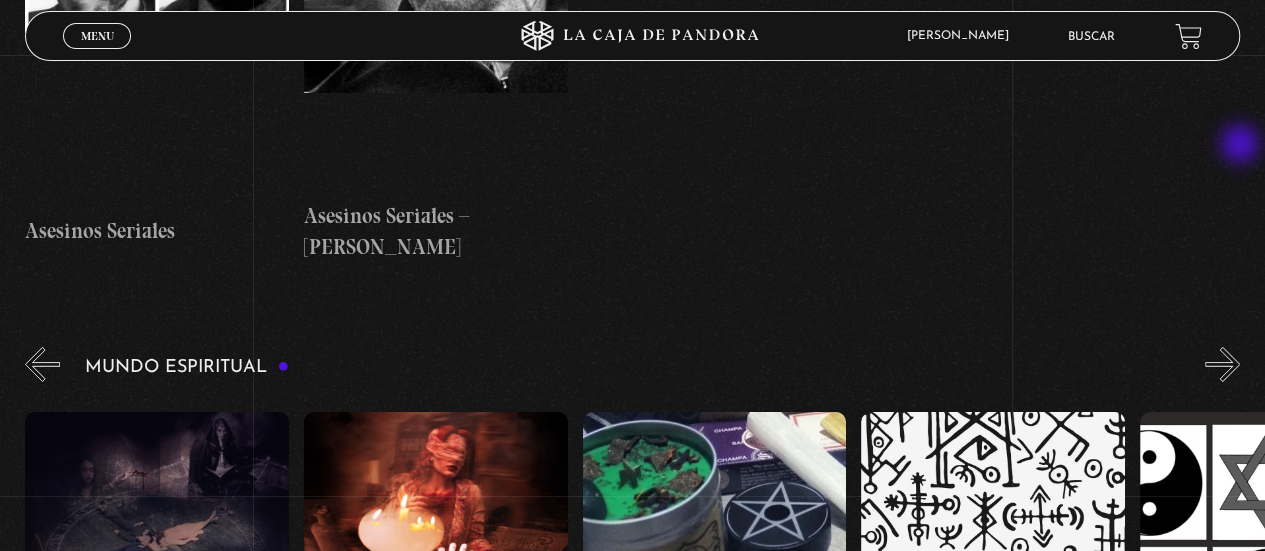 click on "»" at bounding box center (1222, 364) 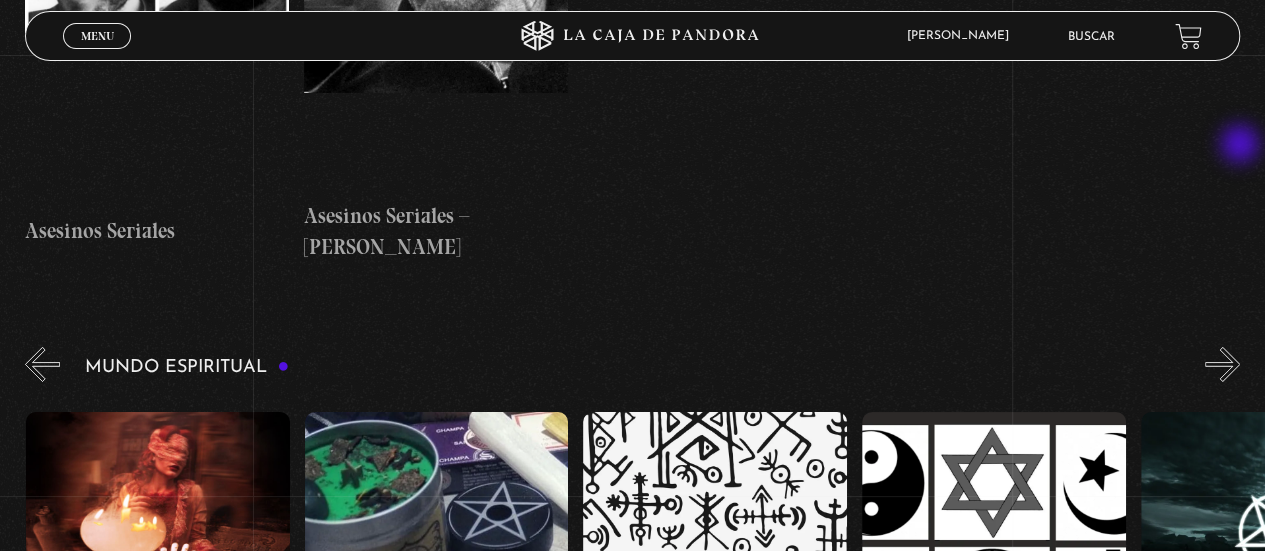click on "»" at bounding box center [1222, 364] 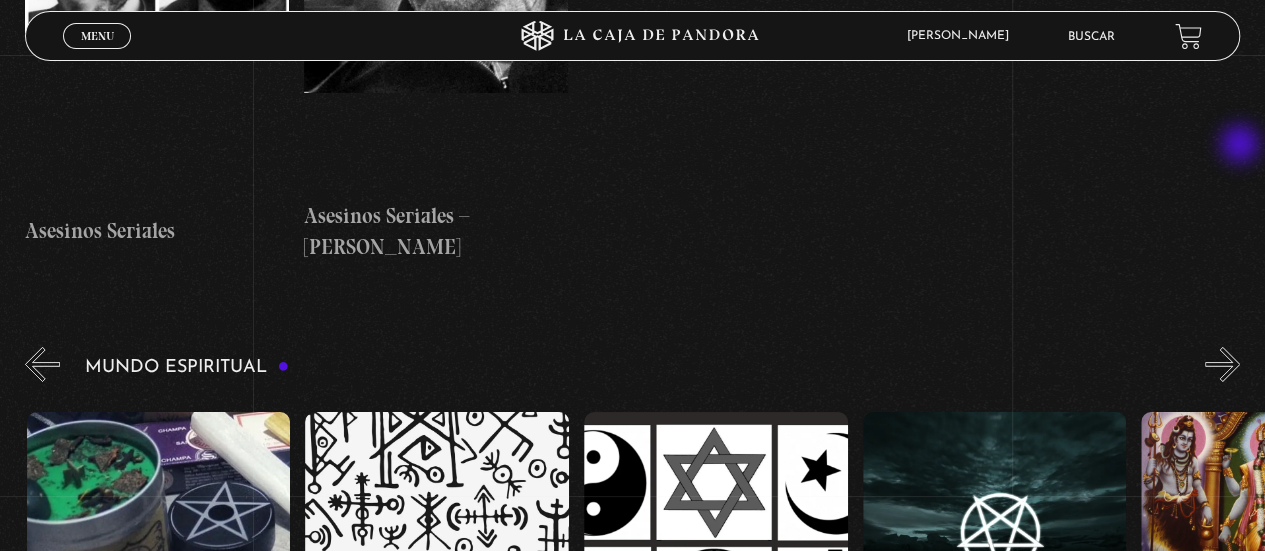 click on "»" at bounding box center [1222, 364] 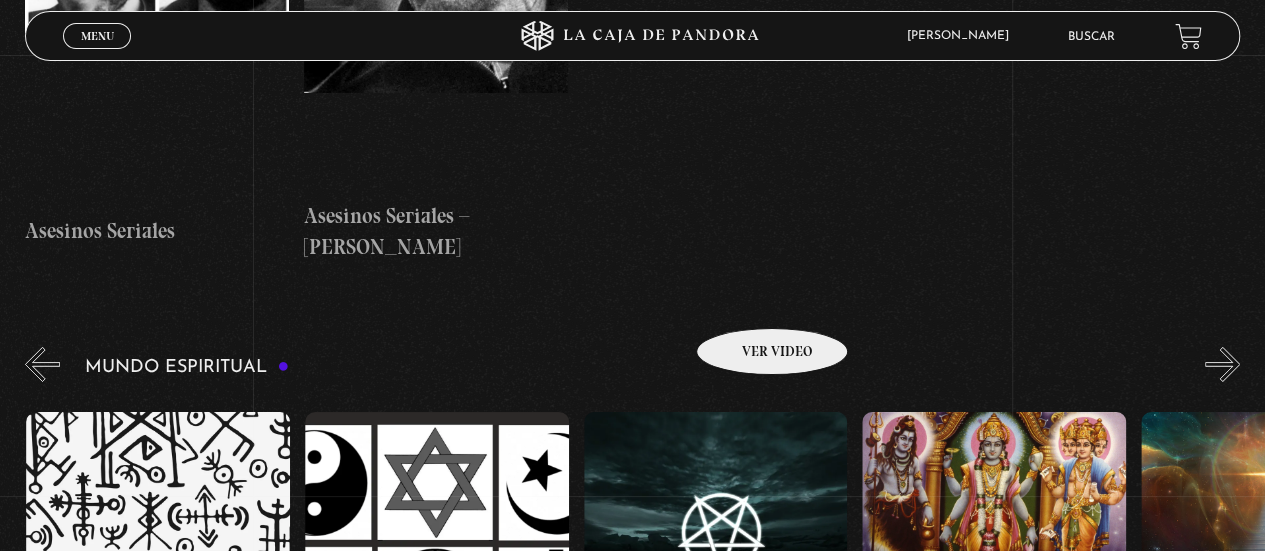 scroll, scrollTop: 0, scrollLeft: 4180, axis: horizontal 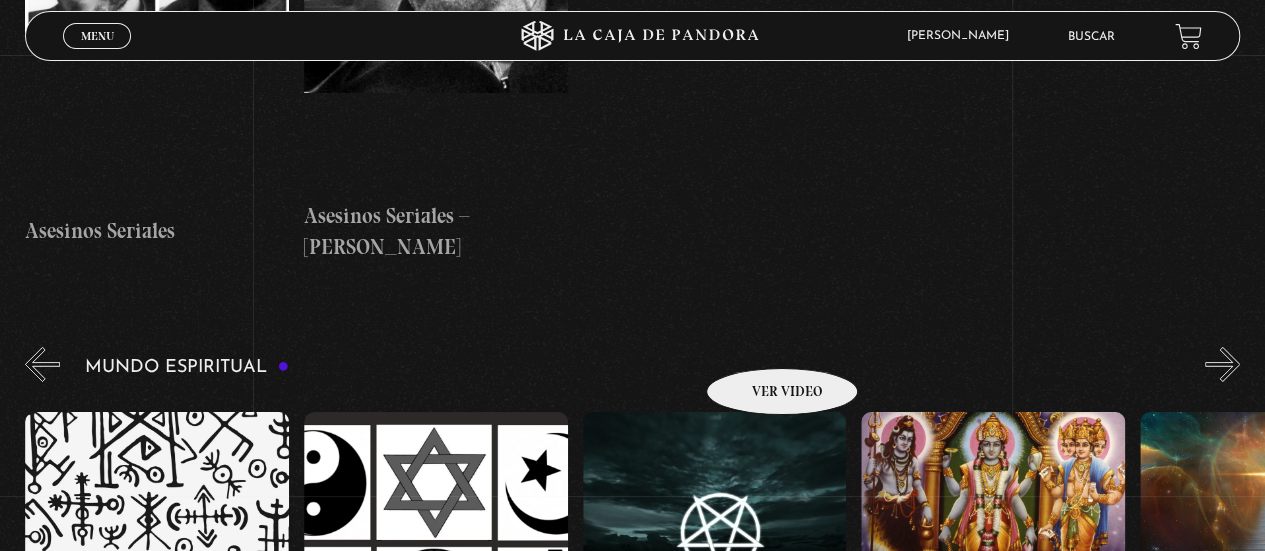 click at bounding box center [715, 592] 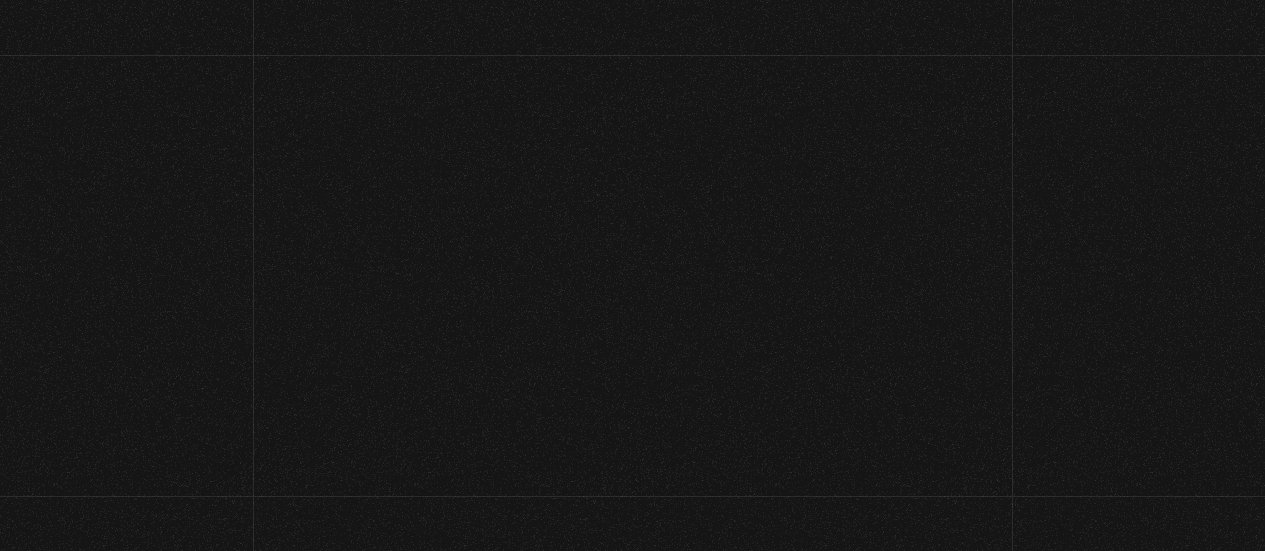 scroll, scrollTop: 0, scrollLeft: 0, axis: both 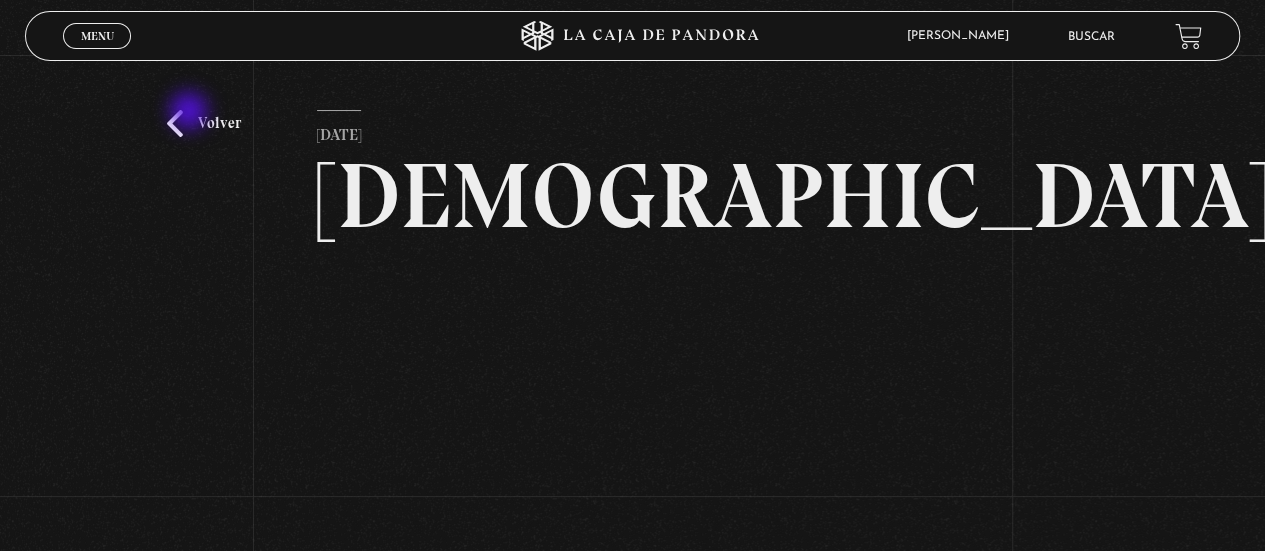 click on "Volver" at bounding box center (204, 123) 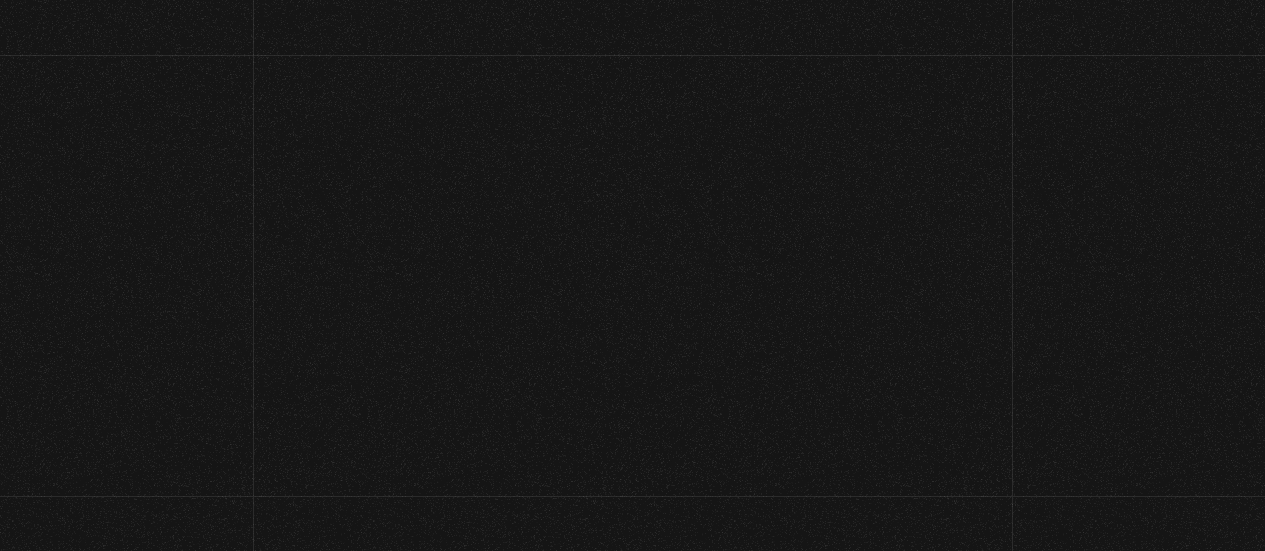 scroll, scrollTop: 6998, scrollLeft: 0, axis: vertical 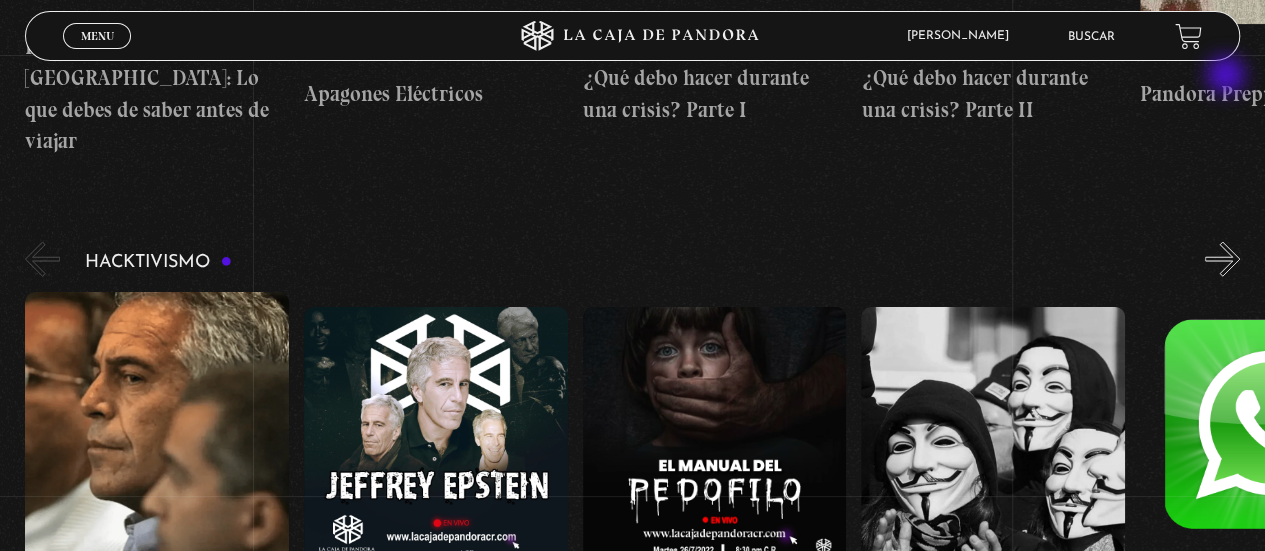 click on "»" at bounding box center [1222, 259] 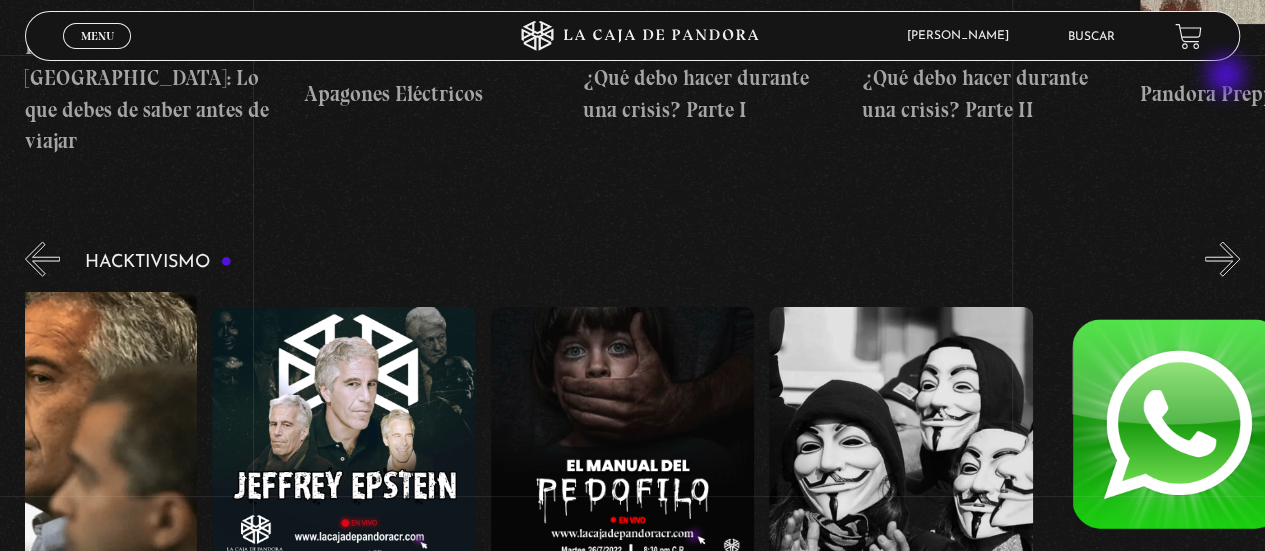 scroll, scrollTop: 0, scrollLeft: 138, axis: horizontal 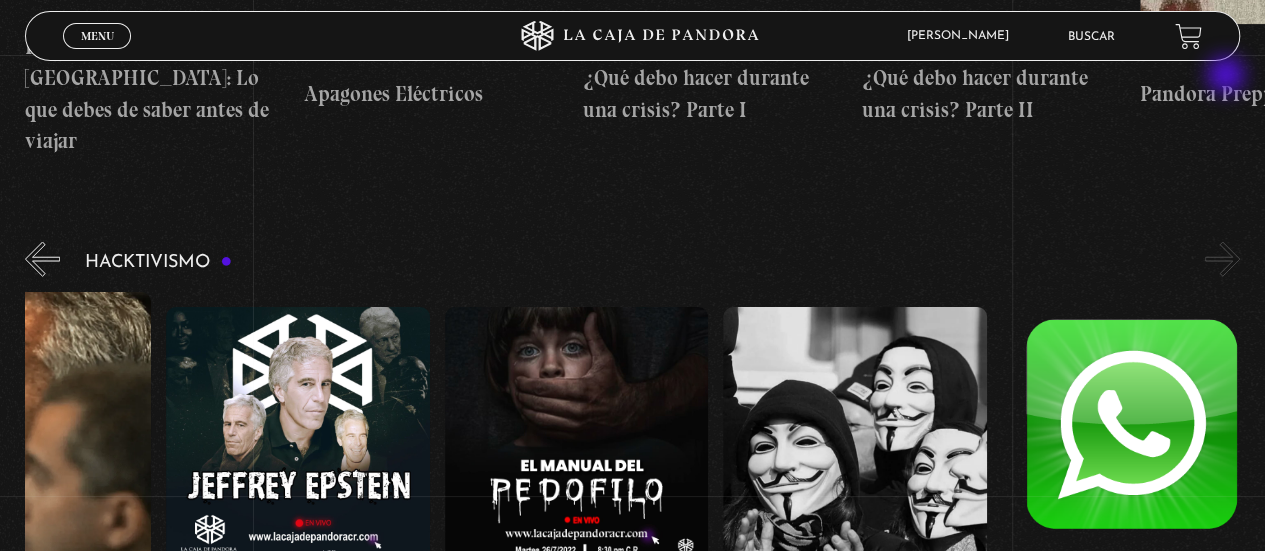 click on "»" at bounding box center (1222, 259) 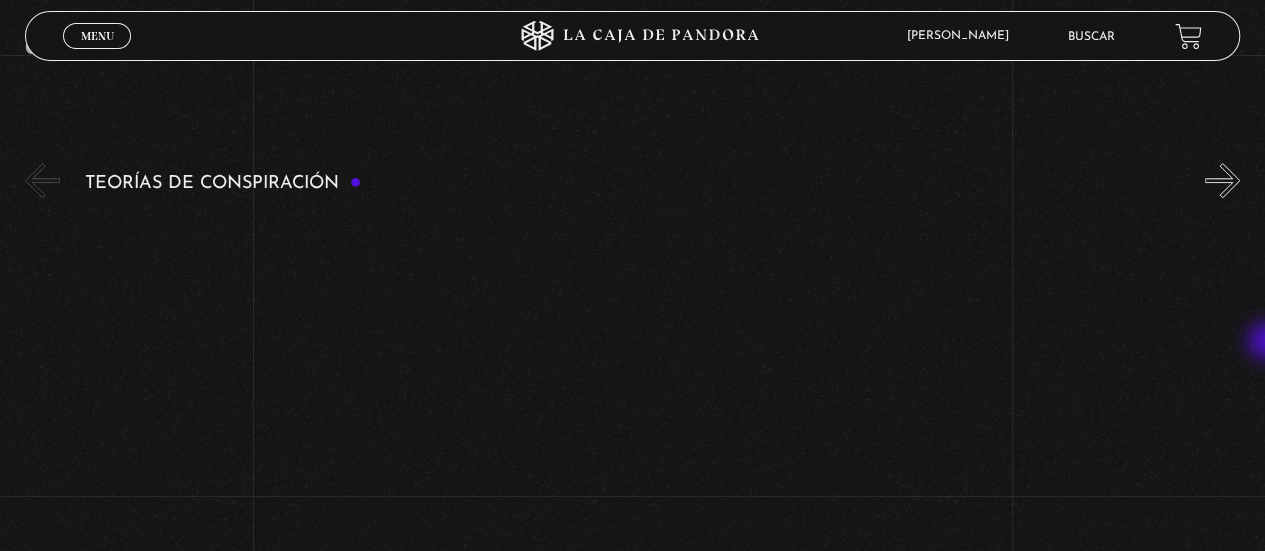 scroll, scrollTop: 4246, scrollLeft: 0, axis: vertical 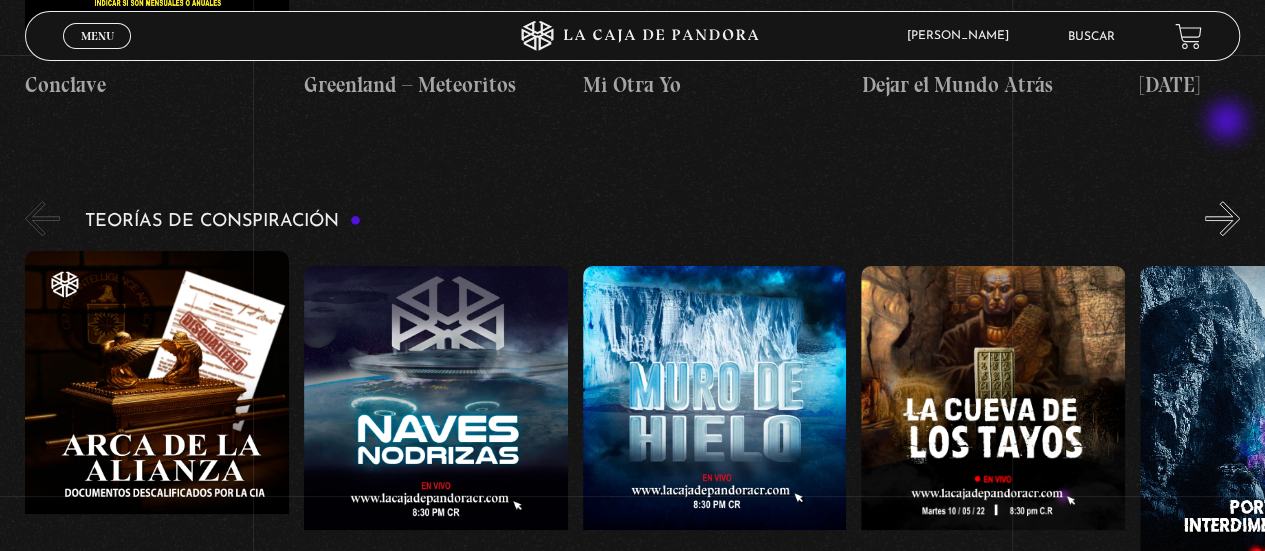 click on "»" at bounding box center [1222, 218] 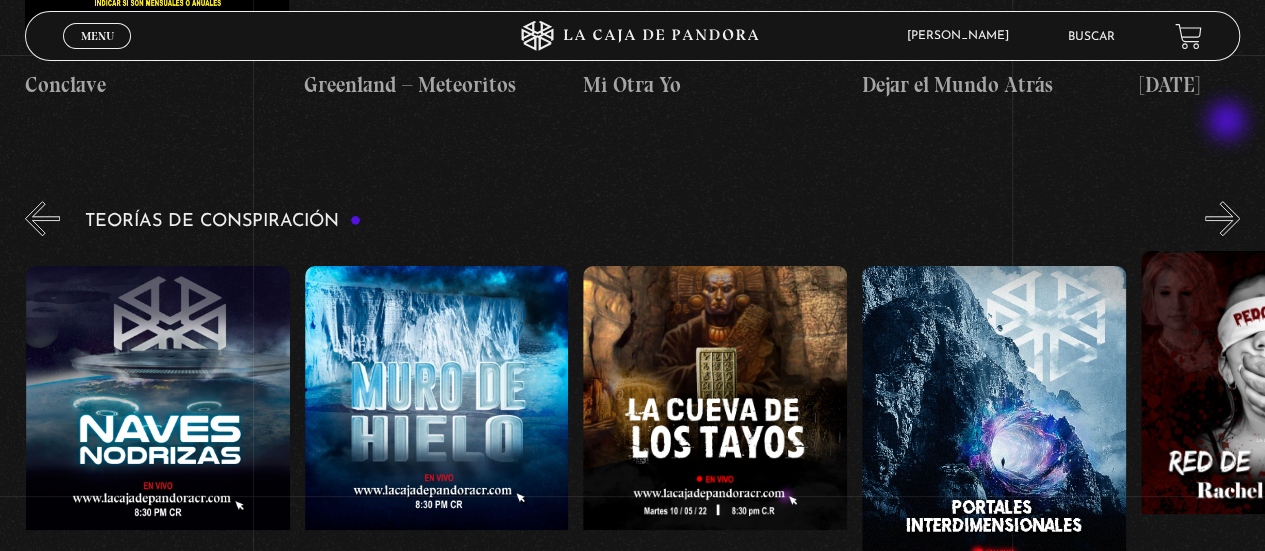 click on "»" at bounding box center [1222, 218] 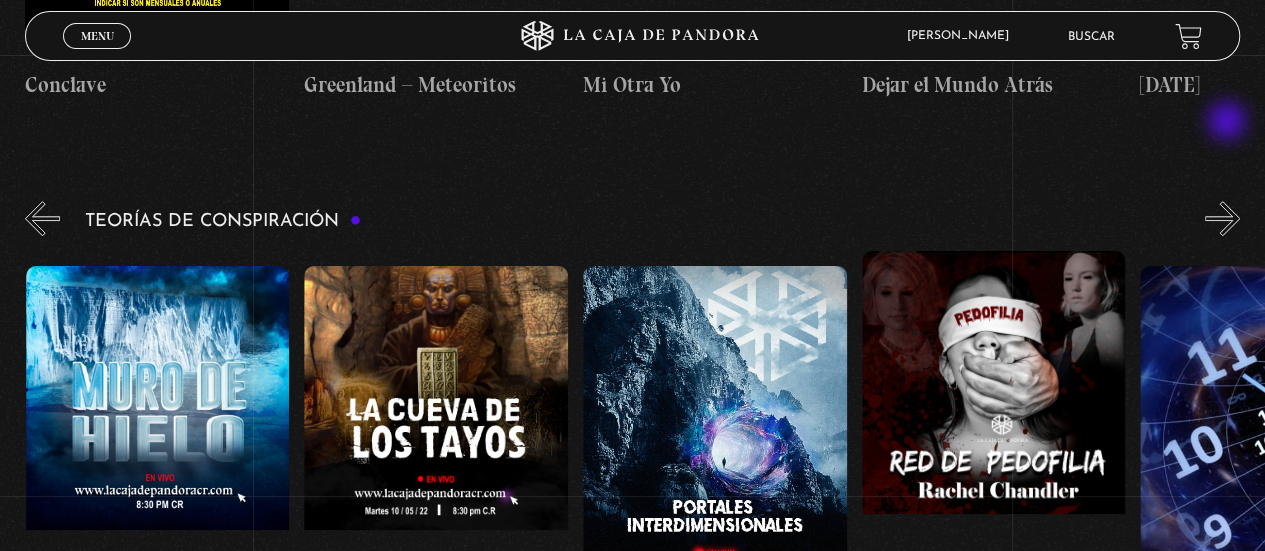 click on "»" at bounding box center (1222, 218) 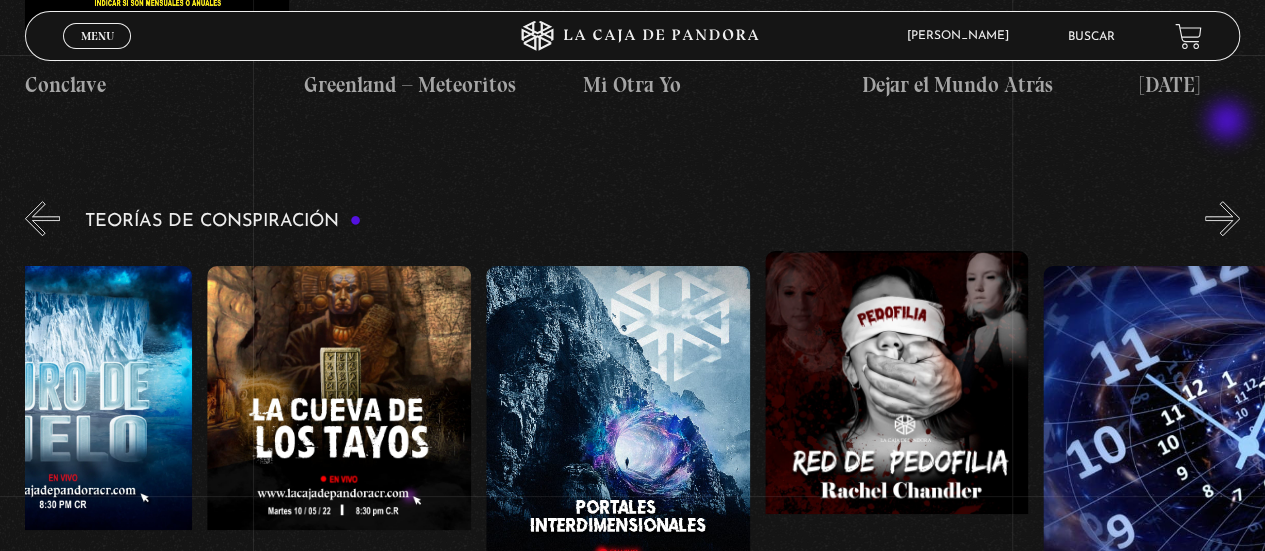 scroll, scrollTop: 0, scrollLeft: 696, axis: horizontal 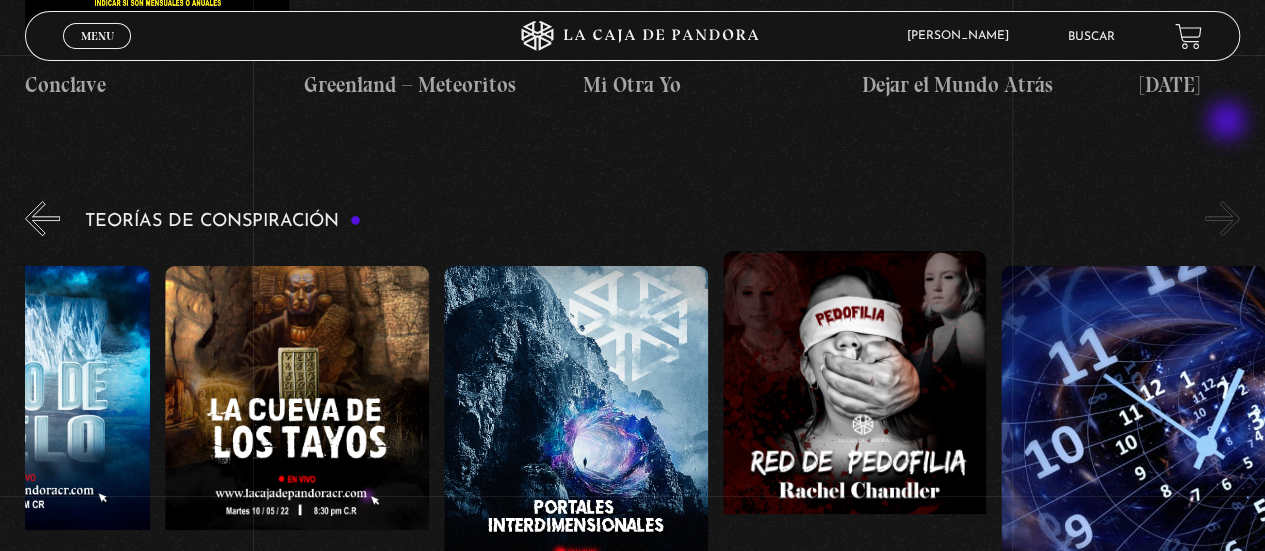 click on "»" at bounding box center (1222, 218) 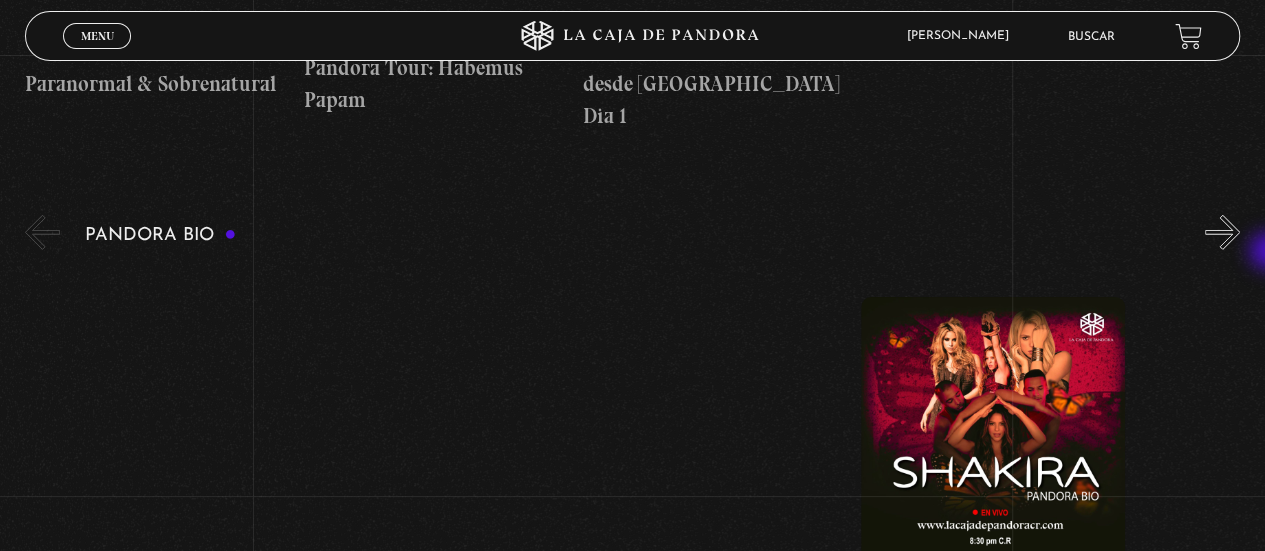 scroll, scrollTop: 3016, scrollLeft: 0, axis: vertical 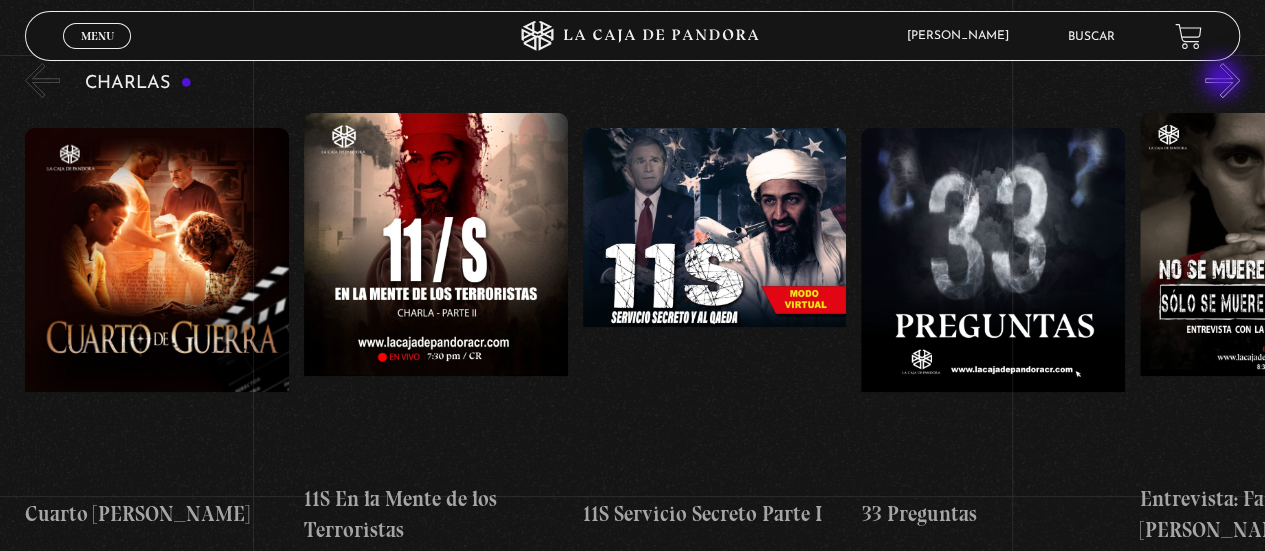 click on "»" at bounding box center (1222, 80) 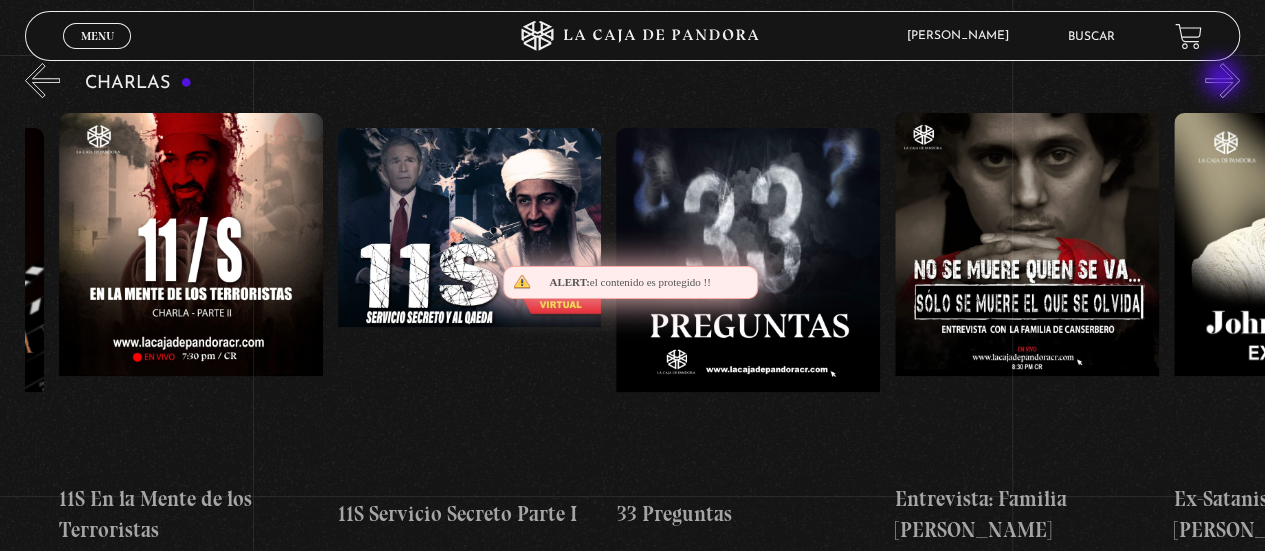 click on "»" at bounding box center (1222, 80) 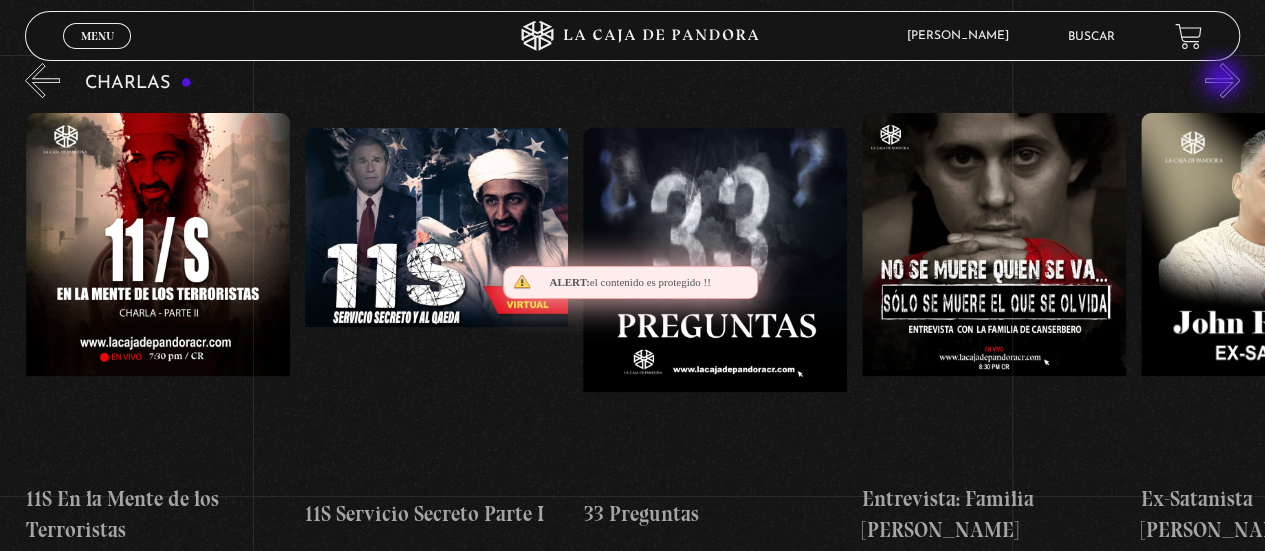 click on "»" at bounding box center (1222, 80) 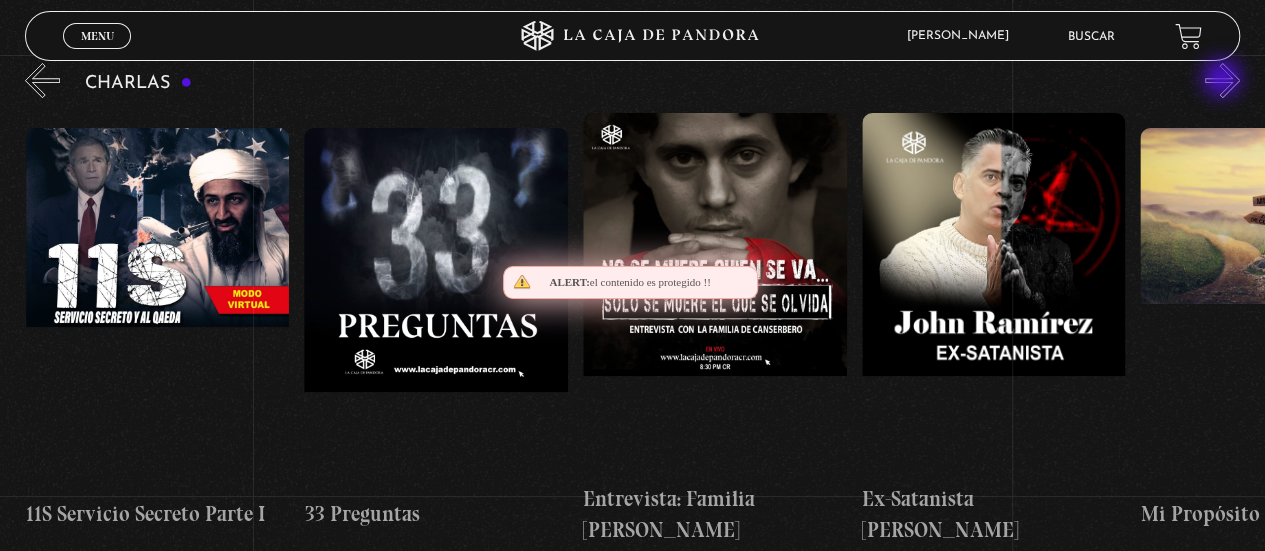 click on "»" at bounding box center [1222, 80] 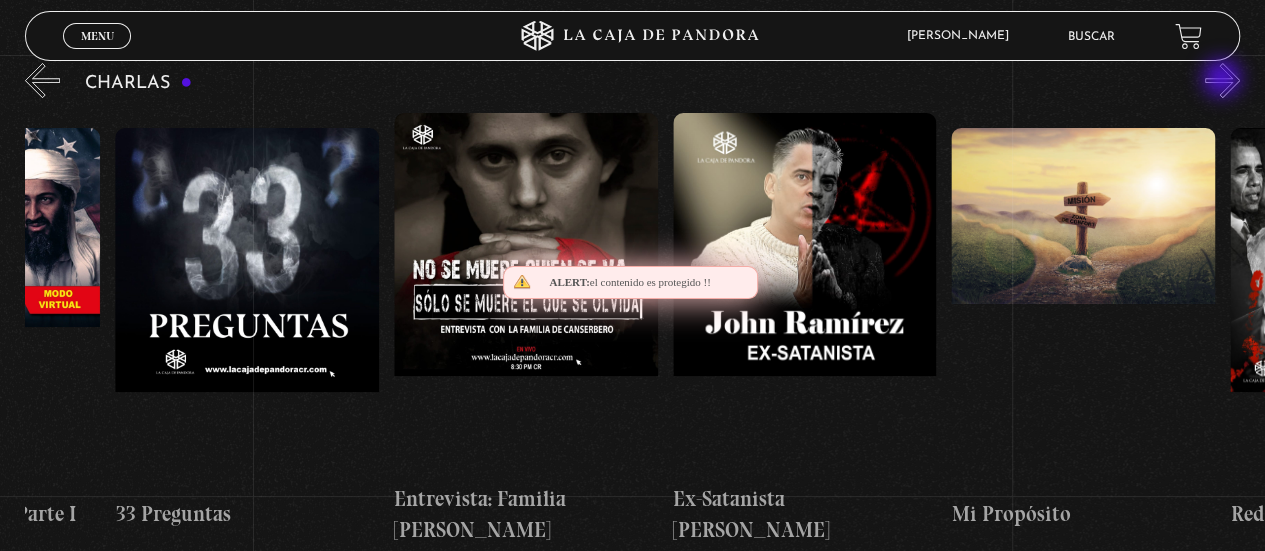 click on "»" at bounding box center [1222, 80] 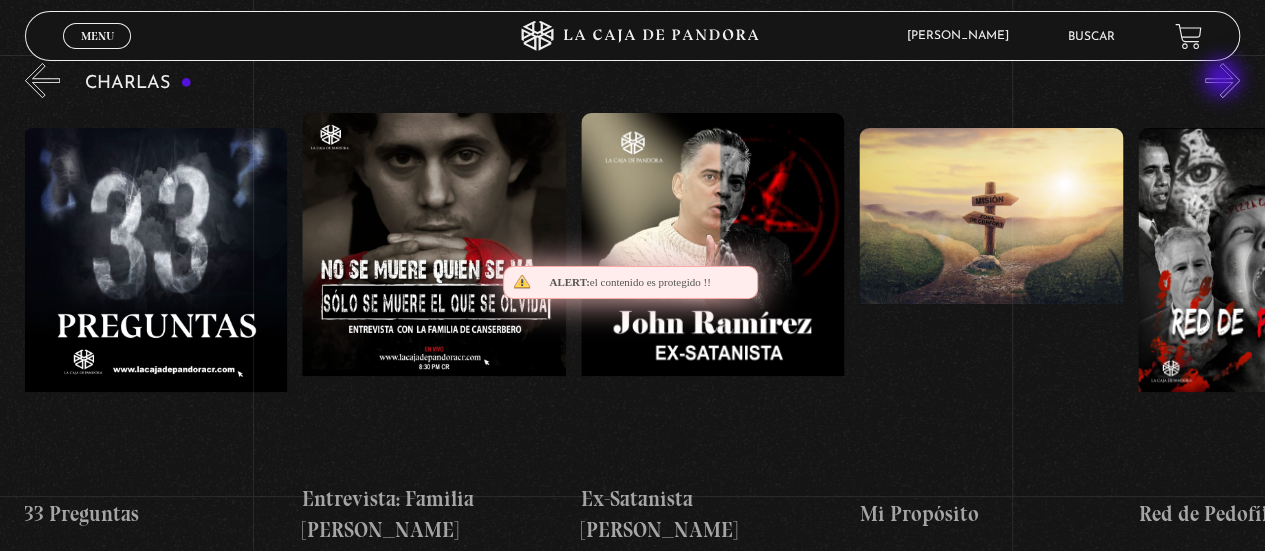 click on "»" at bounding box center (1222, 80) 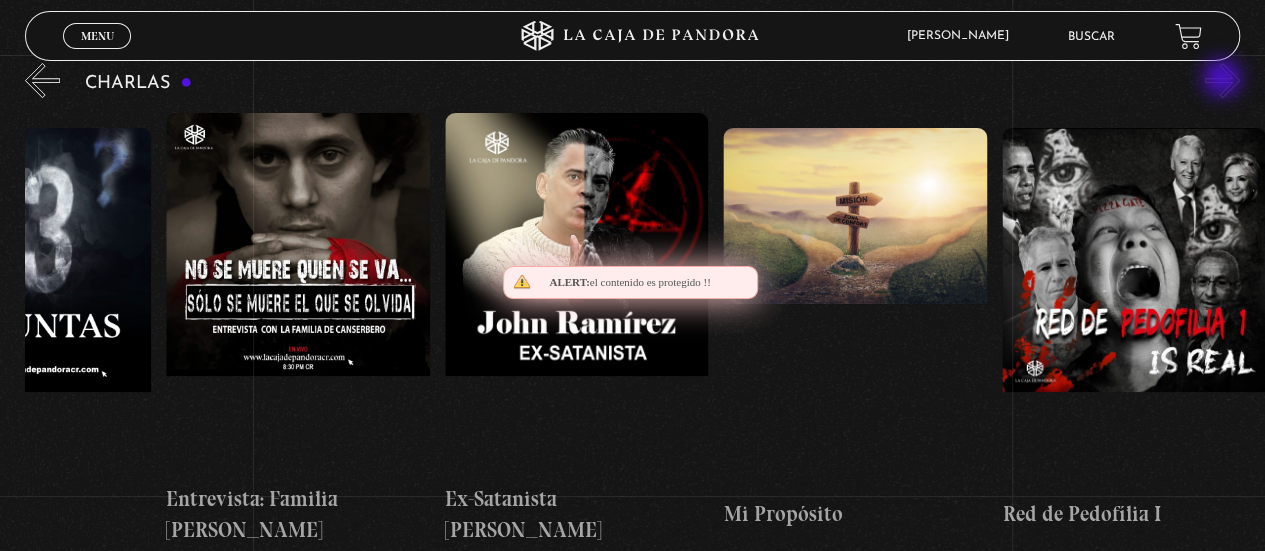 click on "»" at bounding box center [1222, 80] 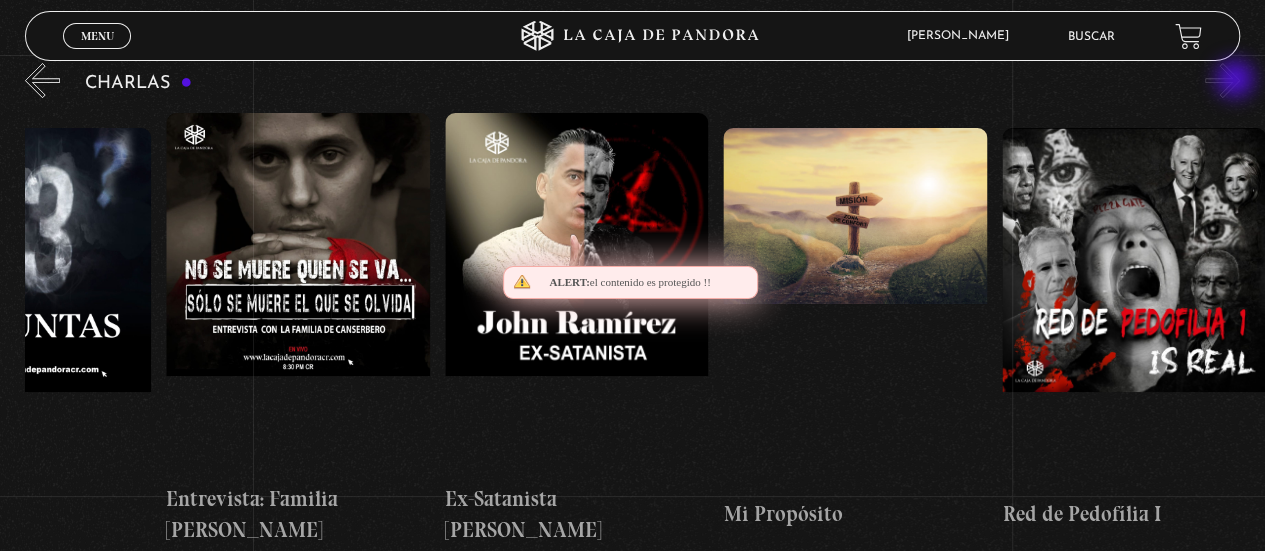click on "»" at bounding box center (1222, 80) 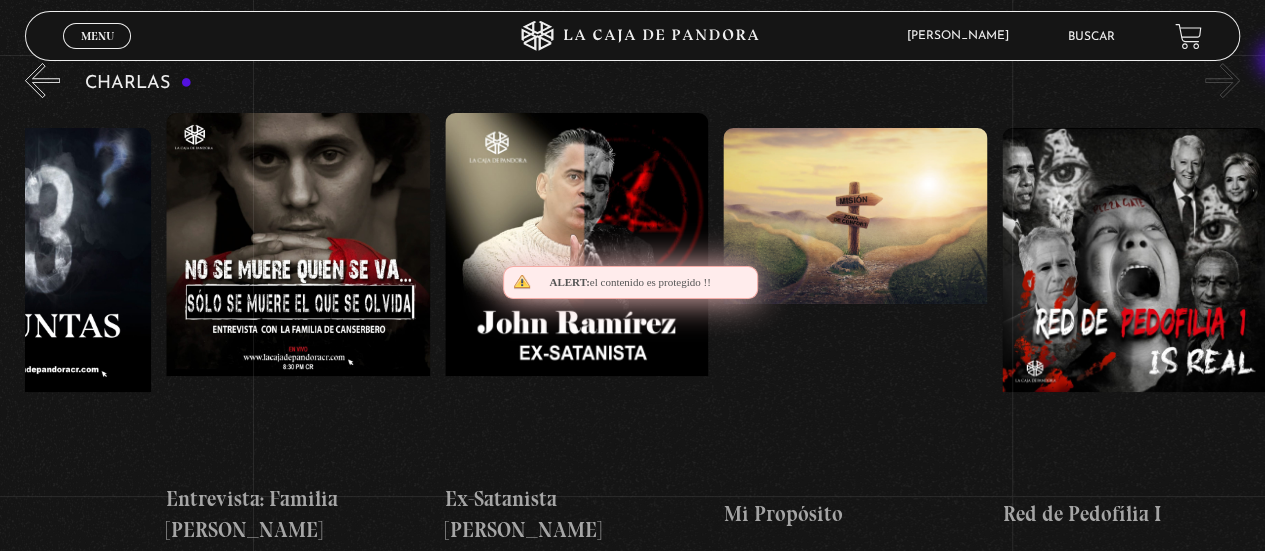 scroll, scrollTop: 0, scrollLeft: 0, axis: both 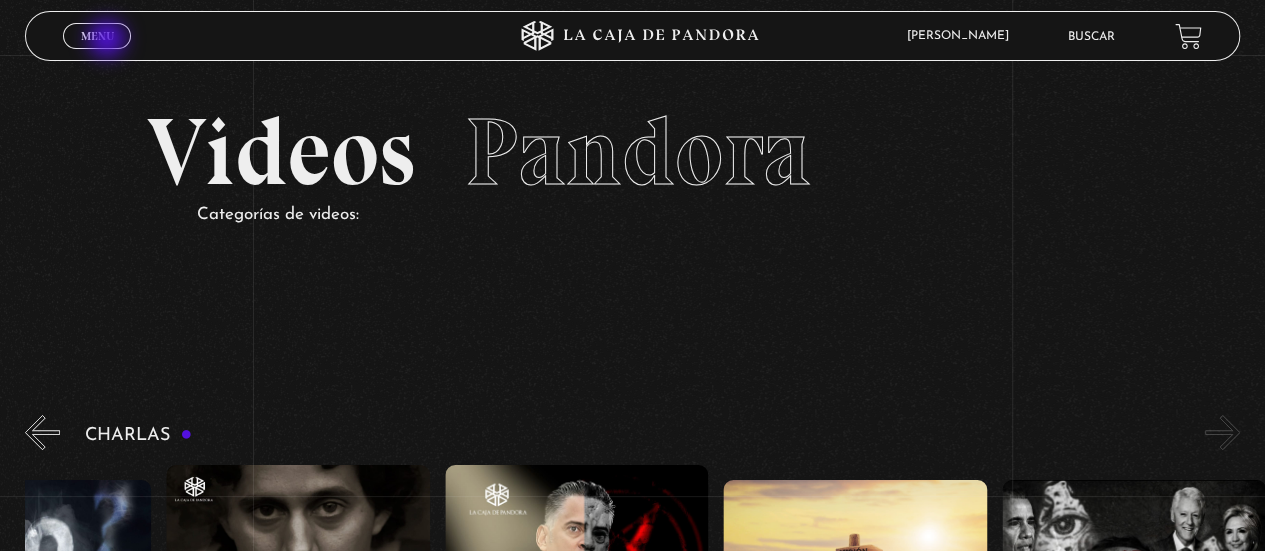 click on "Menu" at bounding box center (97, 36) 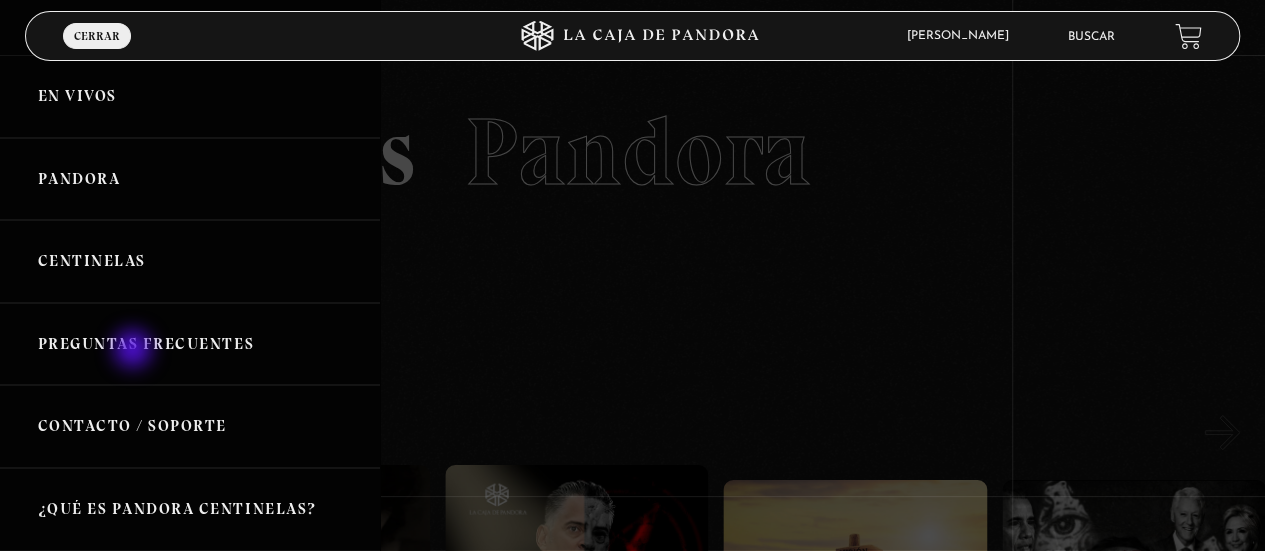 scroll, scrollTop: 40, scrollLeft: 0, axis: vertical 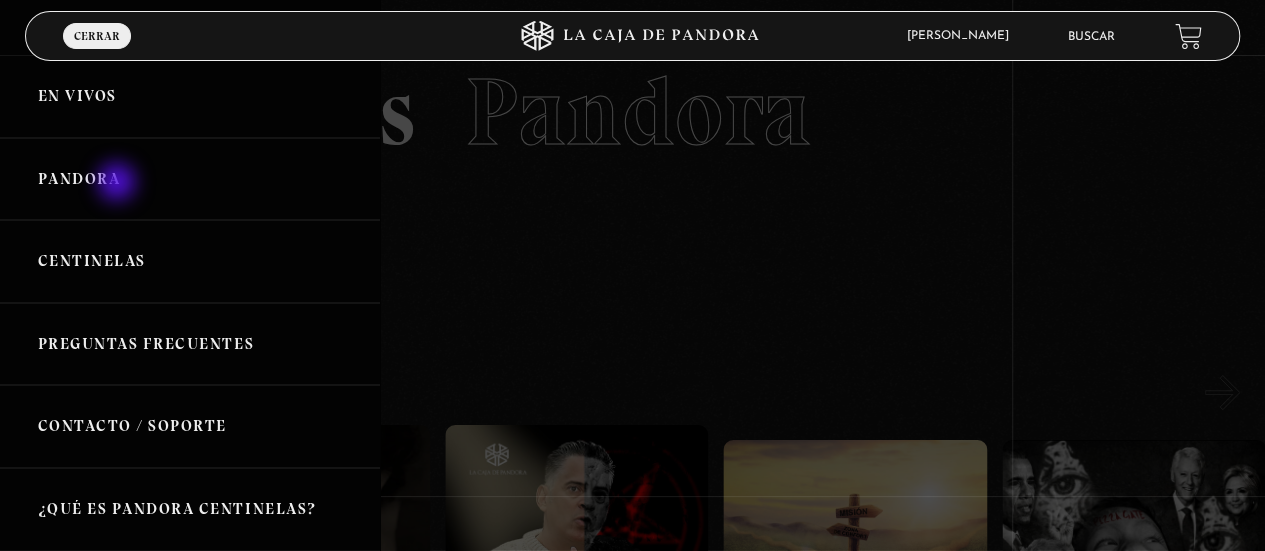 click on "Pandora" at bounding box center [190, 179] 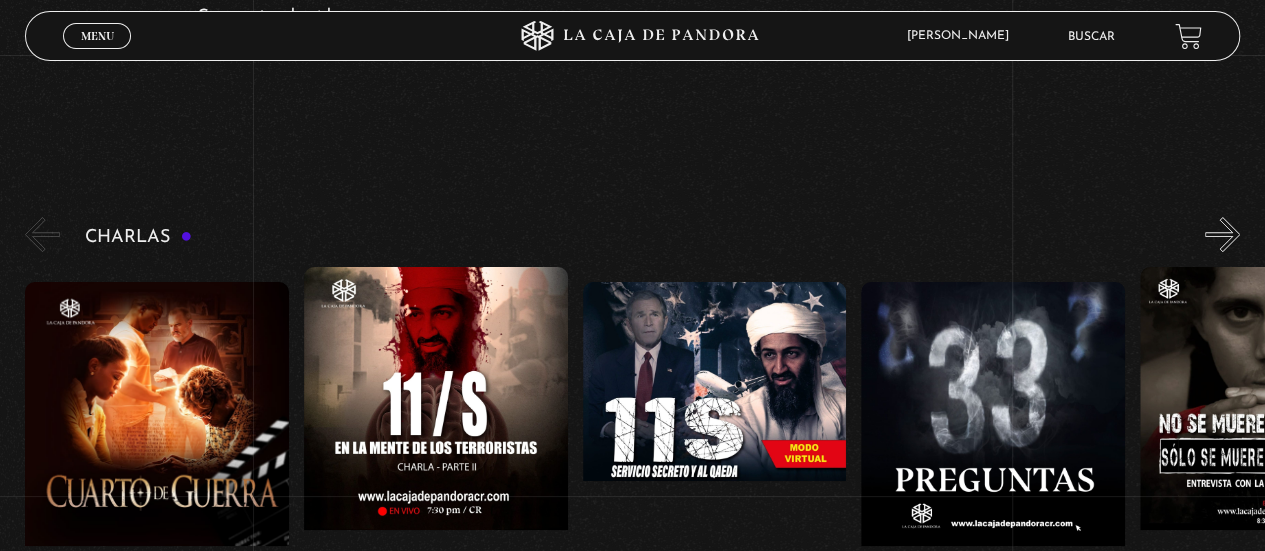 scroll, scrollTop: 280, scrollLeft: 0, axis: vertical 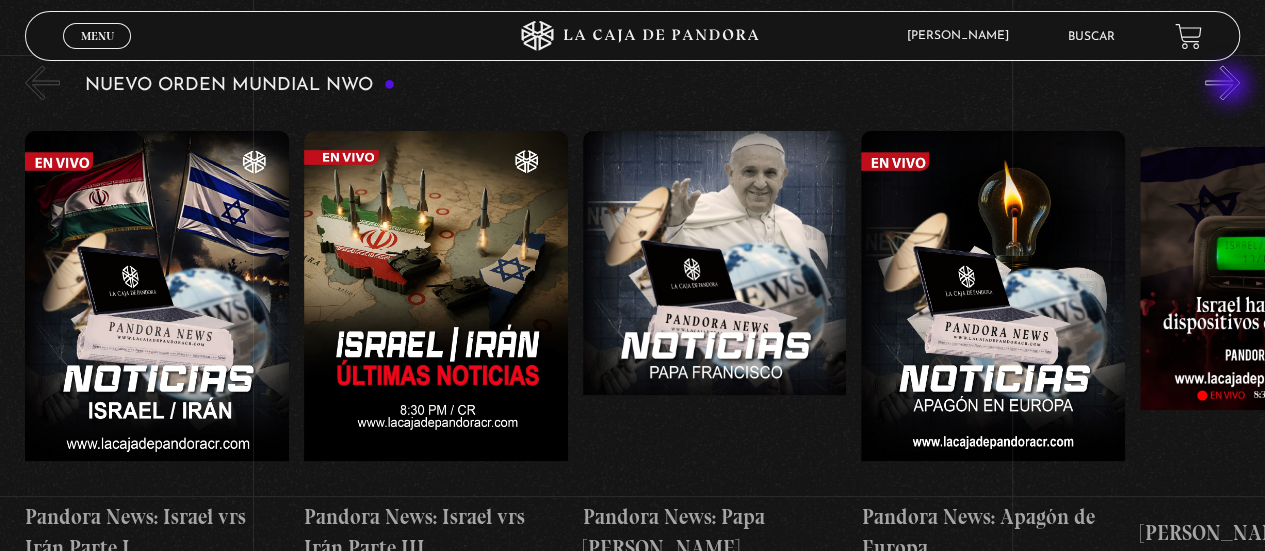 click on "»" at bounding box center (1222, 82) 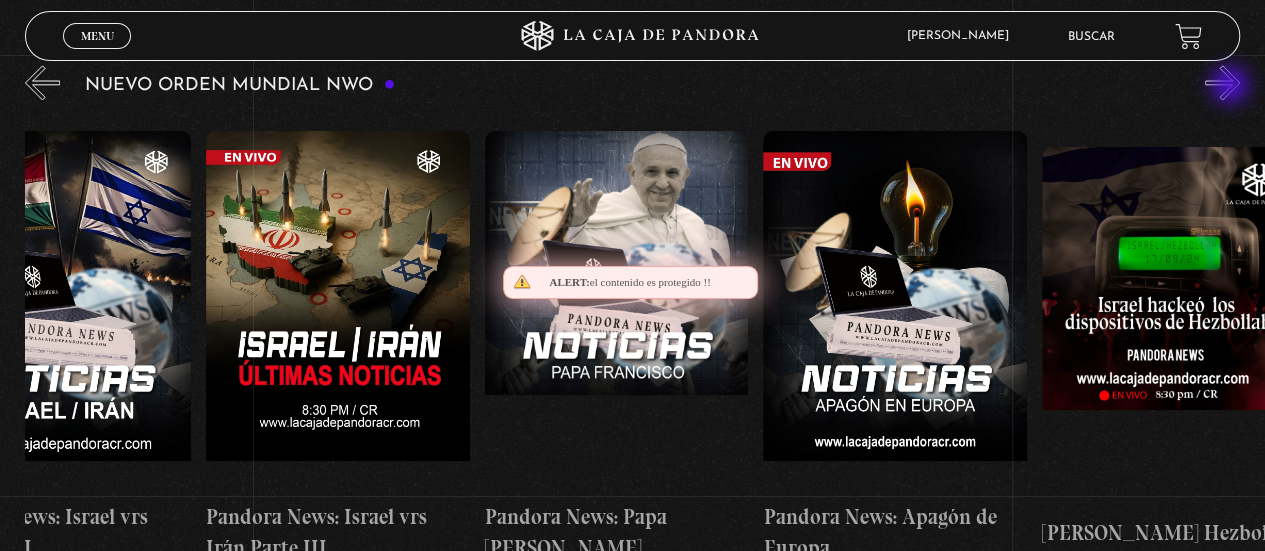 click on "»" at bounding box center (1222, 82) 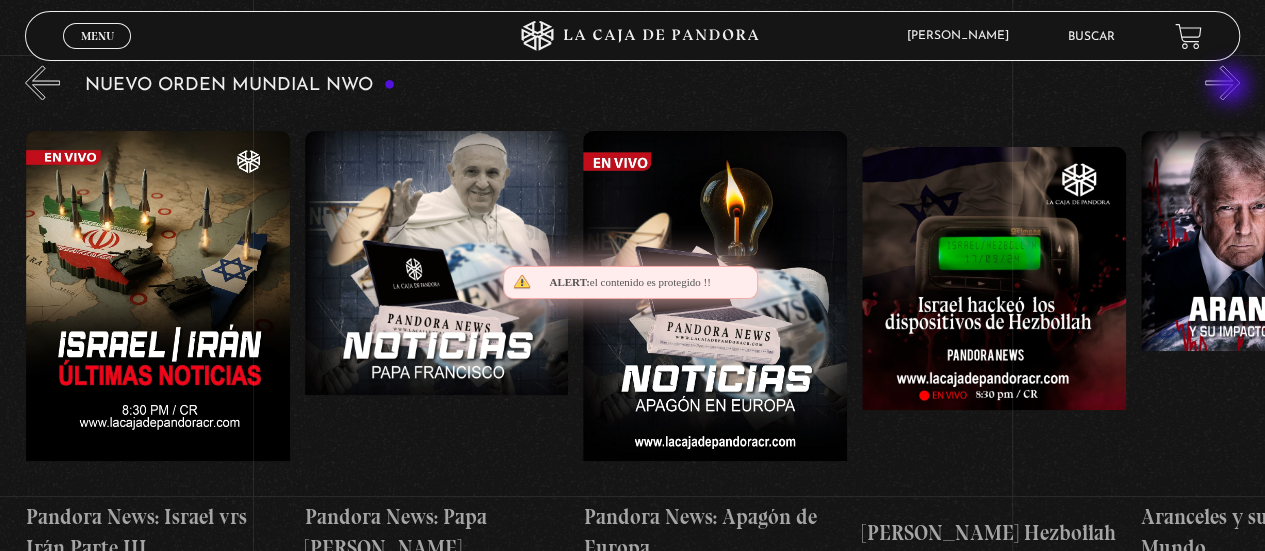 click on "»" at bounding box center [1222, 82] 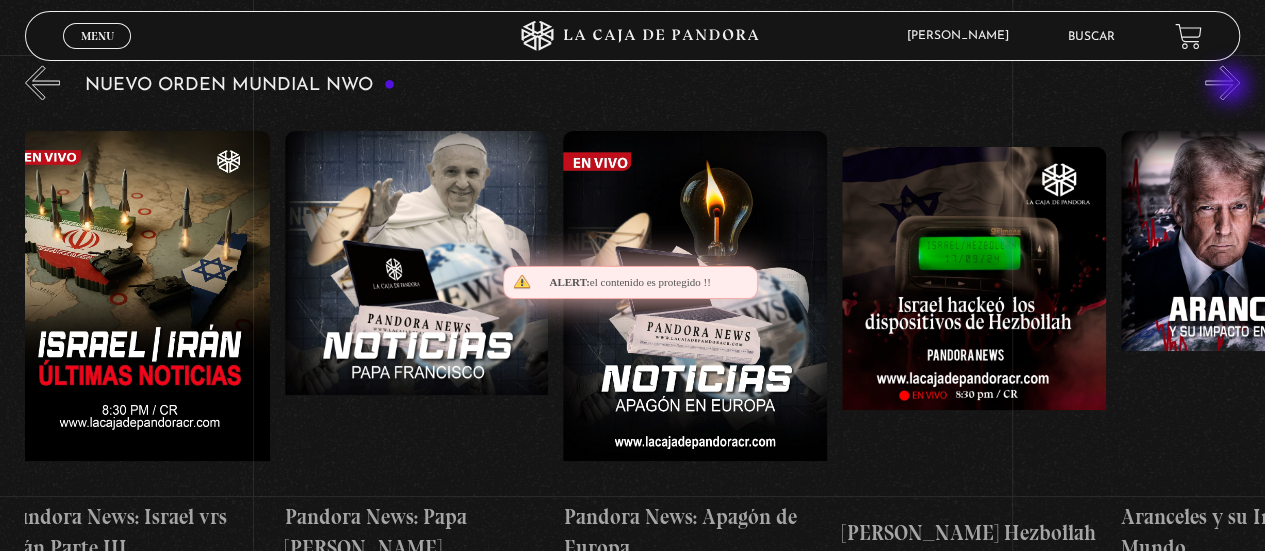 click on "»" at bounding box center (1222, 82) 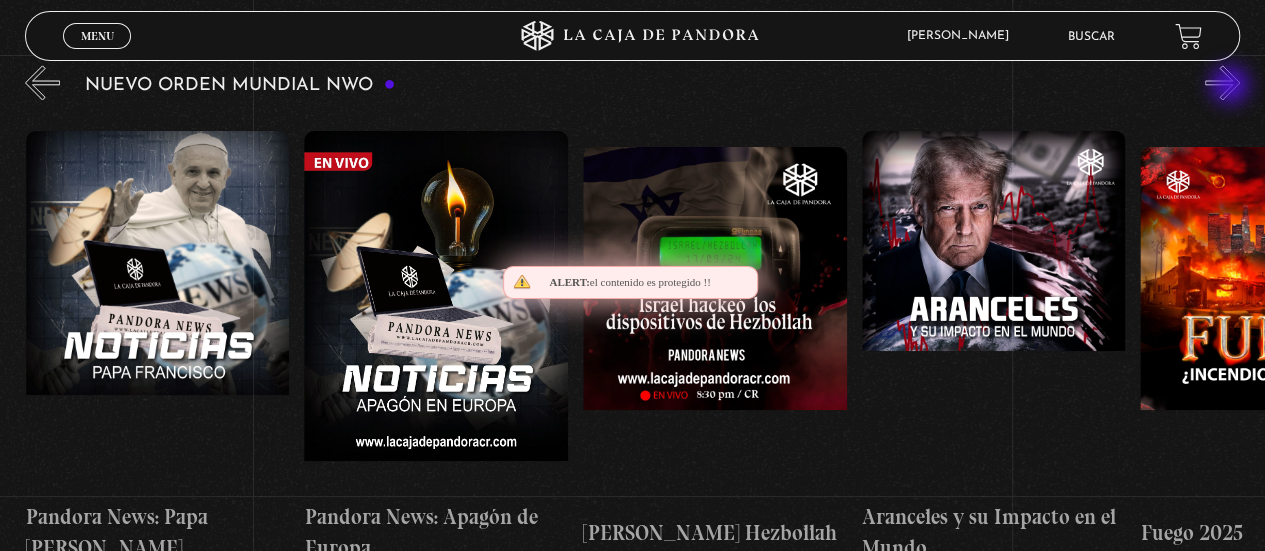 click on "»" at bounding box center (1222, 82) 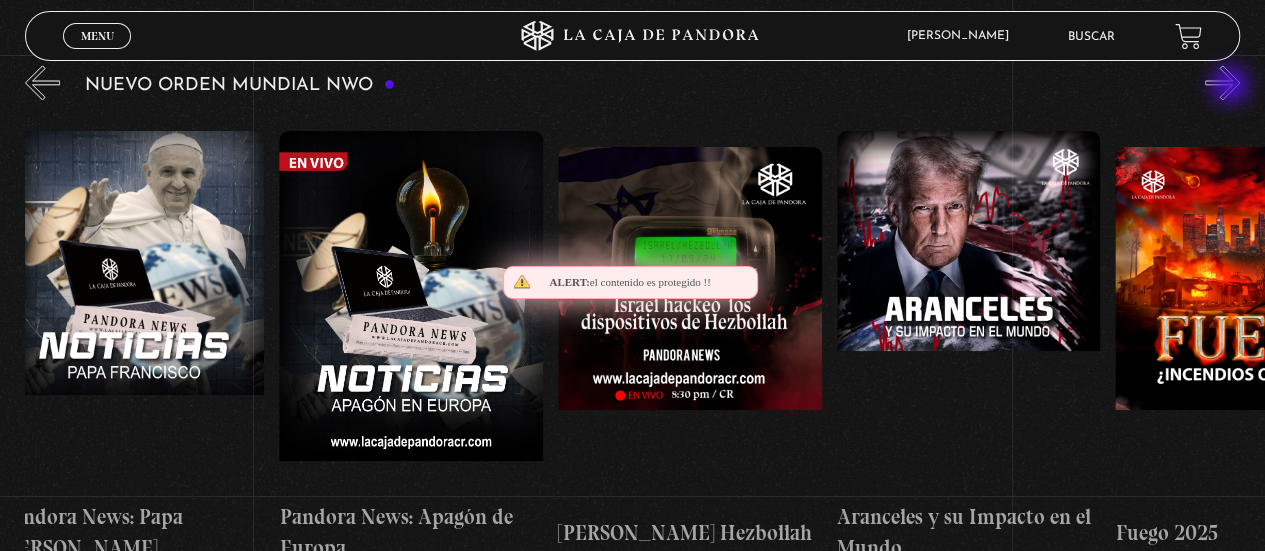click on "»" at bounding box center (1222, 82) 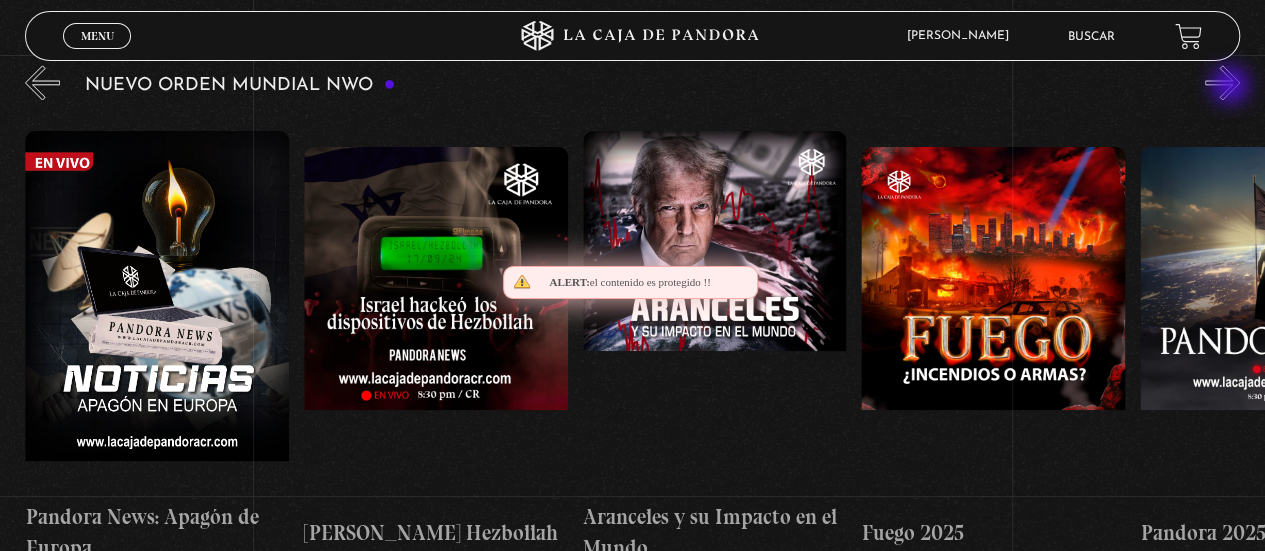 click on "»" at bounding box center (1222, 82) 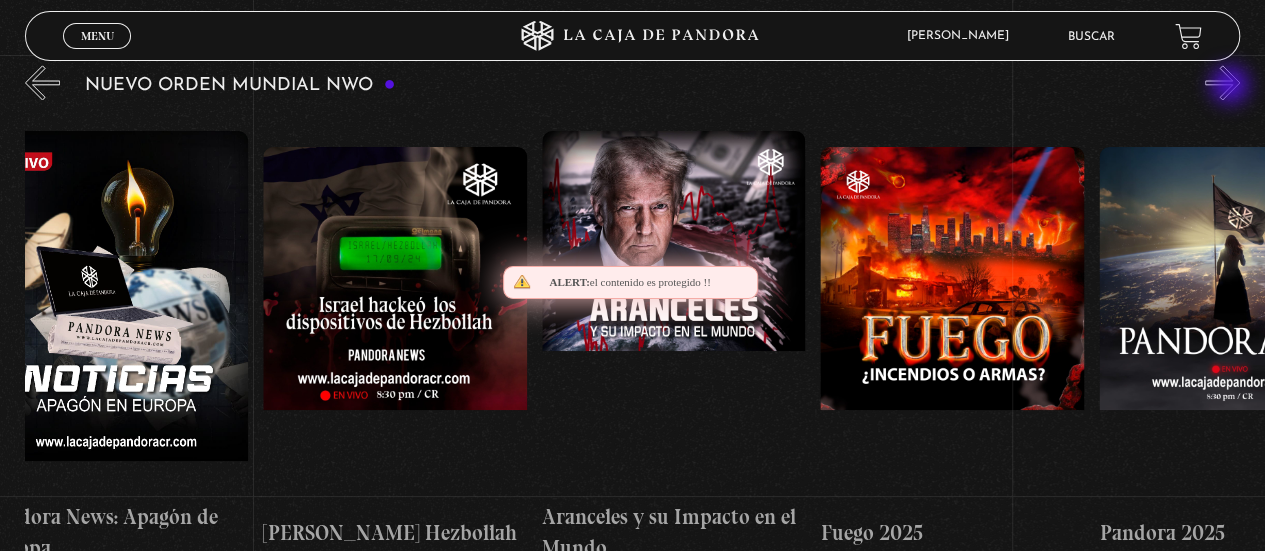 click on "»" at bounding box center [1222, 82] 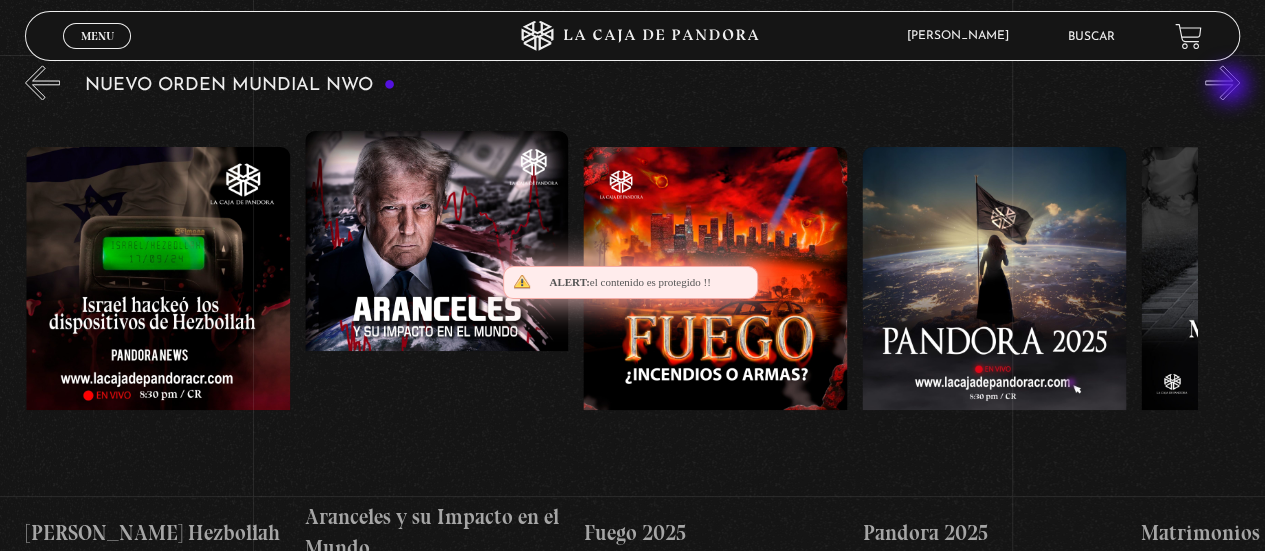 click on "»" at bounding box center [1222, 82] 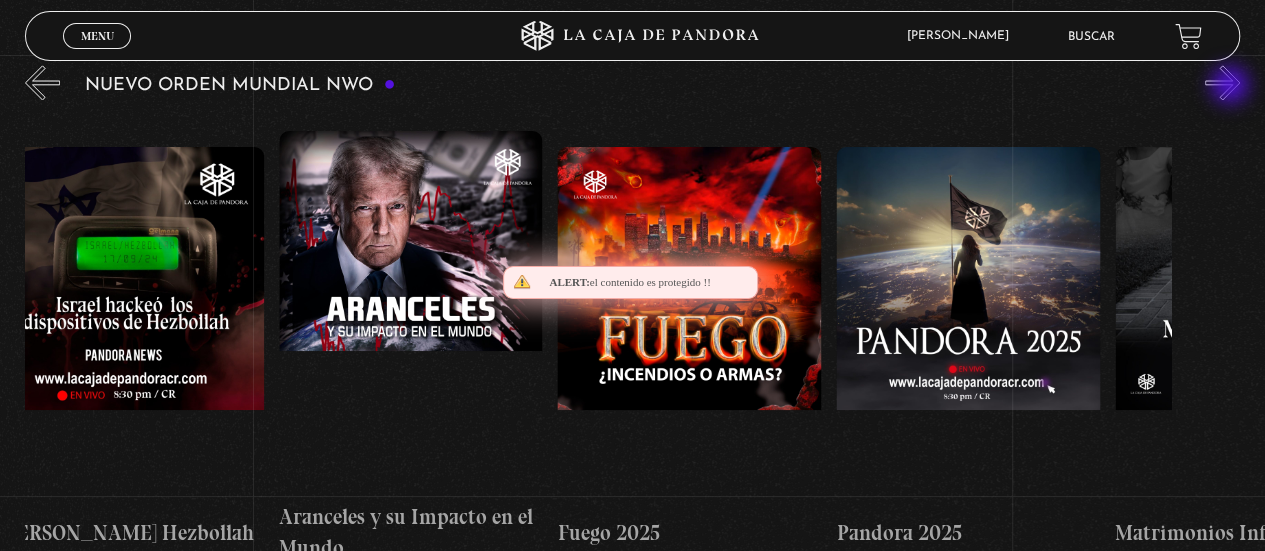 click on "»" at bounding box center [1222, 82] 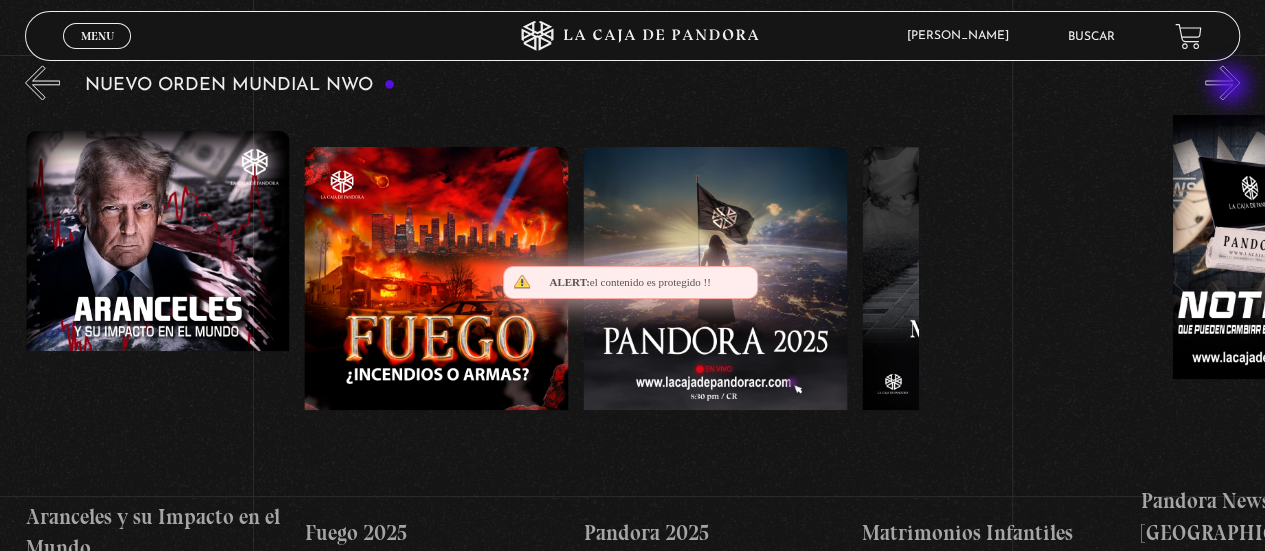 click on "»" at bounding box center (1222, 82) 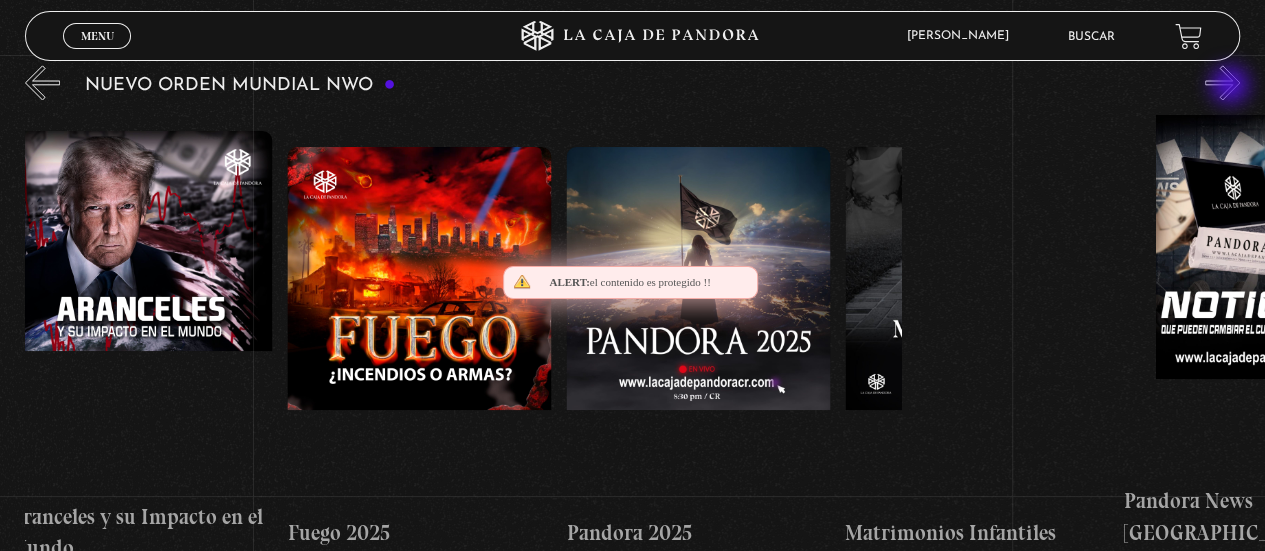 click on "»" at bounding box center (1222, 82) 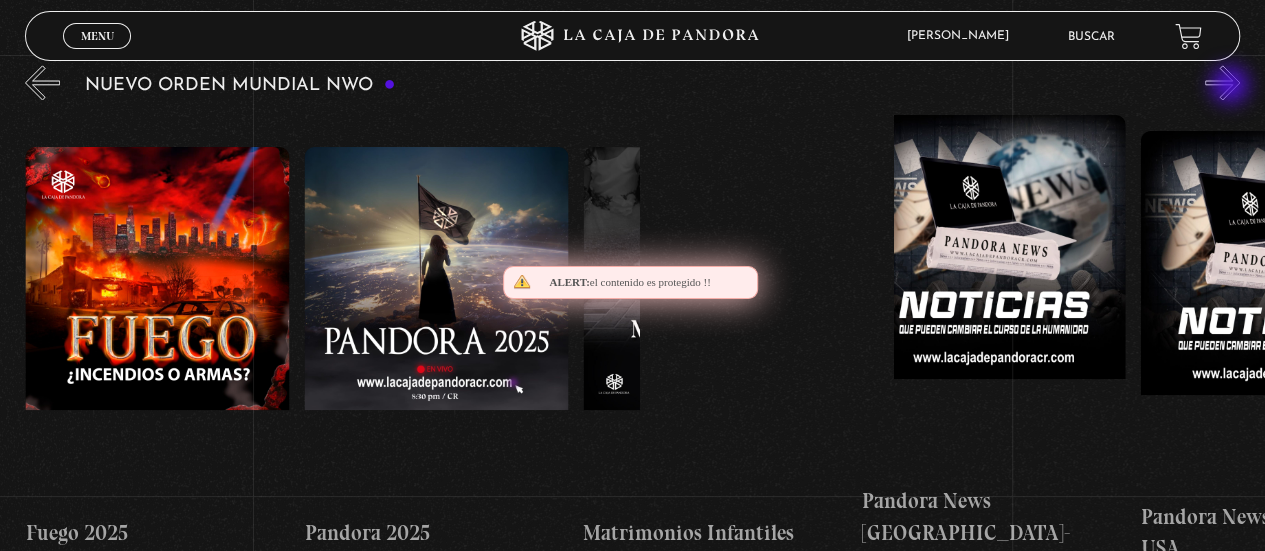 click on "»" at bounding box center (1222, 82) 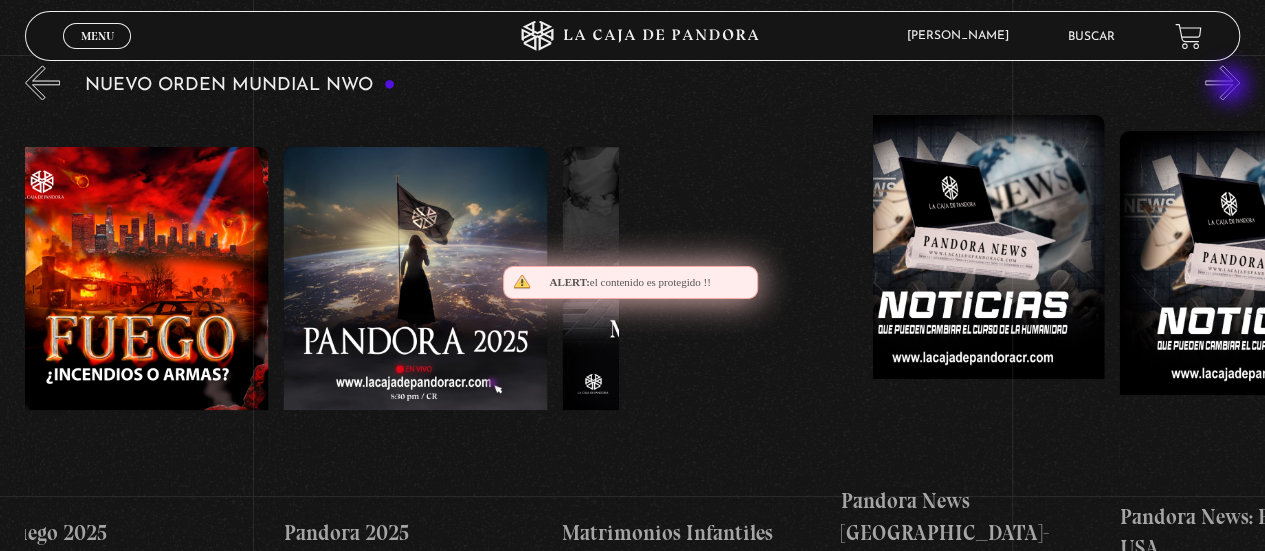 click on "»" at bounding box center [1222, 82] 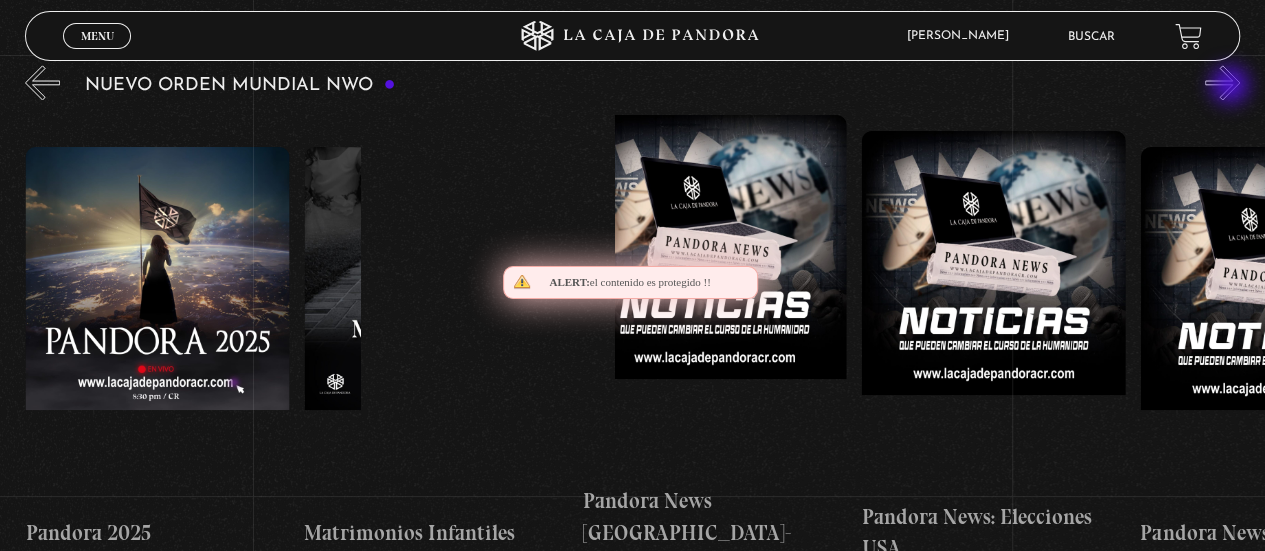 click on "»" at bounding box center [1222, 82] 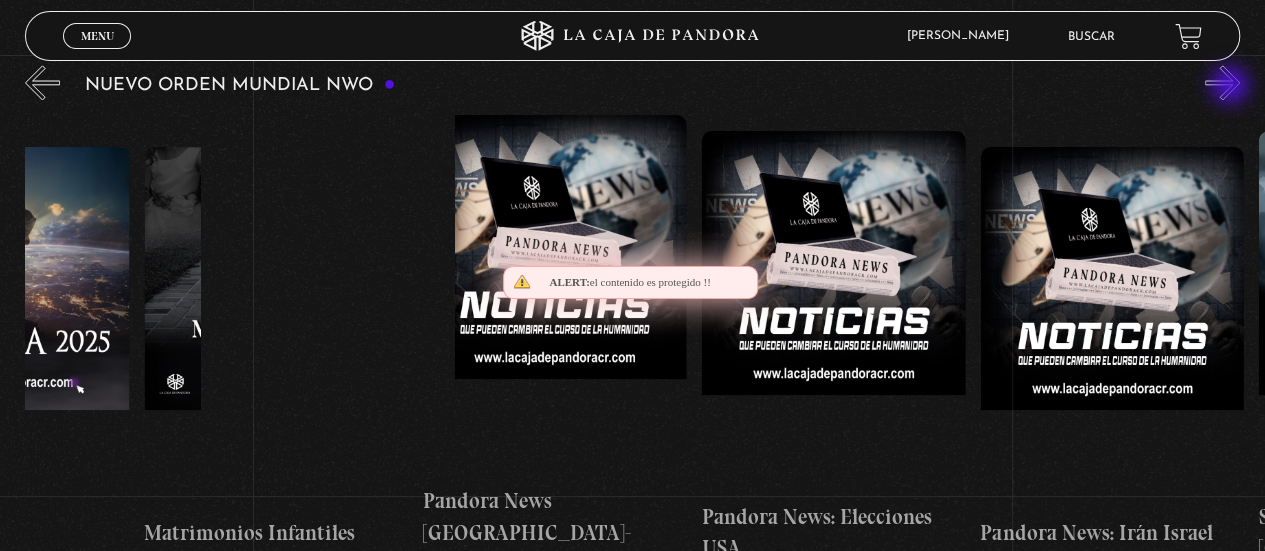 click on "»" at bounding box center (1222, 82) 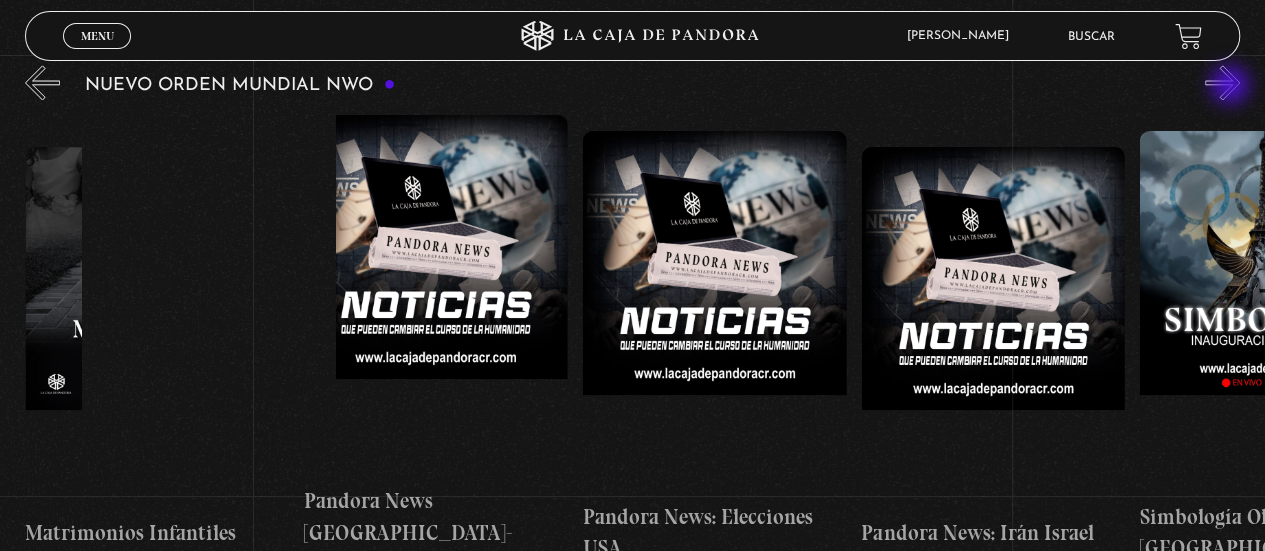 click on "»" at bounding box center (1222, 82) 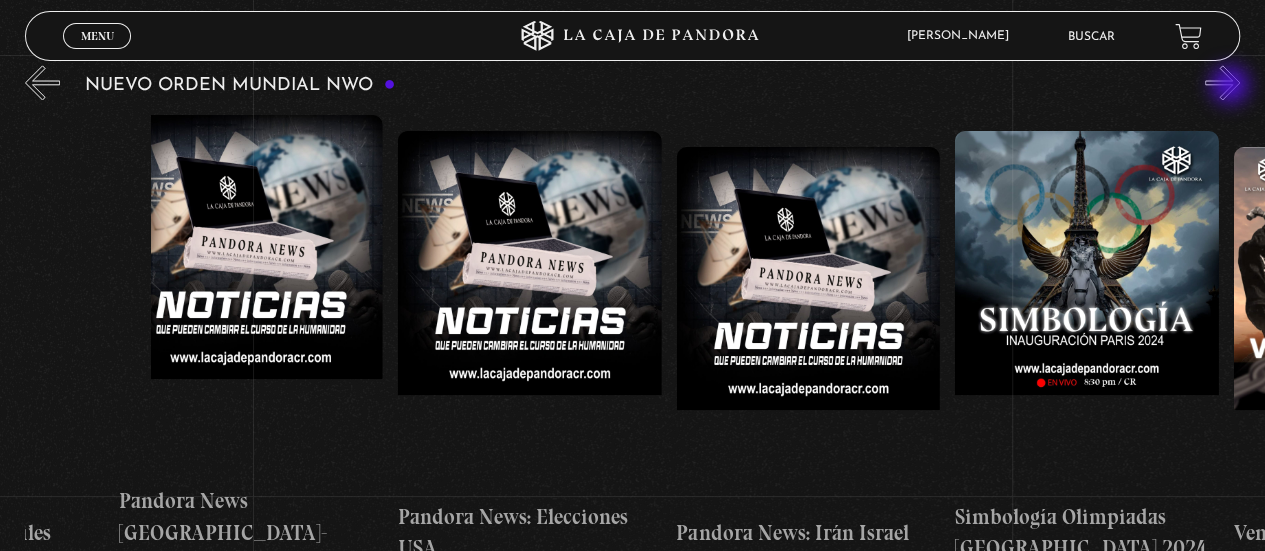 click on "»" at bounding box center (1222, 82) 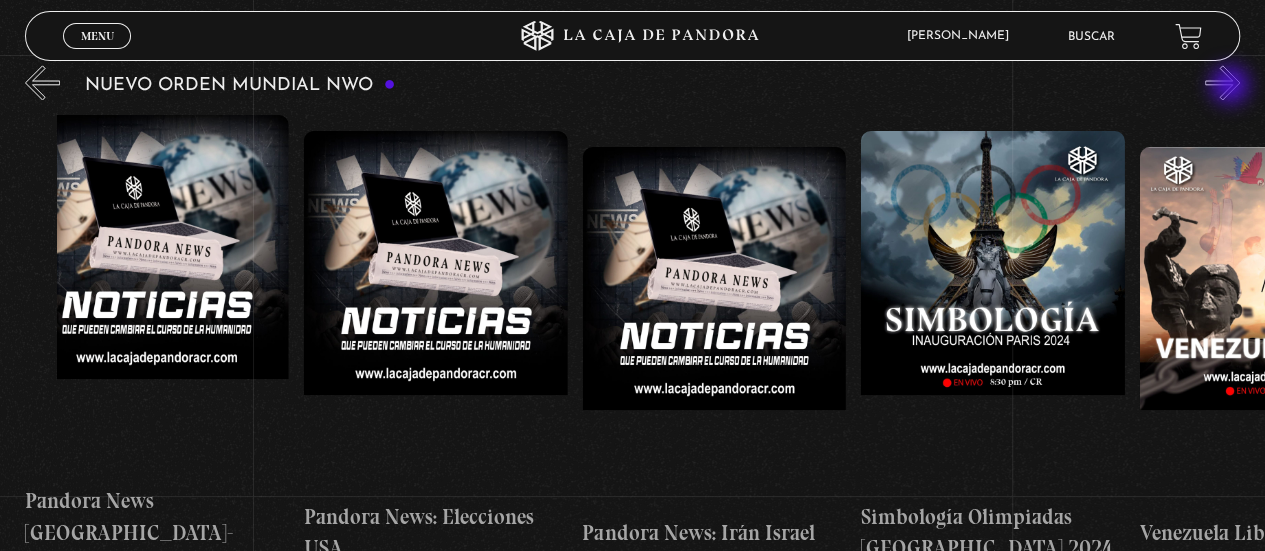 click on "»" at bounding box center (1222, 82) 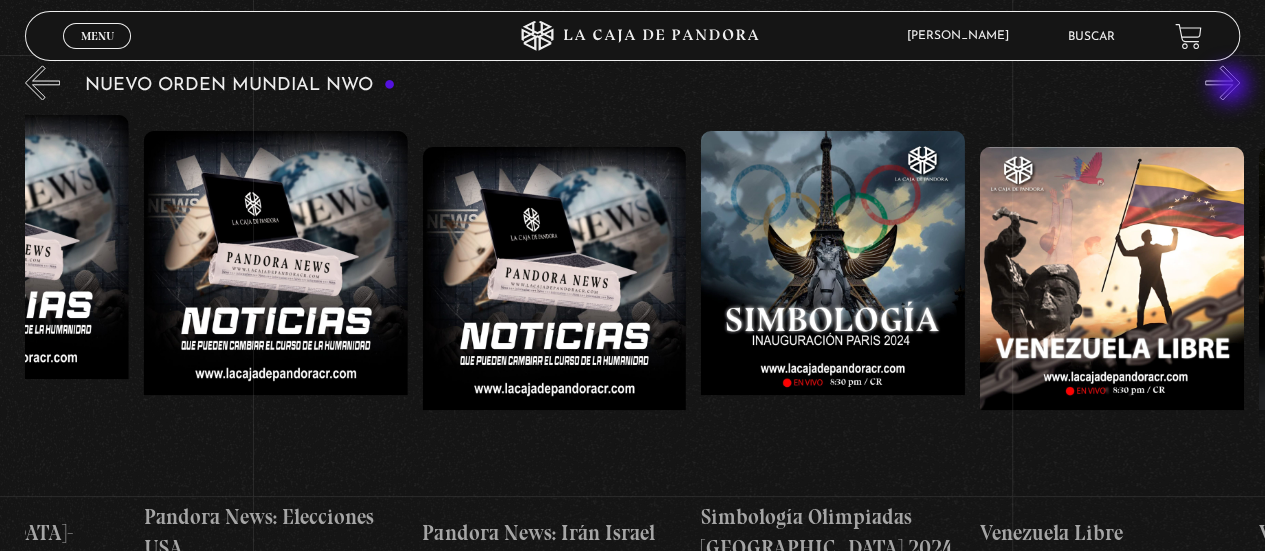 click on "»" at bounding box center (1222, 82) 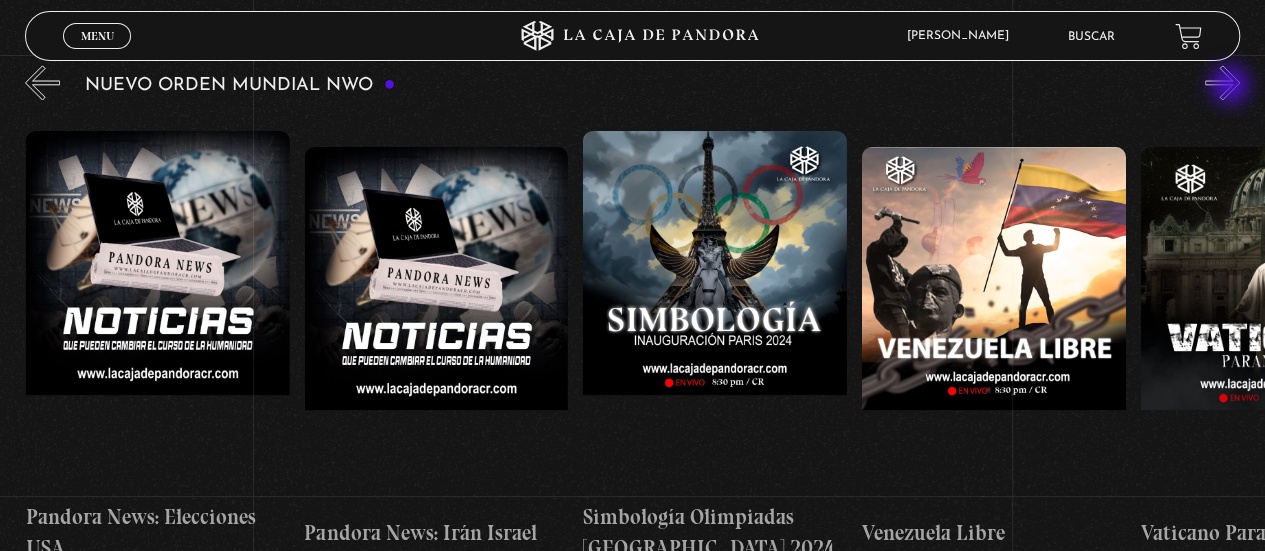 click on "»" at bounding box center (1222, 82) 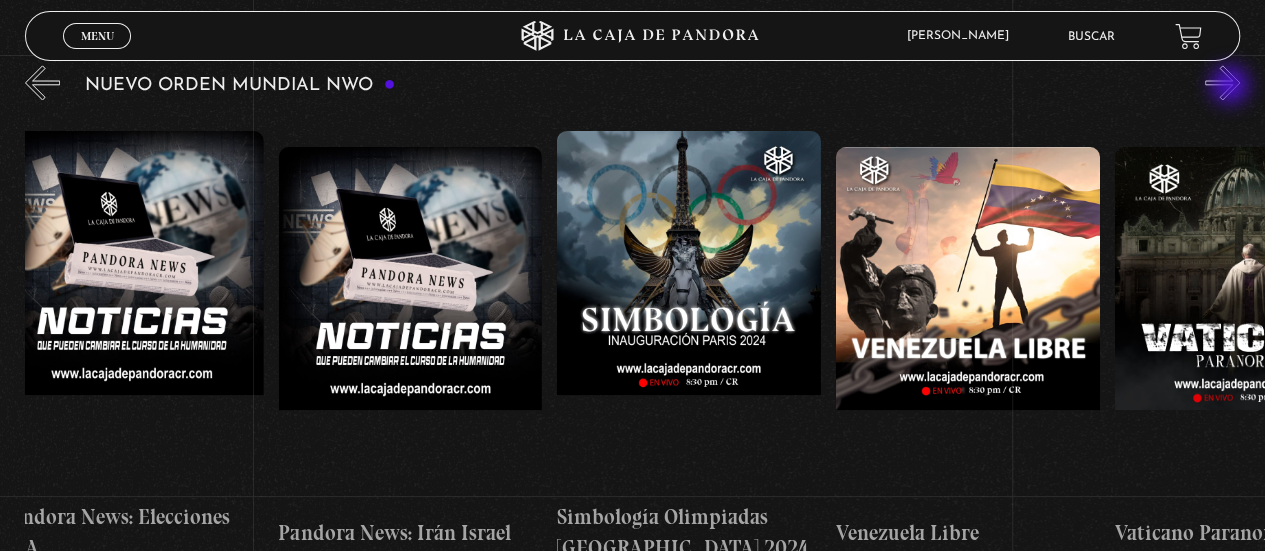 click on "»" at bounding box center [1222, 82] 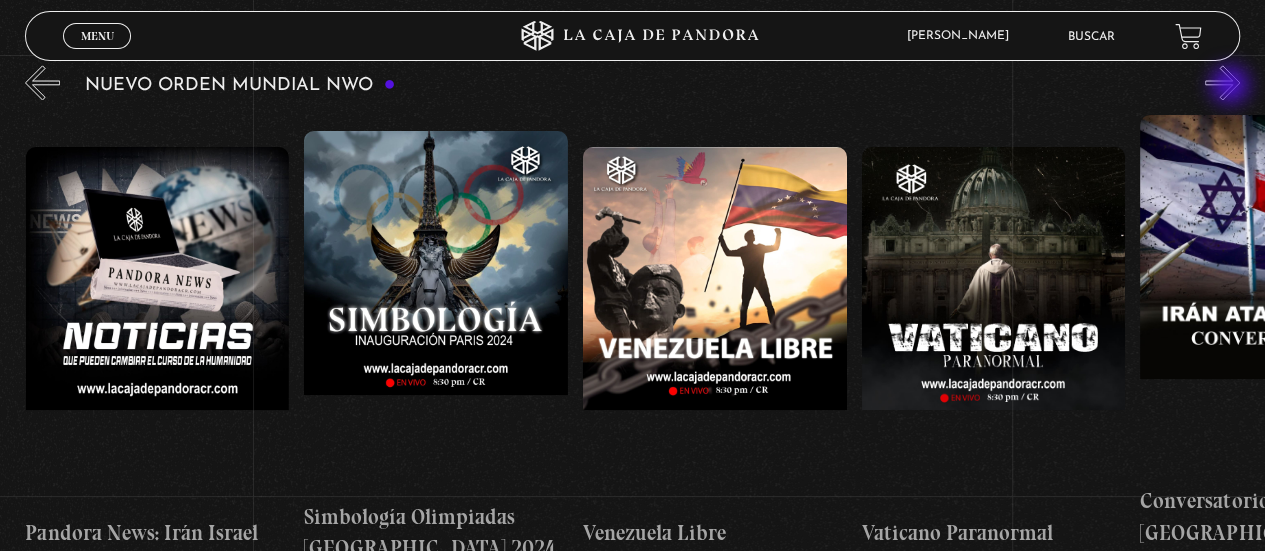 click on "»" at bounding box center [1222, 82] 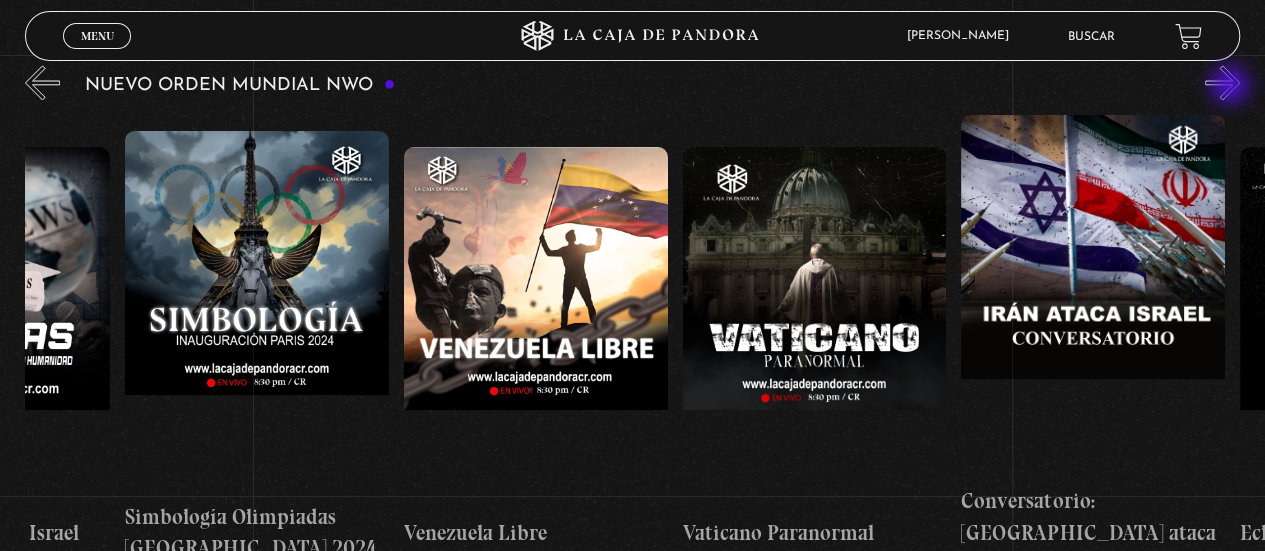 click on "»" at bounding box center [1222, 82] 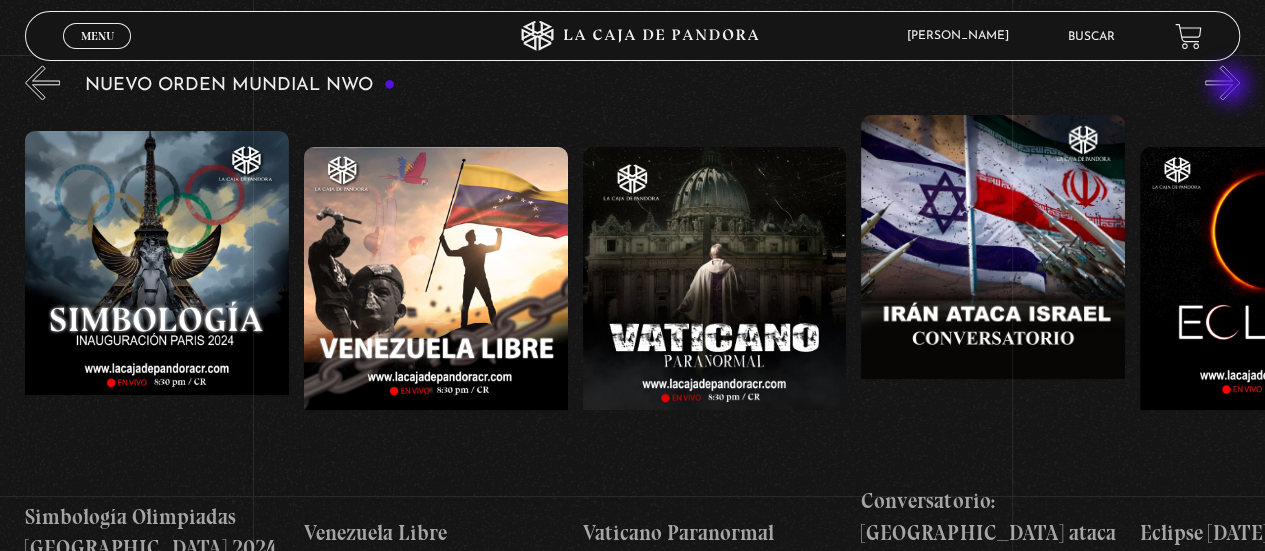 click on "»" at bounding box center [1222, 82] 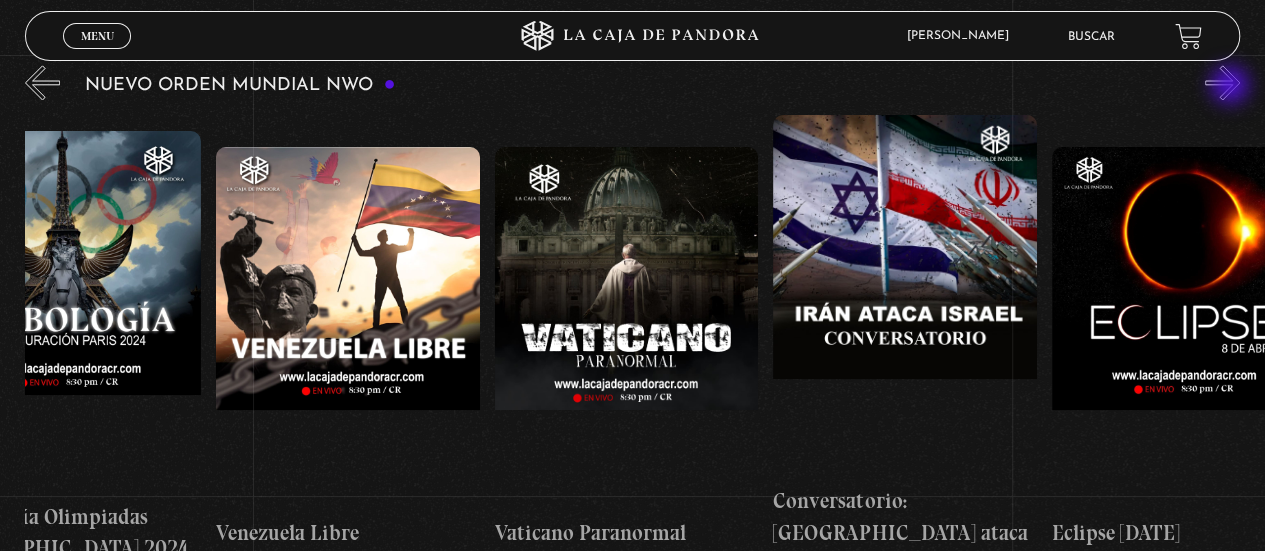 scroll, scrollTop: 0, scrollLeft: 3598, axis: horizontal 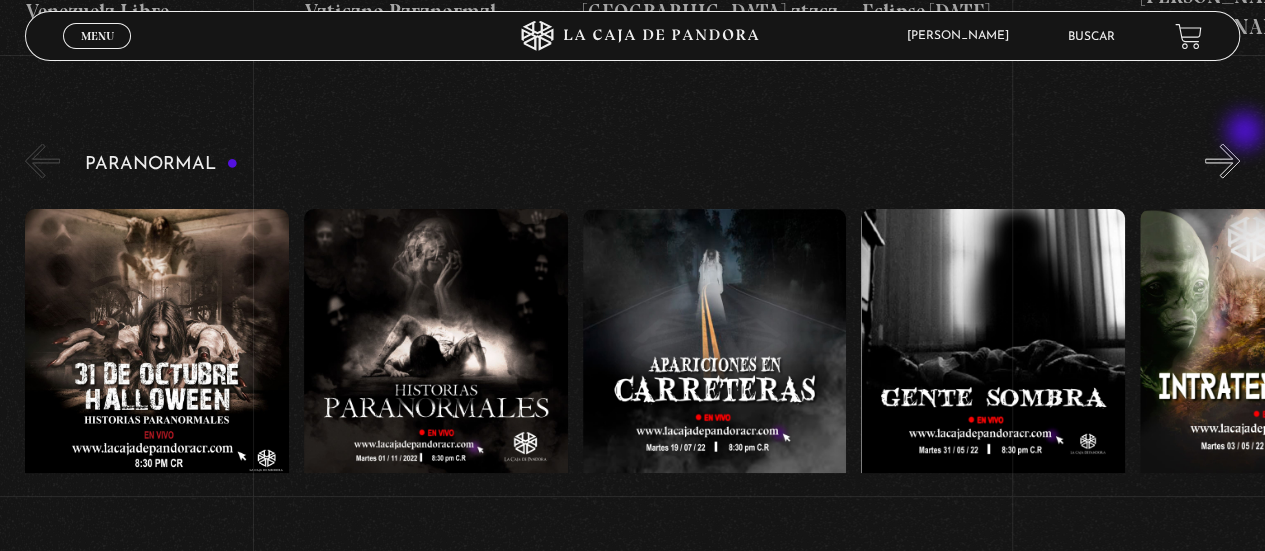 click on "»" at bounding box center (1222, 161) 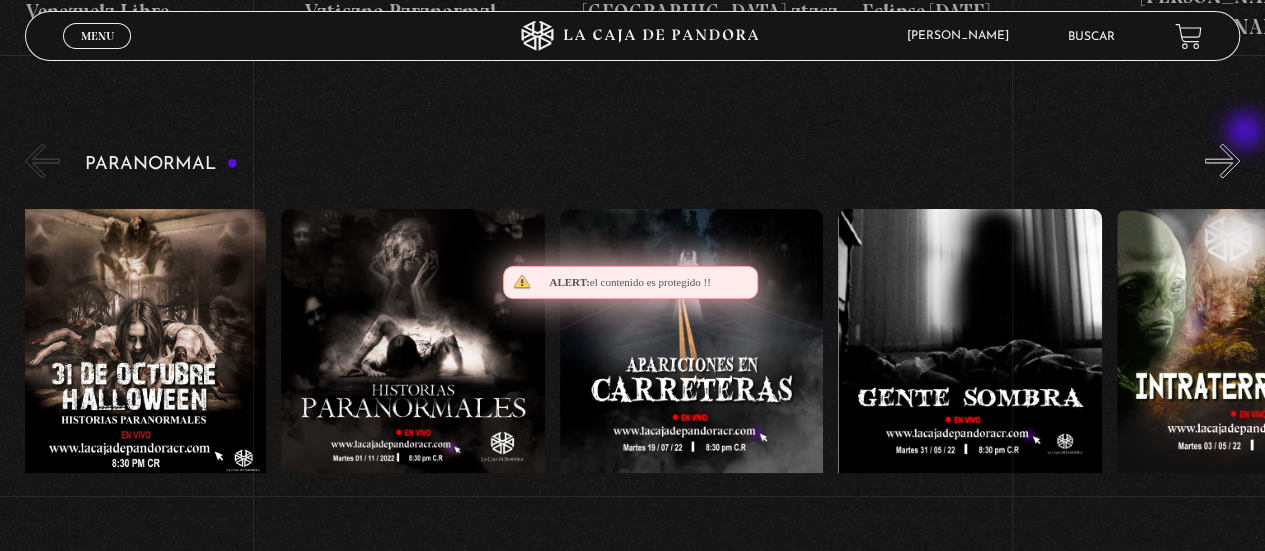 click on "»" at bounding box center (1222, 161) 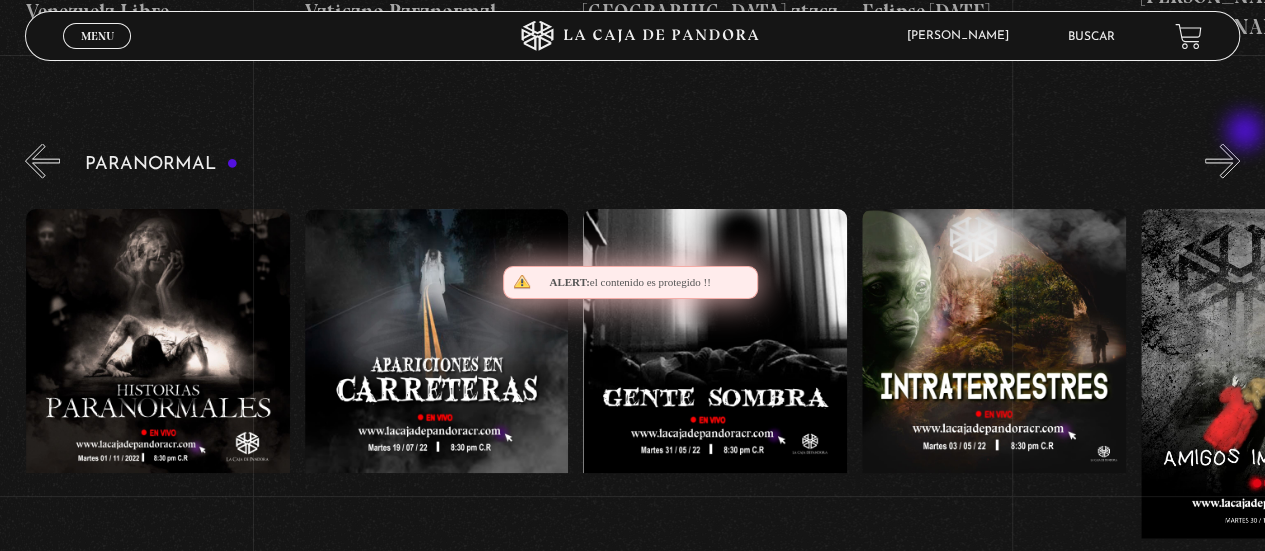 click on "»" at bounding box center [1222, 161] 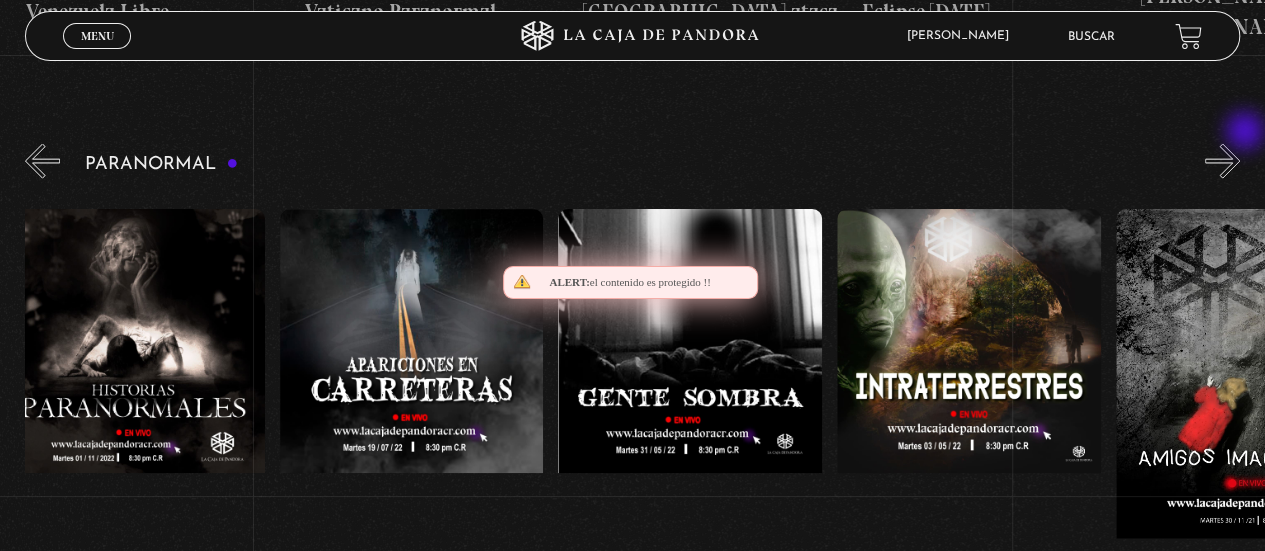 click on "»" at bounding box center (1222, 161) 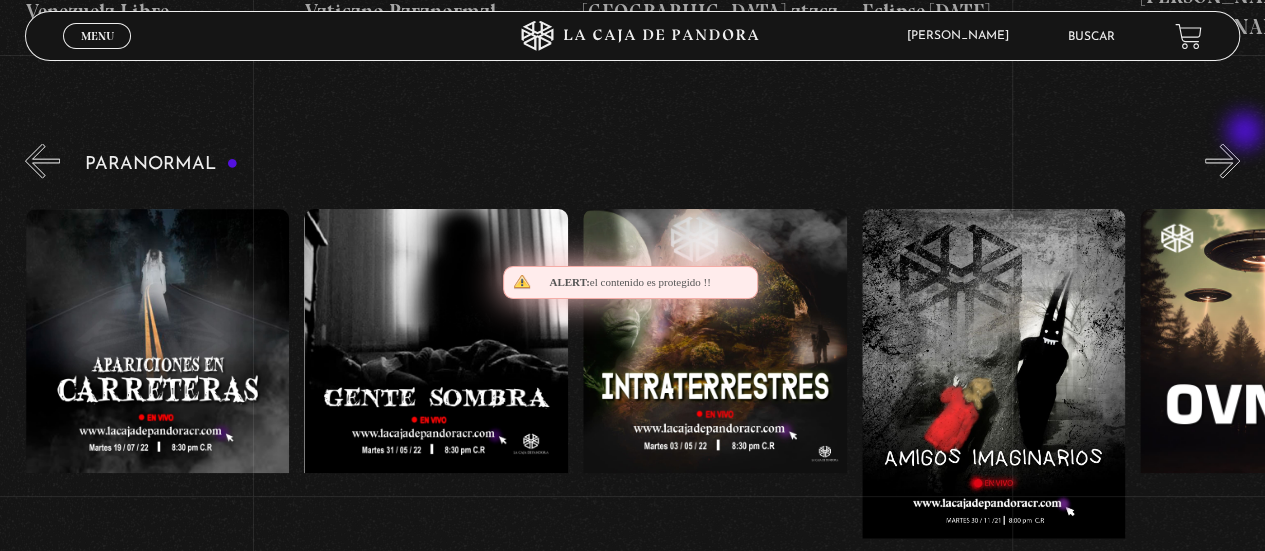 click on "»" at bounding box center (1222, 161) 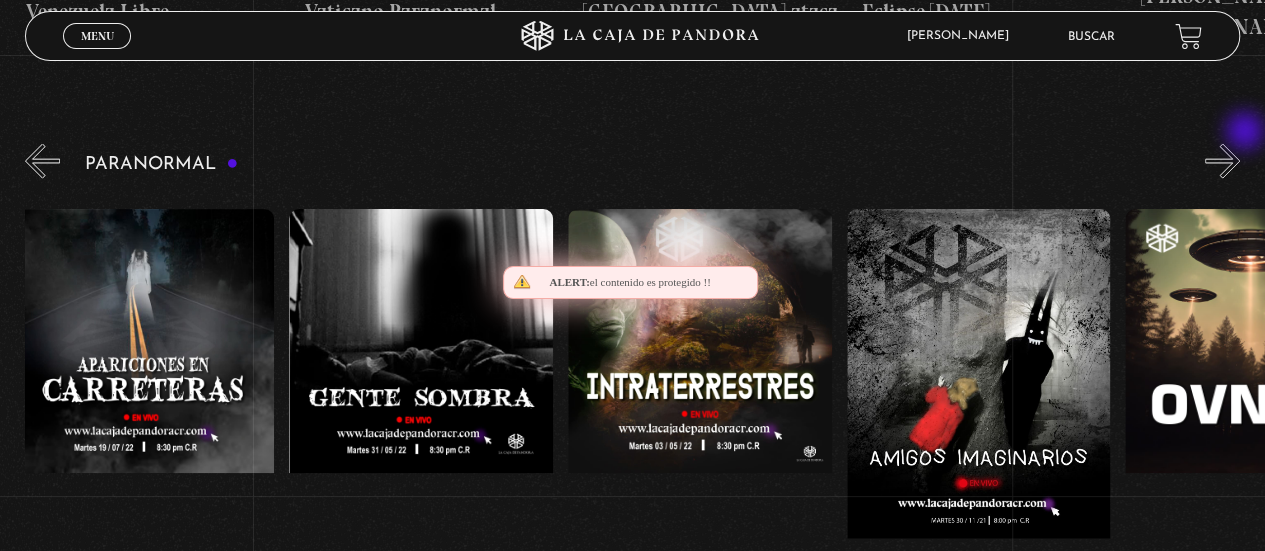 click on "»" at bounding box center (1222, 161) 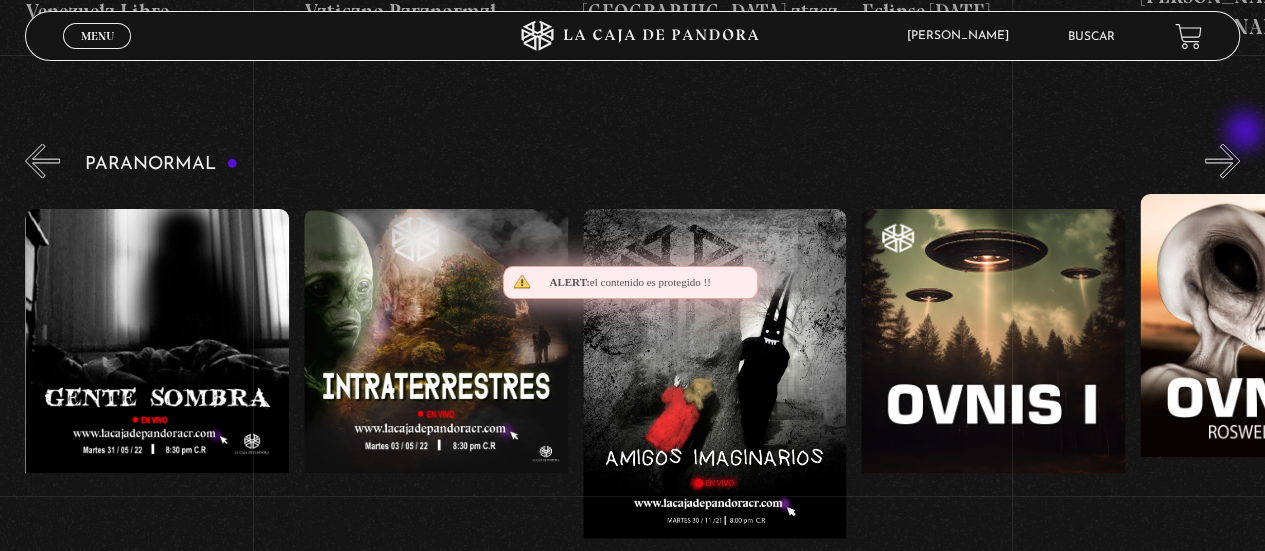 click on "»" at bounding box center [1222, 161] 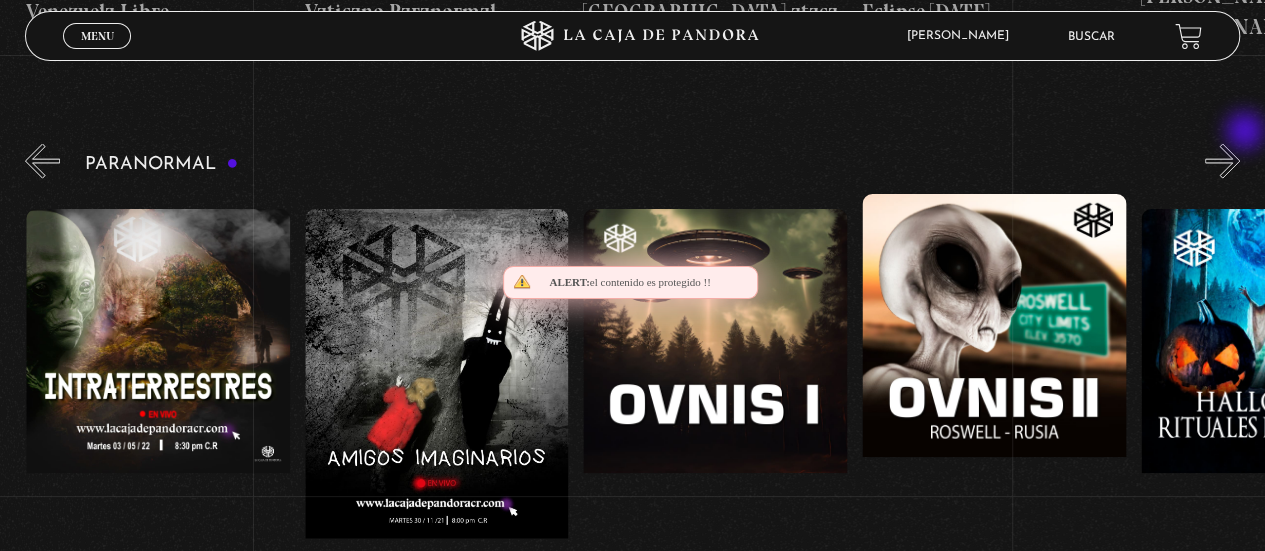 click on "»" at bounding box center [1222, 161] 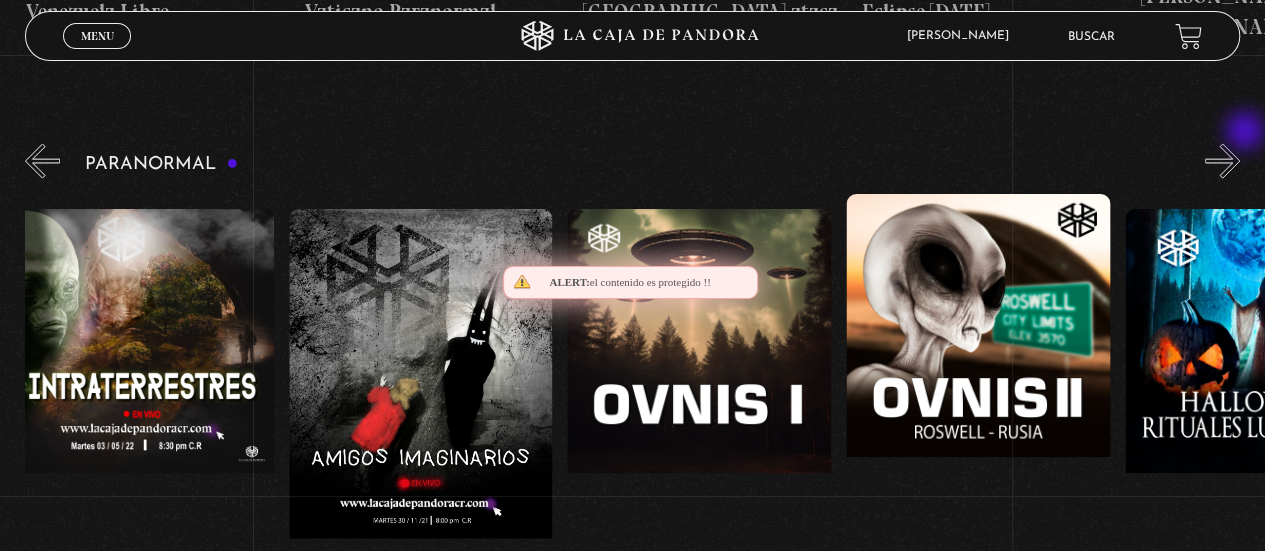 click on "»" at bounding box center (1222, 161) 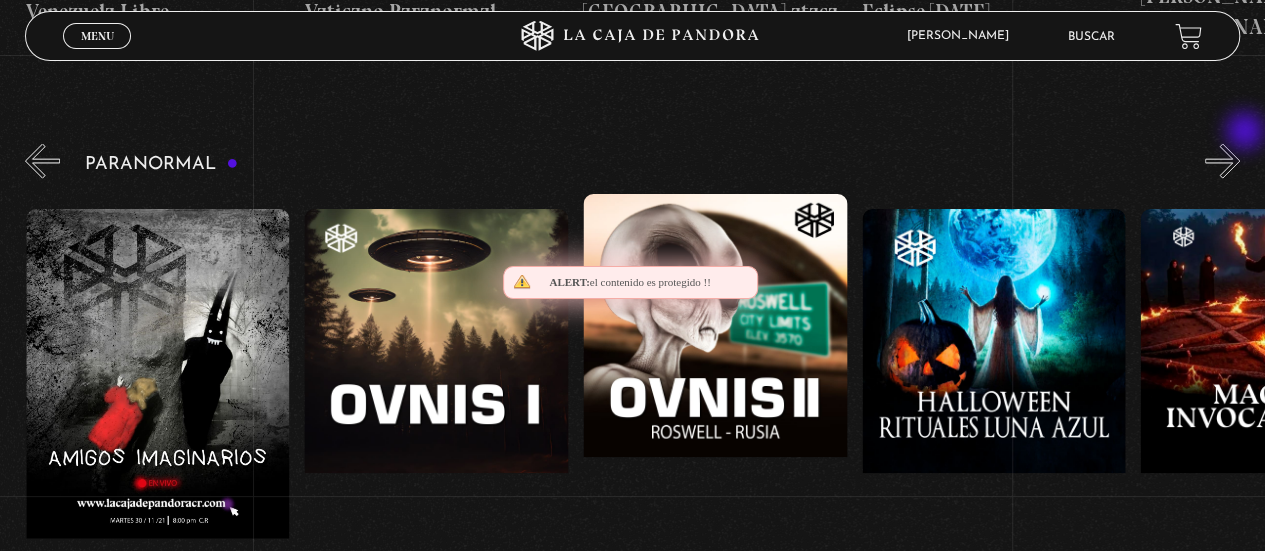 click on "»" at bounding box center (1222, 161) 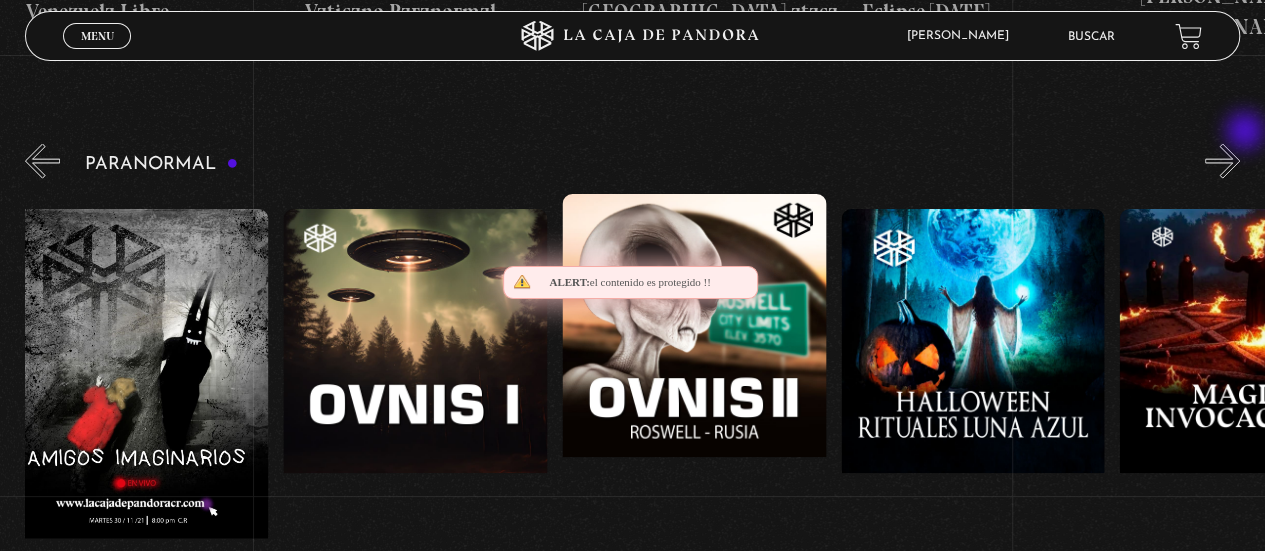 click on "»" at bounding box center (1222, 161) 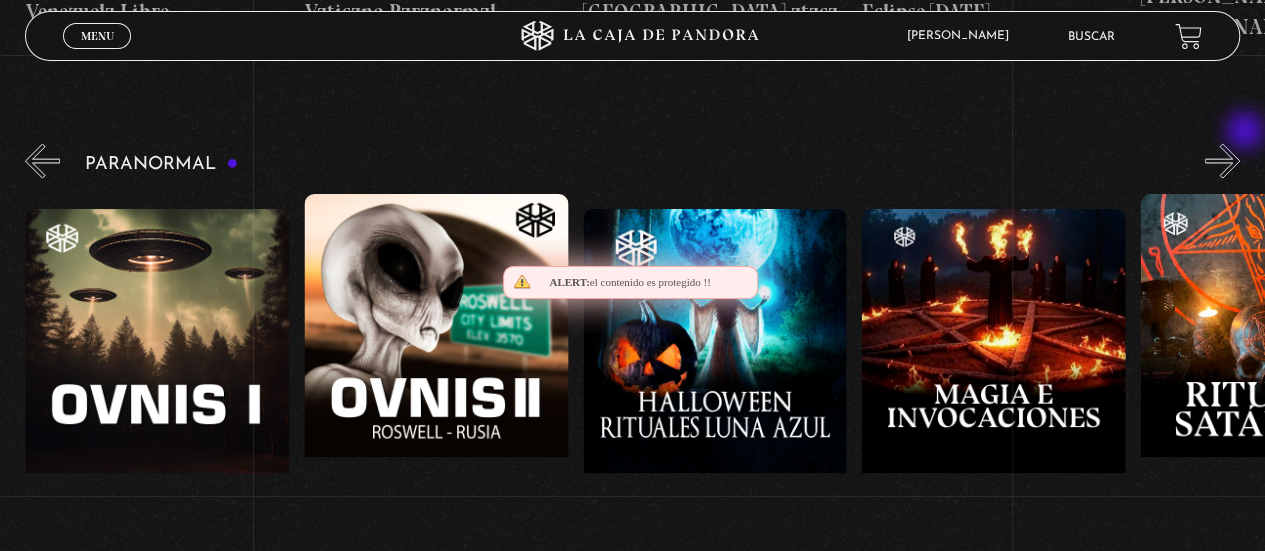 click on "»" at bounding box center [1222, 161] 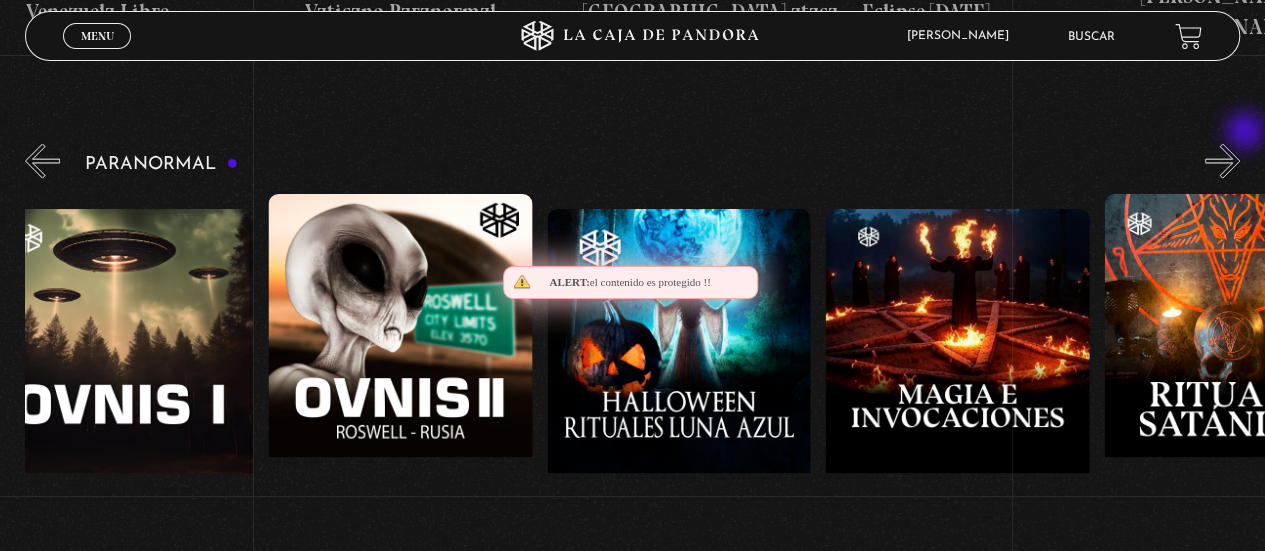 click on "»" at bounding box center [1222, 161] 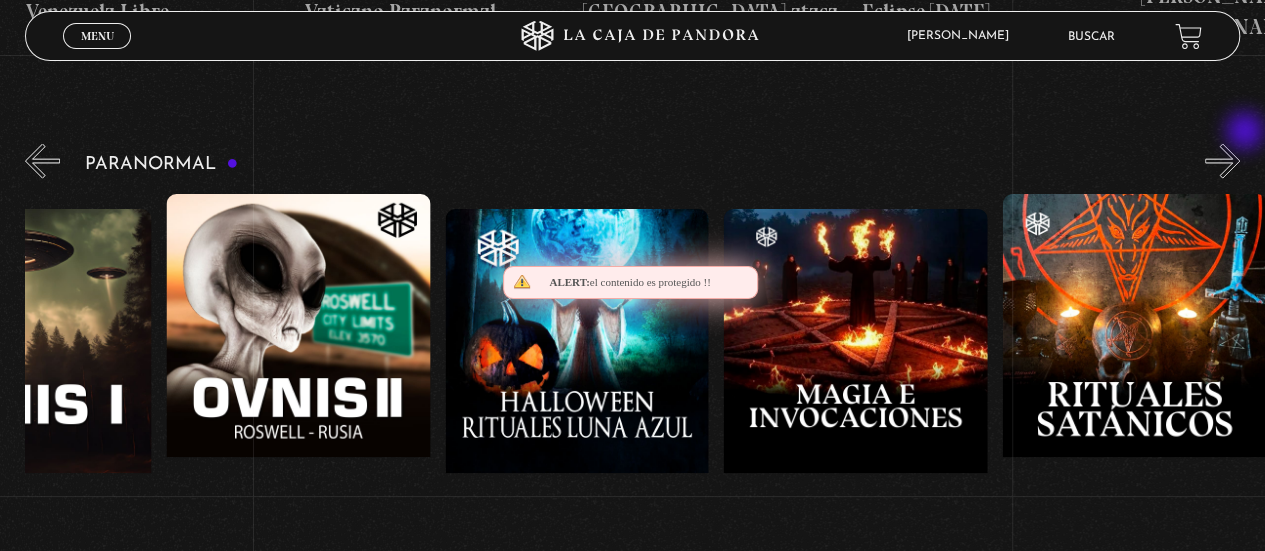 click on "»" at bounding box center (1222, 161) 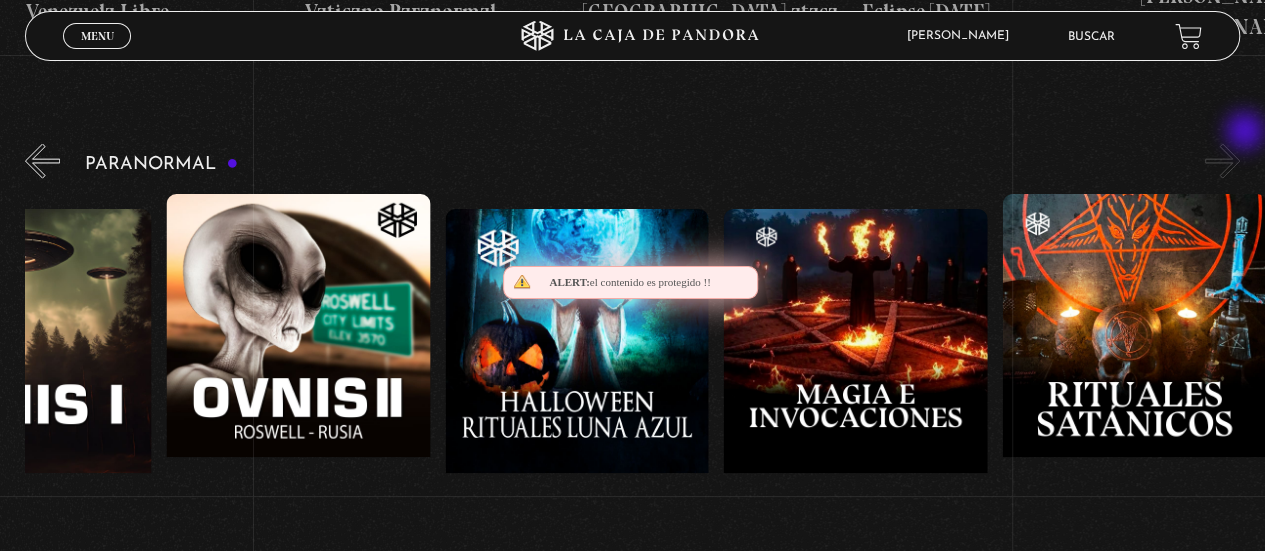 click on "»" at bounding box center (1222, 161) 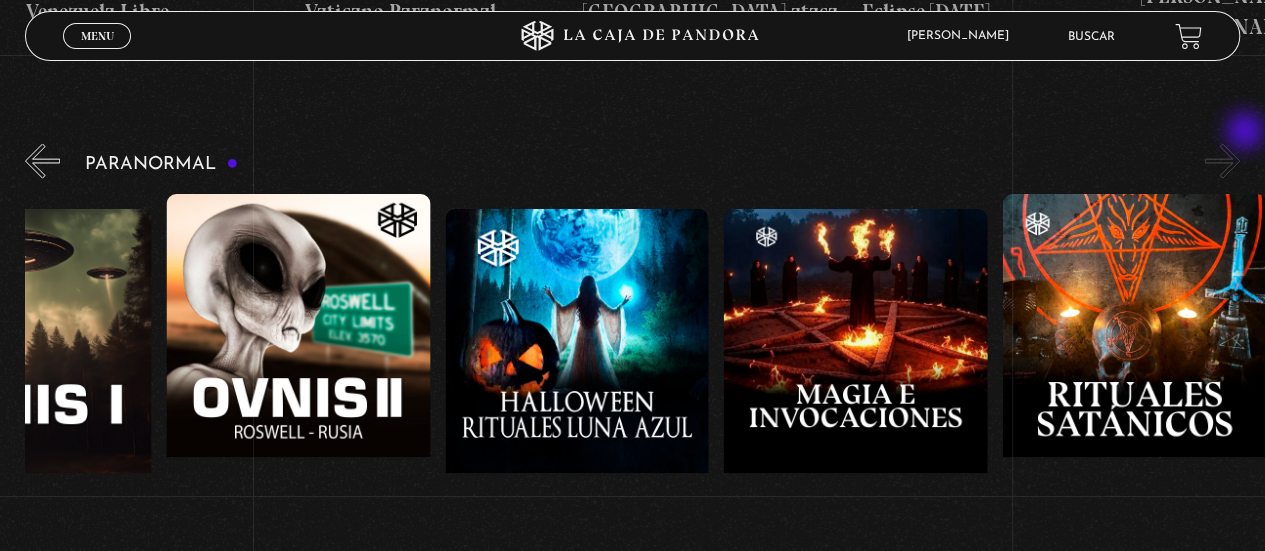 click on "»" at bounding box center (1222, 161) 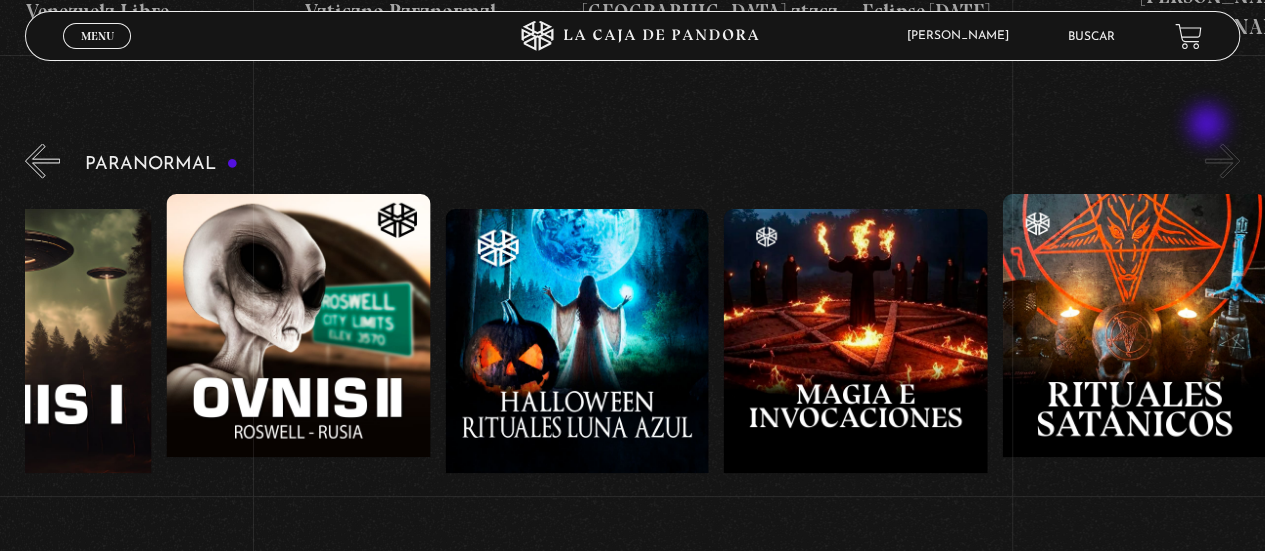 click on "Paranormal
31 Octubre Halloween
Historias Paranormales
Apariciones en Carretera
Ovnis I «" at bounding box center (645, 383) 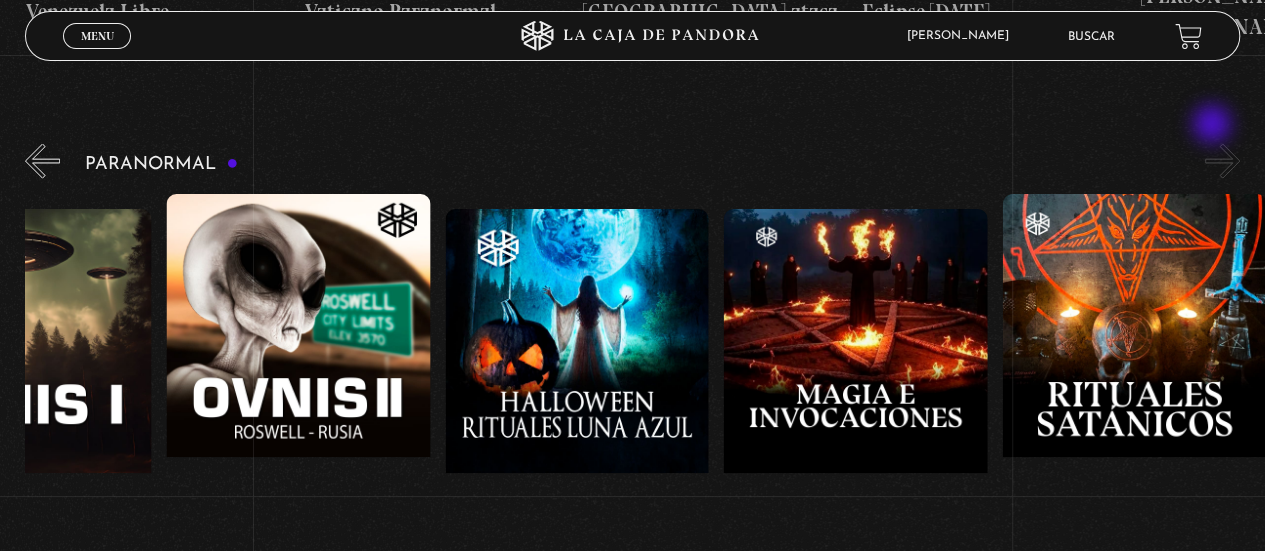 click on "Paranormal
31 Octubre Halloween
Historias Paranormales
Apariciones en Carretera
Ovnis I «" at bounding box center [645, 383] 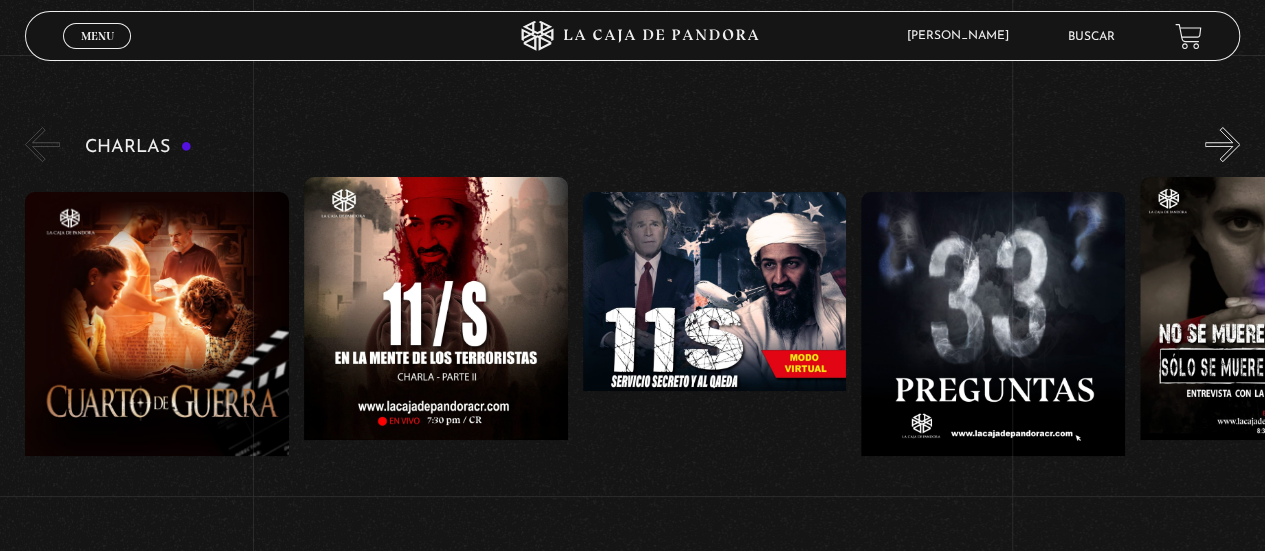 scroll, scrollTop: 0, scrollLeft: 0, axis: both 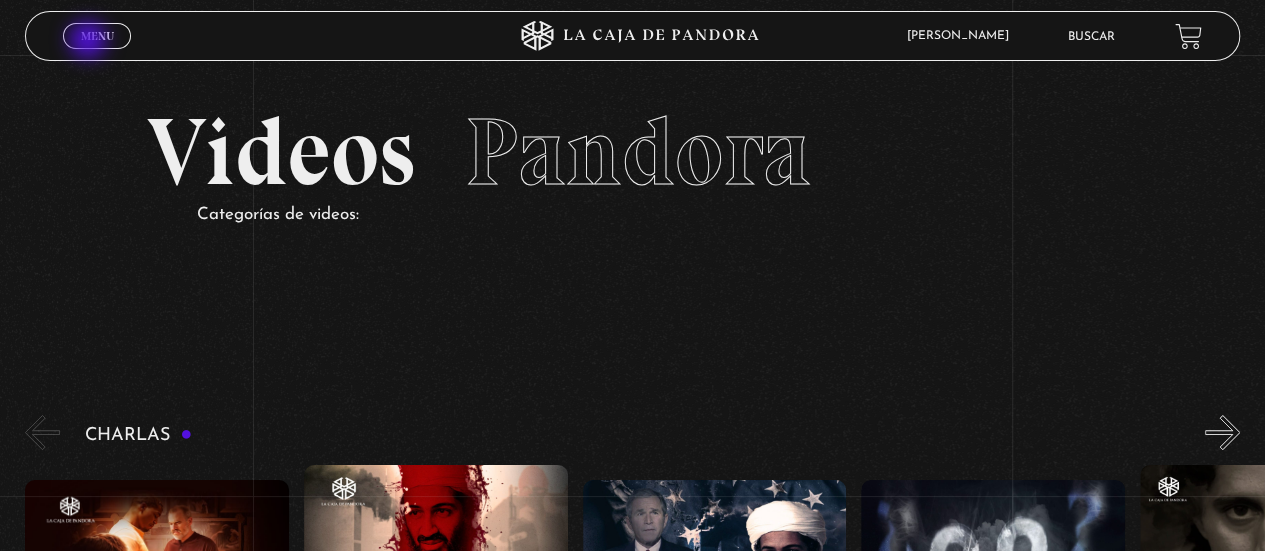click on "Menu" at bounding box center (97, 36) 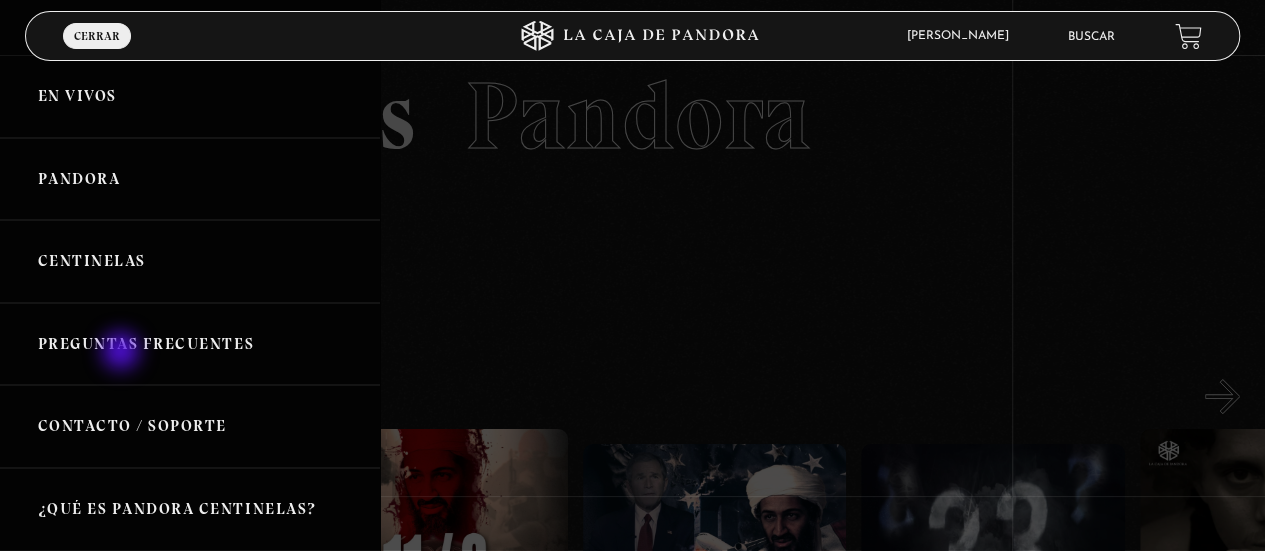scroll, scrollTop: 40, scrollLeft: 0, axis: vertical 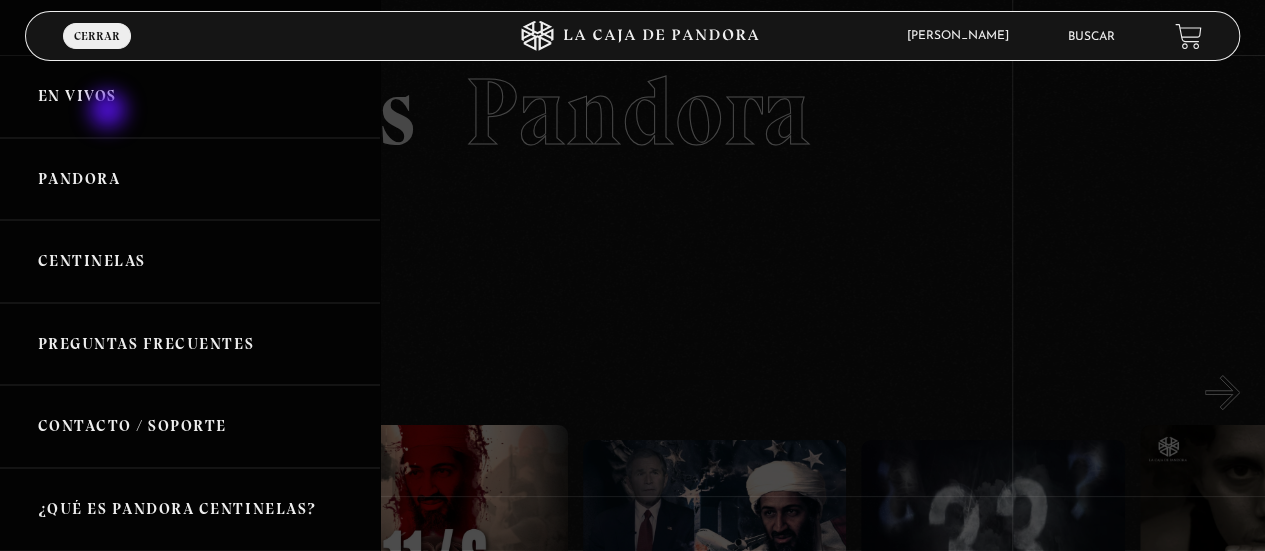 click on "En vivos" at bounding box center [190, 96] 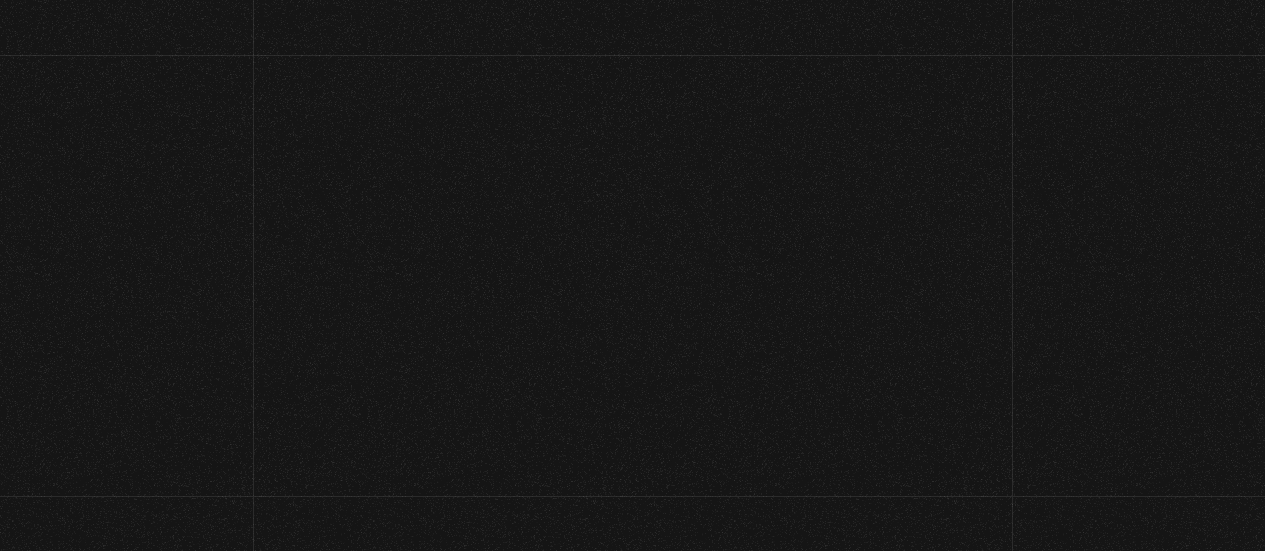 scroll, scrollTop: 0, scrollLeft: 0, axis: both 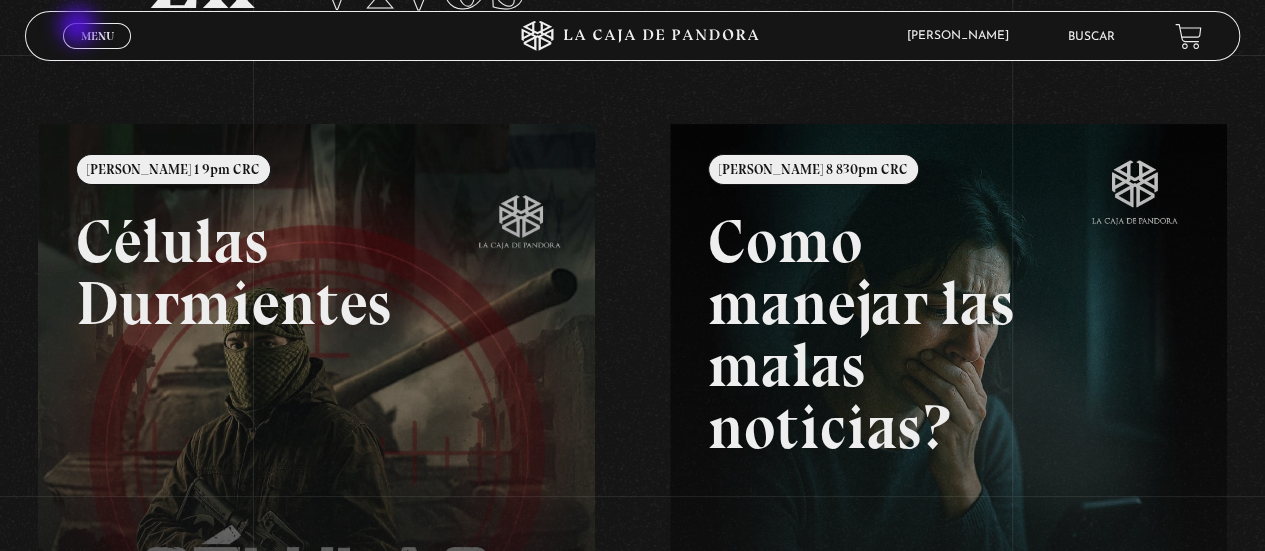 click on "Menu" at bounding box center (97, 36) 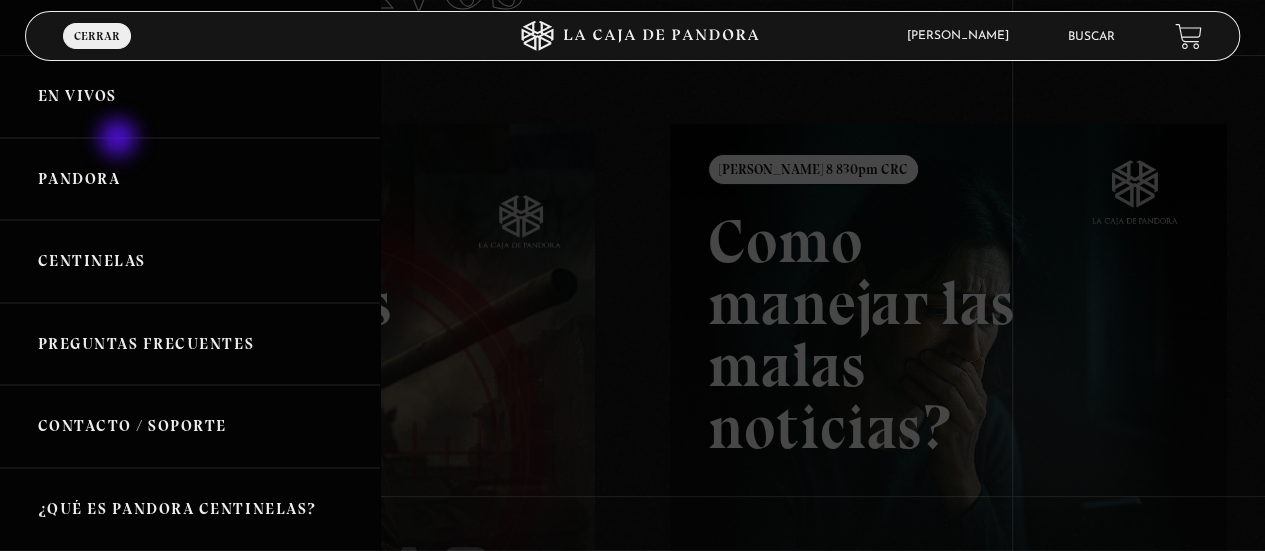 click on "Pandora" at bounding box center [190, 179] 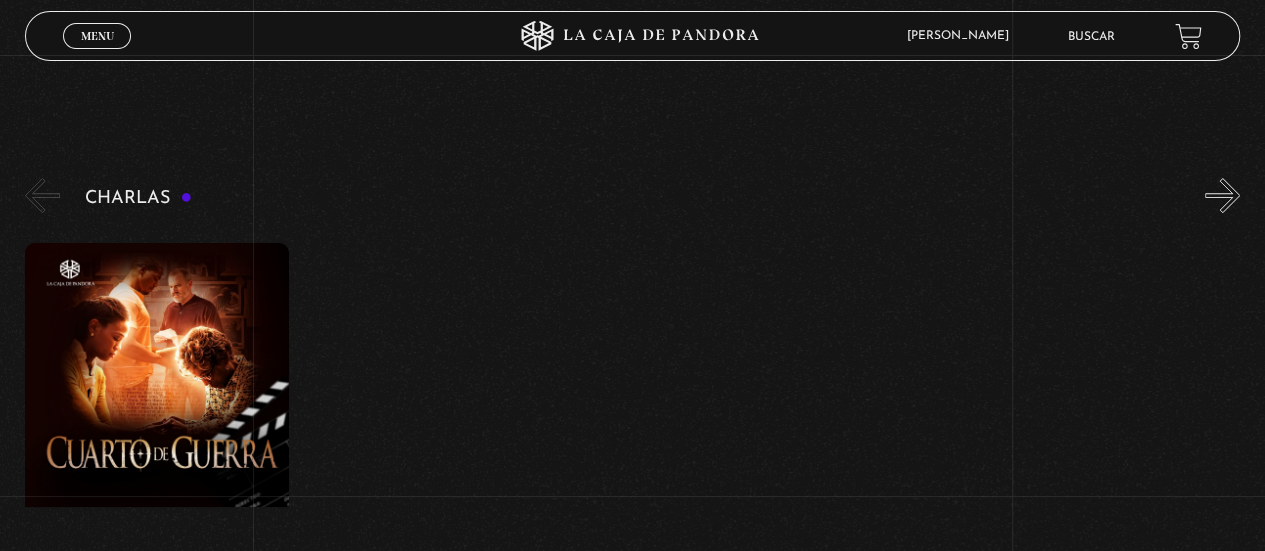 scroll, scrollTop: 240, scrollLeft: 0, axis: vertical 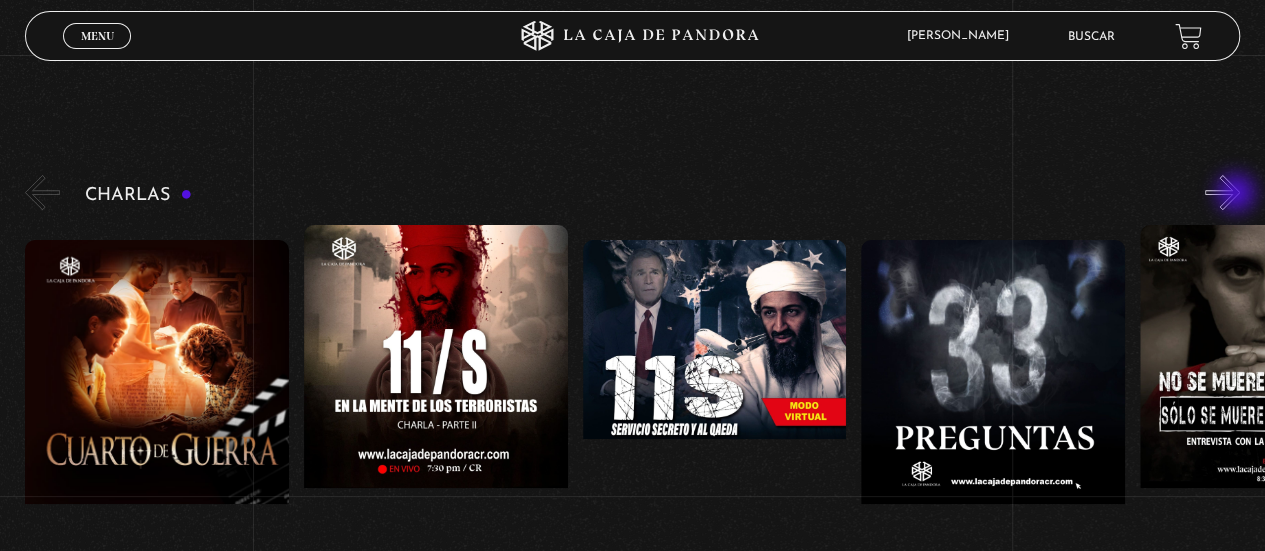 click on "»" at bounding box center (1222, 192) 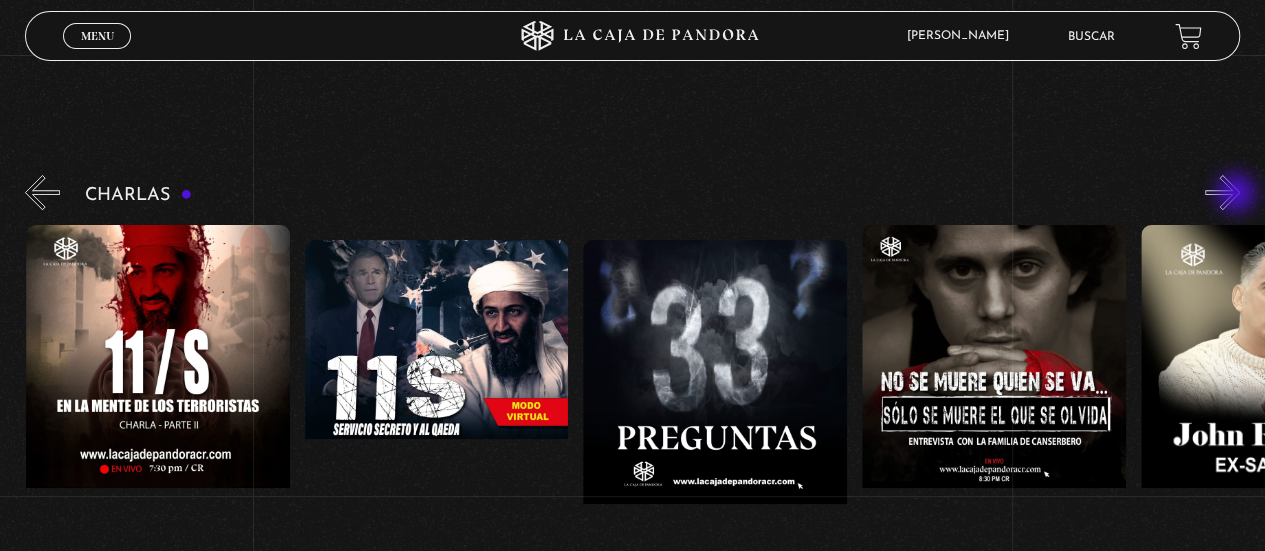 click on "»" at bounding box center (1222, 192) 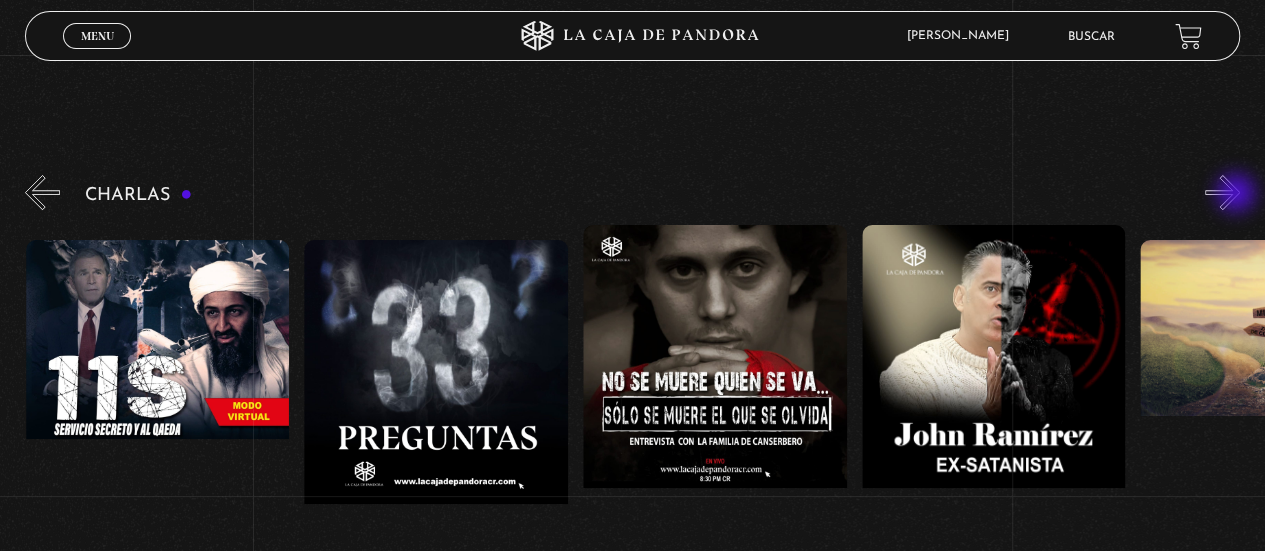 click on "»" at bounding box center (1222, 192) 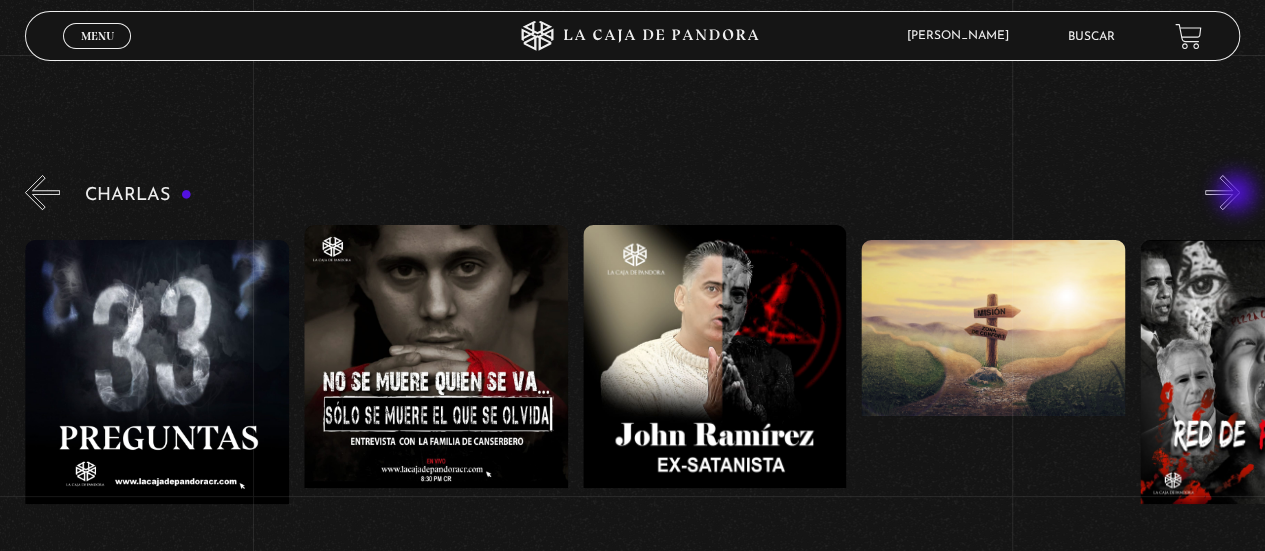 click on "»" at bounding box center (1222, 192) 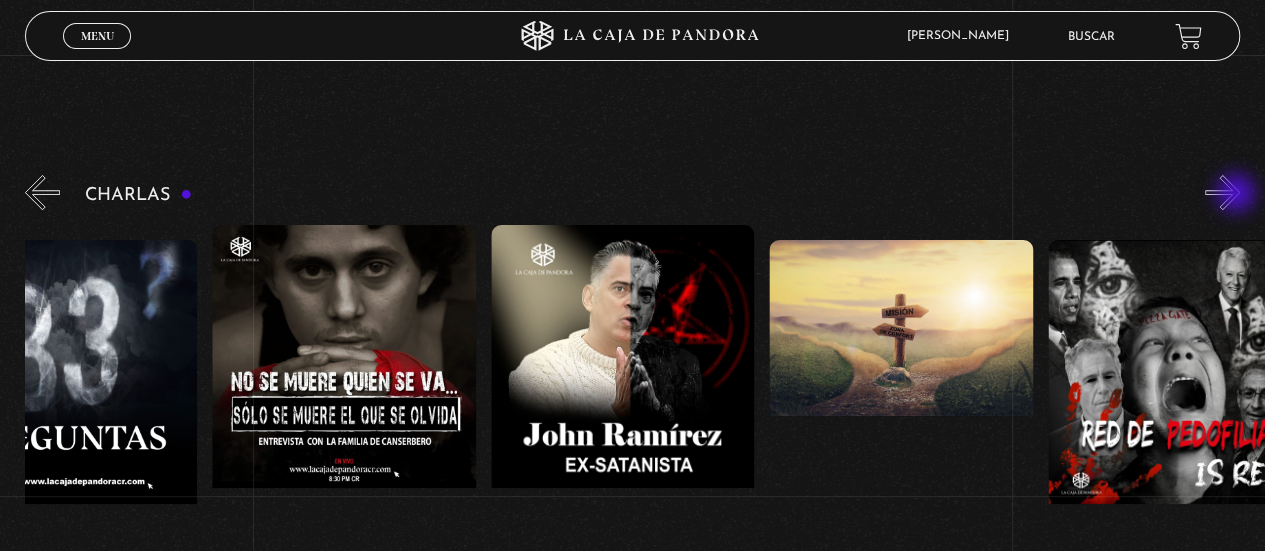 scroll, scrollTop: 0, scrollLeft: 974, axis: horizontal 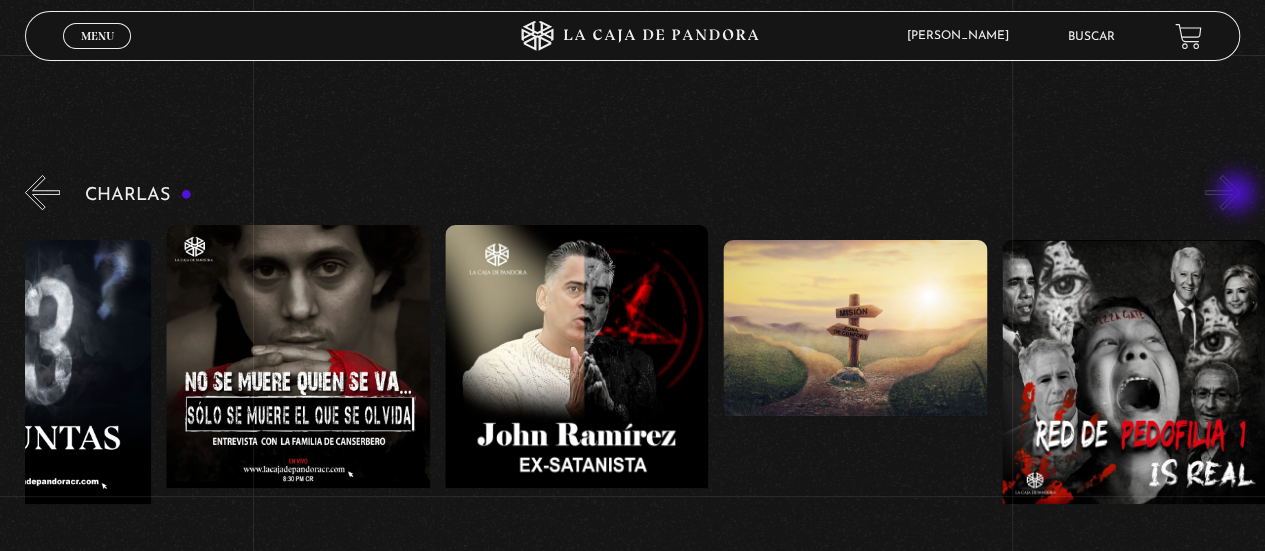click on "»" at bounding box center [1222, 192] 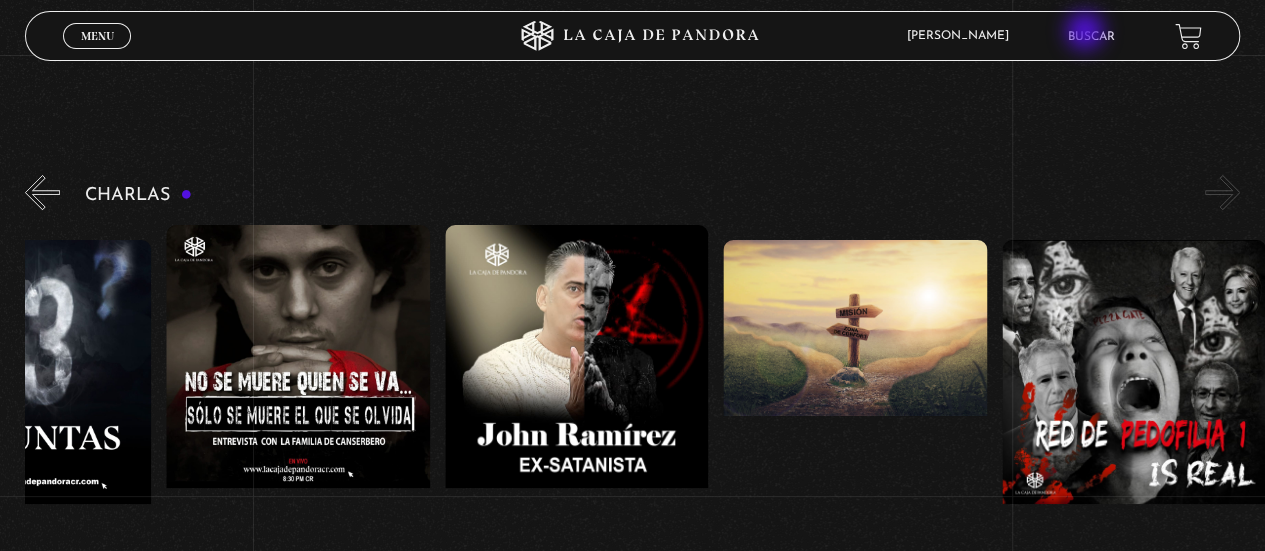 click on "Buscar" at bounding box center (1091, 37) 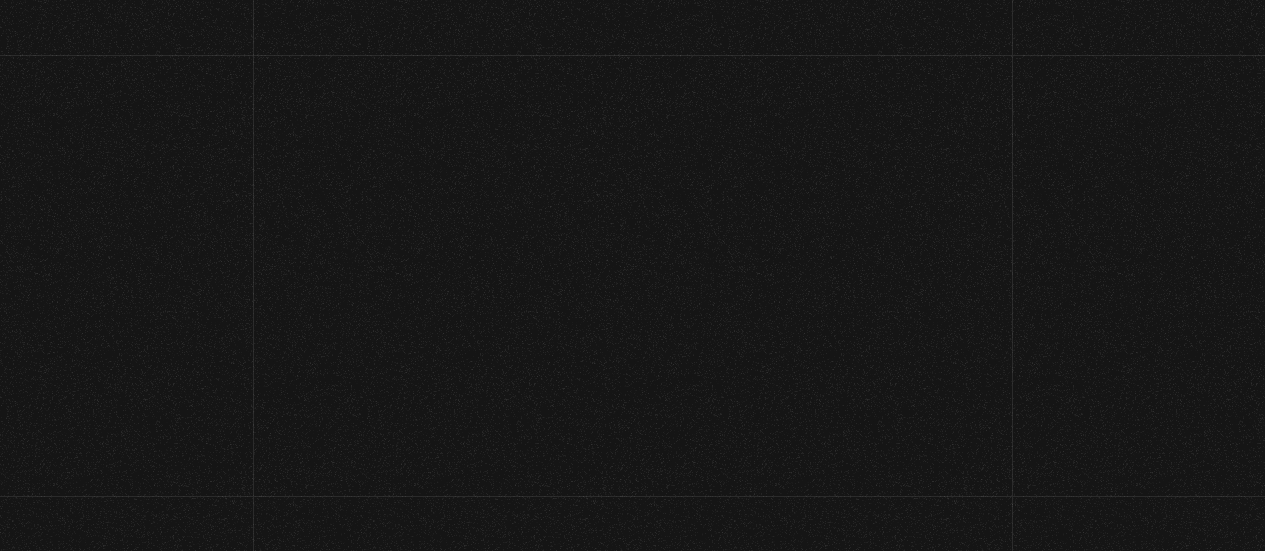 scroll, scrollTop: 0, scrollLeft: 0, axis: both 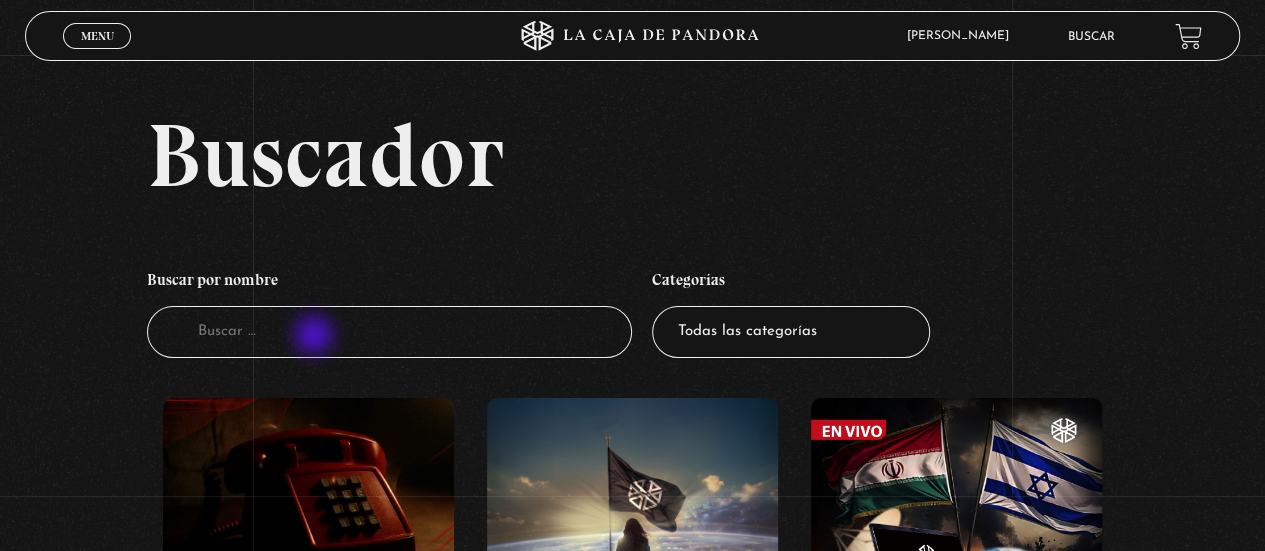 click on "Buscador" at bounding box center [390, 332] 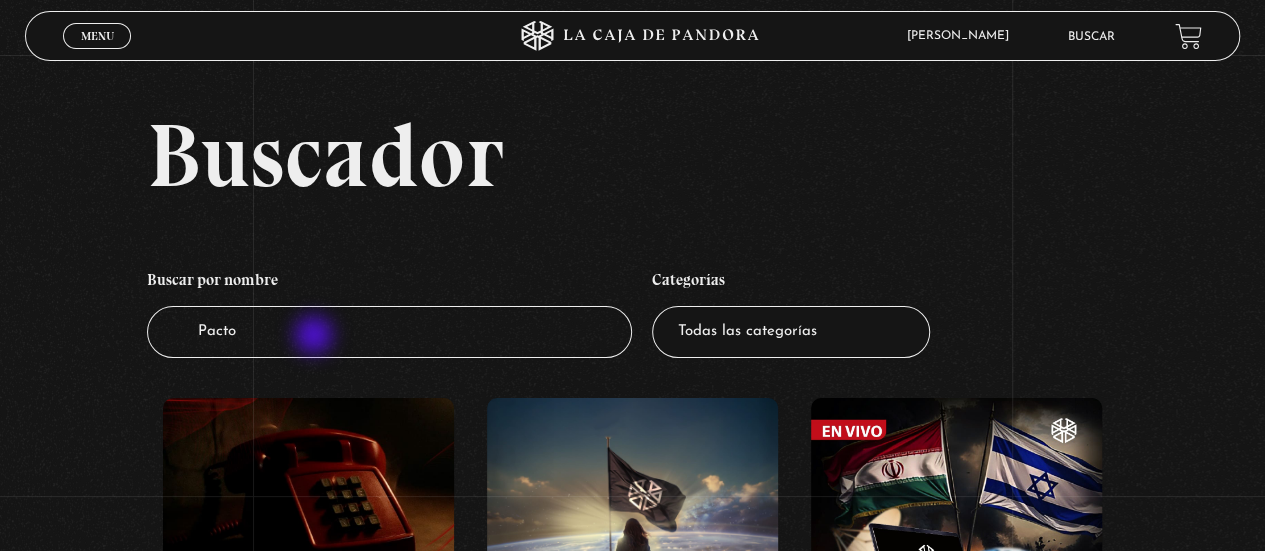 type on "Pactos" 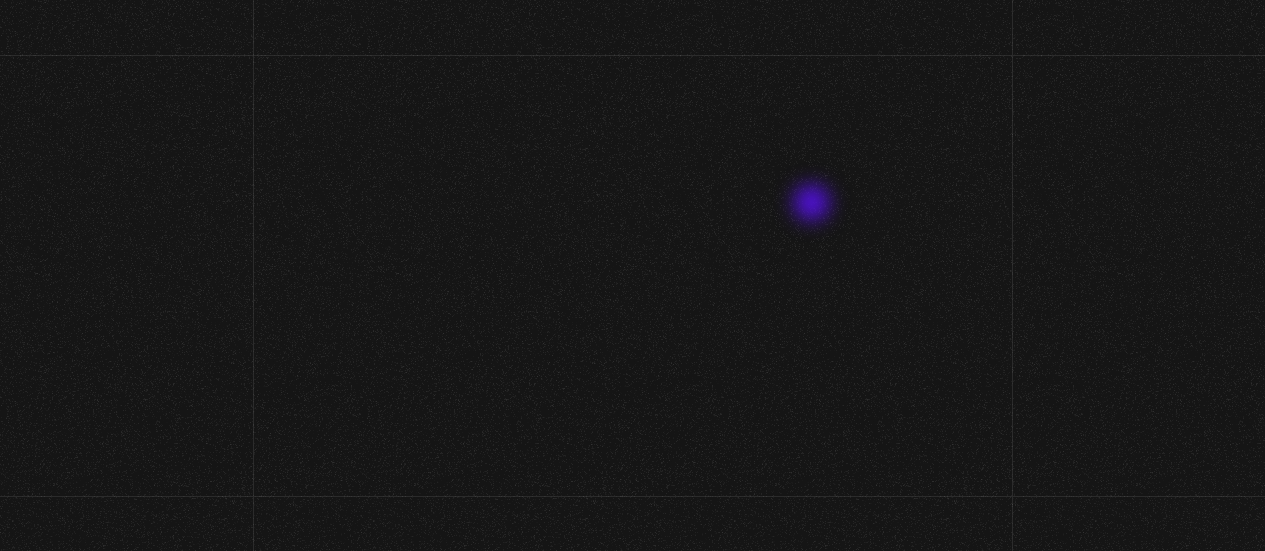 scroll, scrollTop: 0, scrollLeft: 0, axis: both 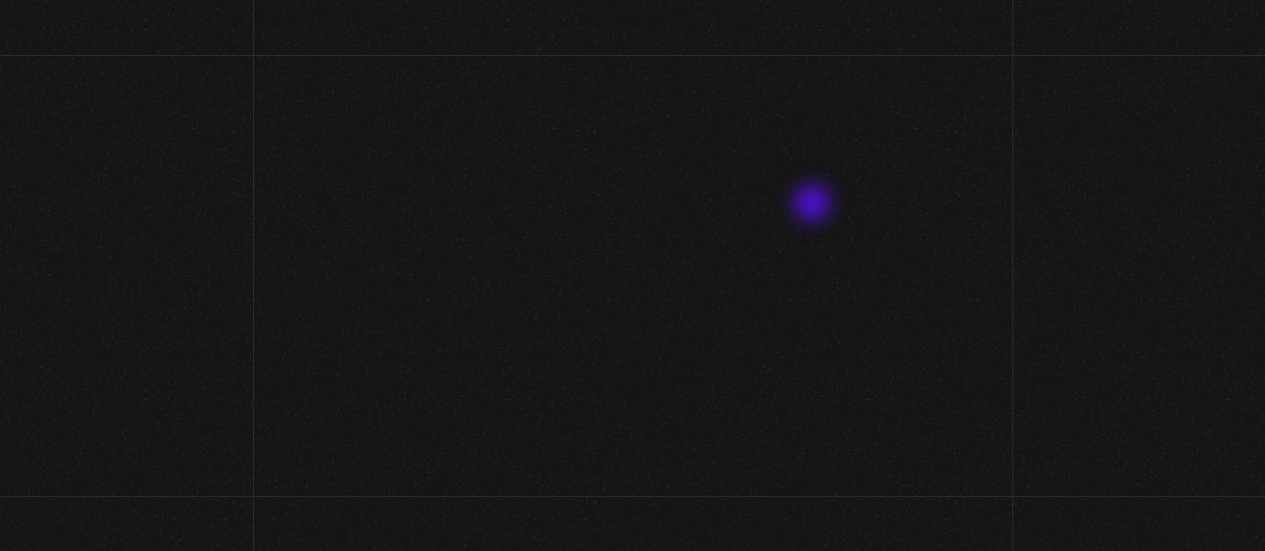 click on "Buscador
Buscar por nombre
Buscador Pactos 		 Categorías
Todas las categorías
11:11 Humanitario  (1)
Amo los [DATE]  (2)
Análisis de series y películas  (22)
Asesinos Seriales  (2)
Centinelas  (112)
Charlas  (8)
Entrevistas  (7)
Hacktivismo  (5)
Mercado  (1)
Mundo Espiritual  (20)
Nuevo Orden Mundial NWO  (79)
Pandora Bio  (24)
Pandora Prepper  (23)
Pandora Tour  (3)
Paranormal  (11)
Pastelería  (1)
Peligros en la web  (4)
Regulares  (1)
Teorías de Conspiración  (7)" at bounding box center [632, 475] 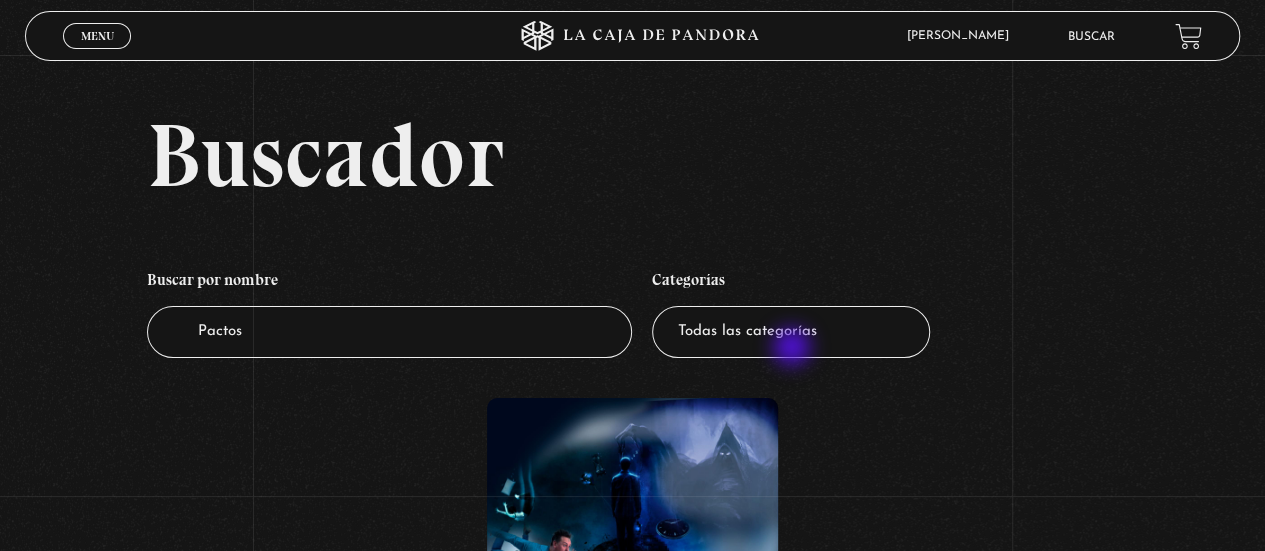click on "Todas las categorías
11:11 Humanitario  (1)
Amo los [DATE]  (2)
Análisis de series y películas  (22)
Asesinos Seriales  (2)
Centinelas  (112)
Charlas  (8)
Entrevistas  (7)
Hacktivismo  (5)
Mercado  (1)
Mundo Espiritual  (20)
Nuevo Orden Mundial NWO  (79)
Pandora Bio  (24)
Pandora Prepper  (23)
Pandora Tour  (3)
Paranormal  (11)
Pastelería  (1)
Peligros en la web  (4)
Regulares  (1)
Teorías de Conspiración  (7)" at bounding box center [791, 332] 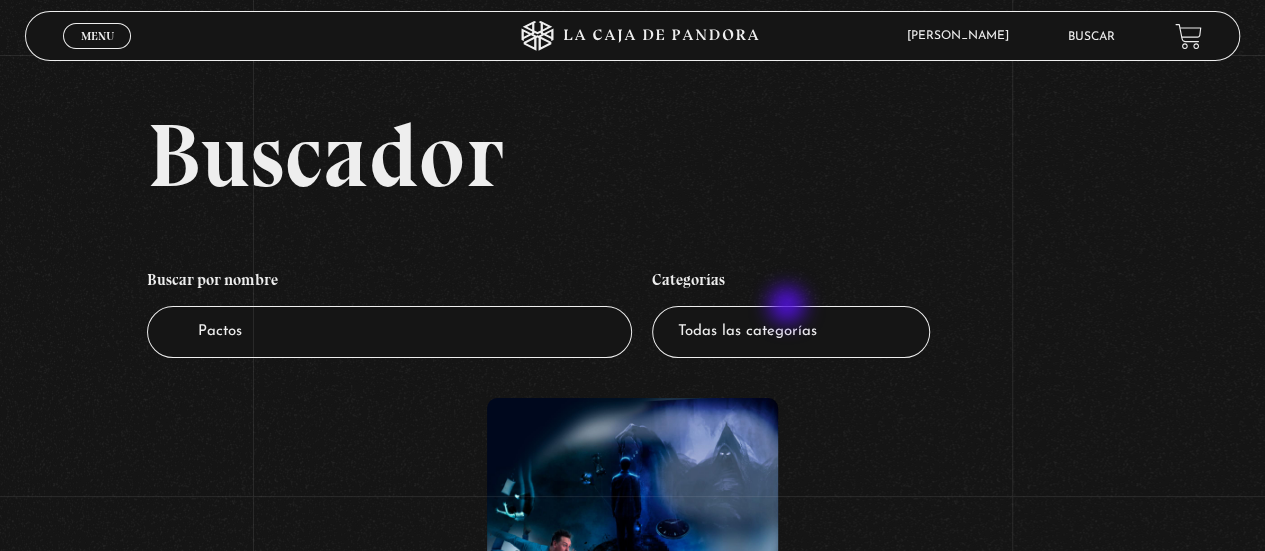 select on "nuevo-orden-mundial-nwo" 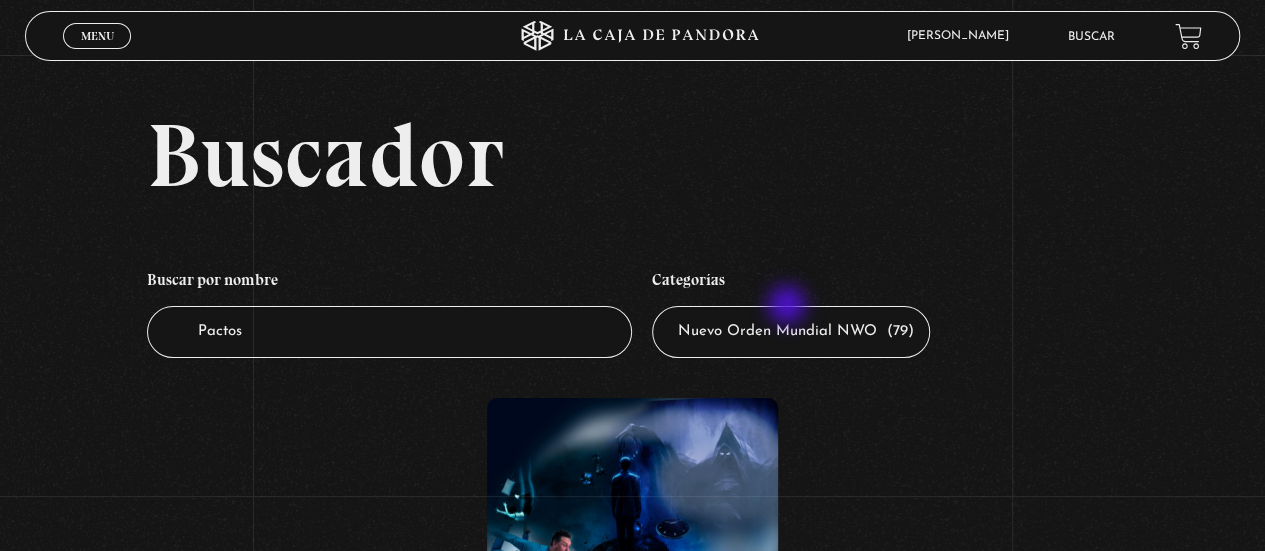 click on "Todas las categorías
11:11 Humanitario  (1)
Amo los [DATE]  (2)
Análisis de series y películas  (22)
Asesinos Seriales  (2)
Centinelas  (112)
Charlas  (8)
Entrevistas  (7)
Hacktivismo  (5)
Mercado  (1)
Mundo Espiritual  (20)
Nuevo Orden Mundial NWO  (79)
Pandora Bio  (24)
Pandora Prepper  (23)
Pandora Tour  (3)
Paranormal  (11)
Pastelería  (1)
Peligros en la web  (4)
Regulares  (1)
Teorías de Conspiración  (7)" at bounding box center (791, 332) 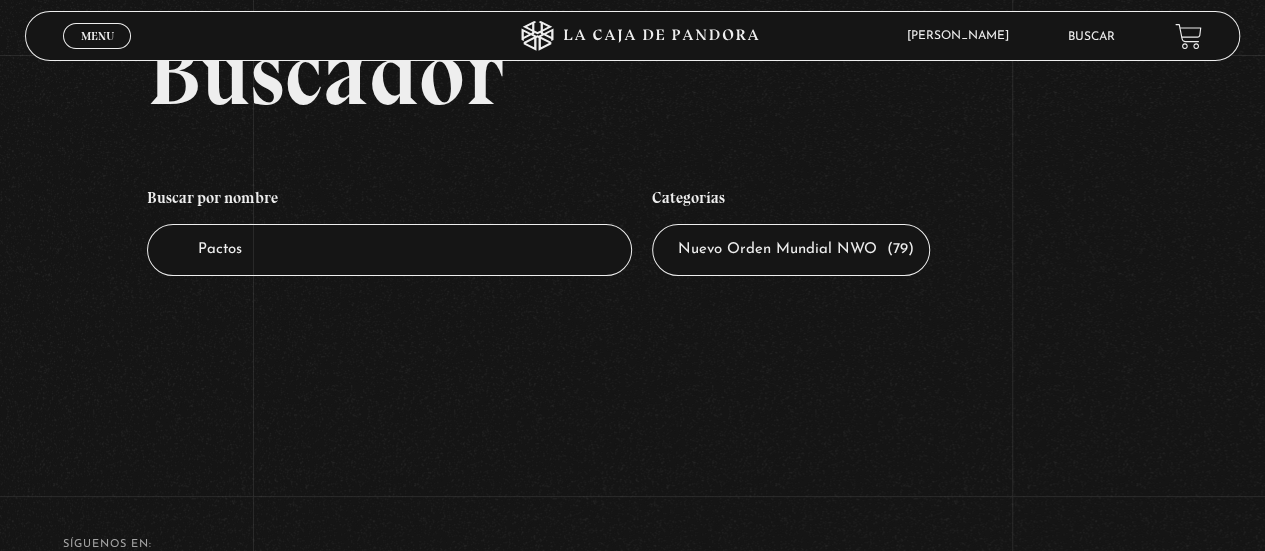scroll, scrollTop: 81, scrollLeft: 0, axis: vertical 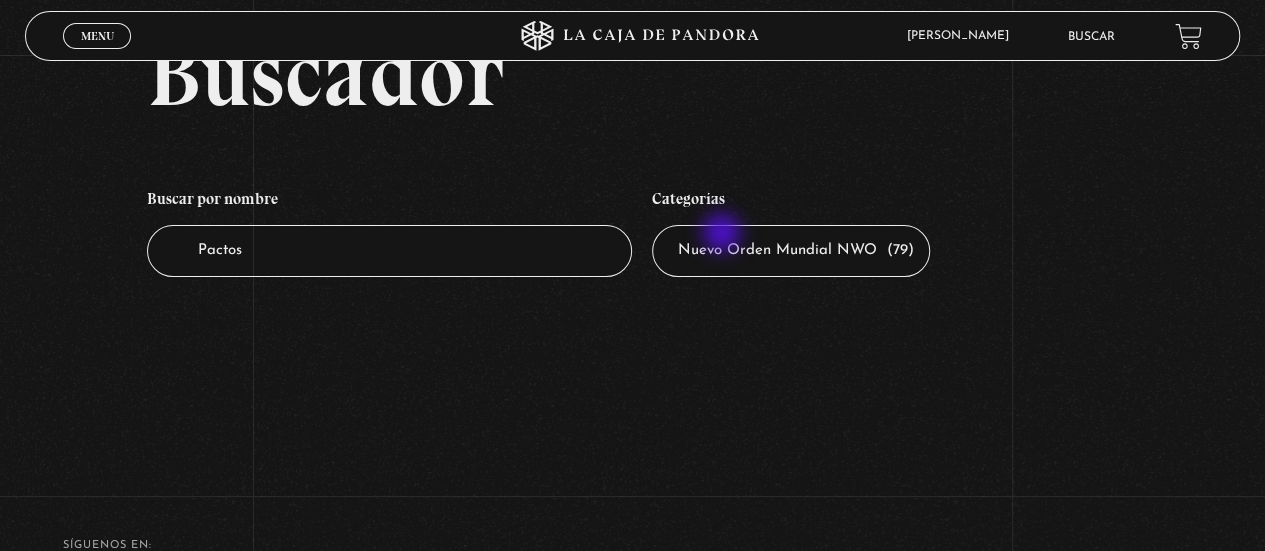 click on "Todas las categorías
11:11 Humanitario  (1)
Amo los Lunes  (2)
Análisis de series y películas  (22)
Asesinos Seriales  (2)
Centinelas  (112)
Charlas  (8)
Entrevistas  (7)
Hacktivismo  (5)
Mercado  (1)
Mundo Espiritual  (20)
Nuevo Orden Mundial NWO  (79)
Pandora Bio  (24)
Pandora Prepper  (23)
Pandora Tour  (3)
Paranormal  (11)
Pastelería  (1)
Peligros en la web  (4)
Regulares  (1)
Teorías de Conspiración  (7)" at bounding box center [791, 251] 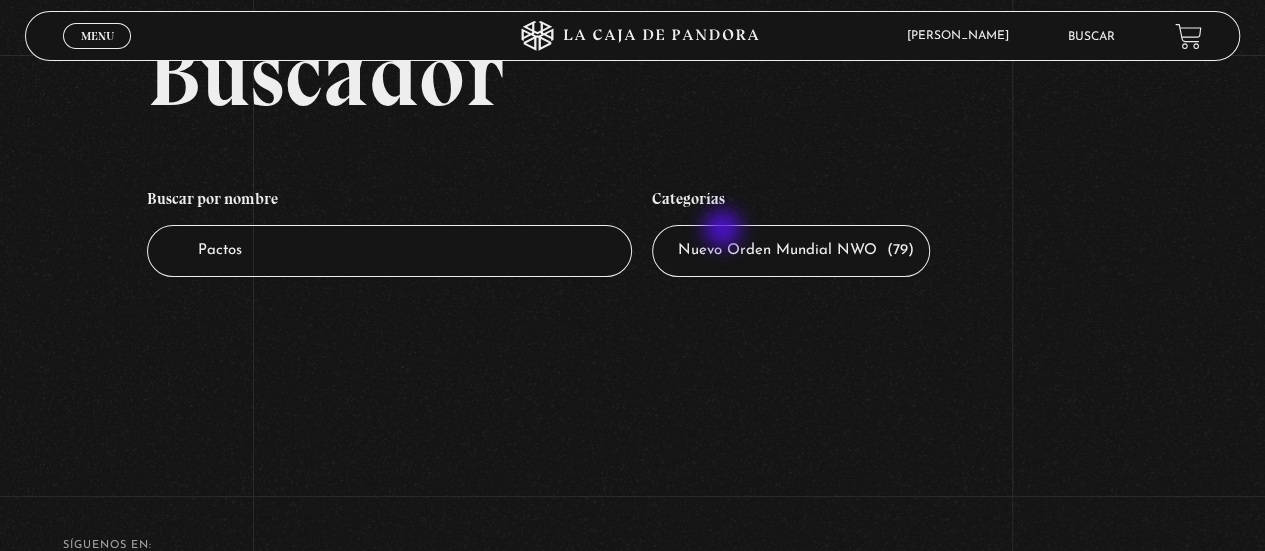 select on "entrevistas" 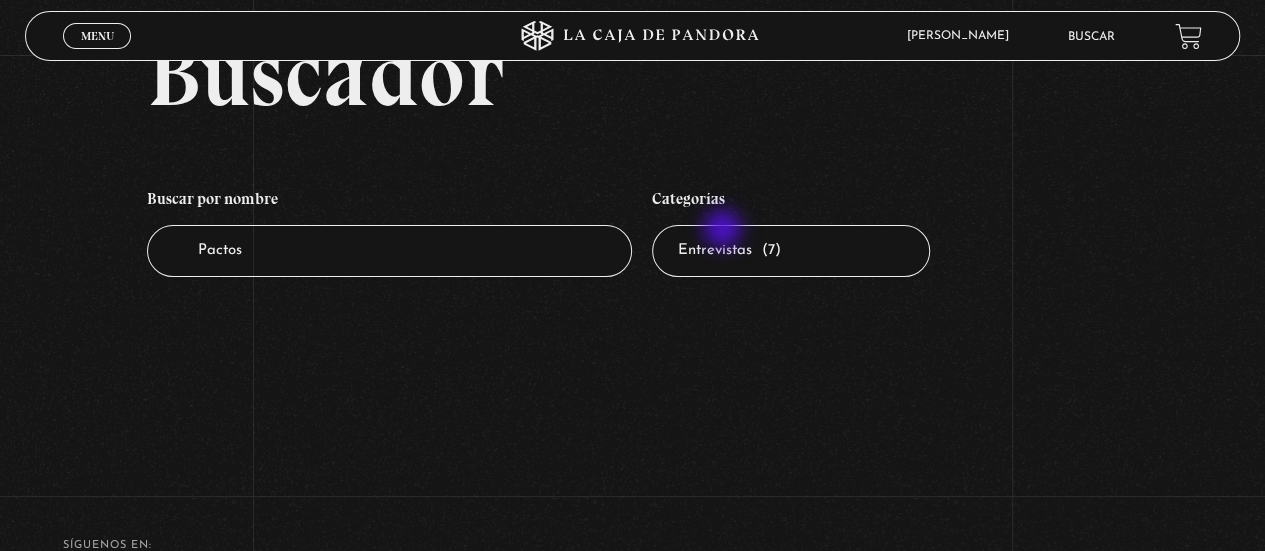 click on "Todas las categorías
11:11 Humanitario  (1)
Amo los Lunes  (2)
Análisis de series y películas  (22)
Asesinos Seriales  (2)
Centinelas  (112)
Charlas  (8)
Entrevistas  (7)
Hacktivismo  (5)
Mercado  (1)
Mundo Espiritual  (20)
Nuevo Orden Mundial NWO  (79)
Pandora Bio  (24)
Pandora Prepper  (23)
Pandora Tour  (3)
Paranormal  (11)
Pastelería  (1)
Peligros en la web  (4)
Regulares  (1)
Teorías de Conspiración  (7)" at bounding box center (791, 251) 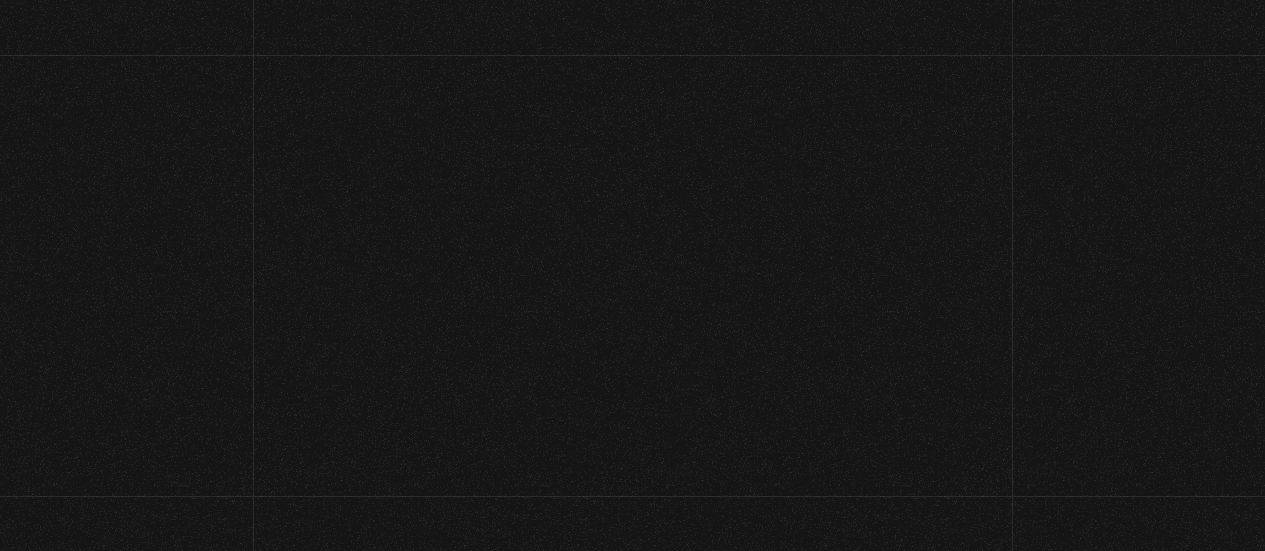 scroll, scrollTop: 0, scrollLeft: 0, axis: both 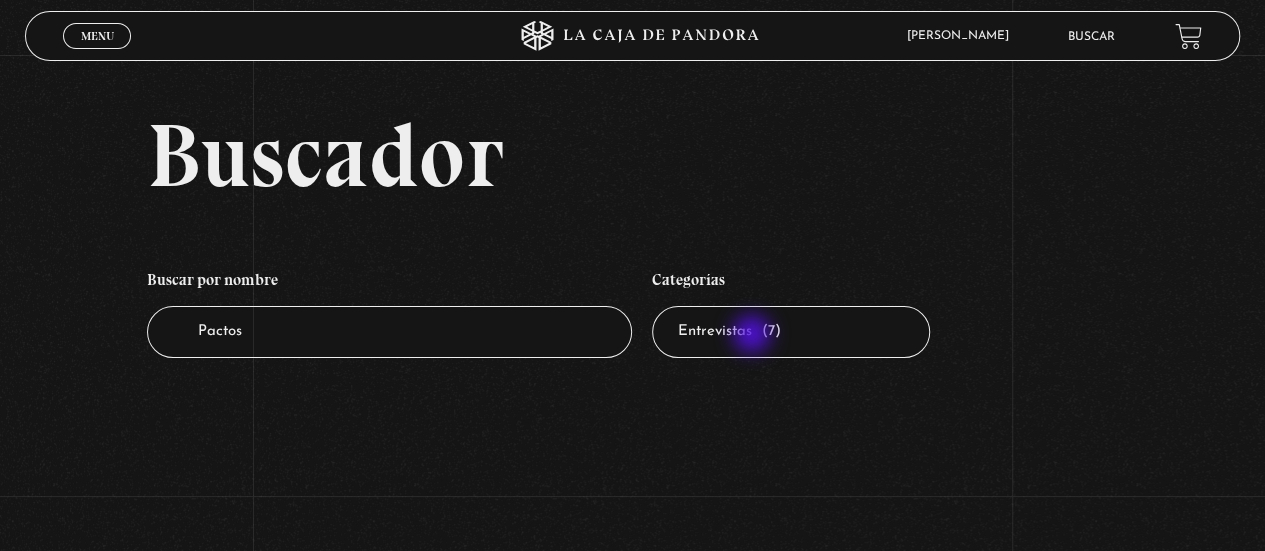 click on "Todas las categorías
11:11 Humanitario  (1)
Amo los [DATE]  (2)
Análisis de series y películas  (22)
Asesinos Seriales  (2)
Centinelas  (112)
Charlas  (8)
Entrevistas  (7)
Hacktivismo  (5)
Mercado  (1)
Mundo Espiritual  (20)
Nuevo Orden Mundial NWO  (79)
Pandora Bio  (24)
Pandora Prepper  (23)
Pandora Tour  (3)
Paranormal  (11)
Pastelería  (1)
Peligros en la web  (4)
Regulares  (1)
Teorías de Conspiración  (7)" at bounding box center [791, 332] 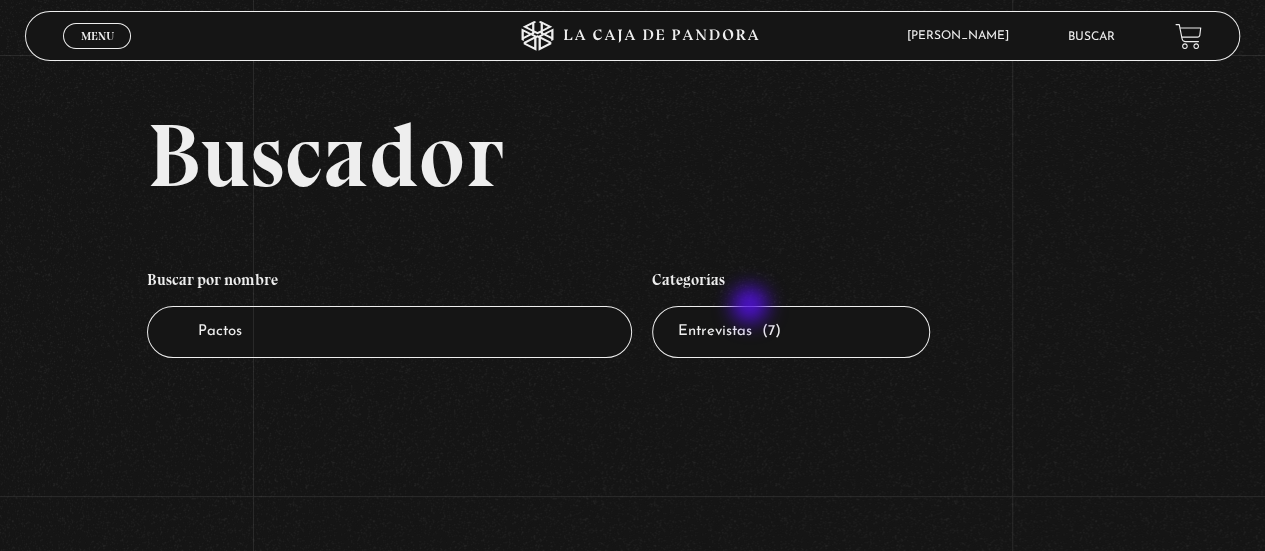 select 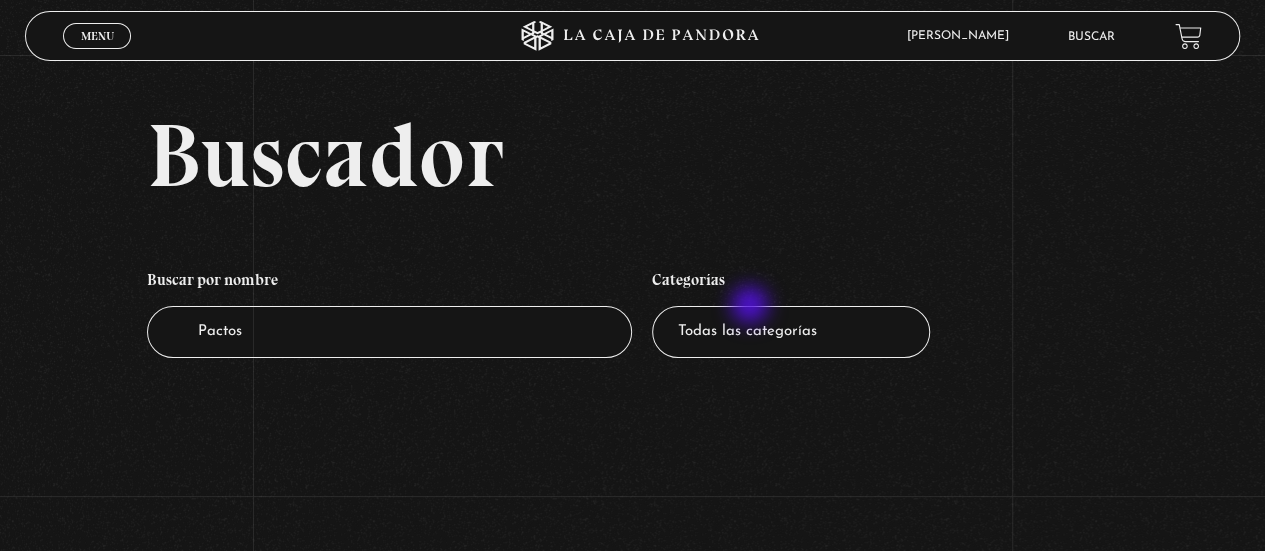 click on "Todas las categorías
11:11 Humanitario  (1)
Amo los [DATE]  (2)
Análisis de series y películas  (22)
Asesinos Seriales  (2)
Centinelas  (112)
Charlas  (8)
Entrevistas  (7)
Hacktivismo  (5)
Mercado  (1)
Mundo Espiritual  (20)
Nuevo Orden Mundial NWO  (79)
Pandora Bio  (24)
Pandora Prepper  (23)
Pandora Tour  (3)
Paranormal  (11)
Pastelería  (1)
Peligros en la web  (4)
Regulares  (1)
Teorías de Conspiración  (7)" at bounding box center (791, 332) 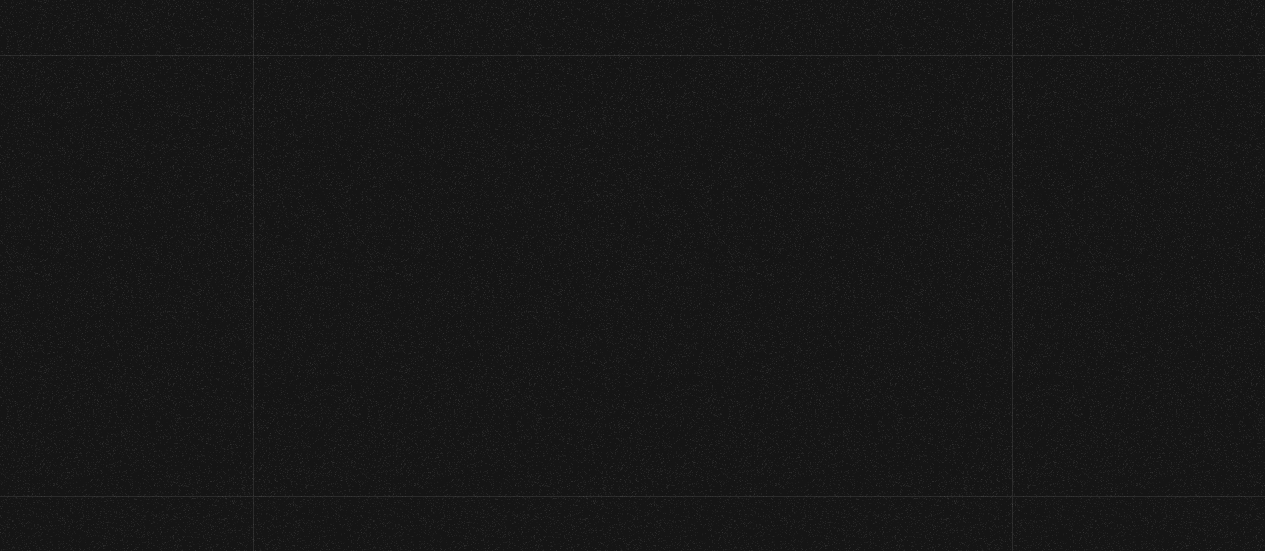 scroll, scrollTop: 0, scrollLeft: 0, axis: both 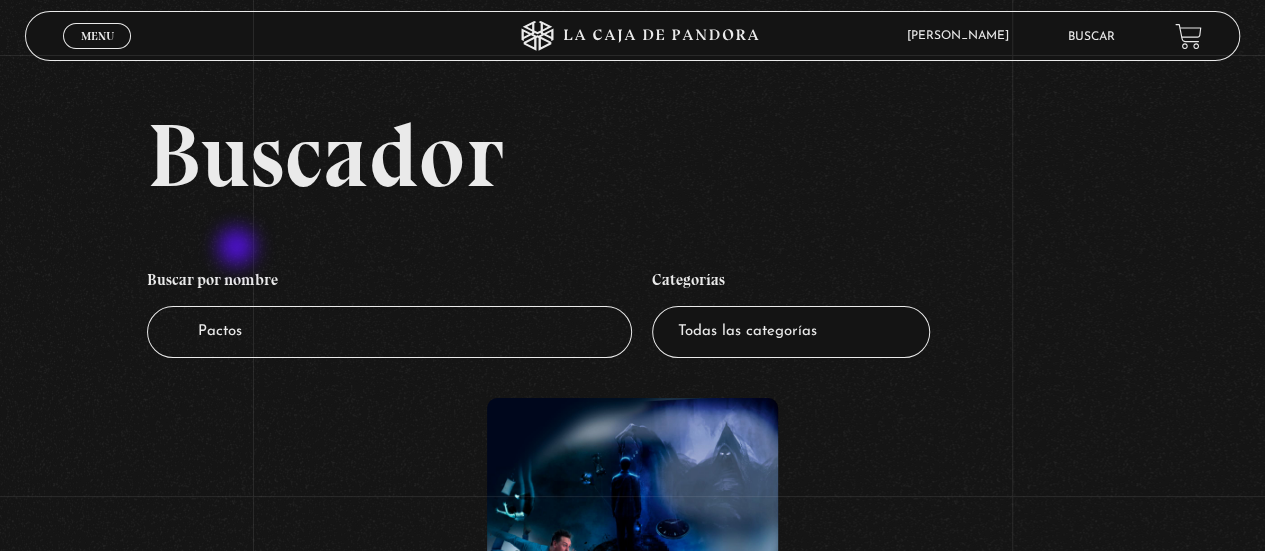 drag, startPoint x: 0, startPoint y: 0, endPoint x: 303, endPoint y: 316, distance: 437.79562 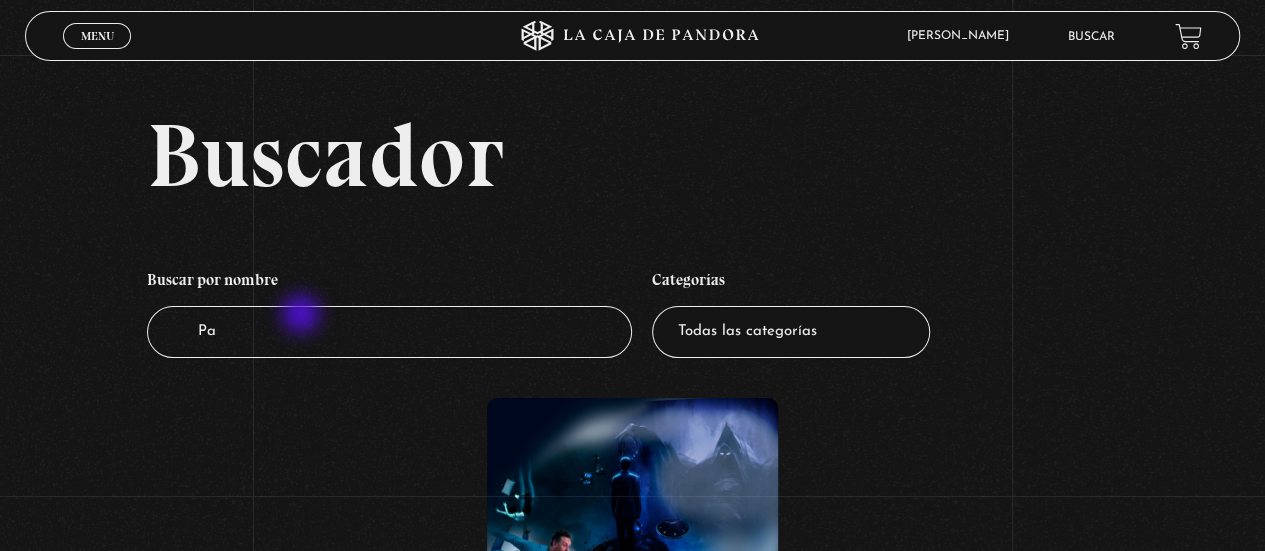 type on "P" 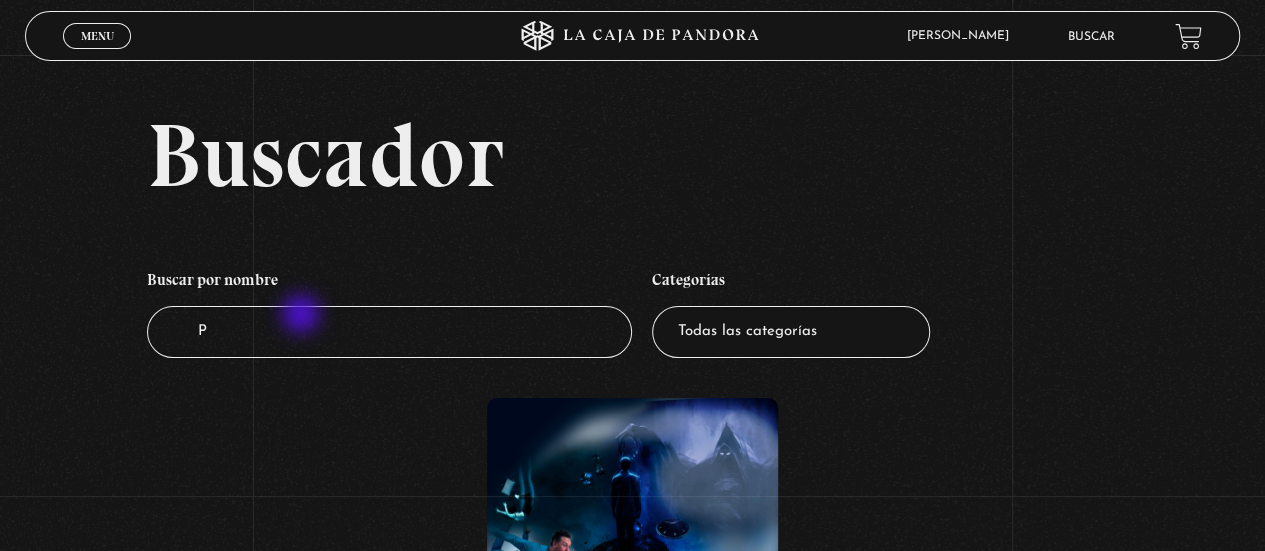 type 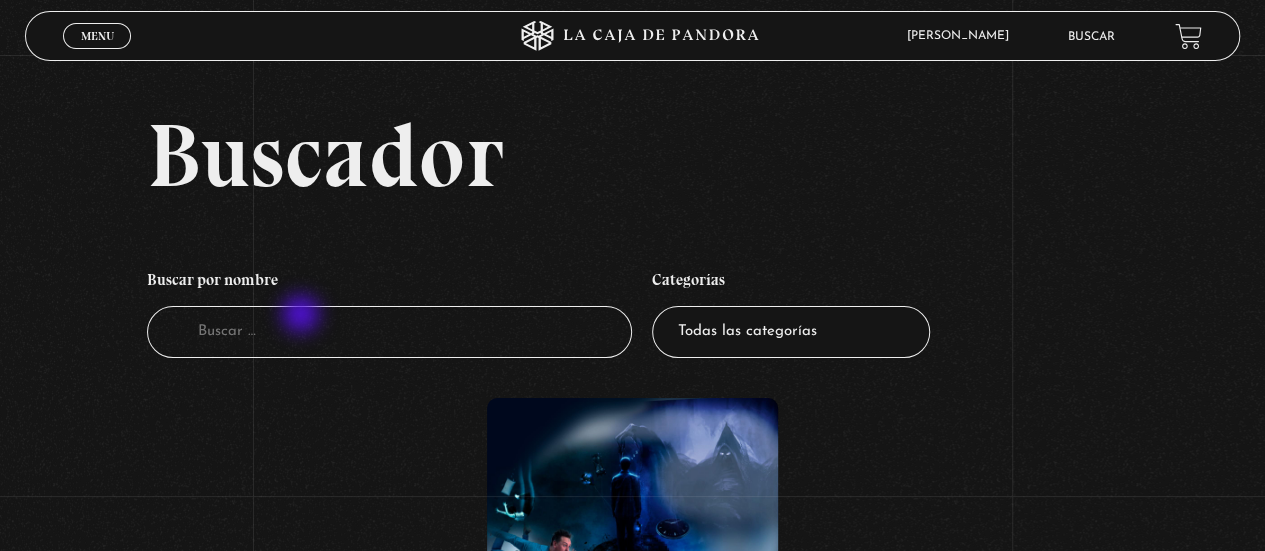 click on "Buscador" at bounding box center (390, 332) 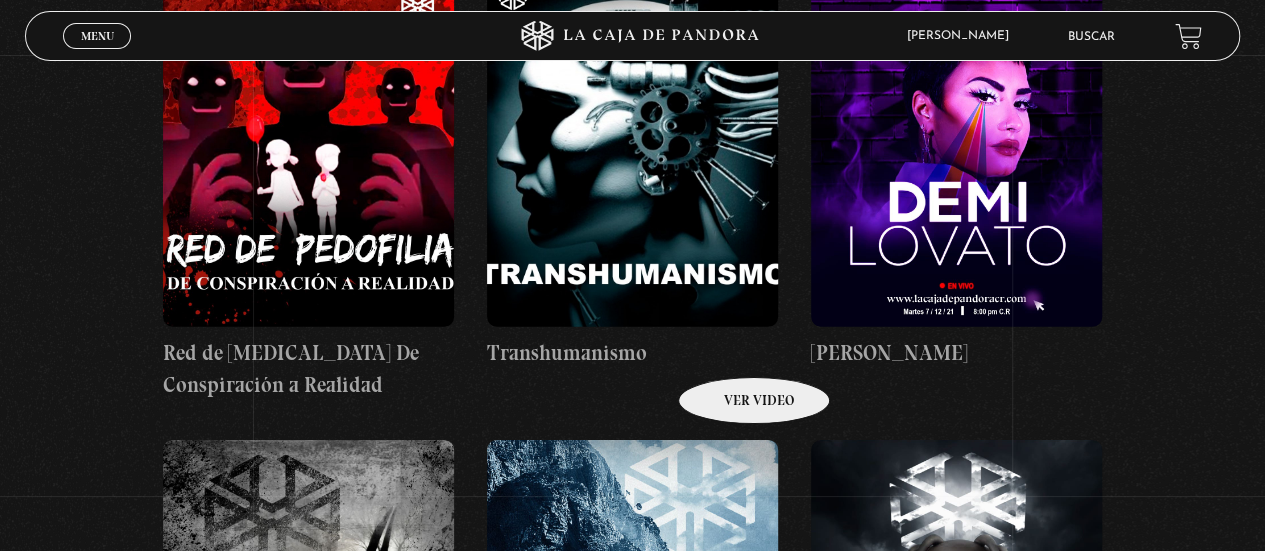 scroll, scrollTop: 40880, scrollLeft: 0, axis: vertical 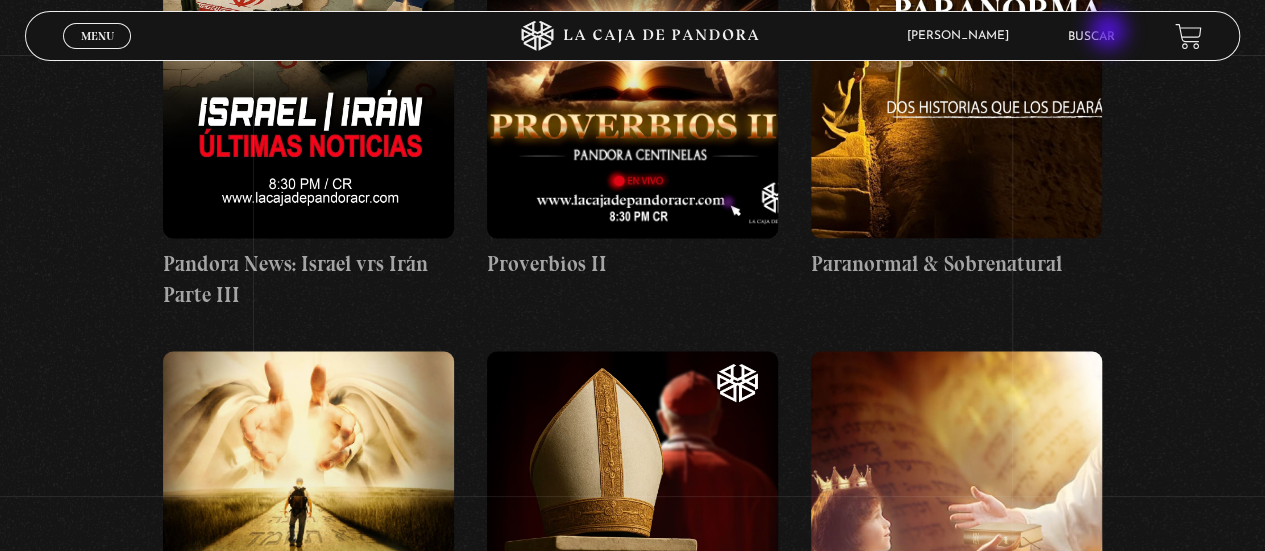 click on "Buscar" at bounding box center [1091, 37] 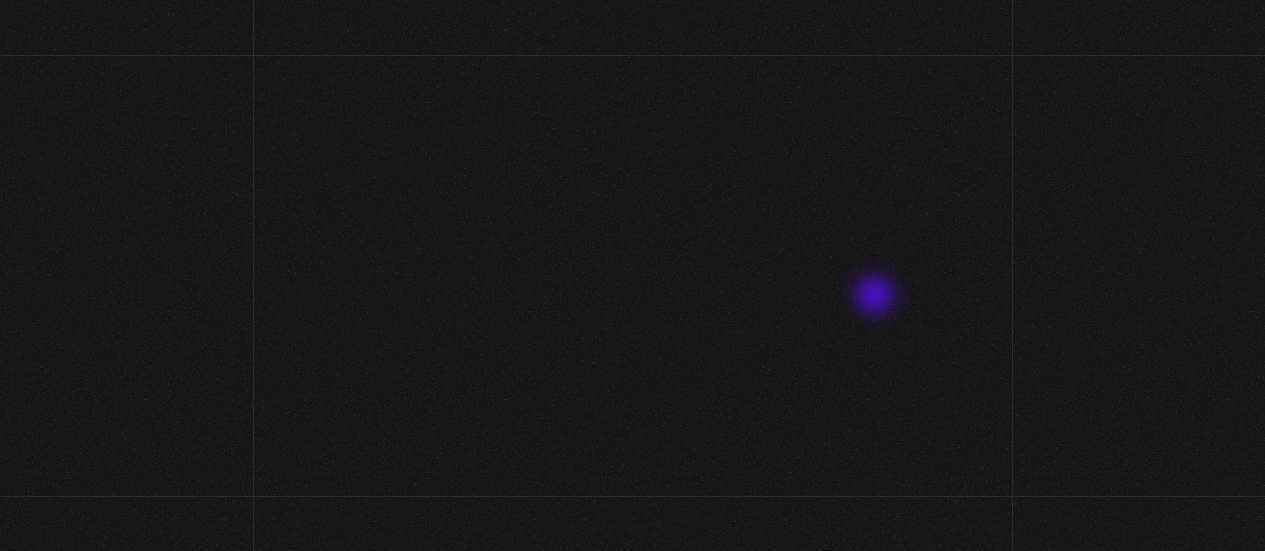 scroll, scrollTop: 0, scrollLeft: 0, axis: both 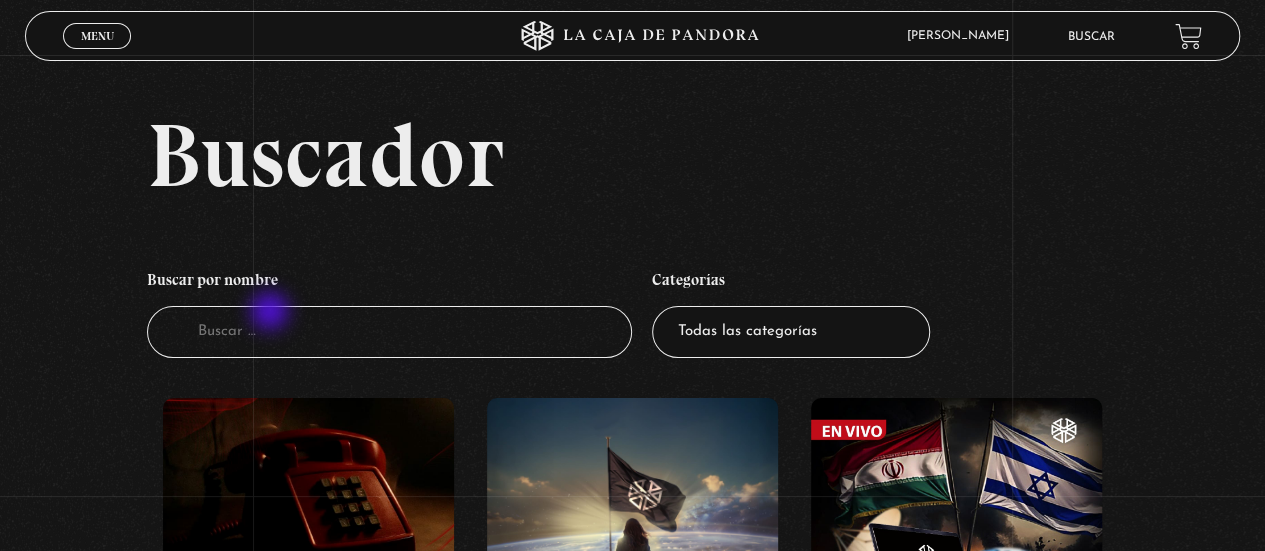 click on "Buscador" at bounding box center [390, 332] 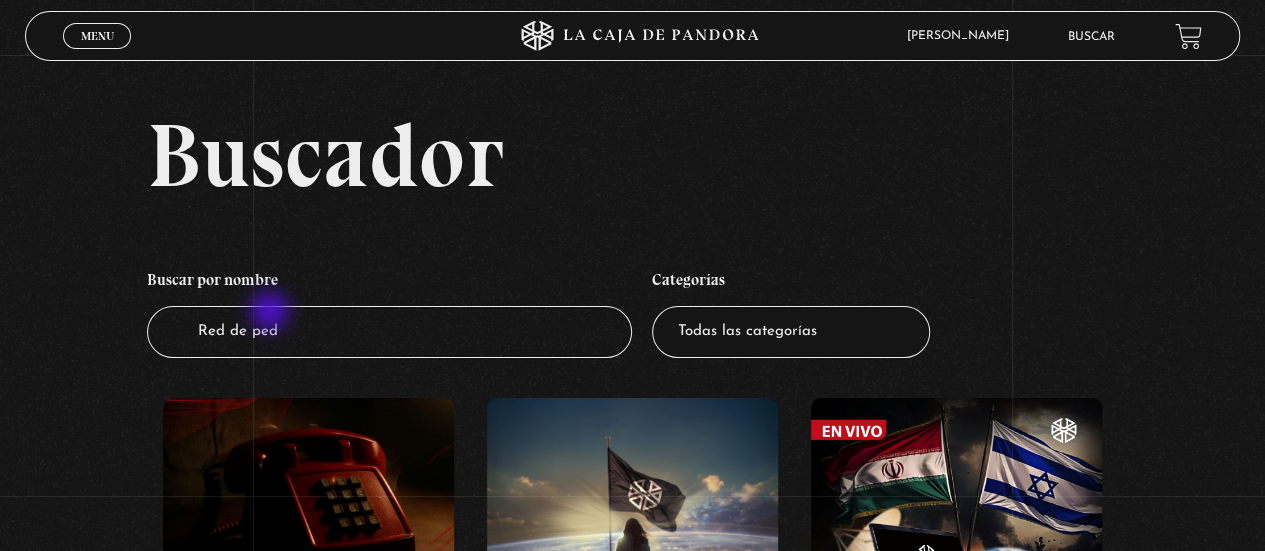 type on "Red de pedo" 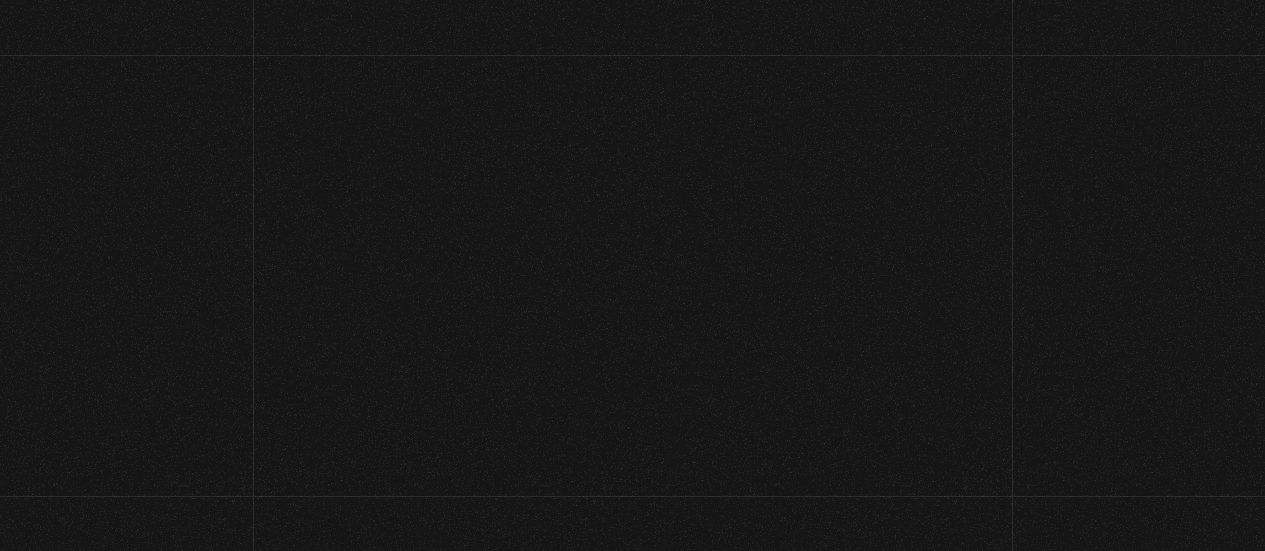 scroll, scrollTop: 0, scrollLeft: 0, axis: both 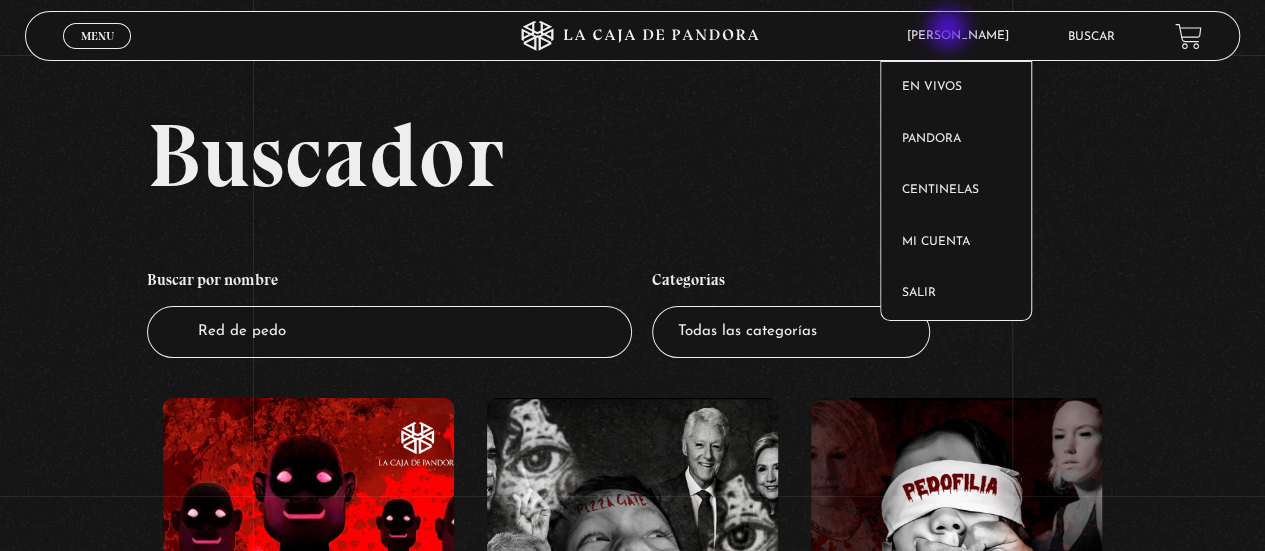 click on "[PERSON_NAME]" at bounding box center (963, 36) 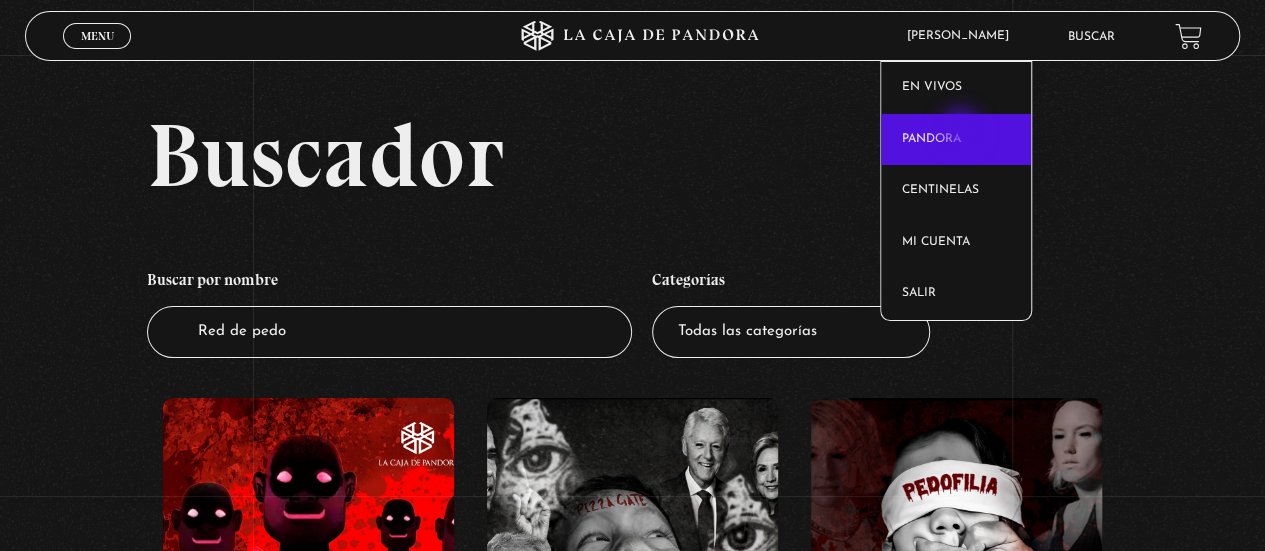 click on "Pandora" at bounding box center (956, 140) 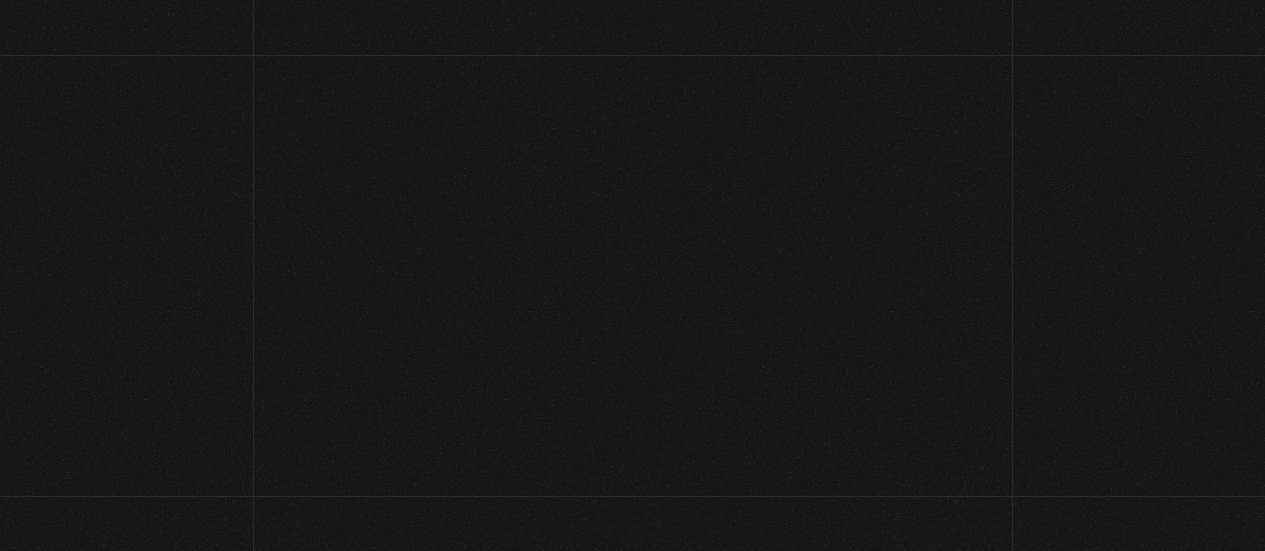 scroll, scrollTop: 0, scrollLeft: 0, axis: both 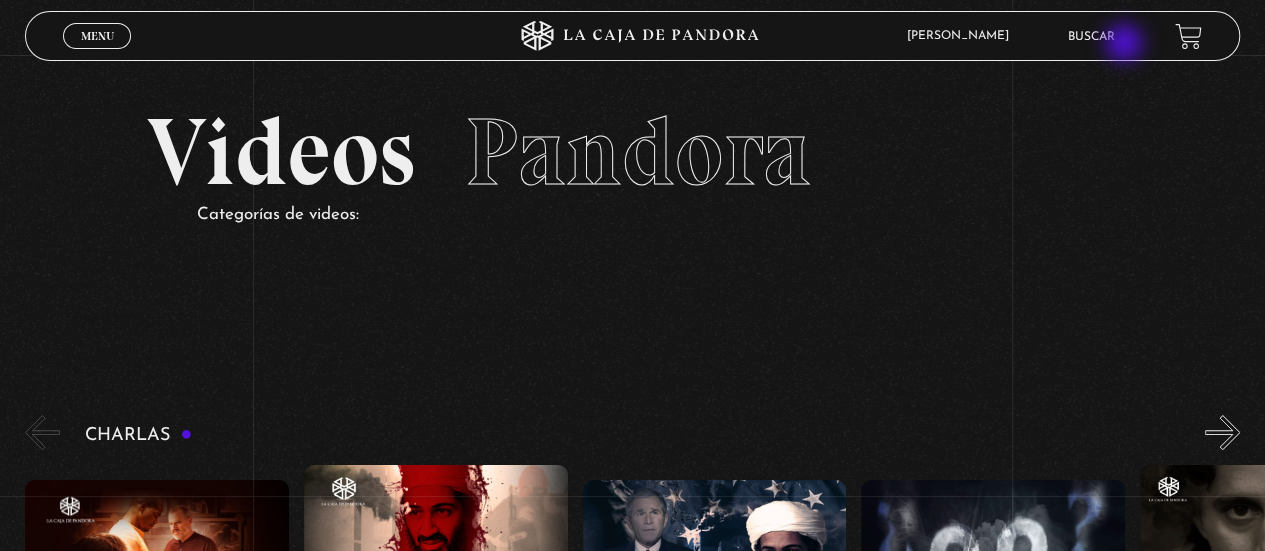 click on "Buscar" at bounding box center [1091, 36] 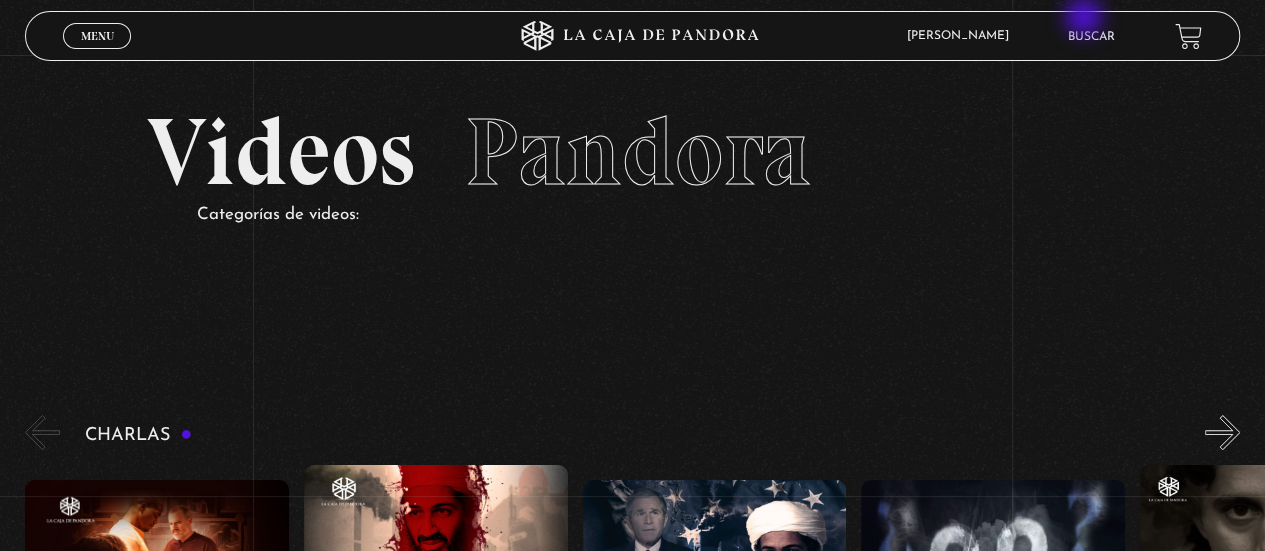 click on "[PERSON_NAME]
En vivos
Pandora
Centinelas
Mi cuenta
[PERSON_NAME]
[GEOGRAPHIC_DATA]" at bounding box center (1012, 36) 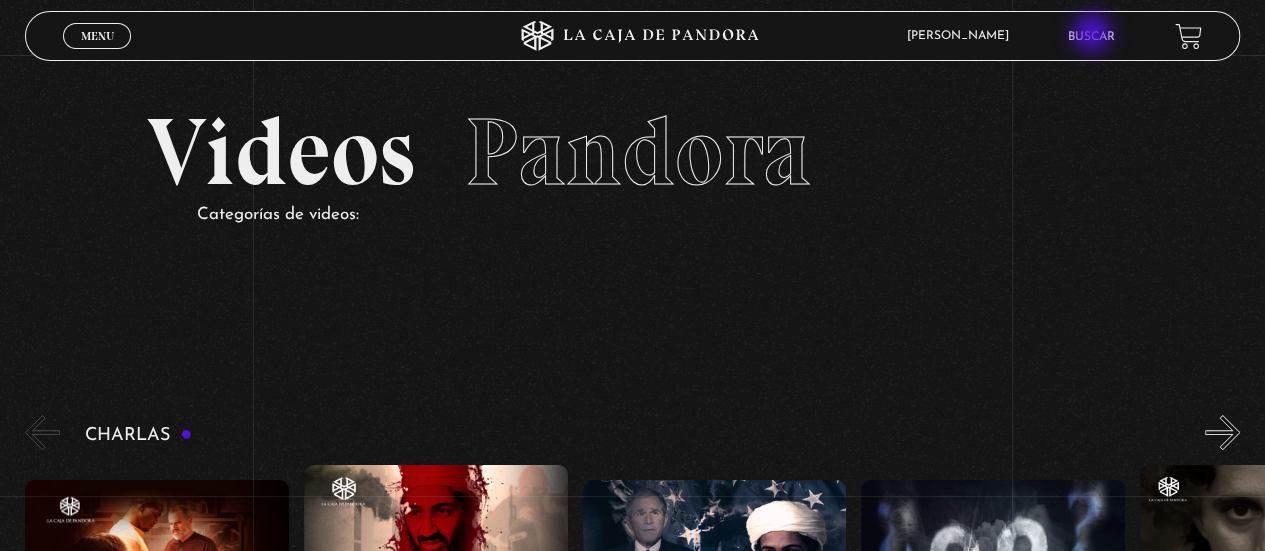 click on "Buscar" at bounding box center [1091, 37] 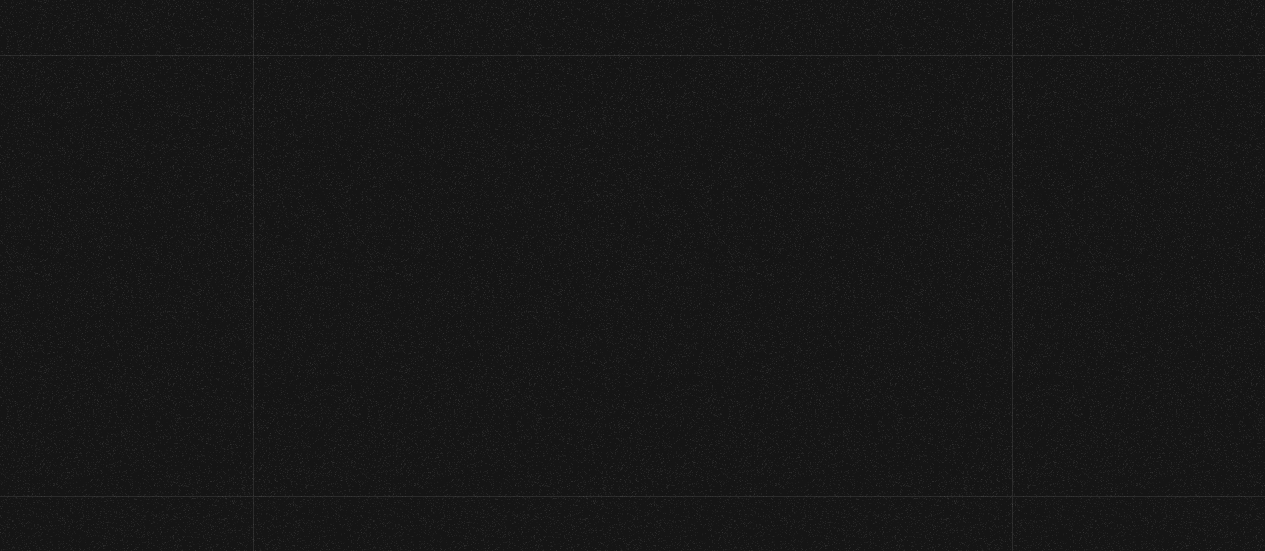 scroll, scrollTop: 0, scrollLeft: 0, axis: both 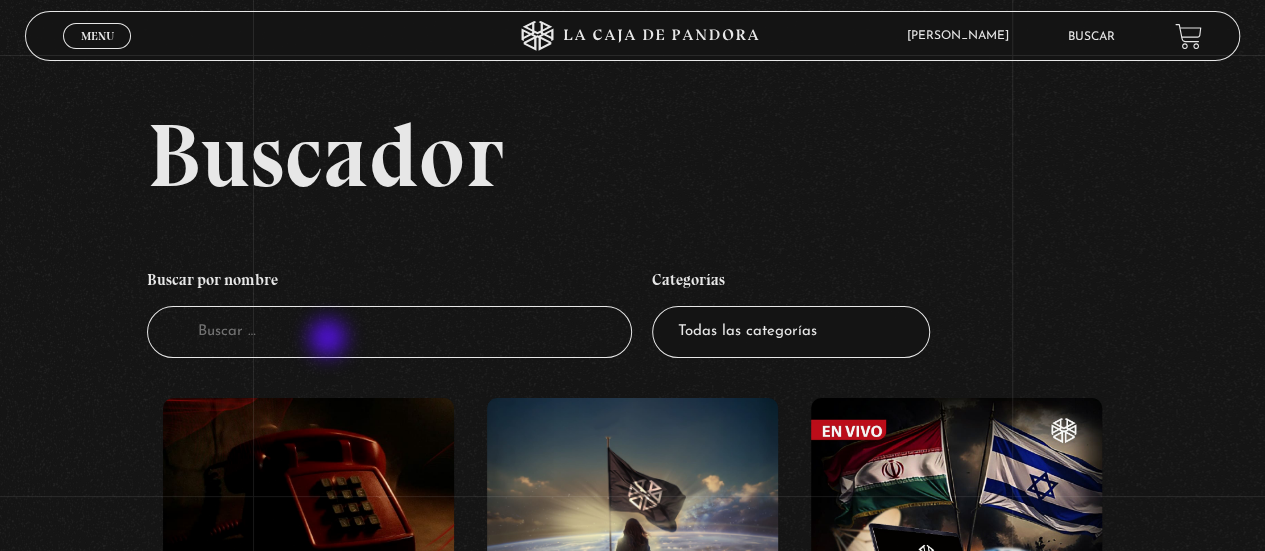 click on "Buscador" at bounding box center [390, 332] 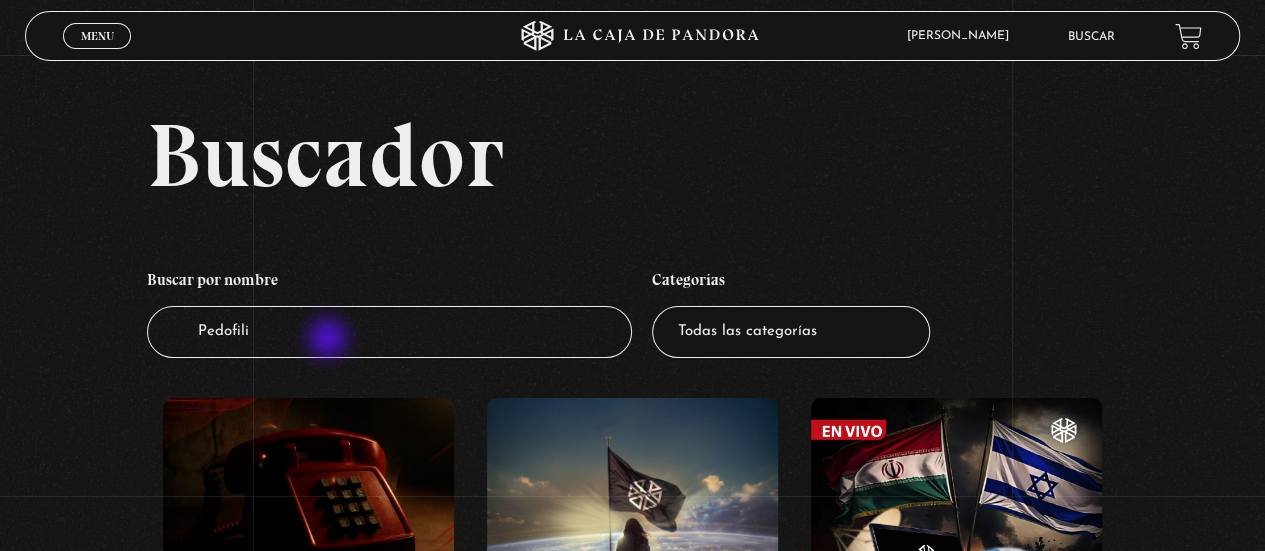 type on "Pedofil" 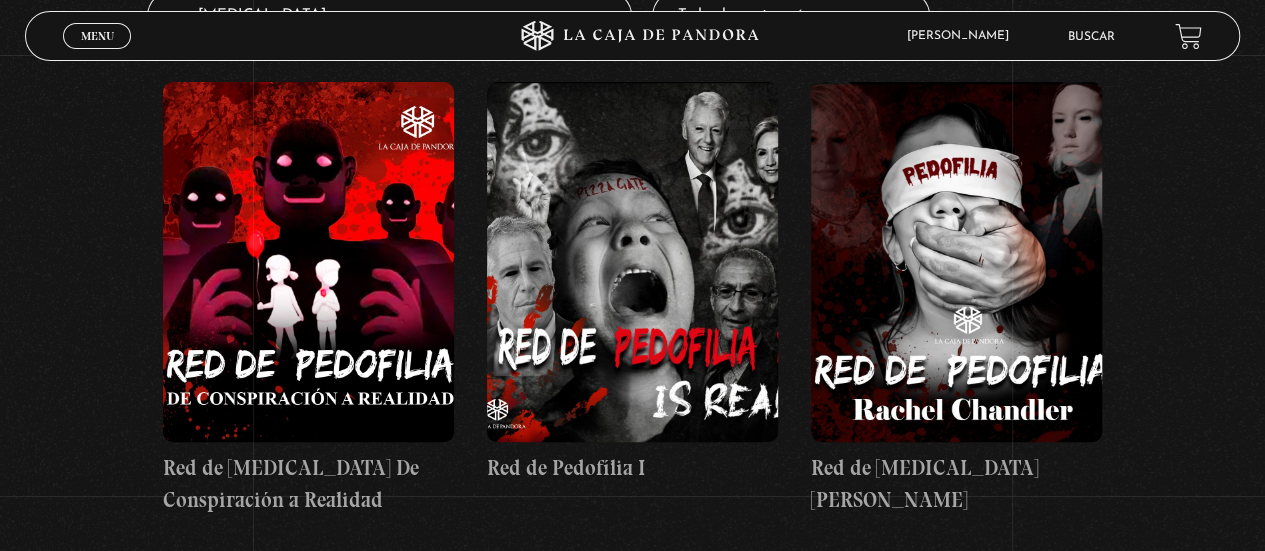 scroll, scrollTop: 320, scrollLeft: 0, axis: vertical 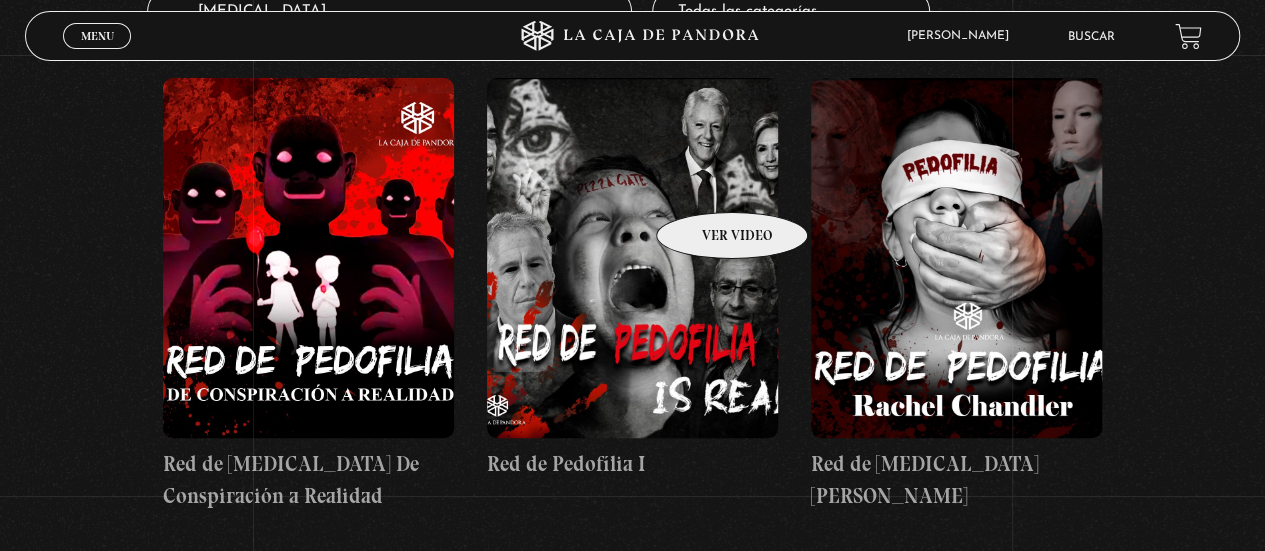 click at bounding box center (632, 258) 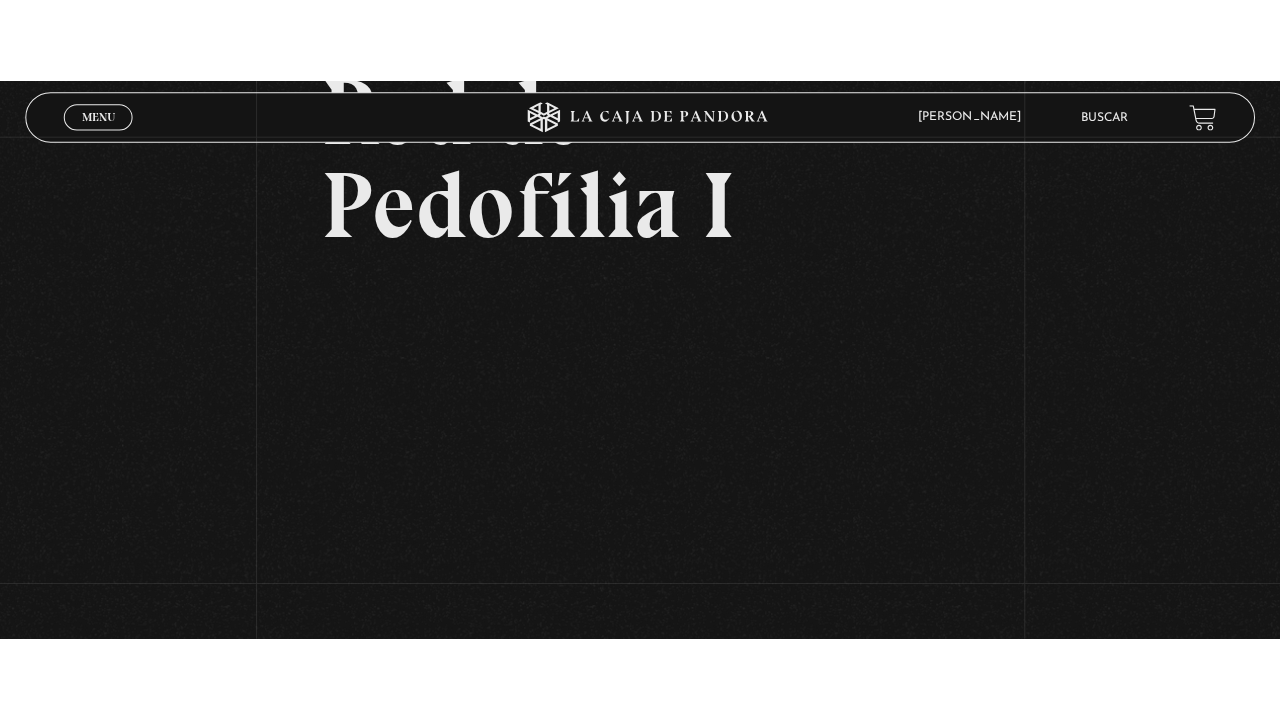 scroll, scrollTop: 200, scrollLeft: 0, axis: vertical 